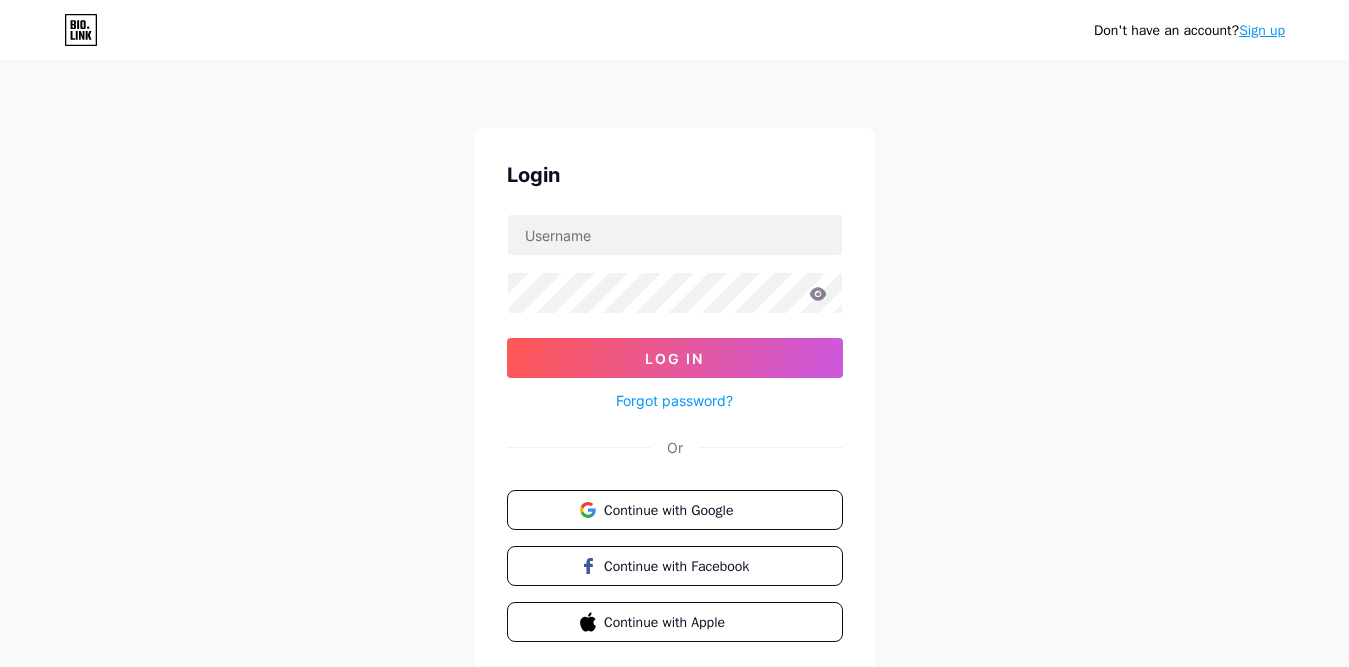 scroll, scrollTop: 0, scrollLeft: 0, axis: both 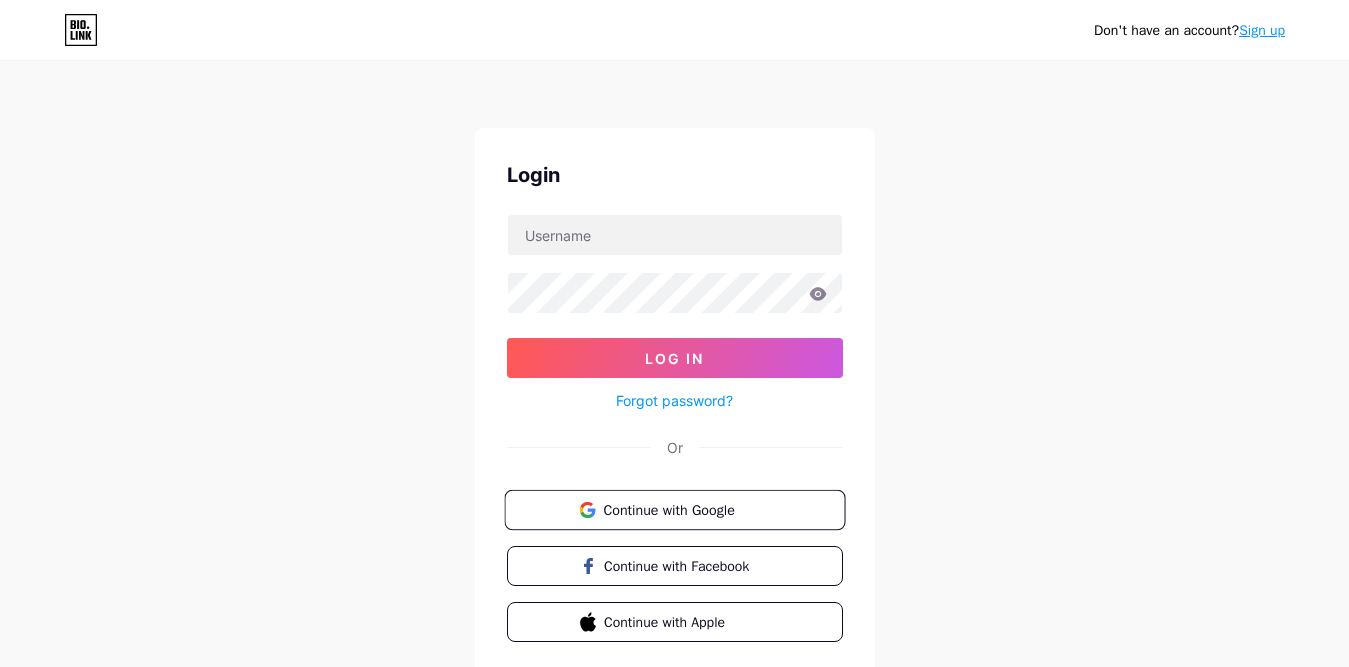 click on "Continue with Google" at bounding box center (674, 510) 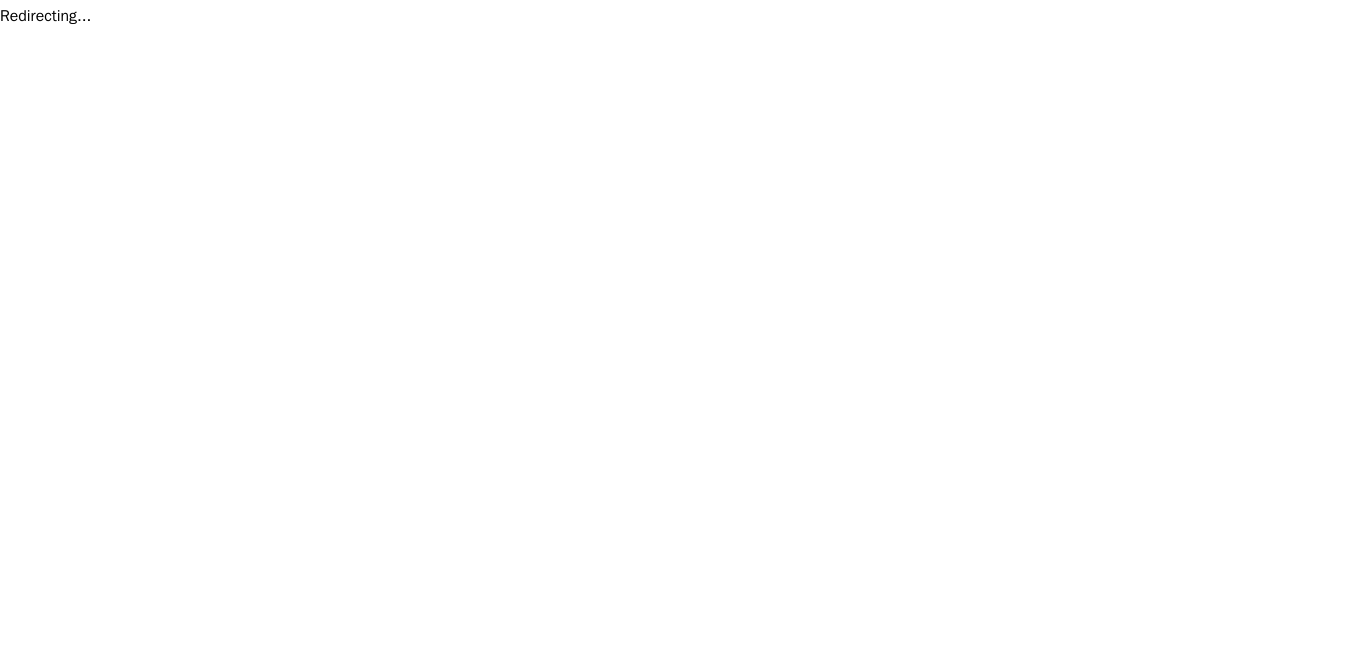 scroll, scrollTop: 0, scrollLeft: 0, axis: both 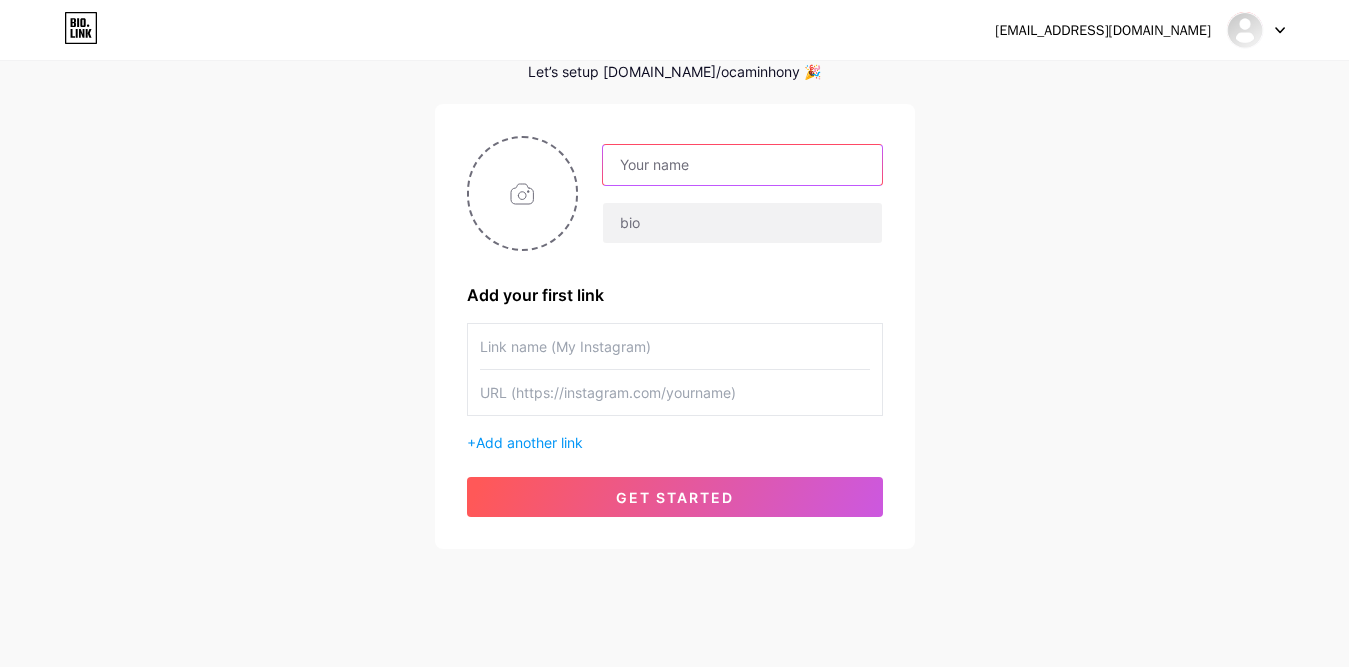 click at bounding box center [742, 165] 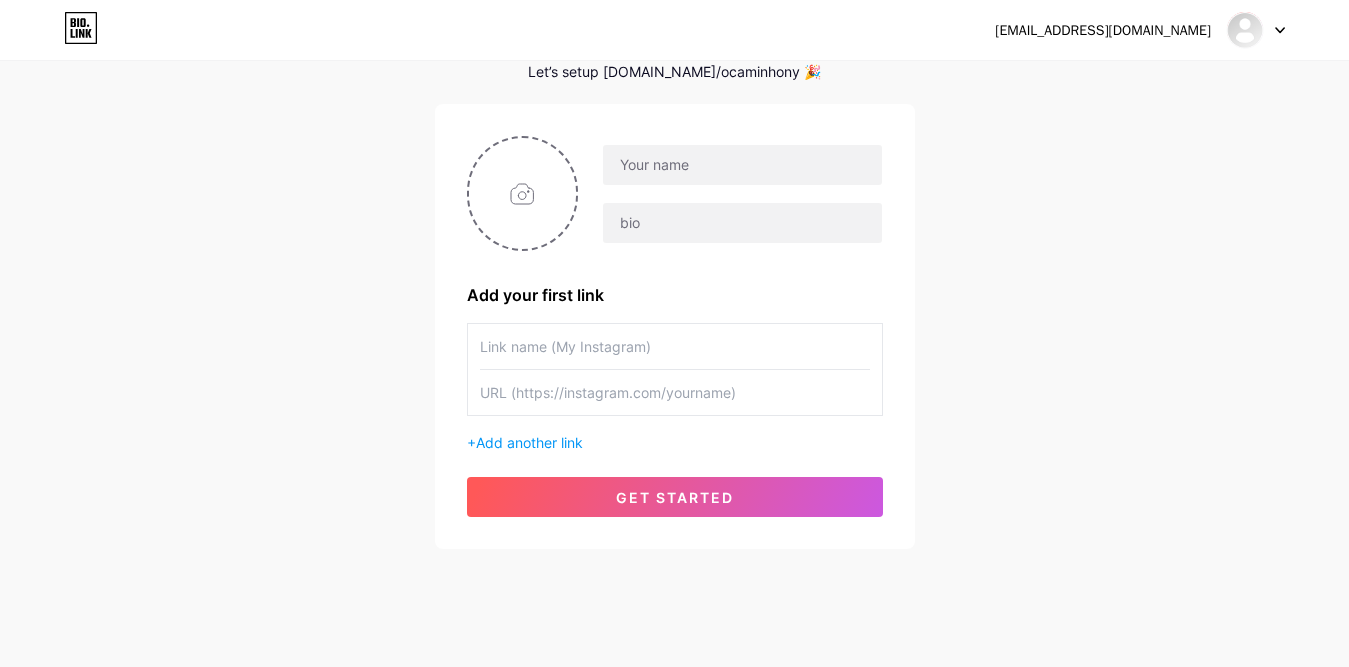 click on "ocaminhomidia@gmail.com           Dashboard     Logout   Setup your page   Let’s setup bio.link/ocaminhony 🎉                       Add your first link
+  Add another link     get started" at bounding box center [674, 256] 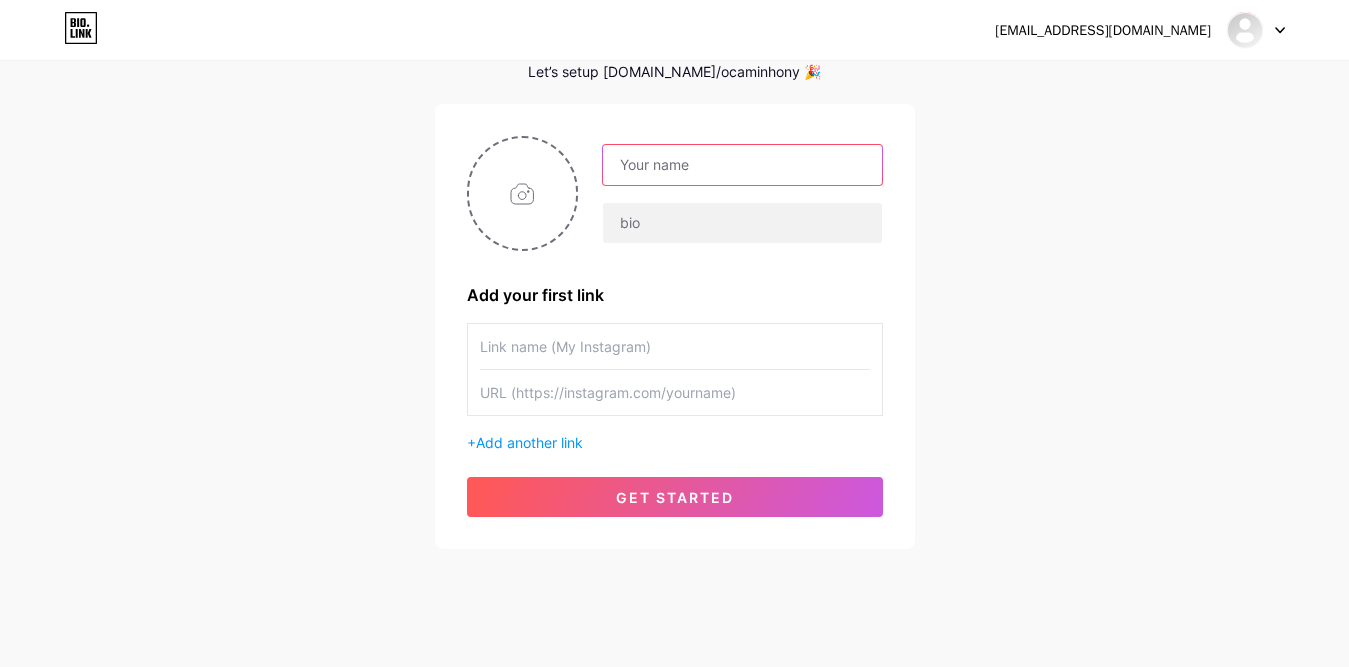 click at bounding box center [742, 165] 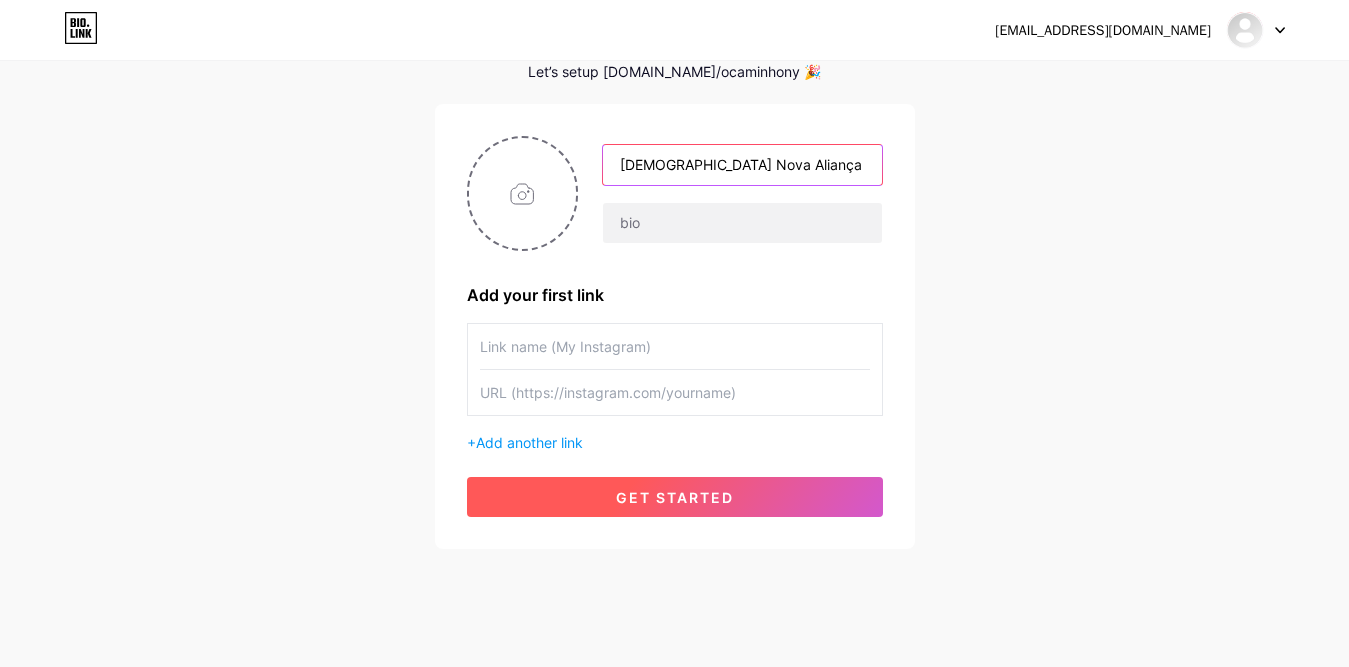 type on "[DEMOGRAPHIC_DATA] Nova Aliança | O Caminho" 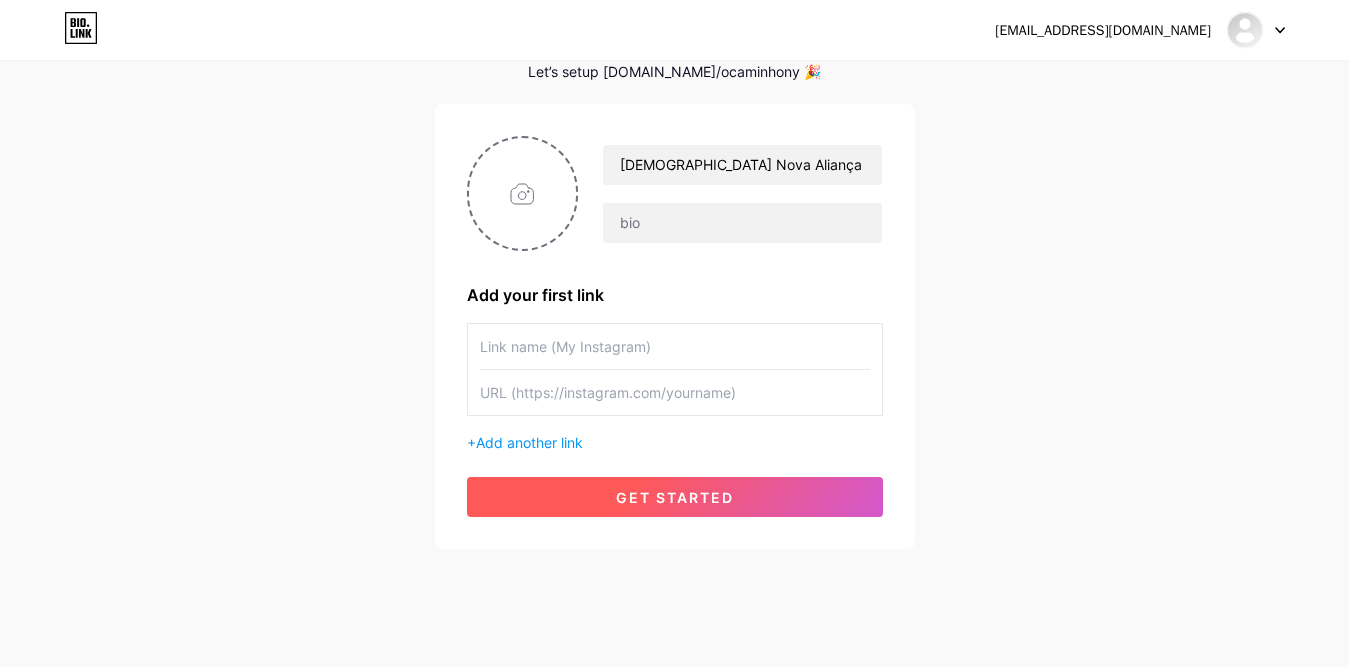 click on "get started" at bounding box center (675, 497) 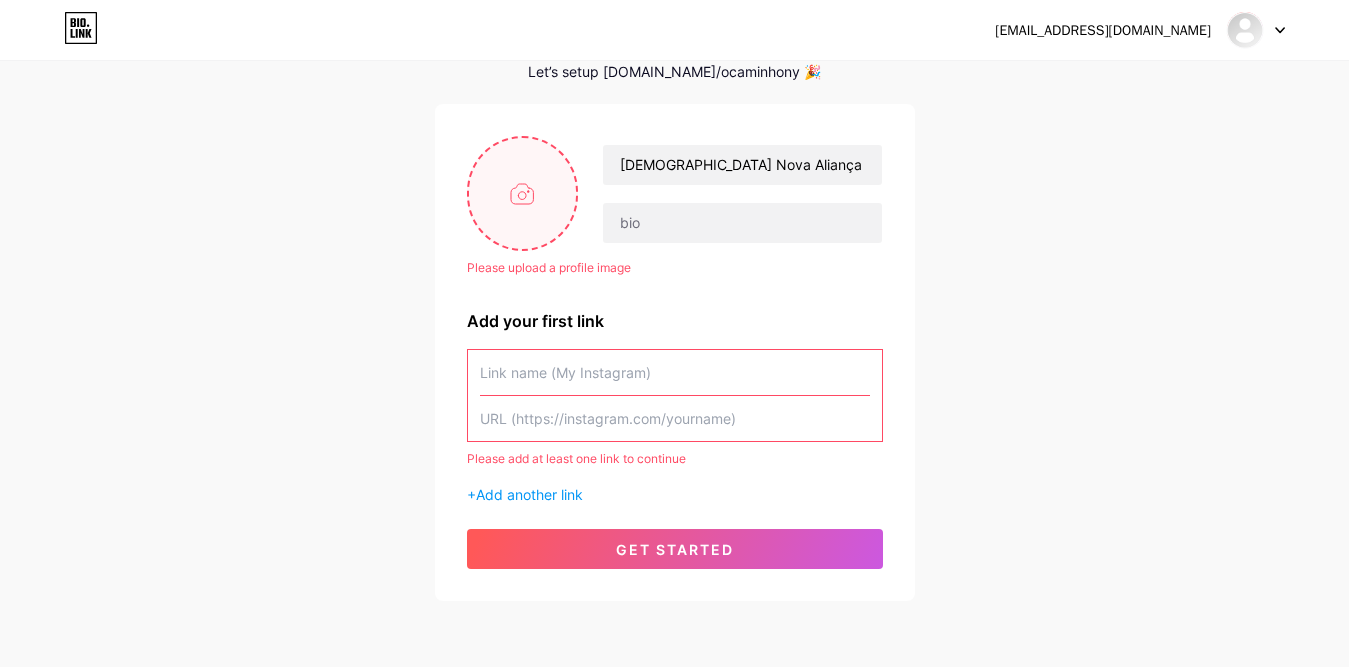 click at bounding box center (523, 193) 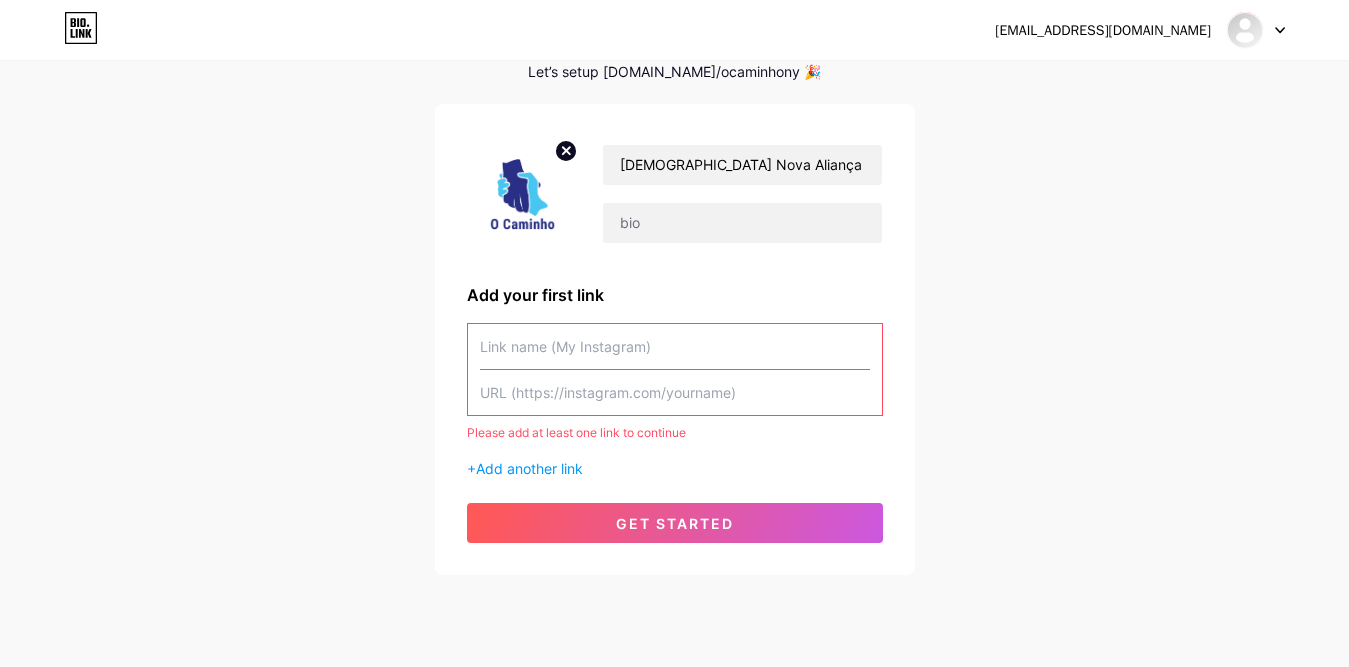 click at bounding box center [675, 392] 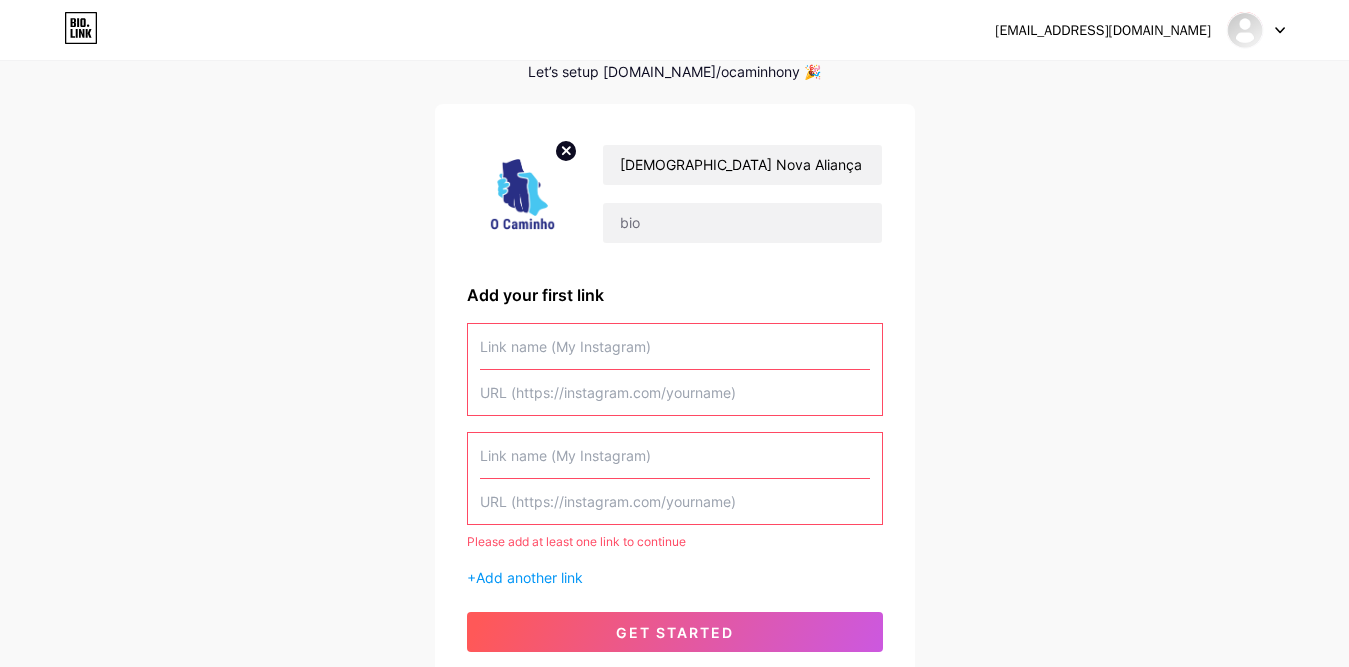 click at bounding box center [675, 455] 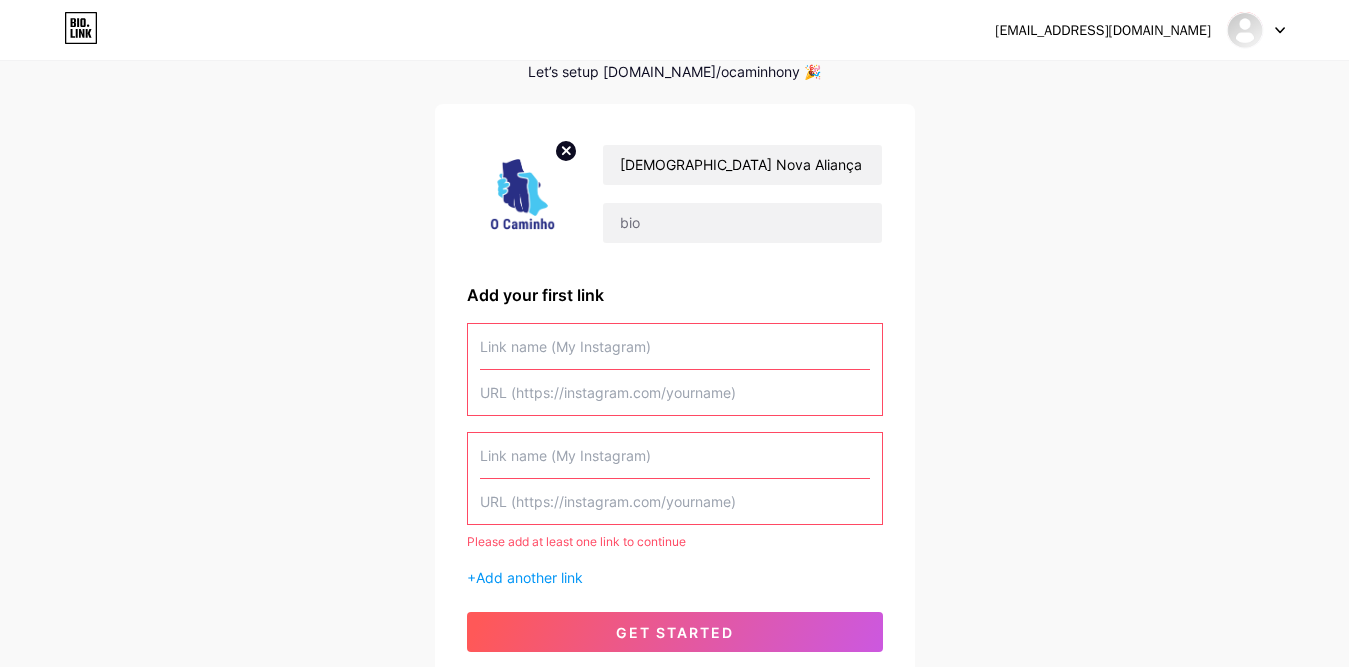 paste on "[URL][DOMAIN_NAME][DOMAIN_NAME]" 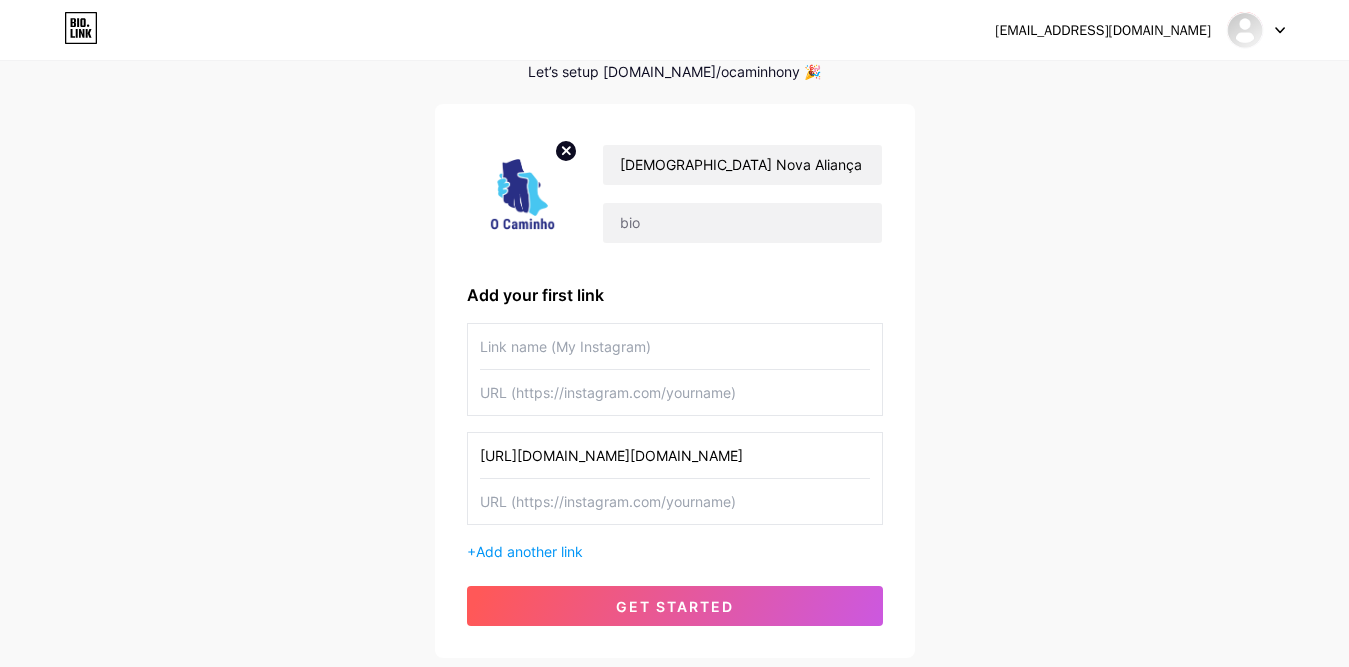 scroll, scrollTop: 0, scrollLeft: 122, axis: horizontal 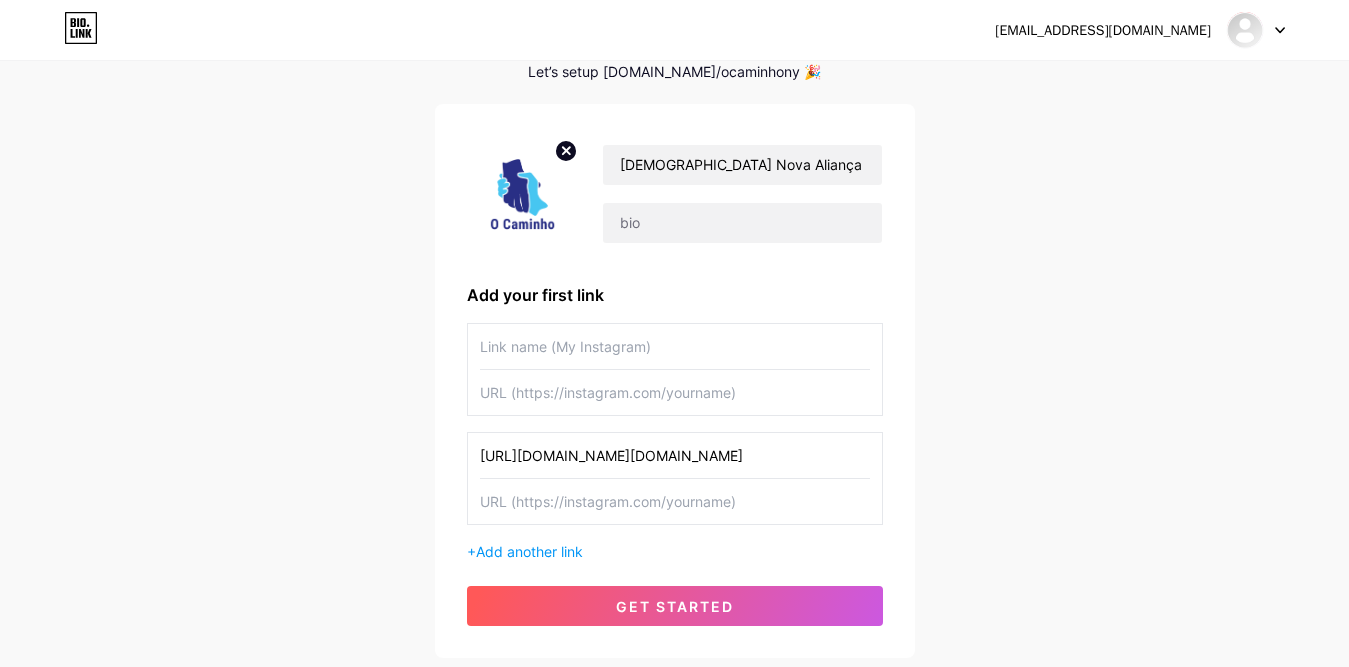 type on "[URL][DOMAIN_NAME][DOMAIN_NAME]" 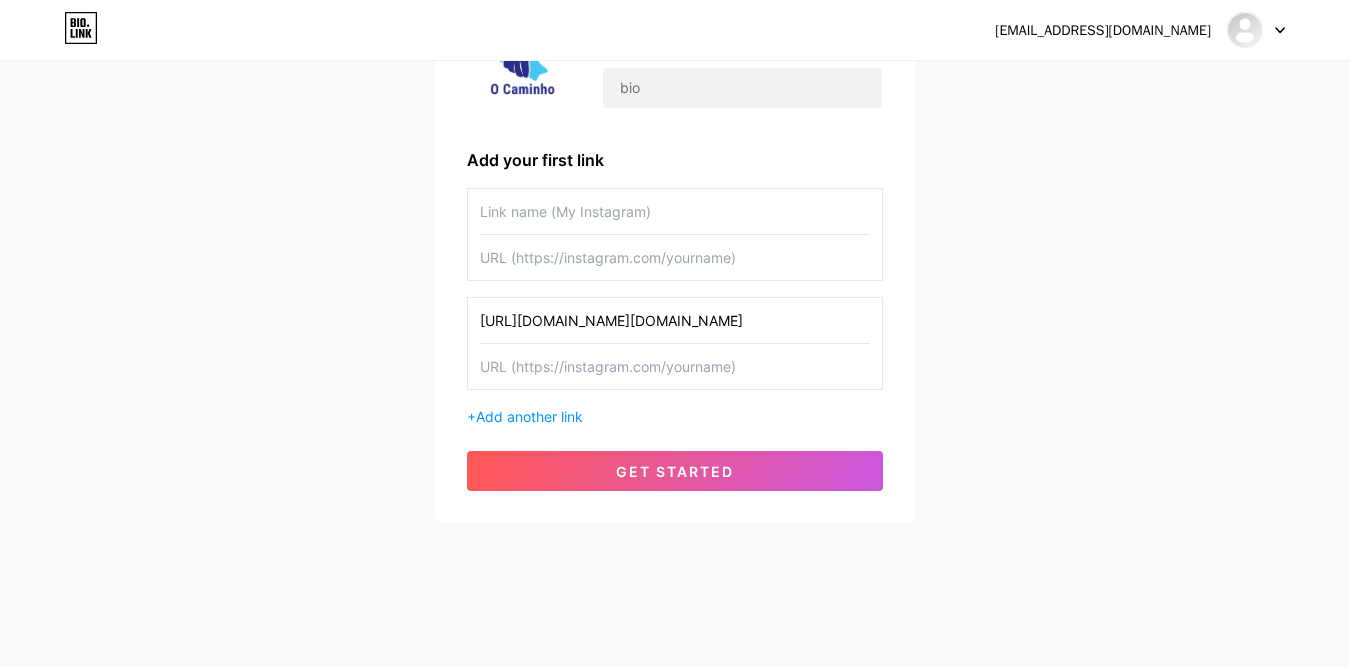 scroll, scrollTop: 34, scrollLeft: 0, axis: vertical 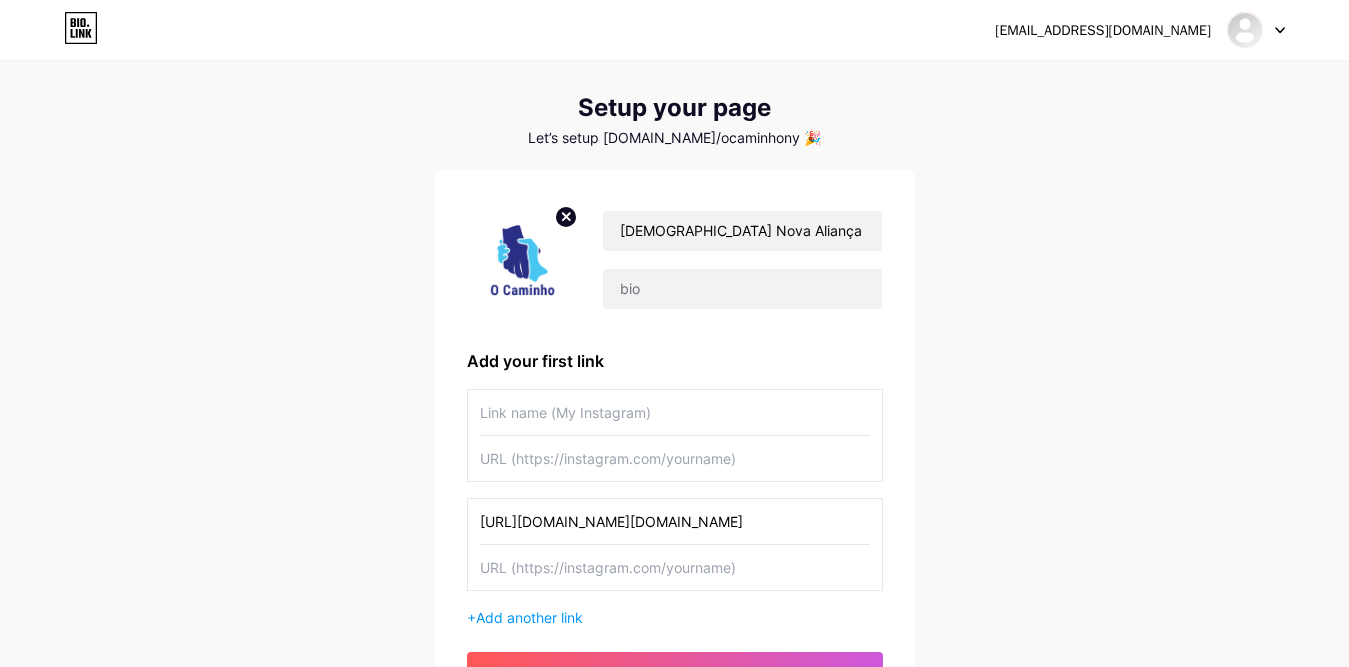click at bounding box center (675, 458) 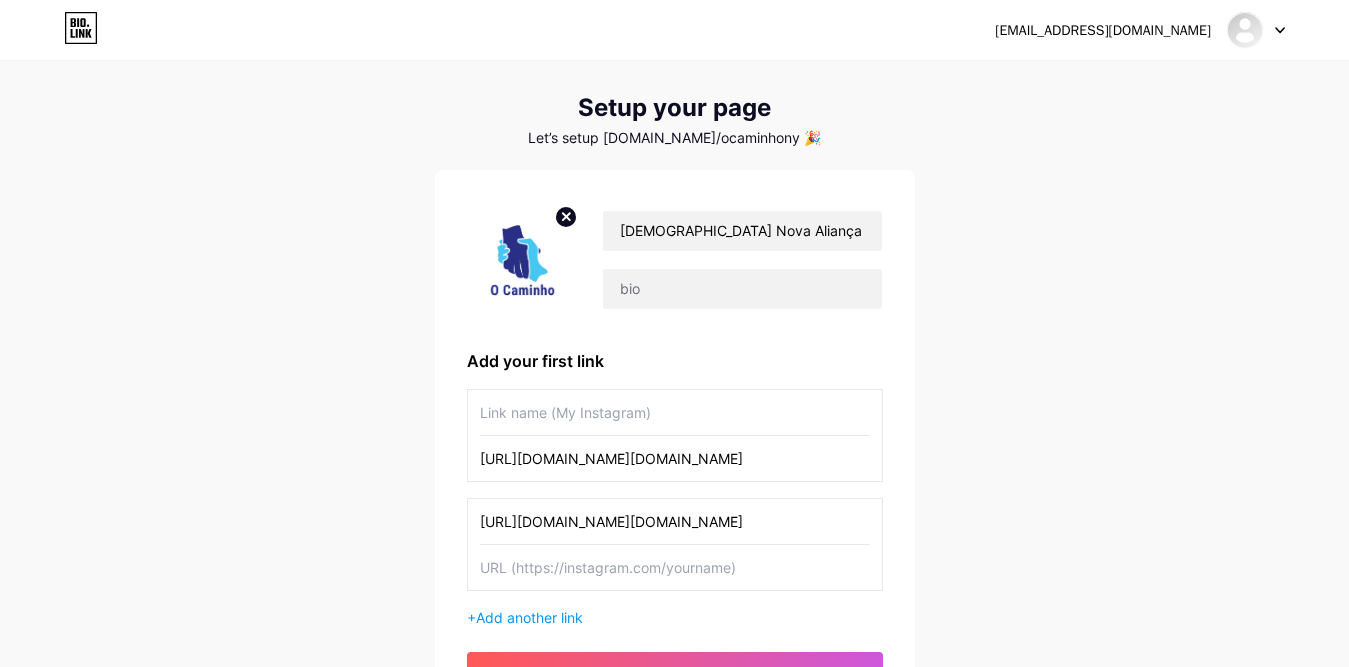 scroll, scrollTop: 0, scrollLeft: 122, axis: horizontal 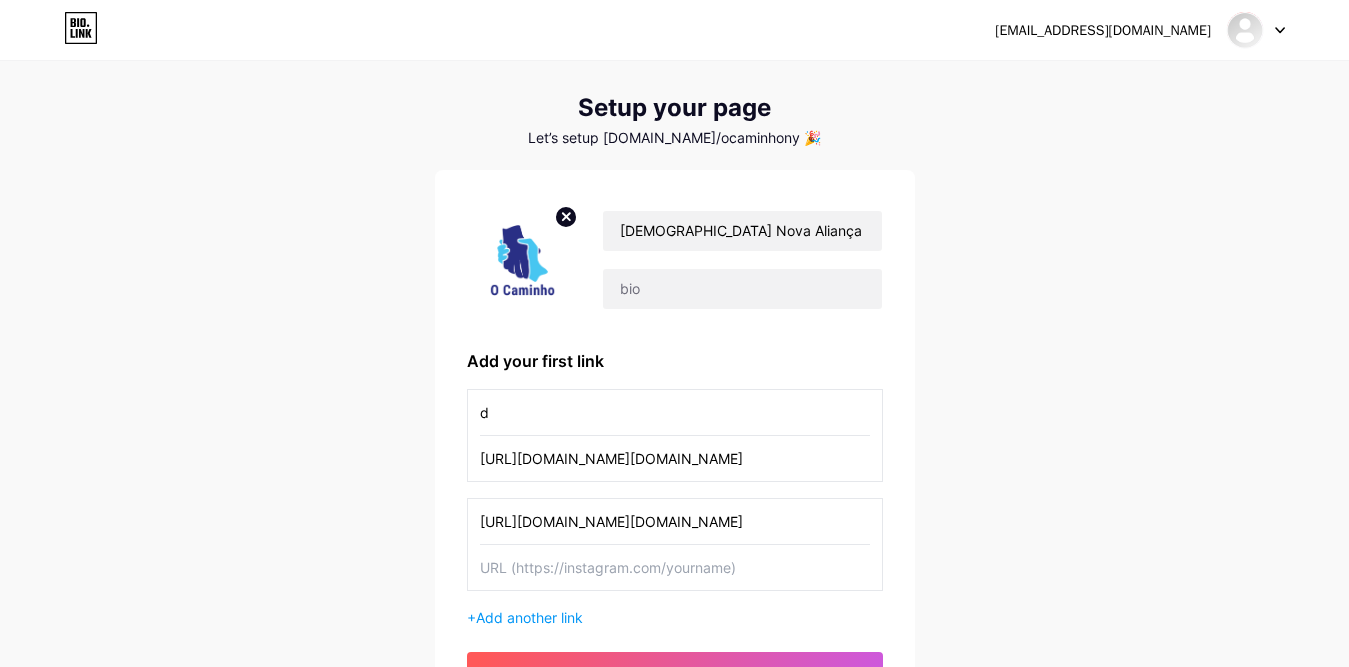 type on "d" 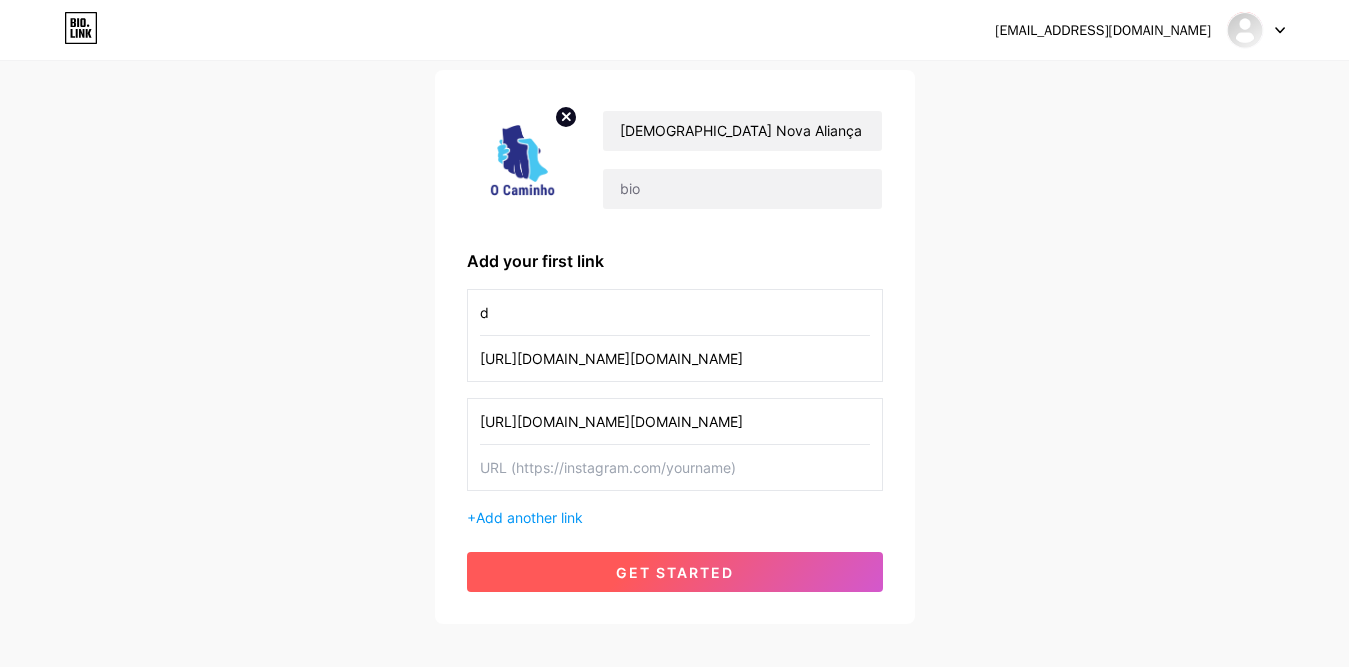 click on "get started" at bounding box center (675, 572) 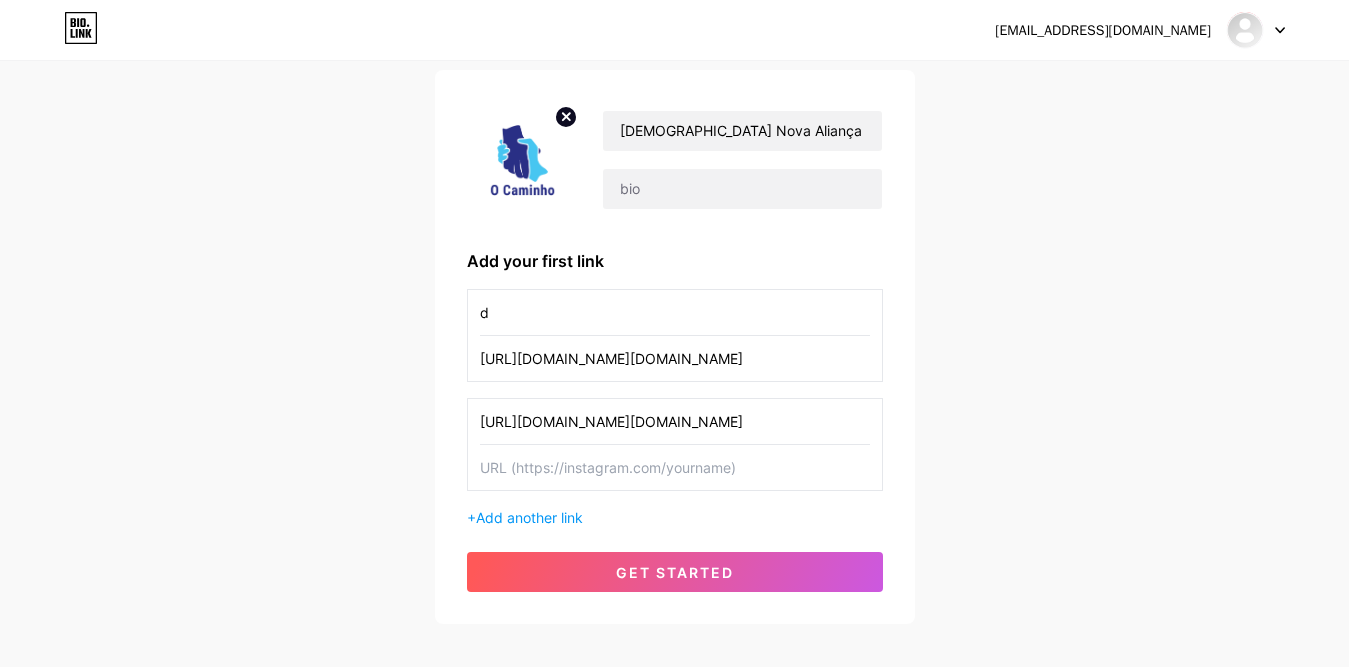 scroll, scrollTop: 126, scrollLeft: 0, axis: vertical 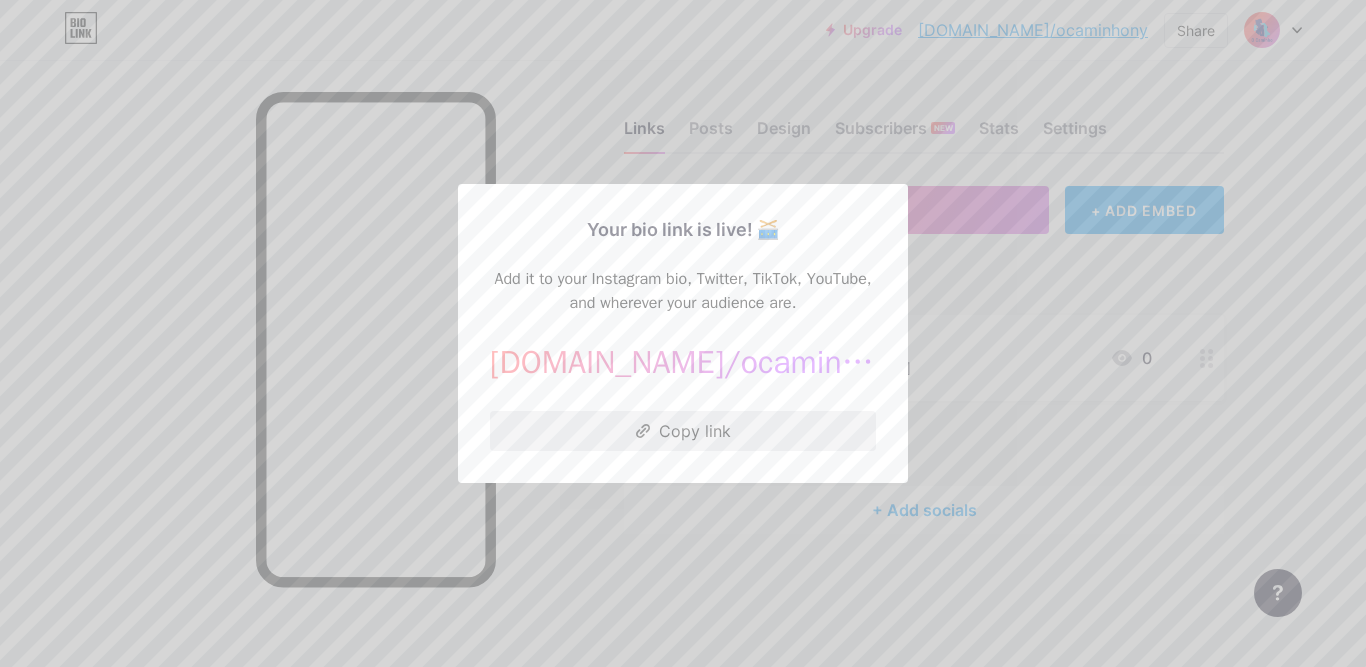 click on "Copy link" at bounding box center (683, 431) 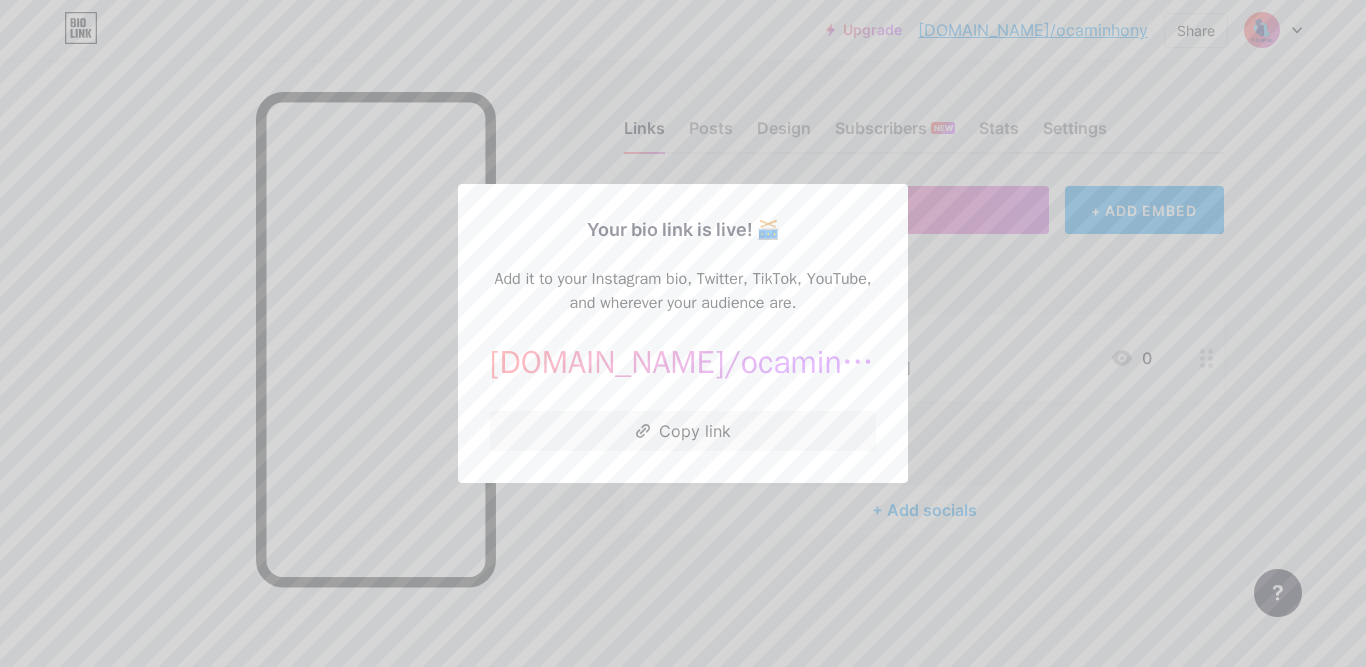 click at bounding box center [683, 333] 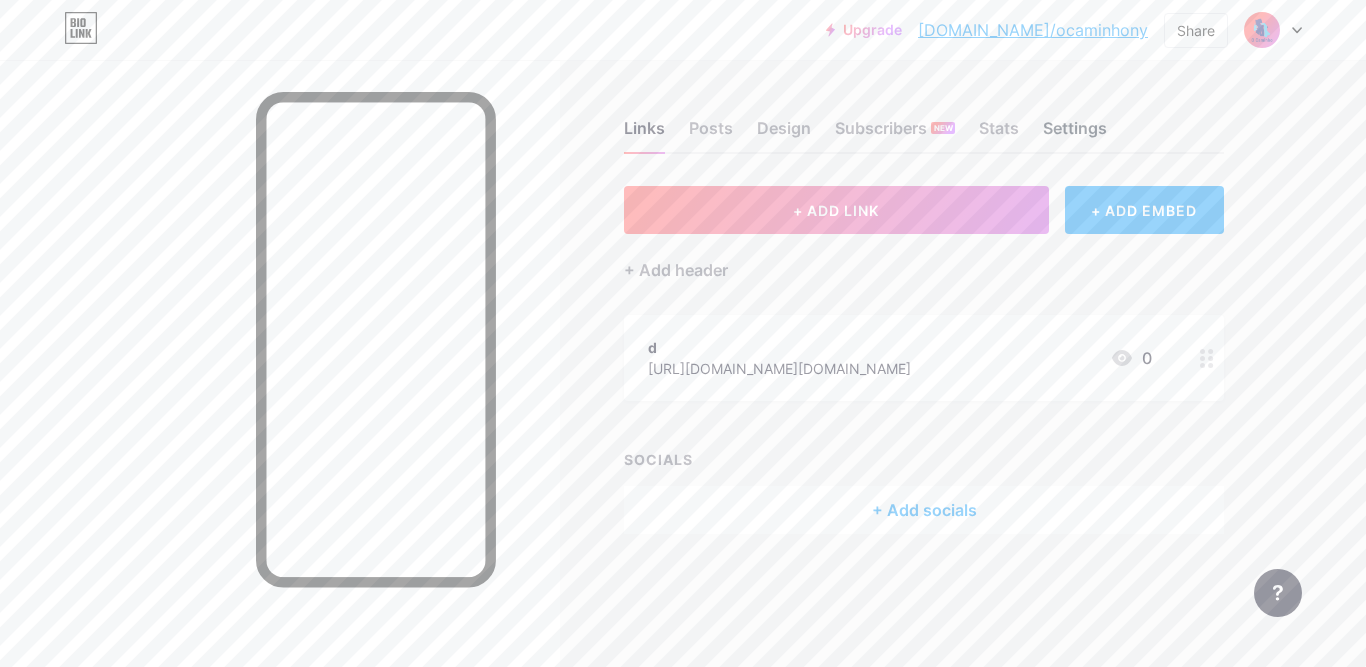 click on "Settings" at bounding box center (1075, 134) 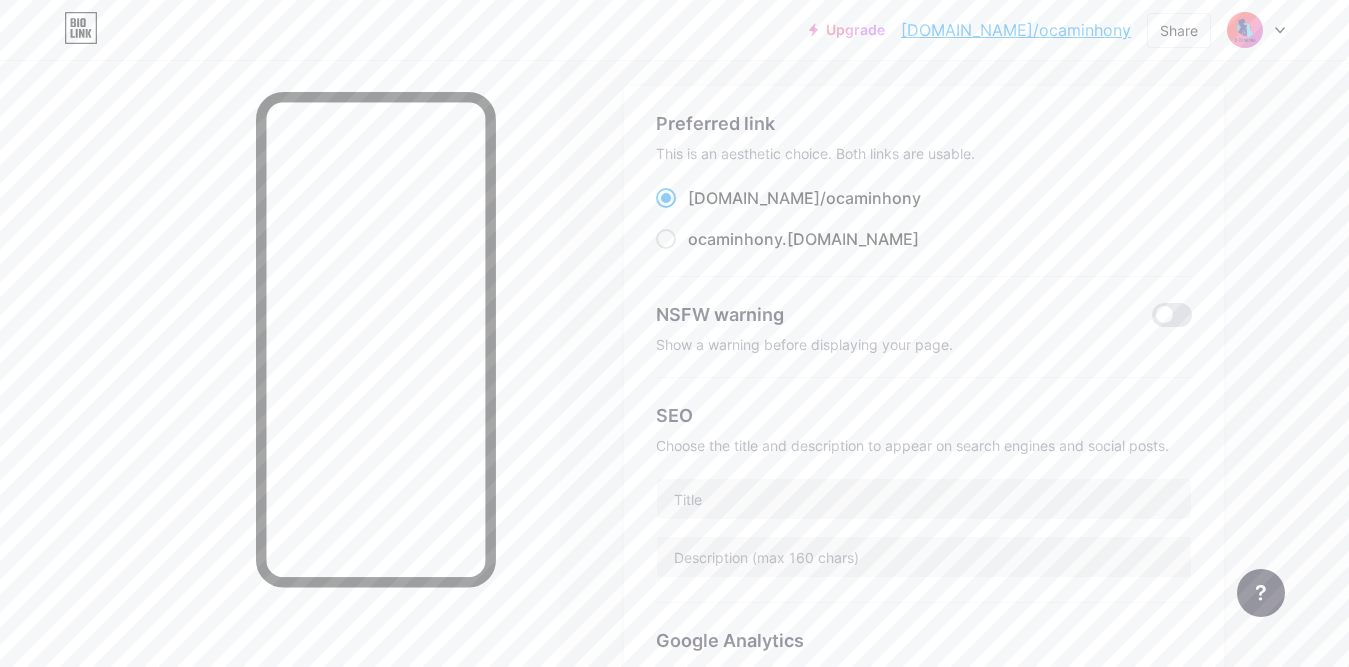 scroll, scrollTop: 0, scrollLeft: 0, axis: both 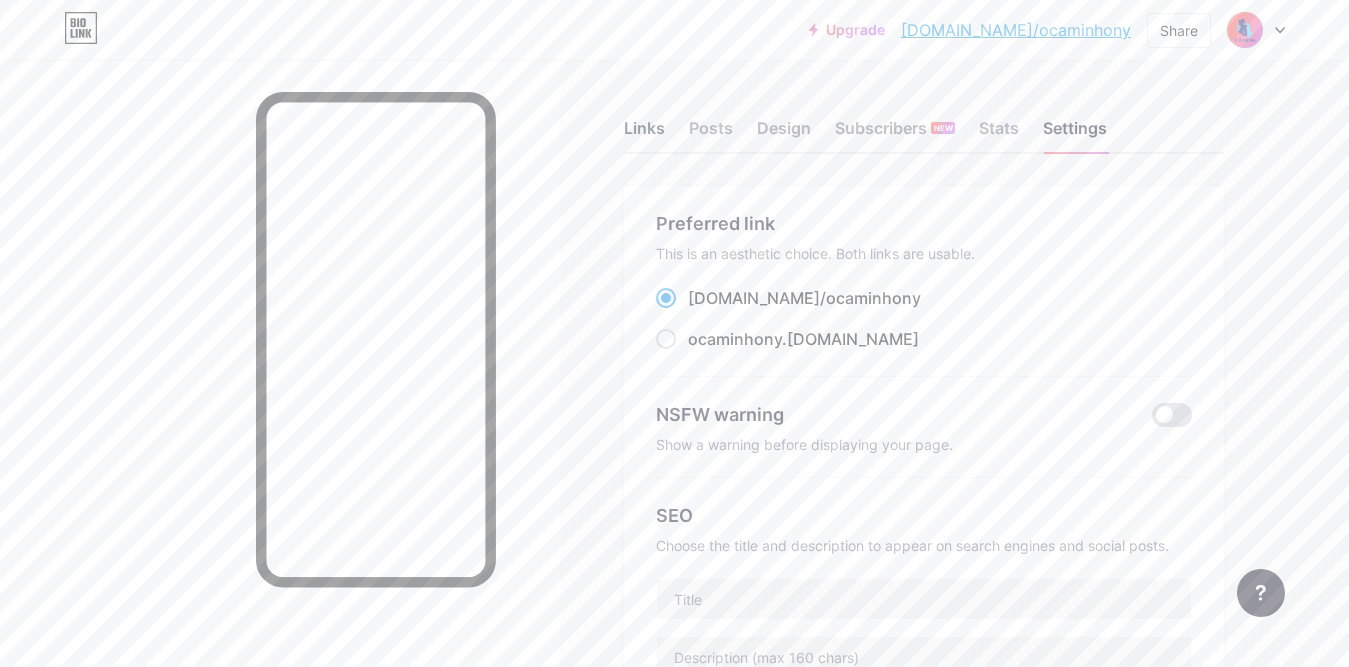 click on "Links" at bounding box center (644, 134) 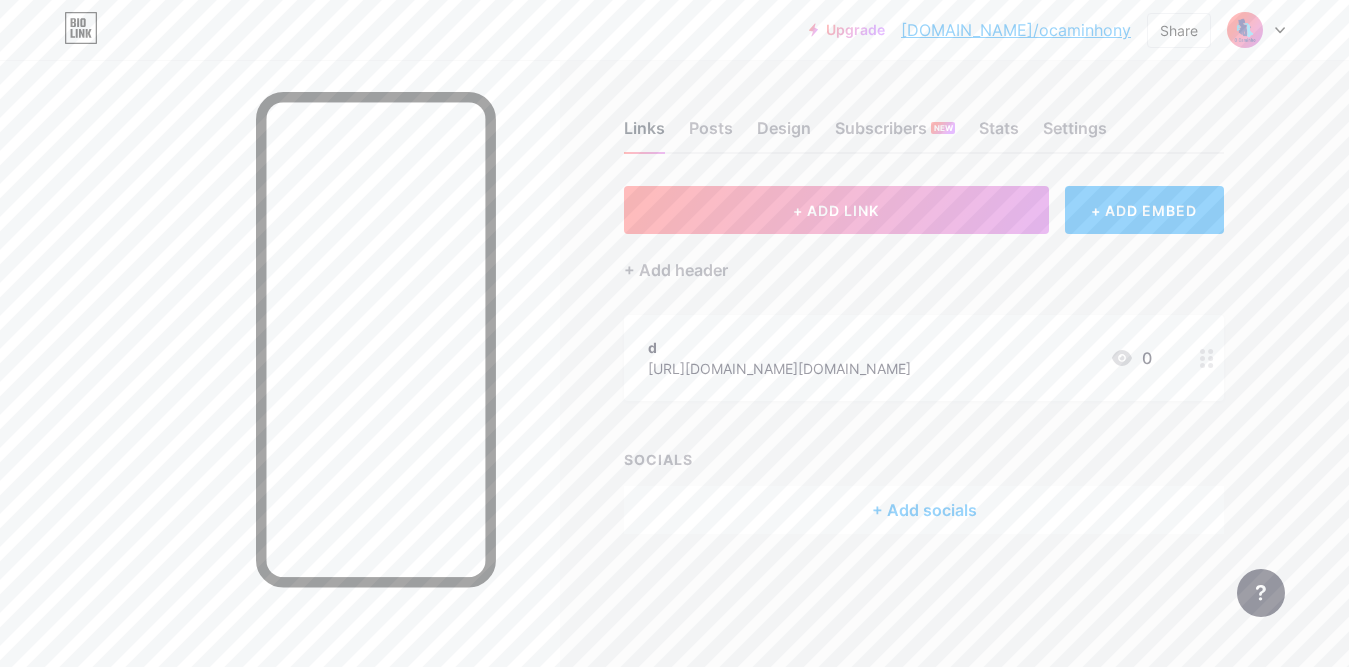scroll, scrollTop: 0, scrollLeft: 0, axis: both 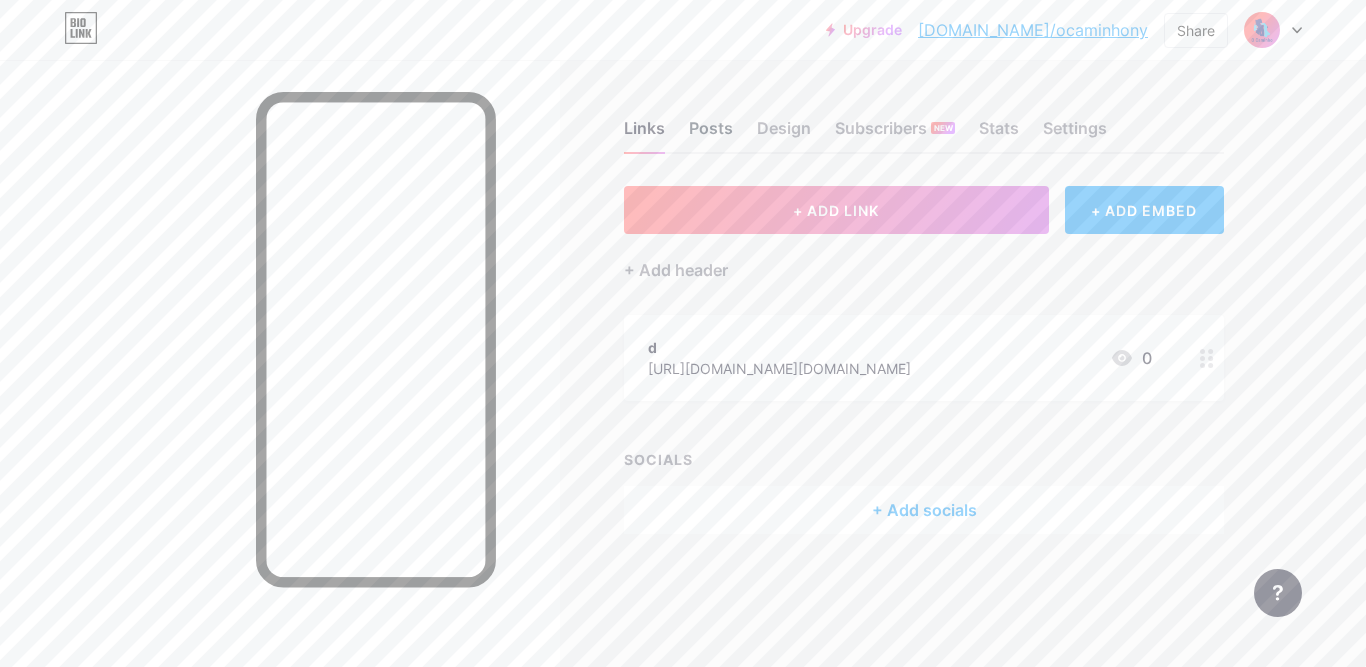 click on "Posts" at bounding box center [711, 134] 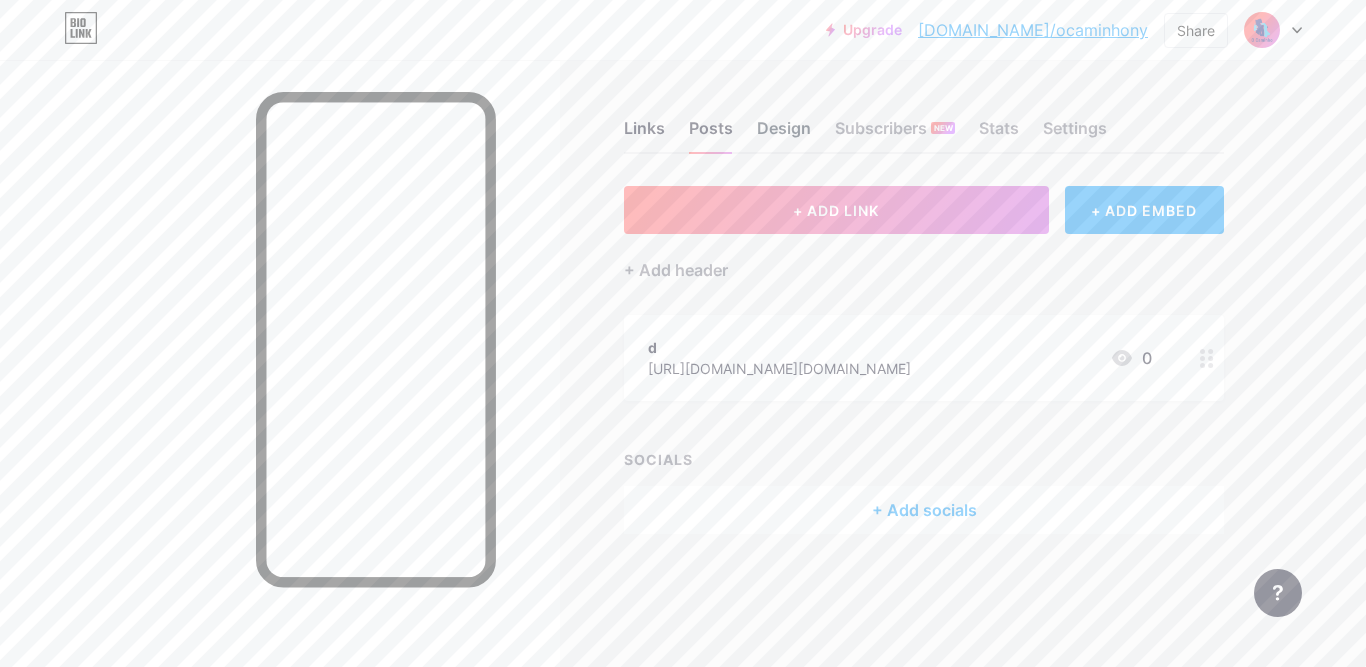 click on "Design" at bounding box center [784, 134] 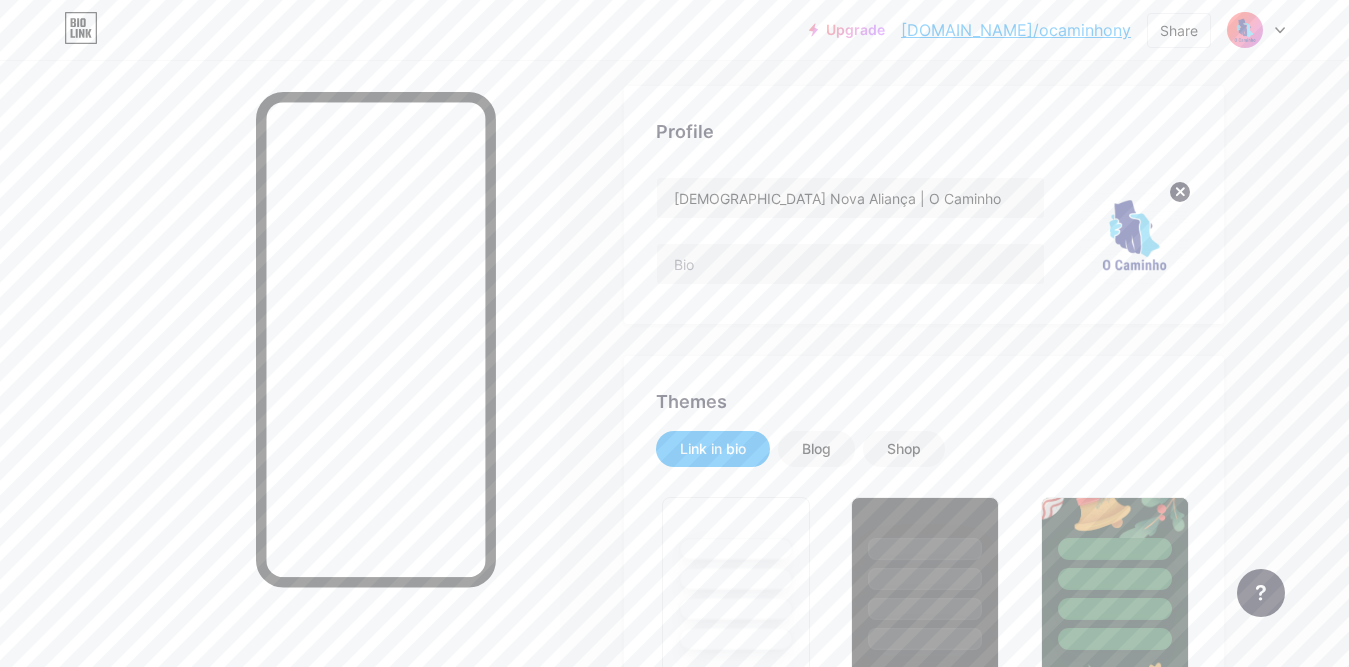 type on "#ffffff" 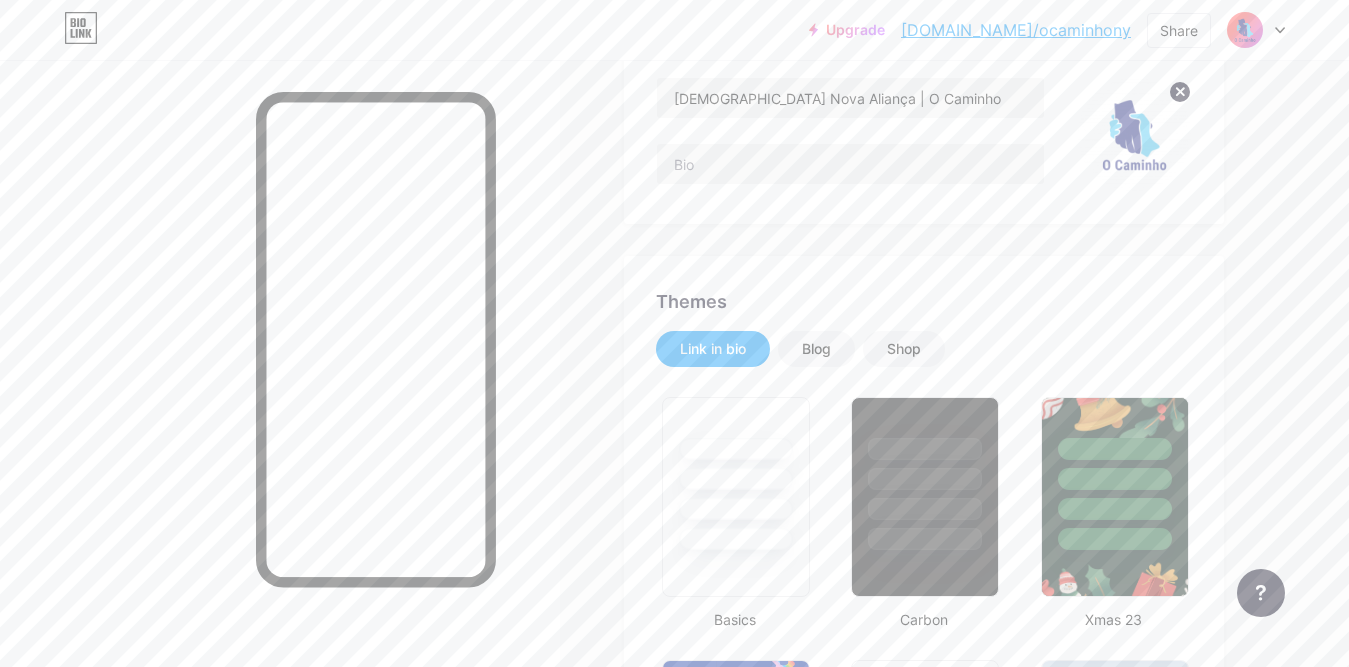 scroll, scrollTop: 0, scrollLeft: 0, axis: both 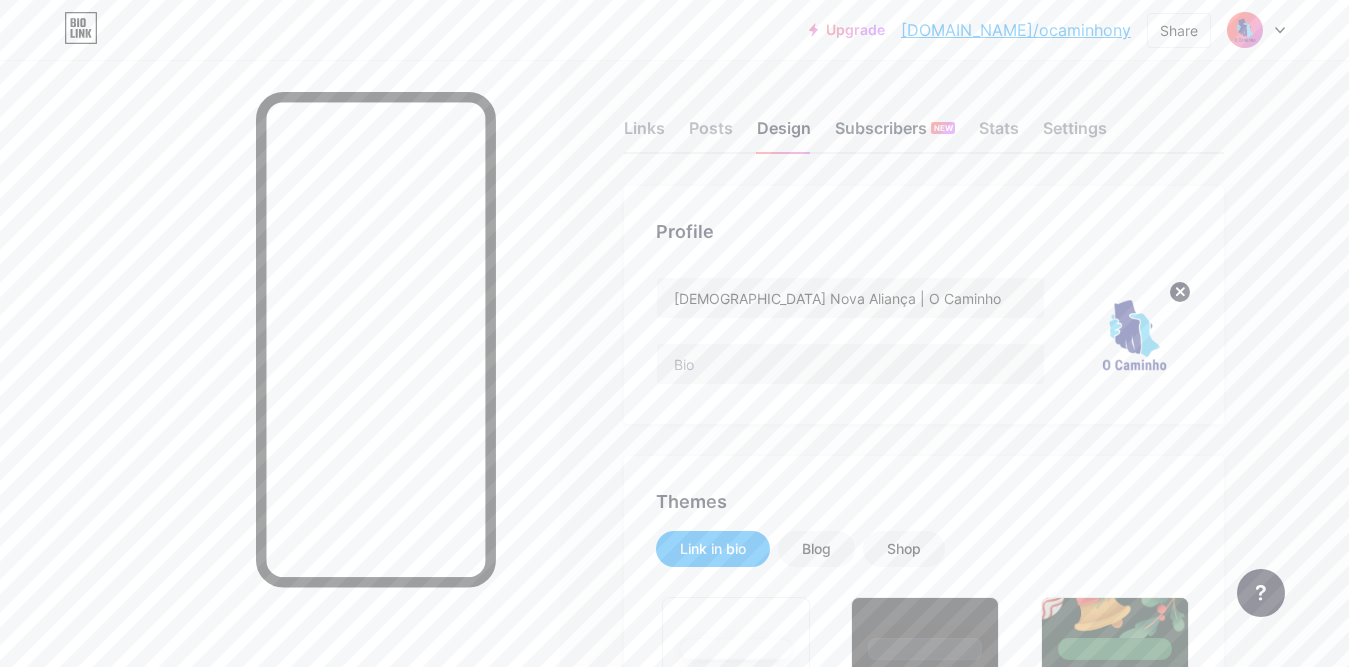 click on "Subscribers
NEW" at bounding box center (895, 134) 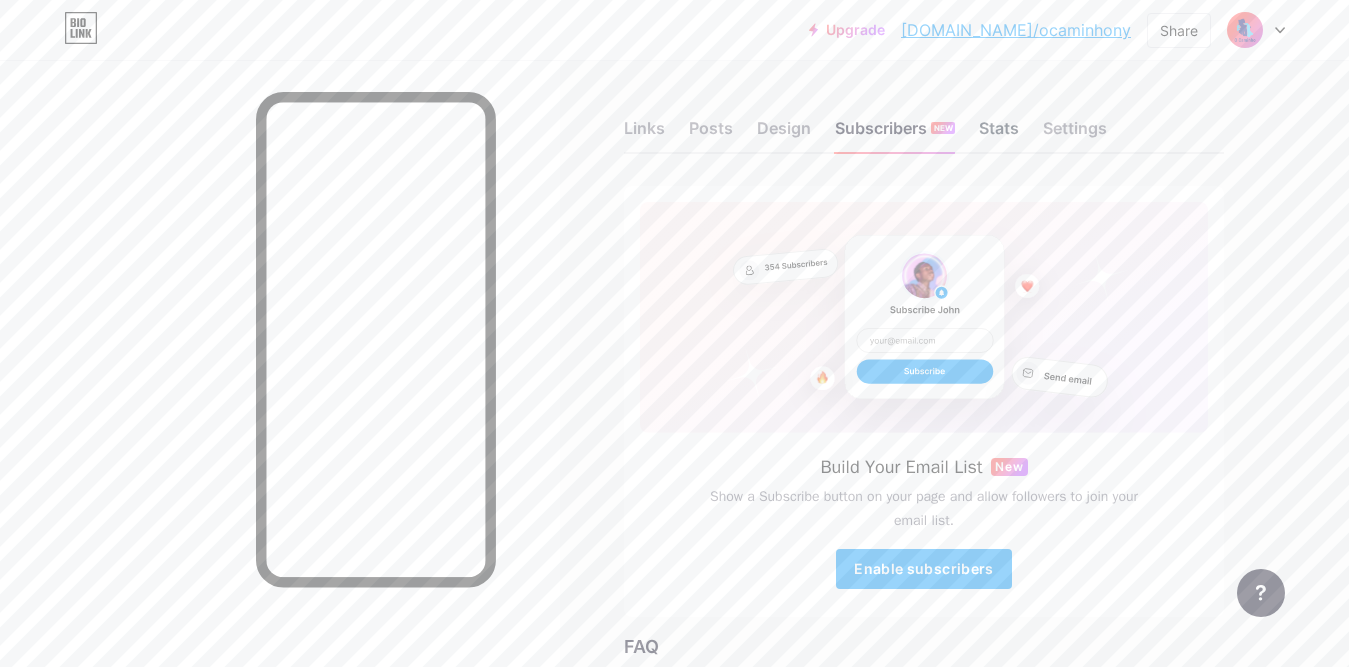click on "Stats" at bounding box center (999, 134) 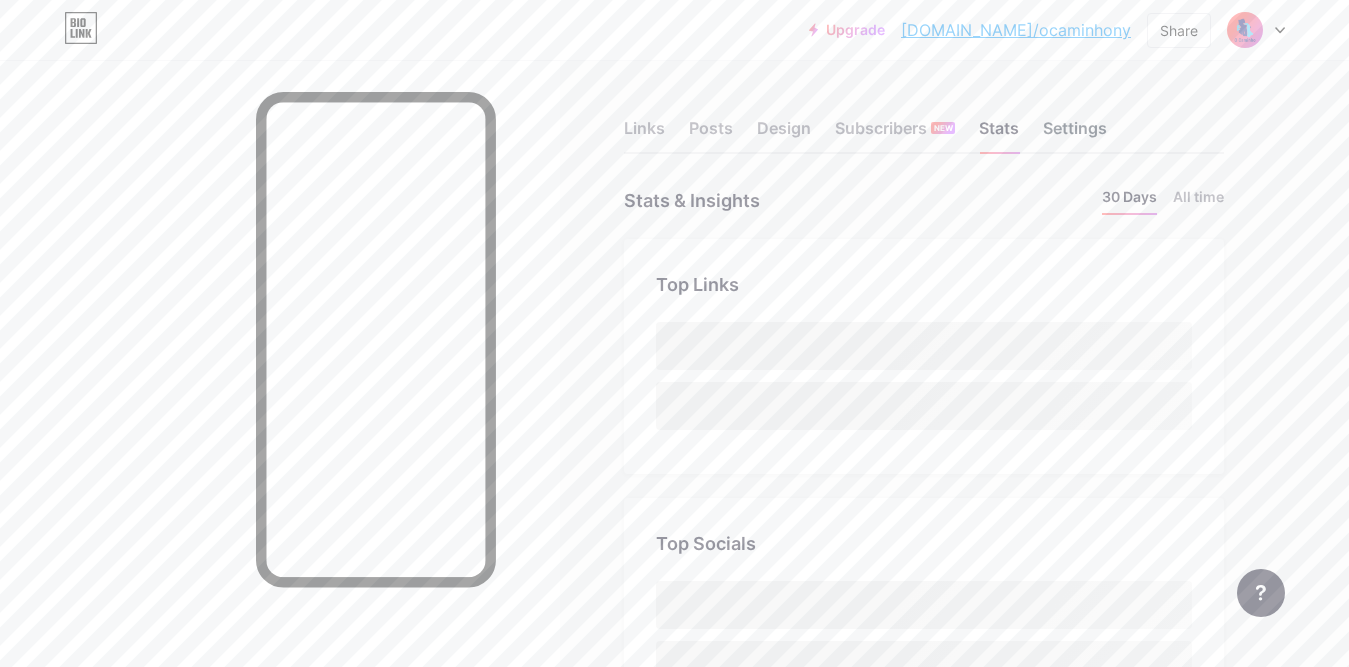 click on "Settings" at bounding box center (1075, 134) 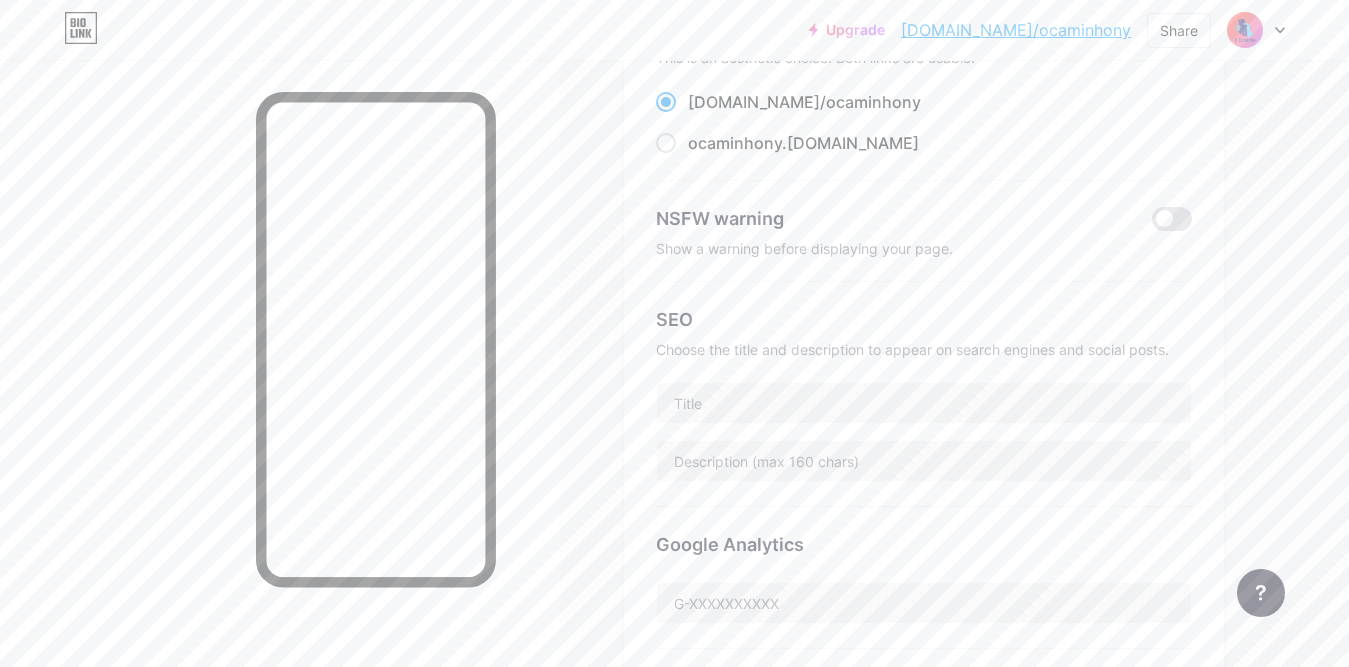 scroll, scrollTop: 0, scrollLeft: 0, axis: both 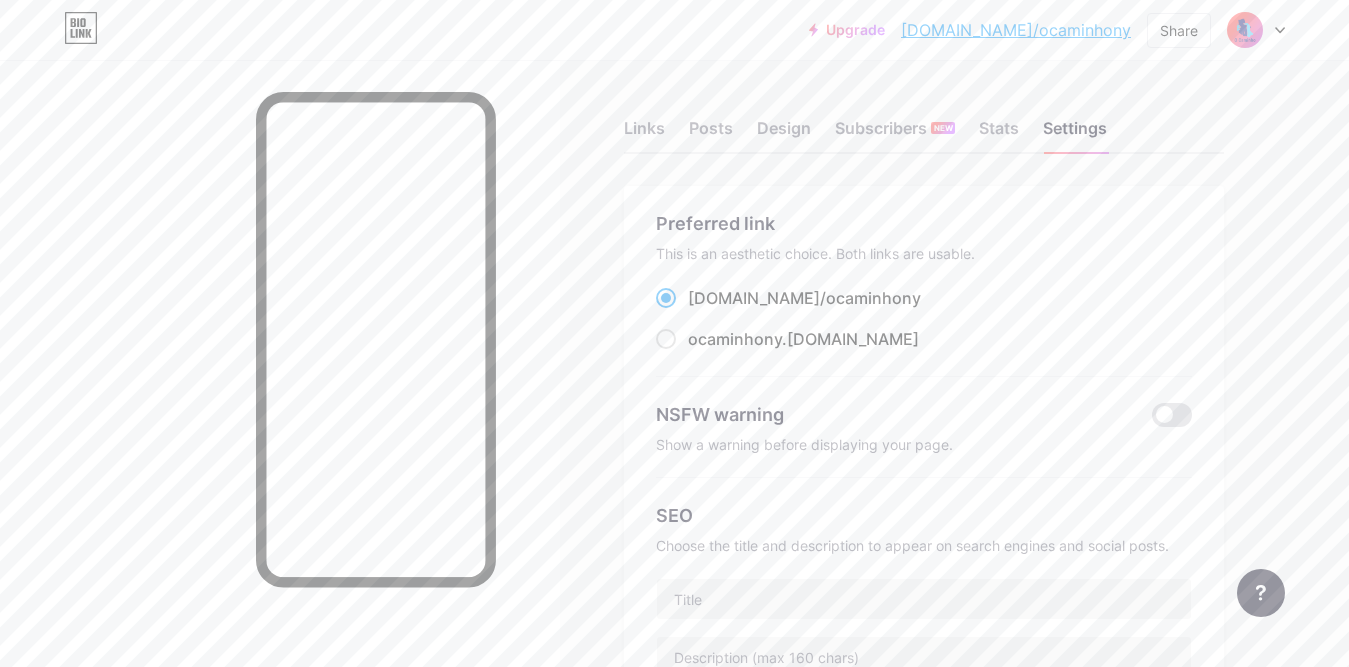 click 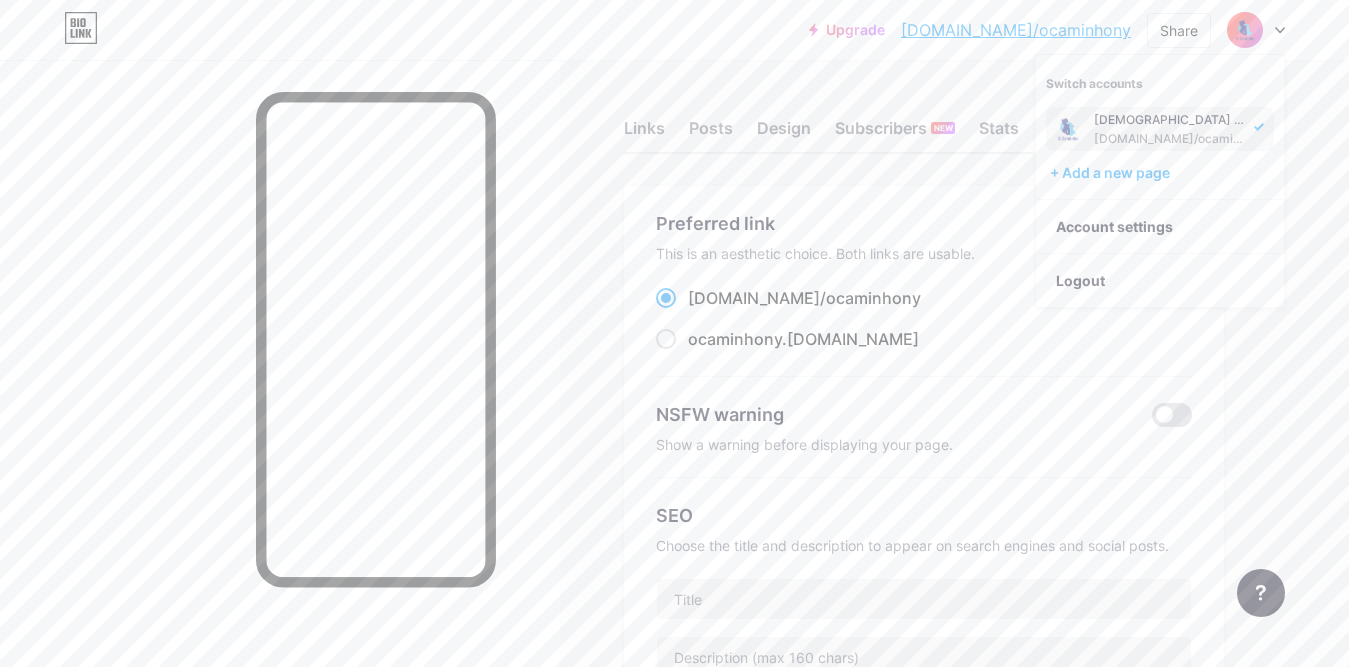 click on "Upgrade   bio.link/ocamin...   bio.link/ocaminhony   Share               Switch accounts     Igreja Nova Aliança | O Caminho   bio.link/ocaminhony       + Add a new page        Account settings   Logout   Link Copied
Links
Posts
Design
Subscribers
NEW
Stats
Settings     Preferred link   This is an aesthetic choice. Both links are usable.
bio.link/ ocaminhony       ocaminhony .bio.link
NSFW warning       Show a warning before displaying your page.     SEO   Choose the title and description to appear on search engines and social posts.           Google Analytics       My username   bio.link/   ocaminhony           Pro Links   PRO   Custom Domain   Try your own custom domain eg: jaseem.com   Set
up domain             Emoji link   Add emojis to your link eg: bio.link/😄😭🥵   Create
Go to  Help Center  to learn more or to contact support." at bounding box center [674, 783] 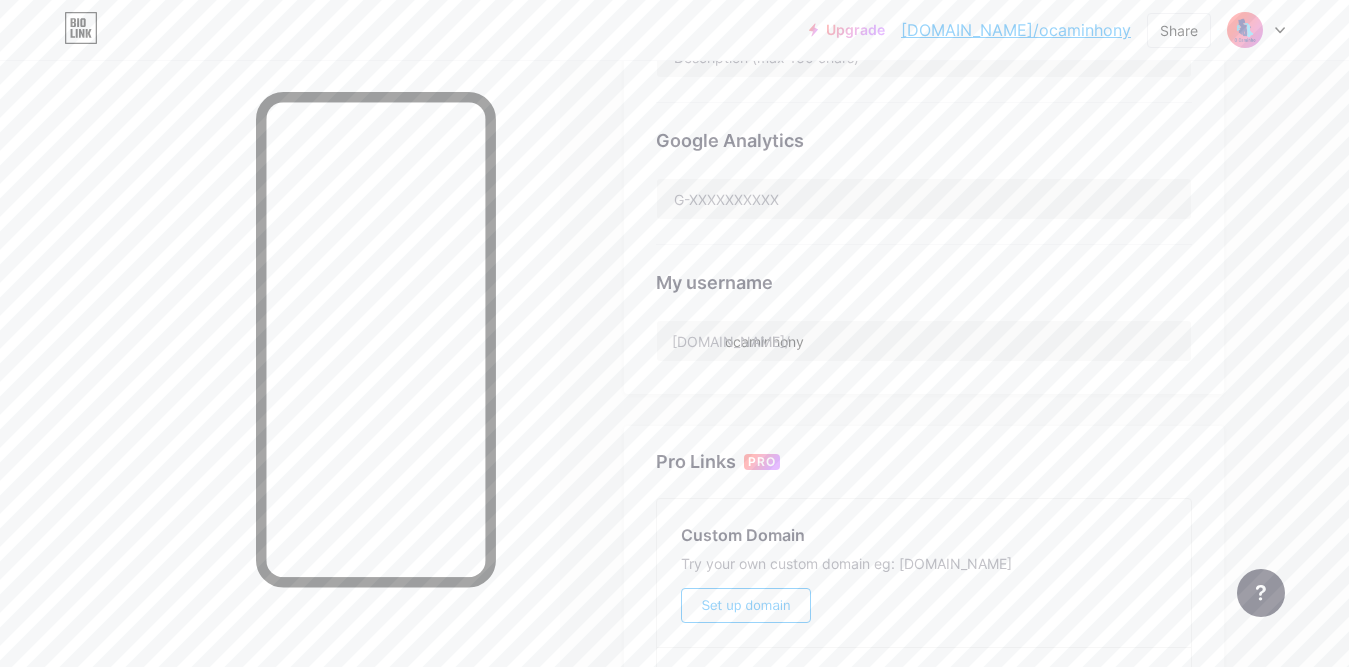 scroll, scrollTop: 800, scrollLeft: 0, axis: vertical 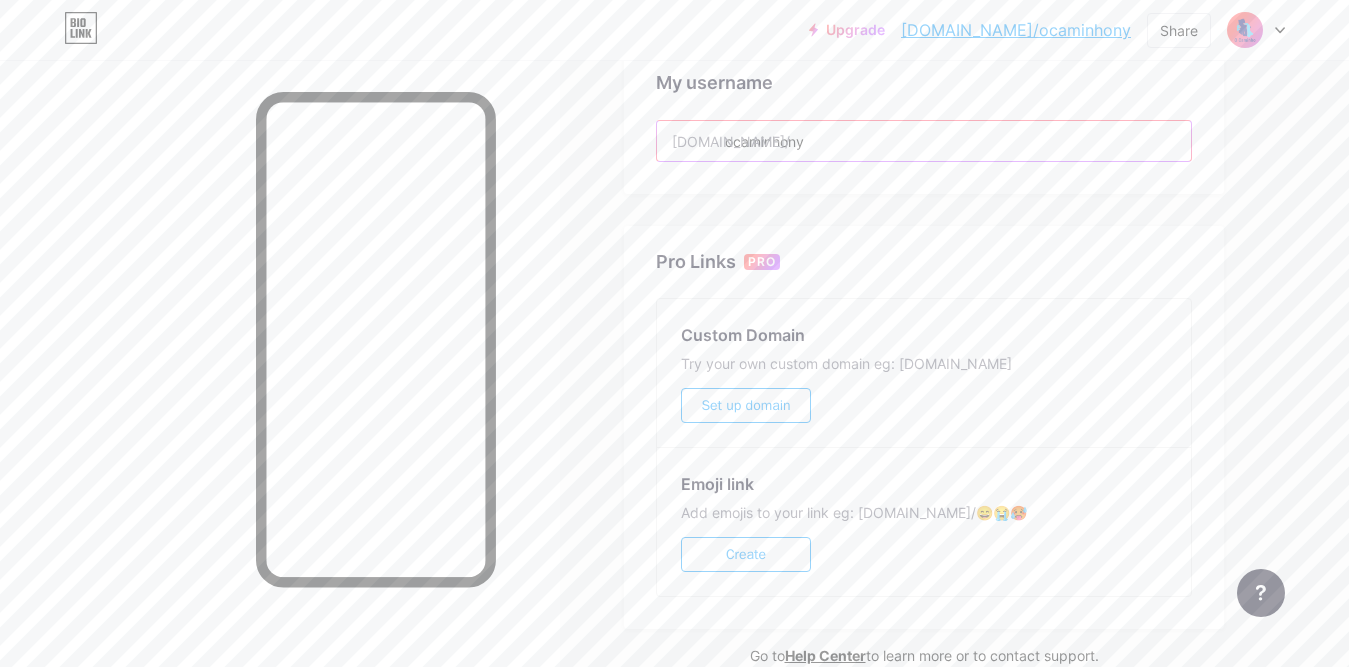 click on "ocaminhony" at bounding box center [924, 141] 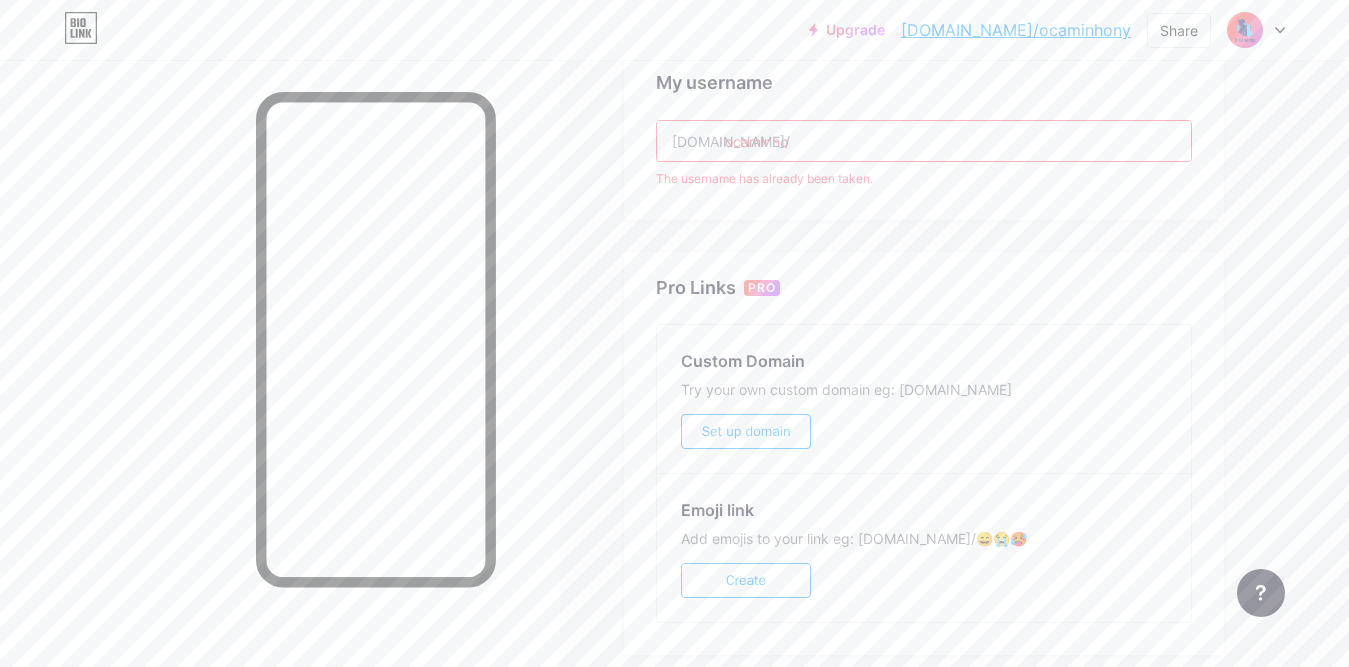 click on "ocaminho" at bounding box center [924, 141] 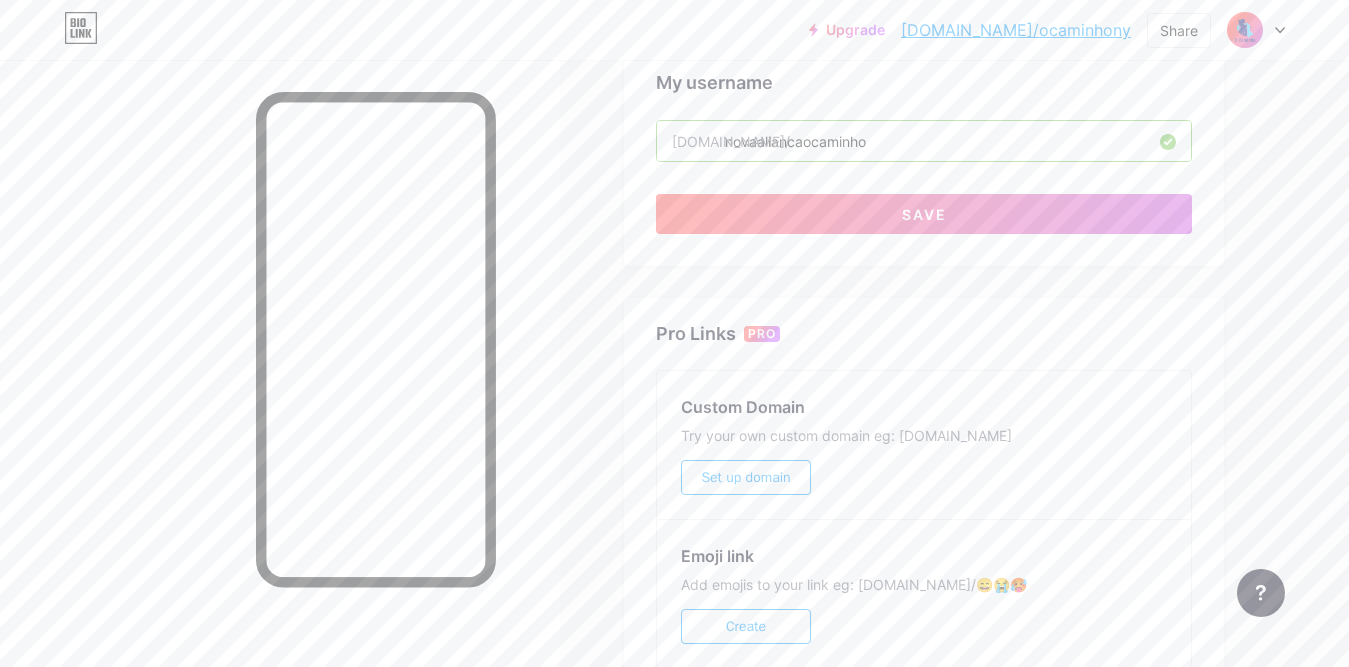 click on "novaaliancaocaminho" at bounding box center (924, 141) 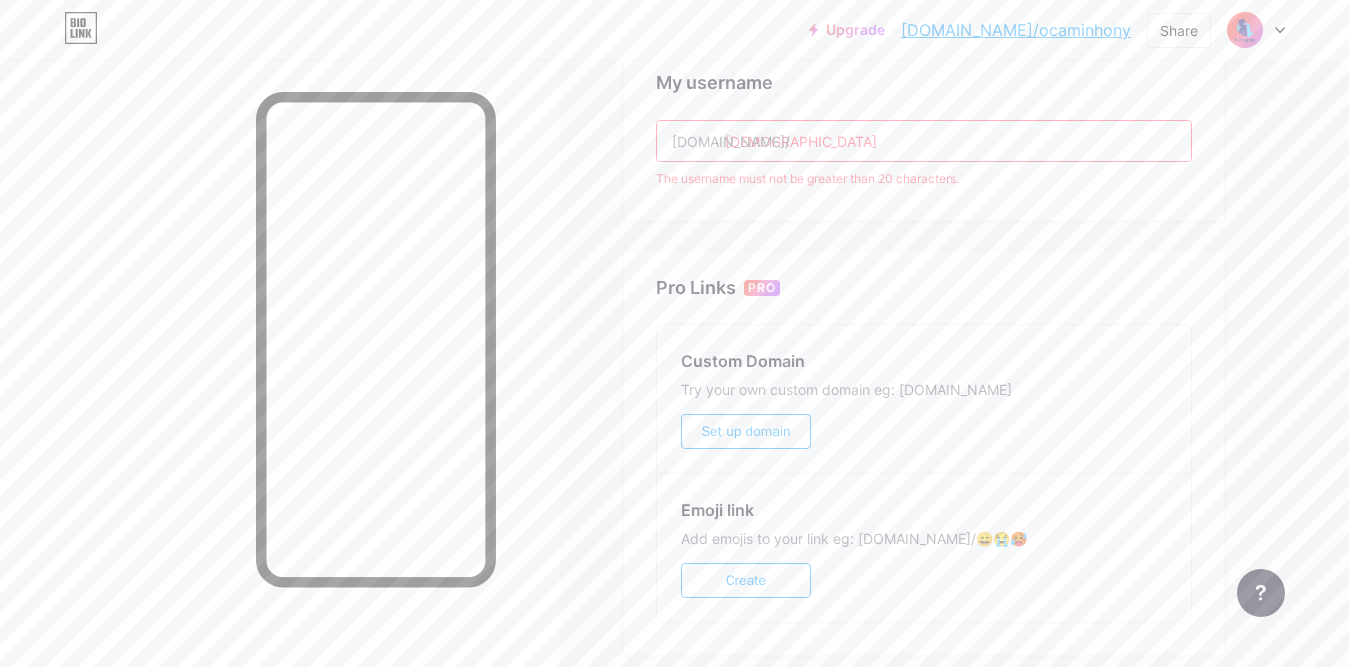 click on "igrejanovaaliancaocaminho" at bounding box center [924, 141] 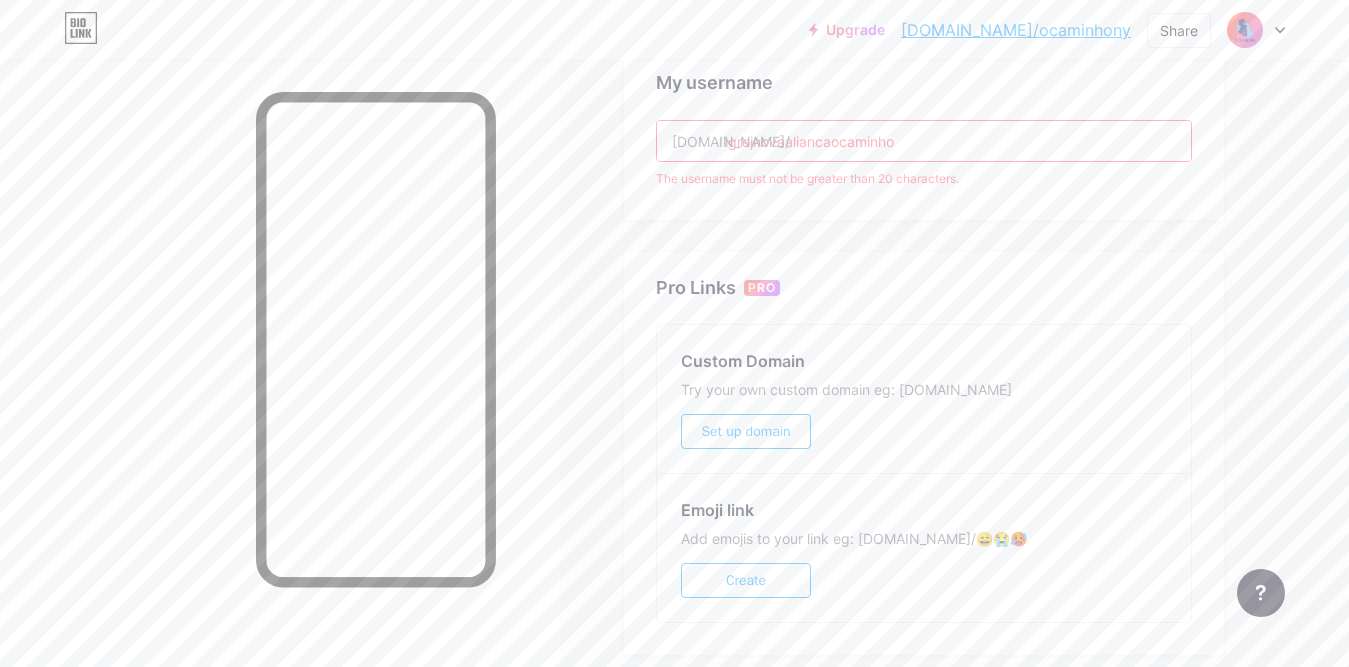 click on "igrejnovaaliancaocaminho" at bounding box center (924, 141) 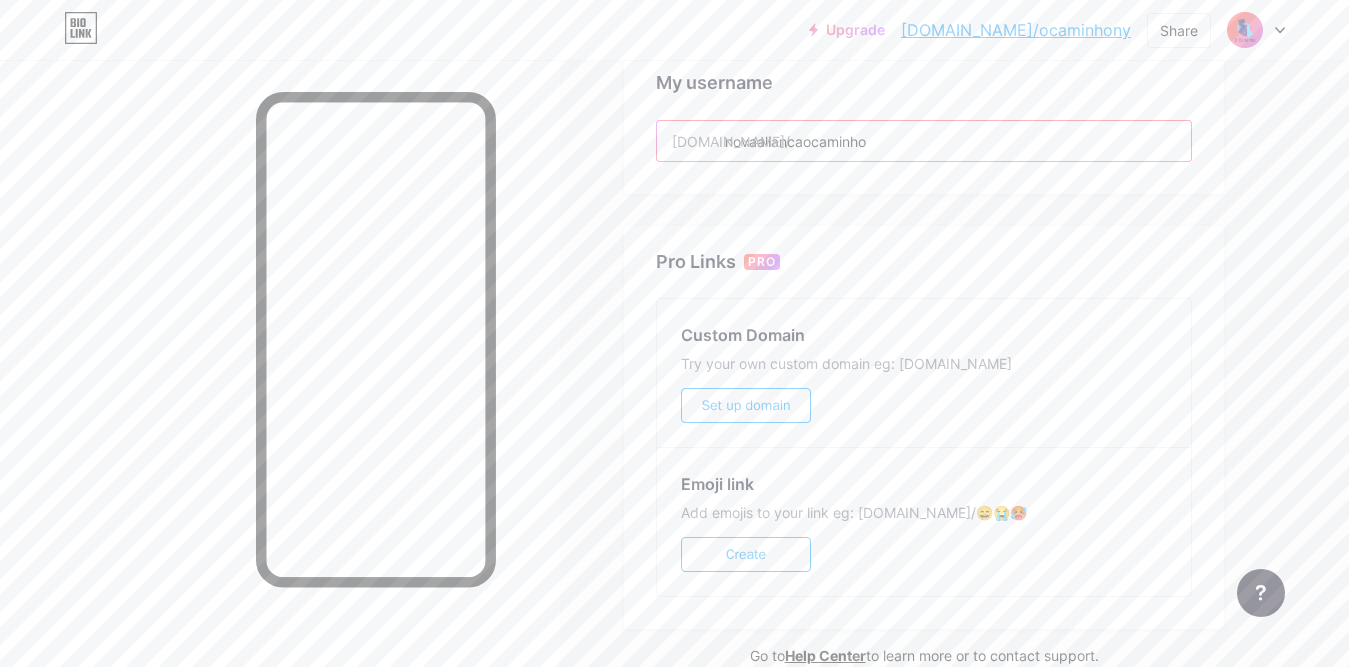 click on "novaaliancaocaminho" at bounding box center (924, 141) 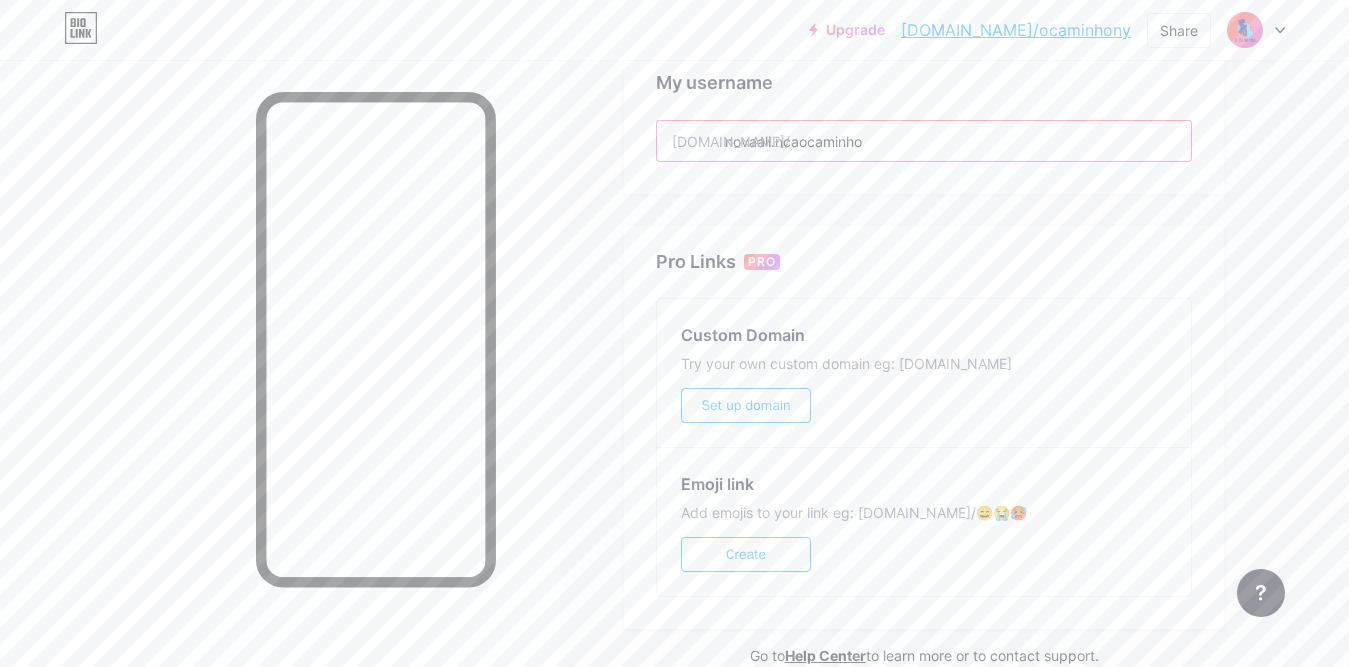 click on "novaali.ncaocaminho" at bounding box center (924, 141) 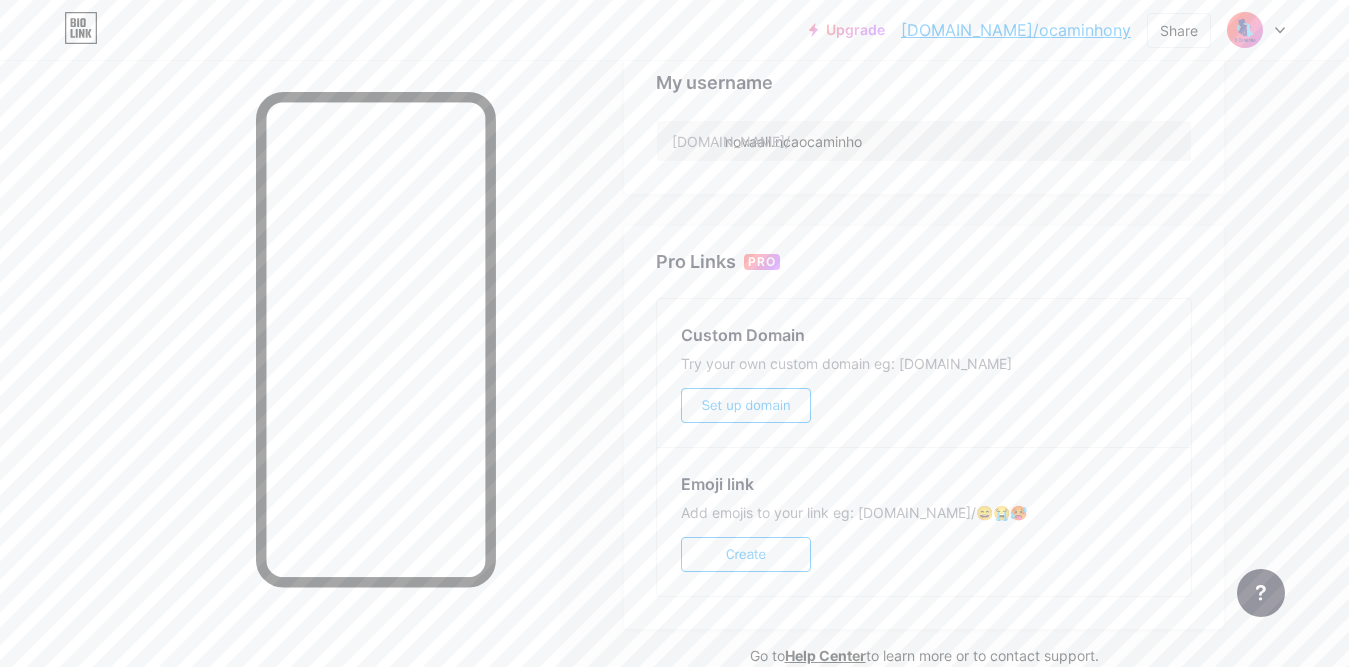 click on "My username" at bounding box center [924, 82] 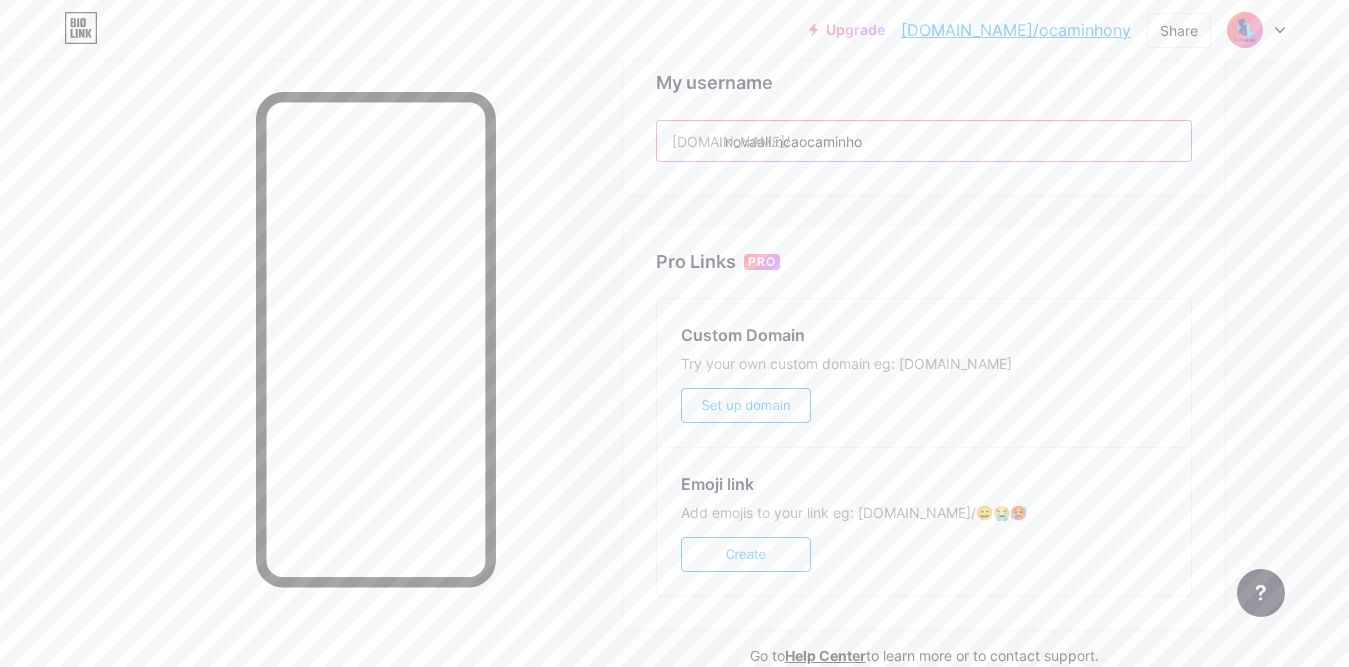 drag, startPoint x: 872, startPoint y: 144, endPoint x: 622, endPoint y: 131, distance: 250.33777 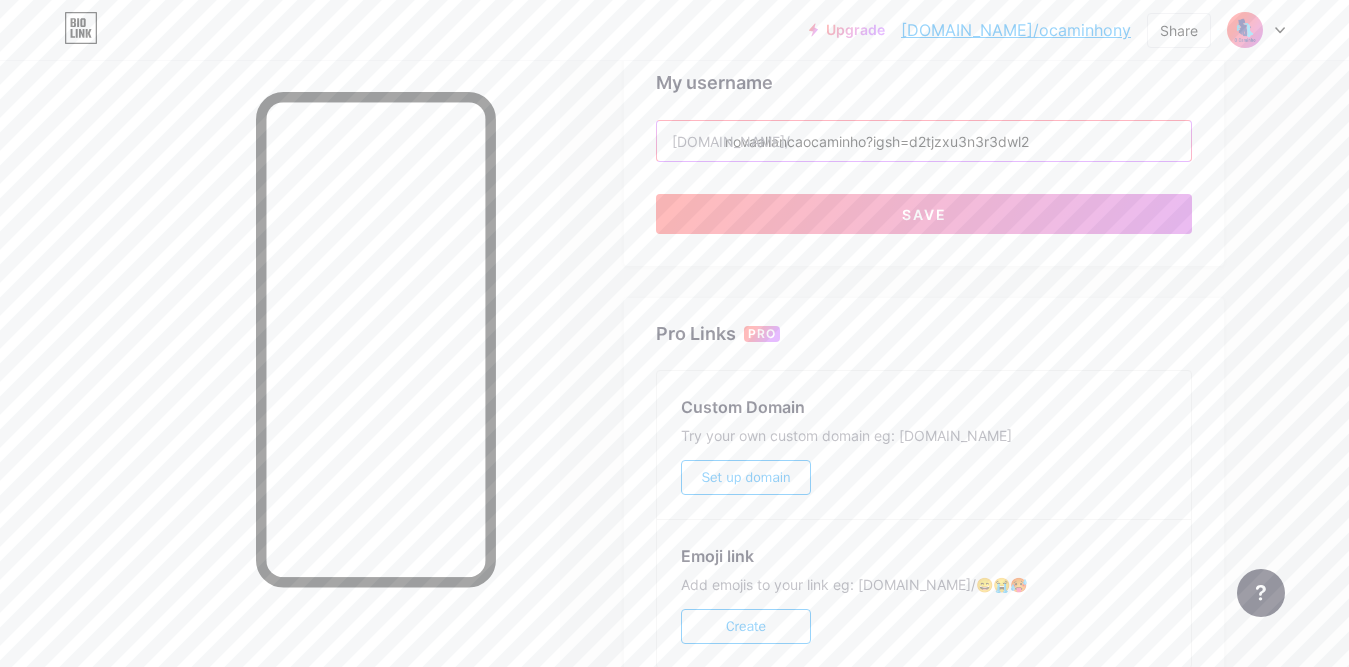 click on "novaaliancaocaminho?igsh=d2tjzxu3n3r3dwl2" at bounding box center (924, 141) 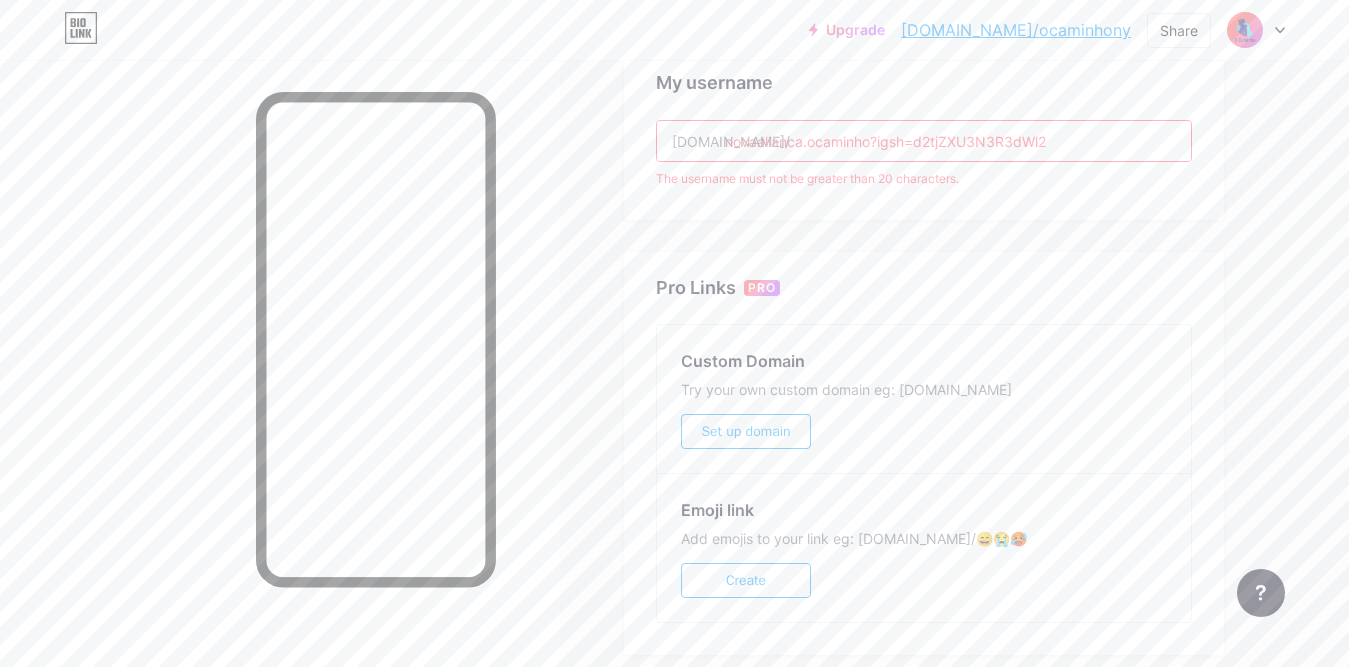 click on "novaalianca.ocaminho?igsh=d2tjZXU3N3R3dWl2" at bounding box center (924, 141) 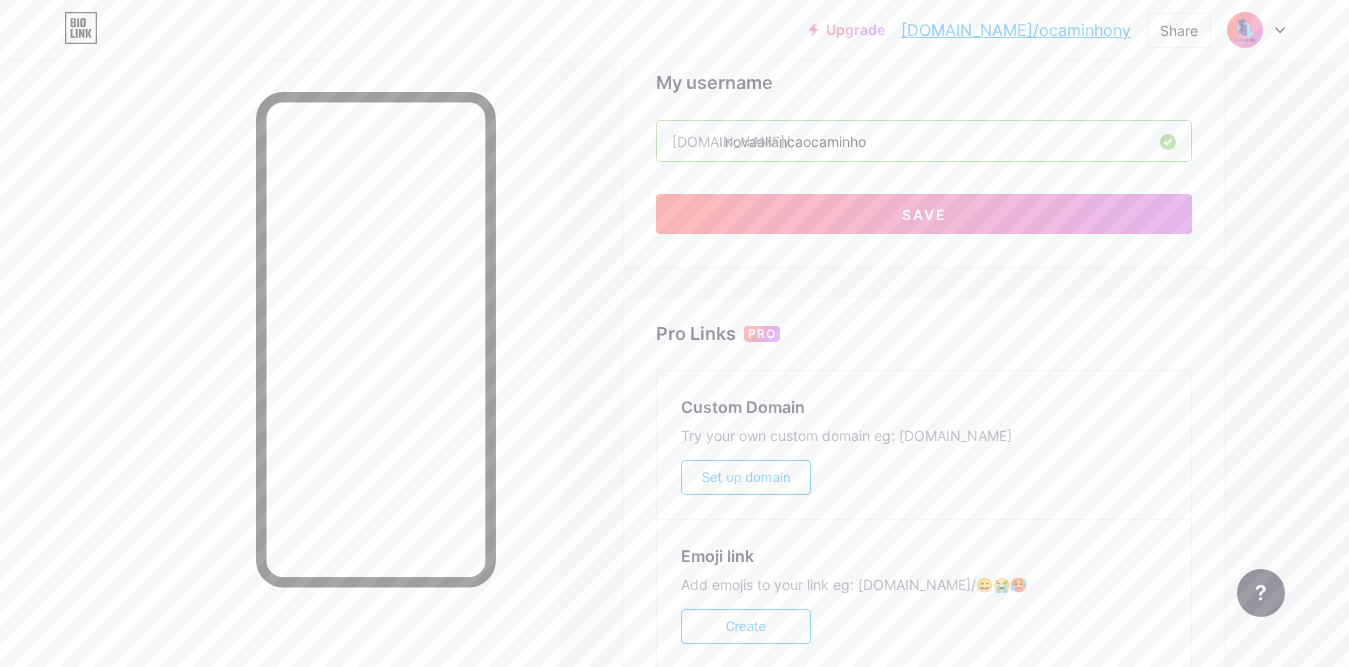 click on "novaaliancaocaminho" at bounding box center (924, 141) 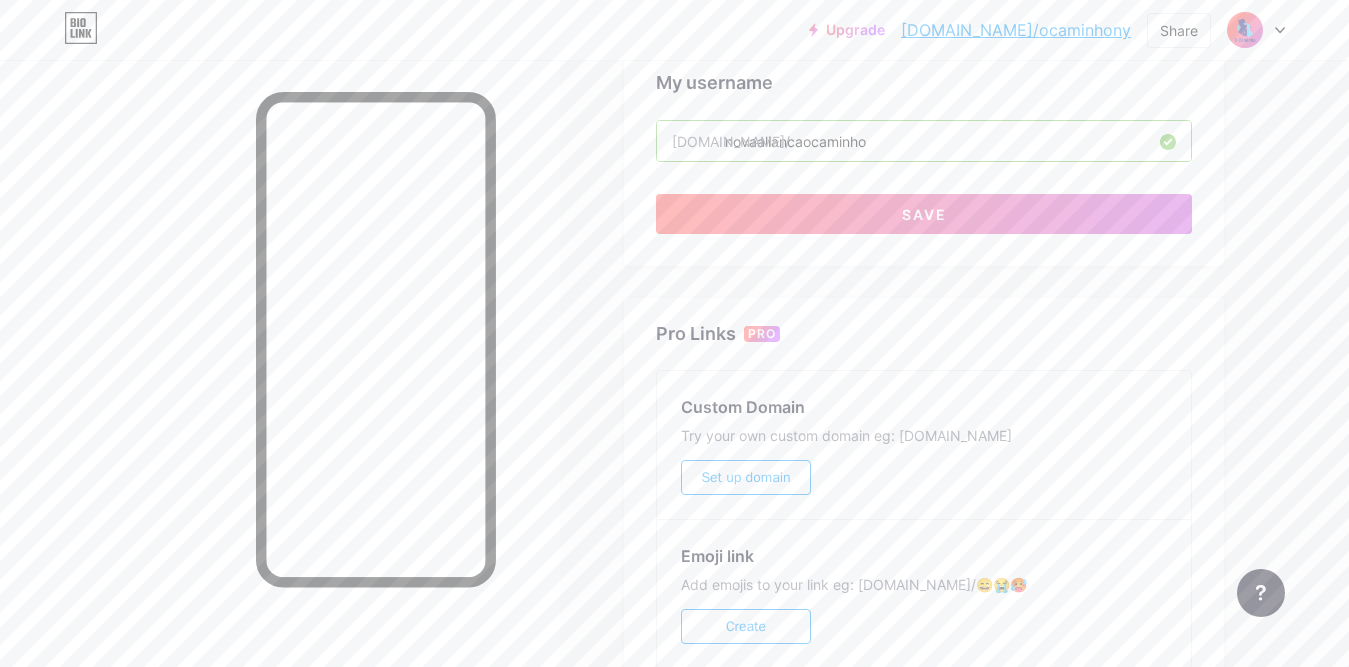 click on "novaaliancaocaminho" at bounding box center (924, 141) 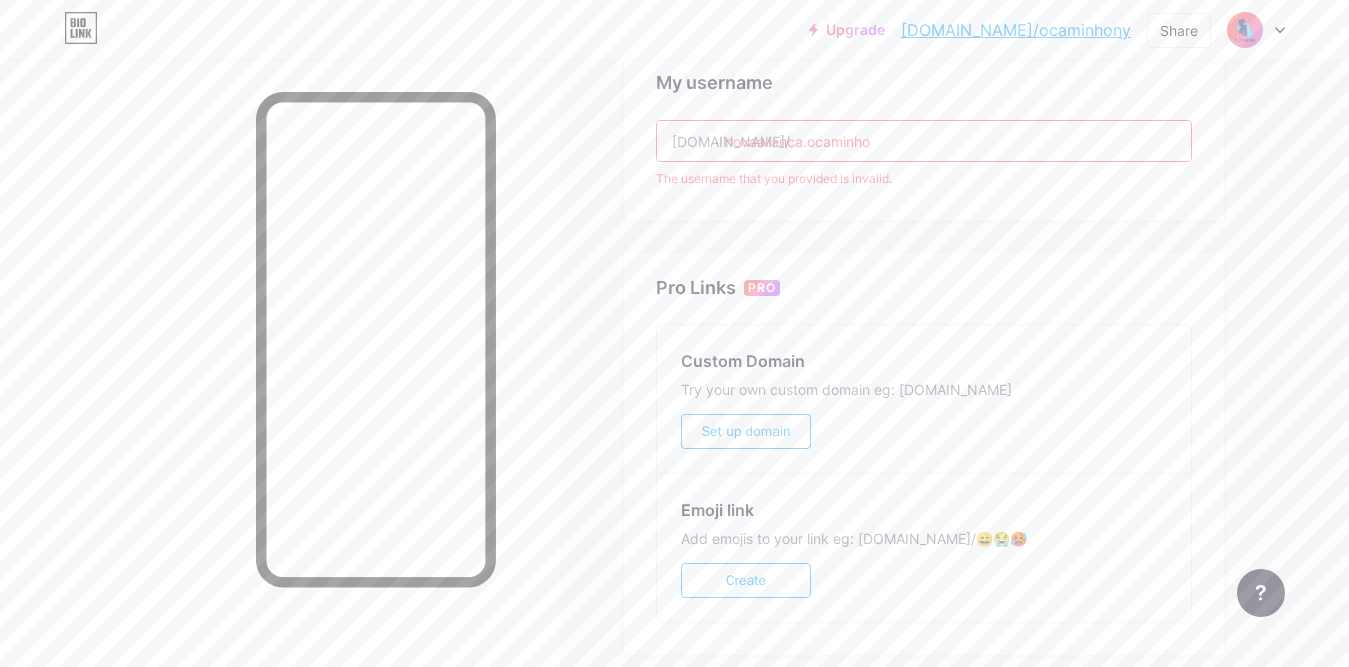 click on "novaalianca.ocaminho" at bounding box center [924, 141] 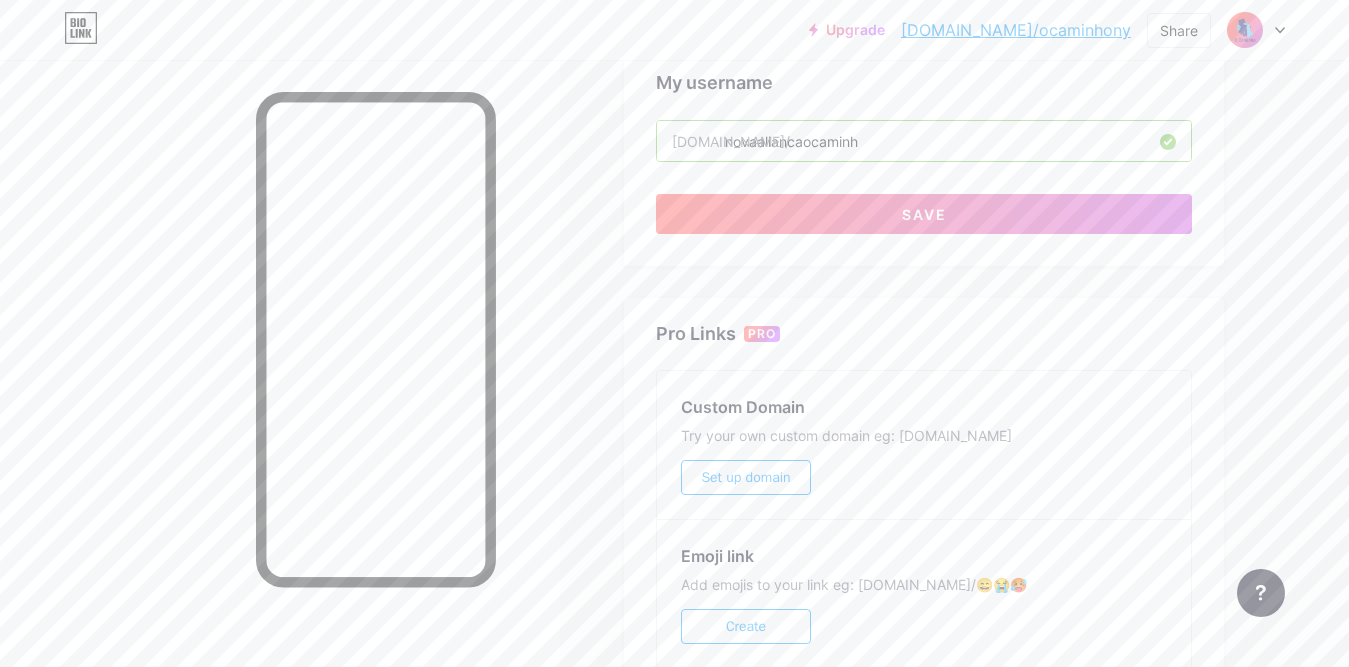 click on "Links
Posts
Design
Subscribers
NEW
Stats
Settings     Preferred link   This is an aesthetic choice. Both links are usable.
bio.link/ ocaminhony       ocaminhony .bio.link
NSFW warning       Show a warning before displaying your page.     SEO   Choose the title and description to appear on search engines and social posts.           Google Analytics       My username   bio.link/   novaaliancaocaminh           Save       Pro Links   PRO   Custom Domain   Try your own custom domain eg: jaseem.com   Set
up domain             Emoji link   Add emojis to your link eg: bio.link/😄😭🥵   Create
Go to  Help Center  to learn more or to contact support.   Changes saved           Feature requests             Help center         Contact support" at bounding box center (654, 49) 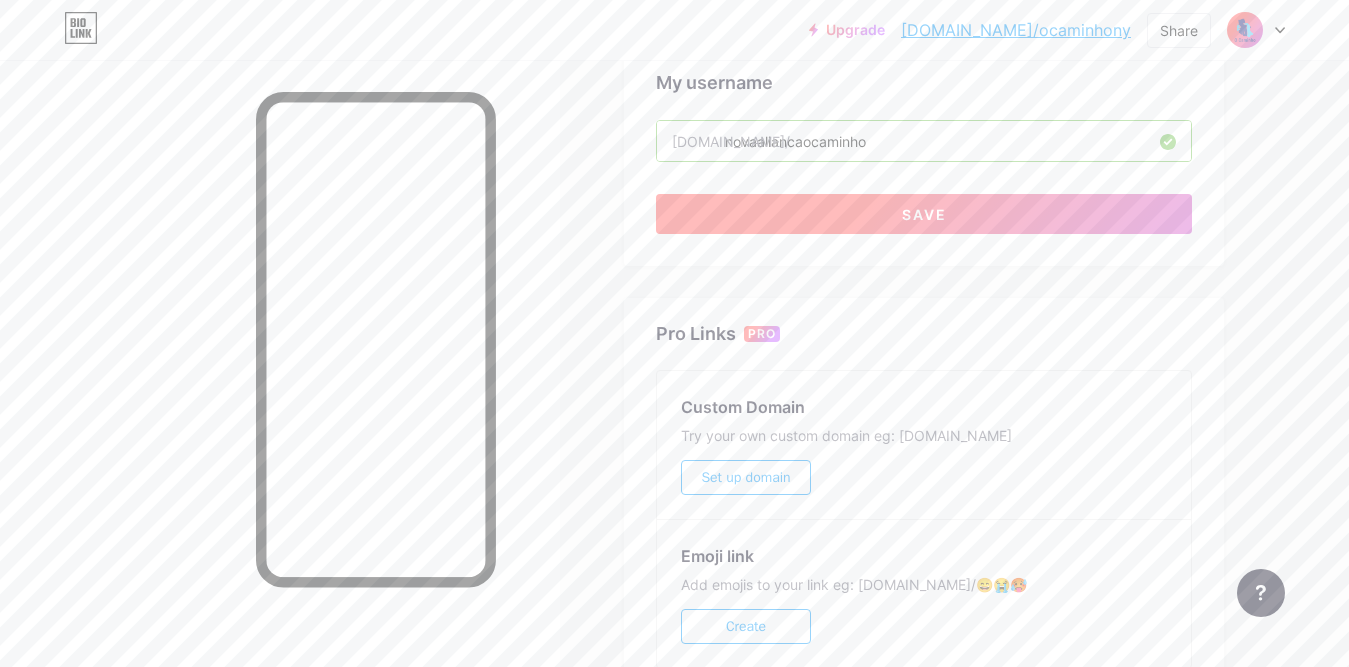 click on "Save" at bounding box center [924, 214] 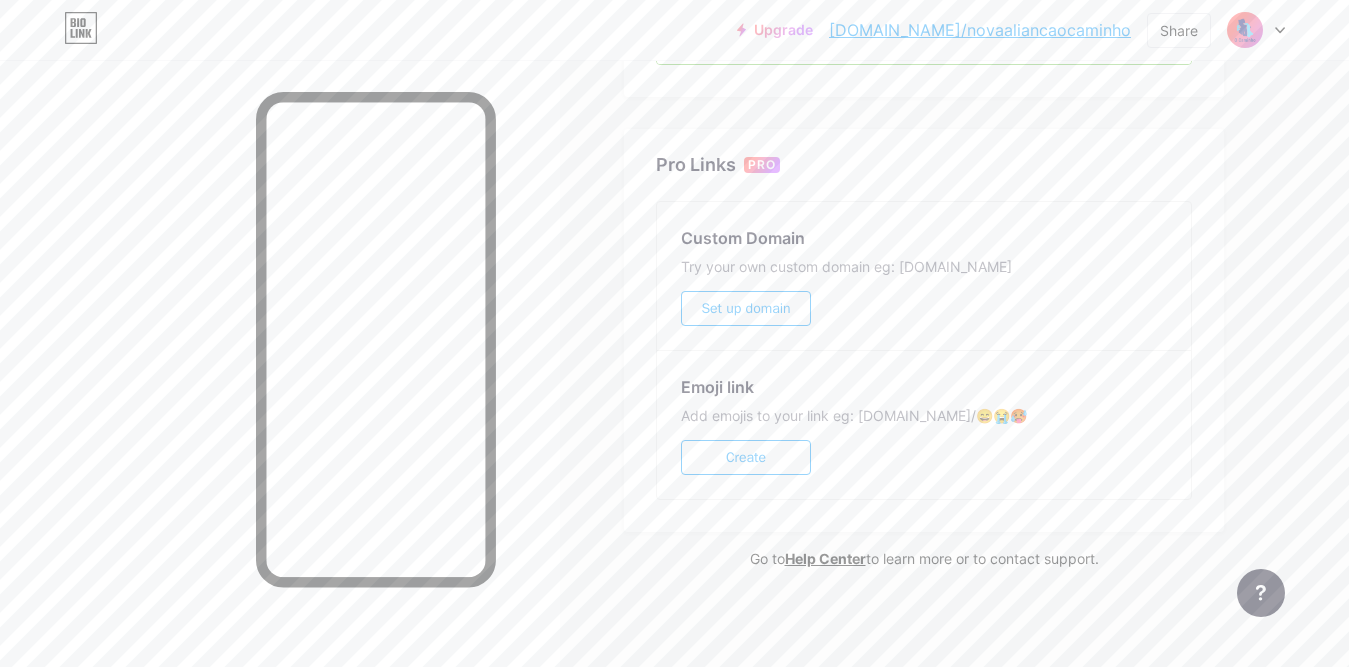 scroll, scrollTop: 696, scrollLeft: 0, axis: vertical 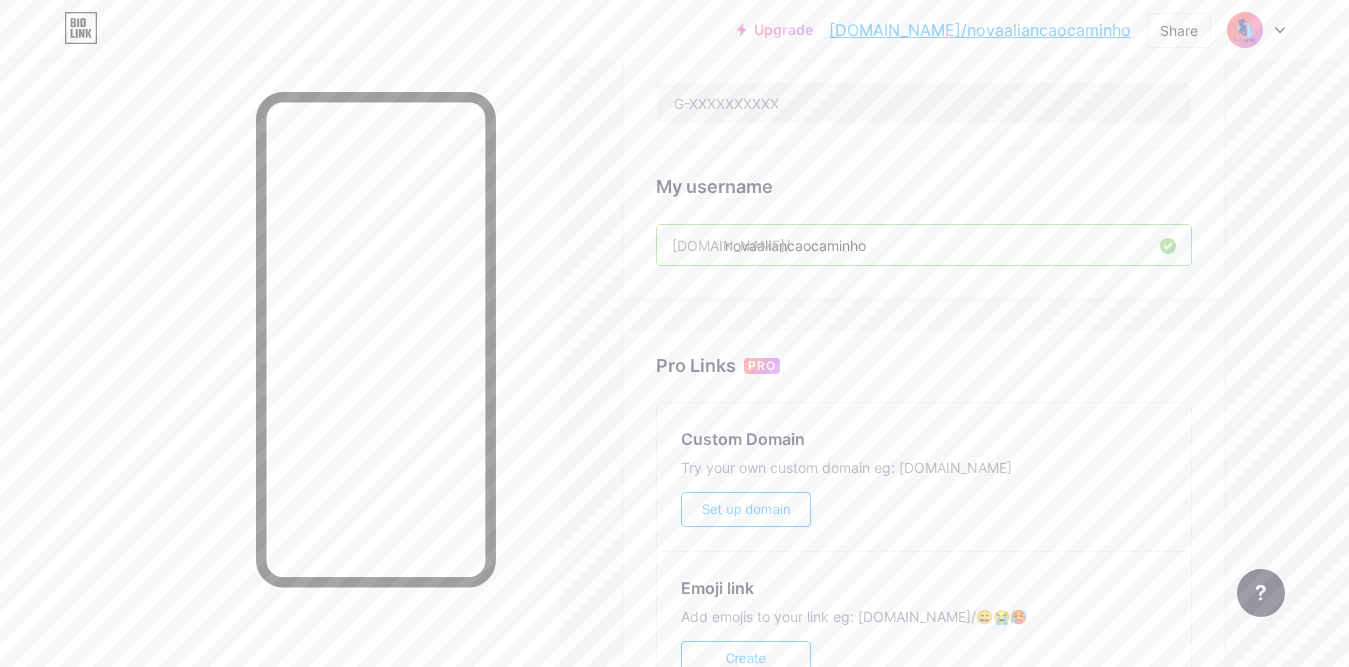 click on "novaaliancaocaminho" at bounding box center (924, 245) 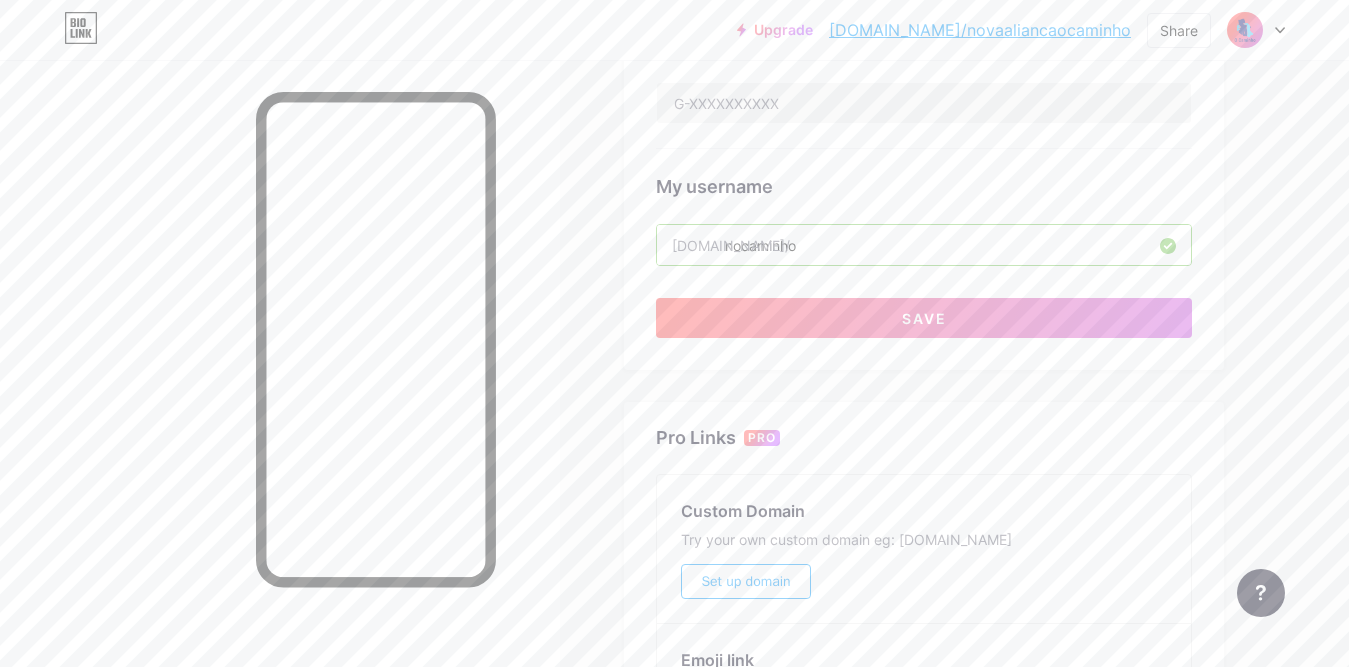 type on "ocaminho" 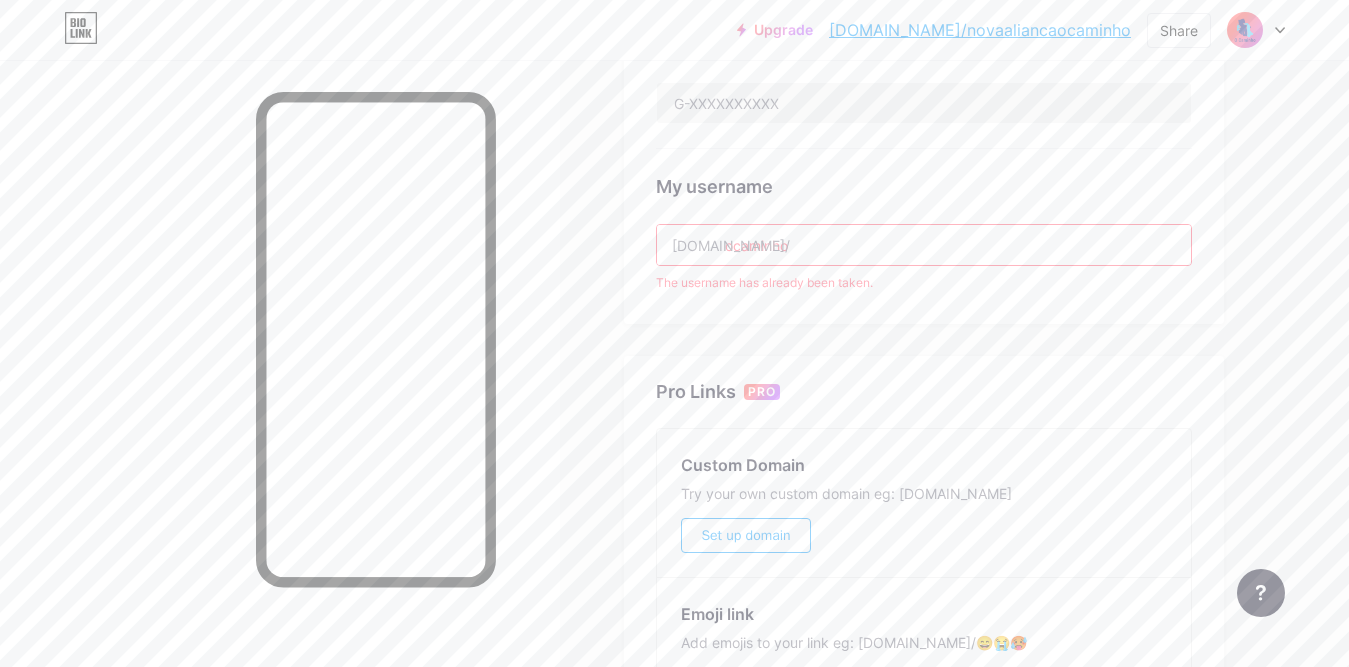 drag, startPoint x: 798, startPoint y: 251, endPoint x: 716, endPoint y: 247, distance: 82.0975 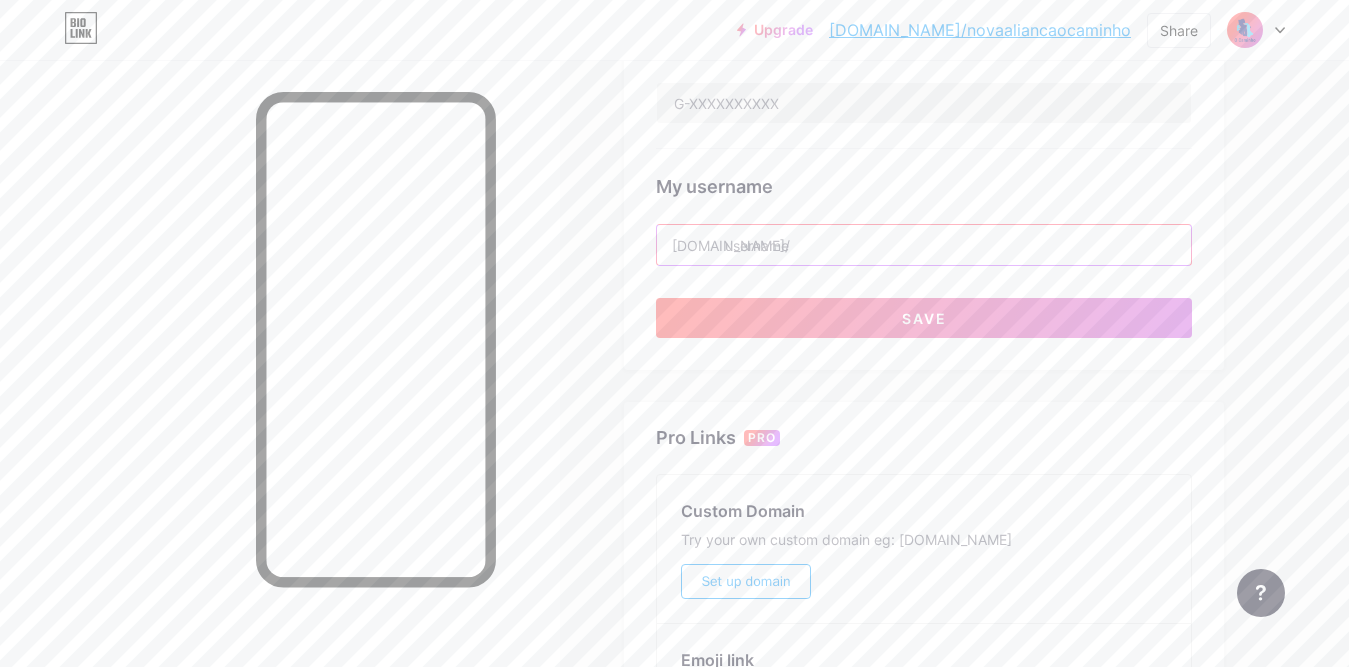 click at bounding box center [924, 245] 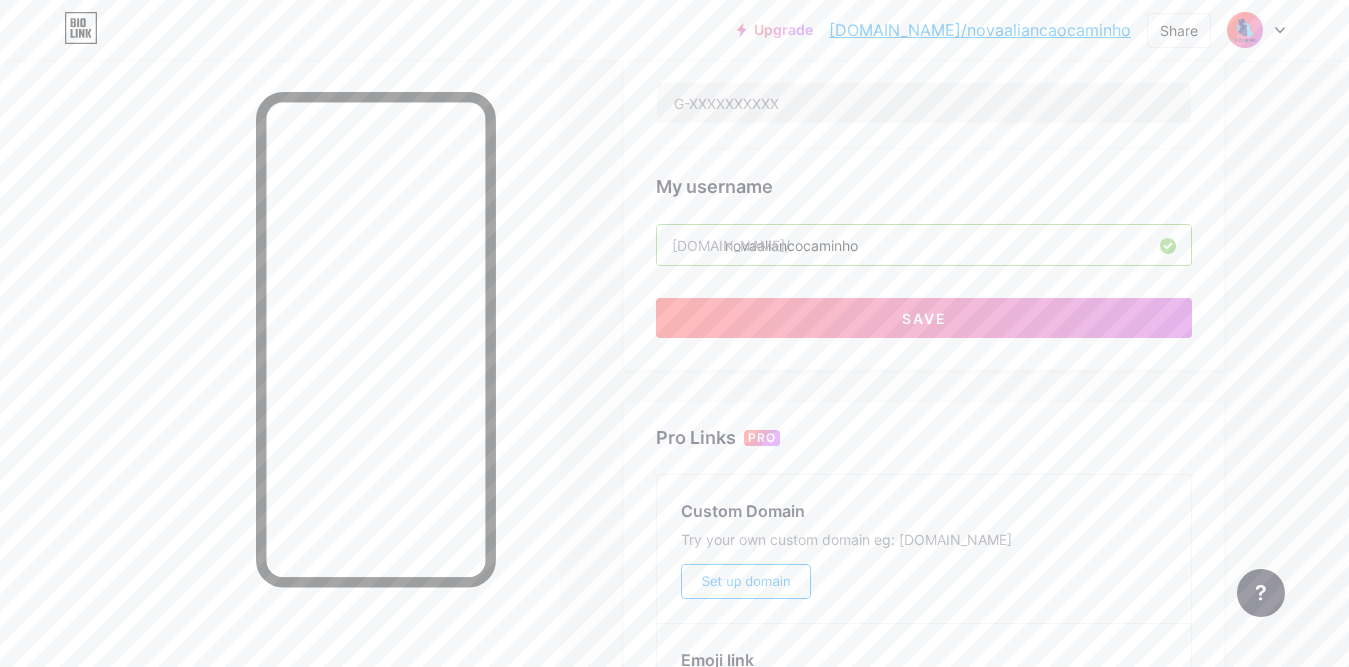 click on "novaaliancocaminho" at bounding box center [924, 245] 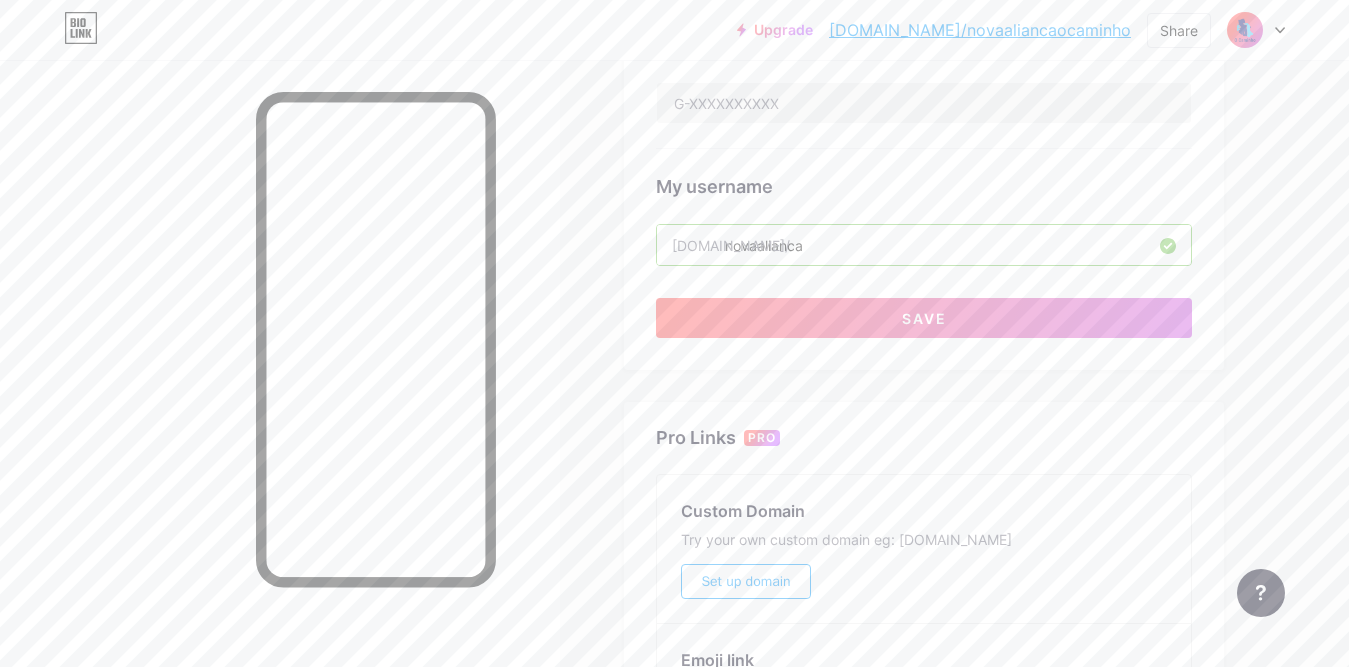 type on "novaalianca" 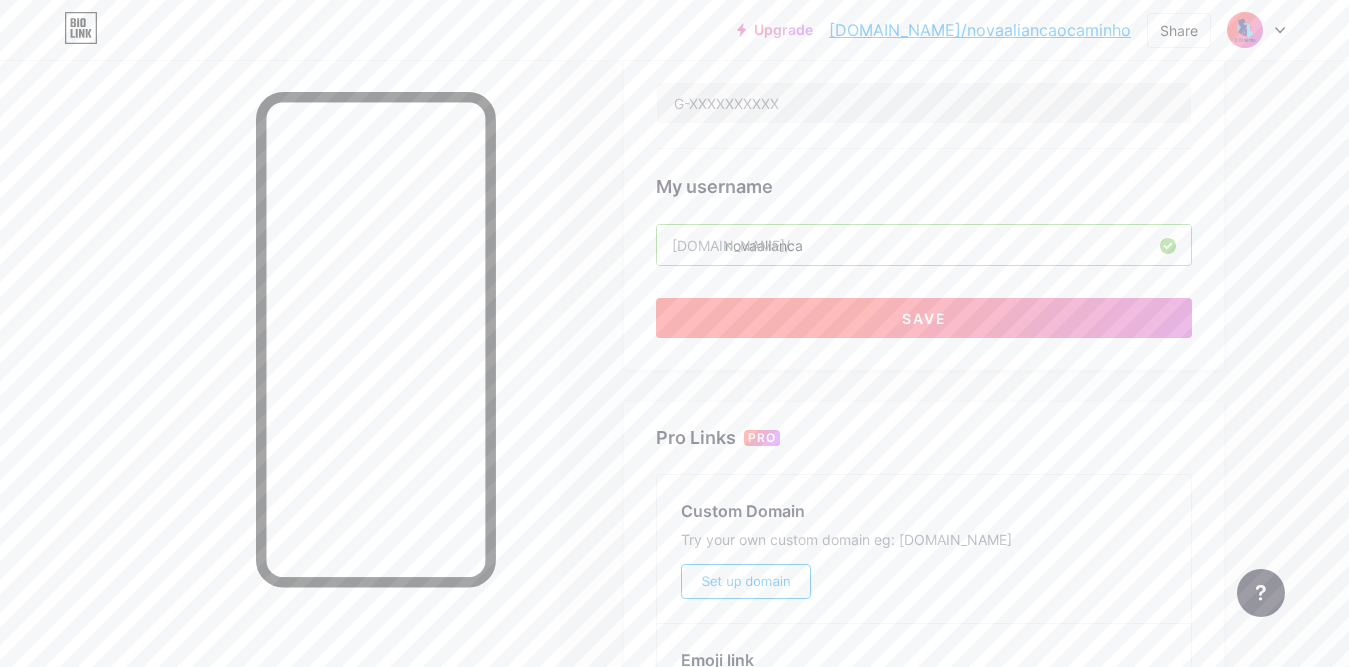 click on "Save" at bounding box center (924, 318) 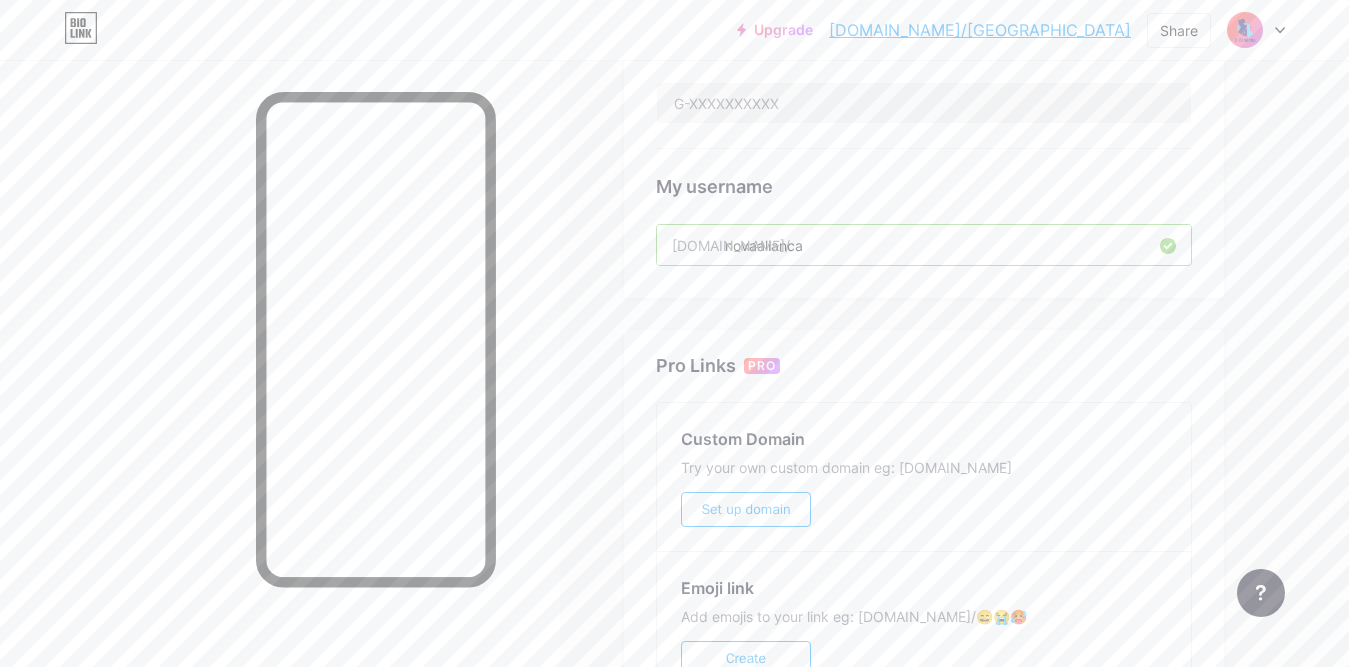 click on "bio.link/novaalianca" at bounding box center [980, 30] 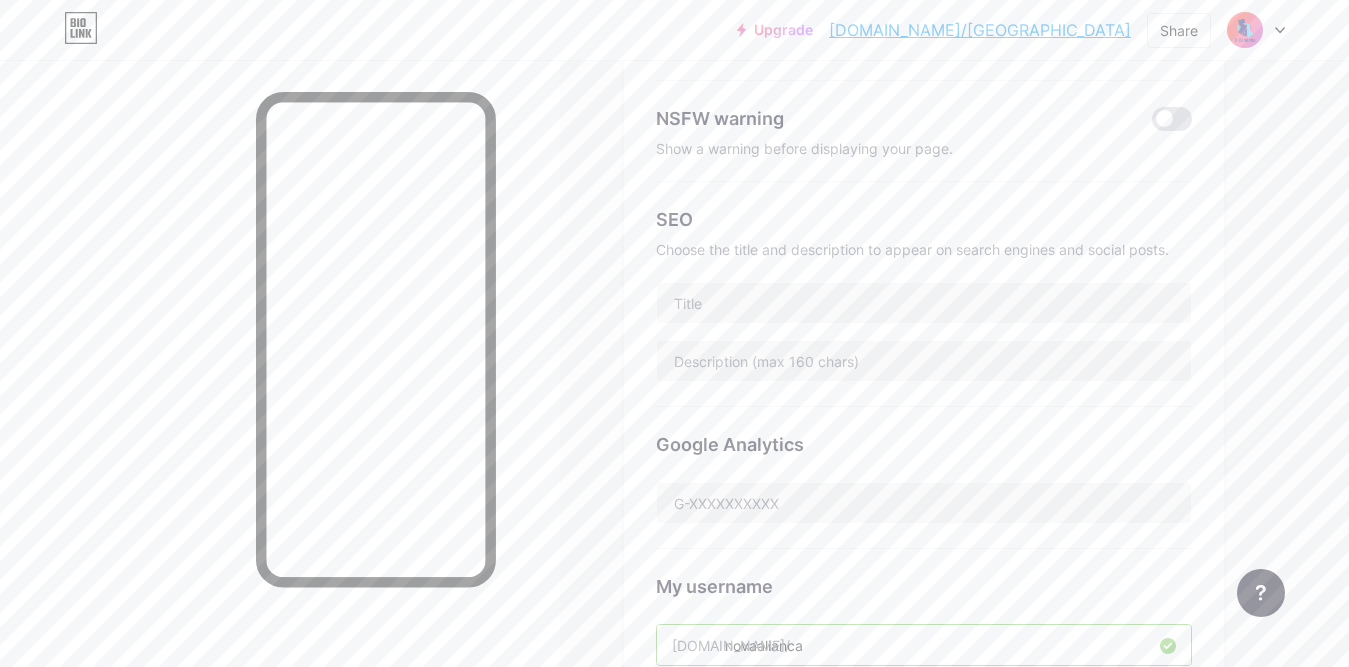 scroll, scrollTop: 96, scrollLeft: 0, axis: vertical 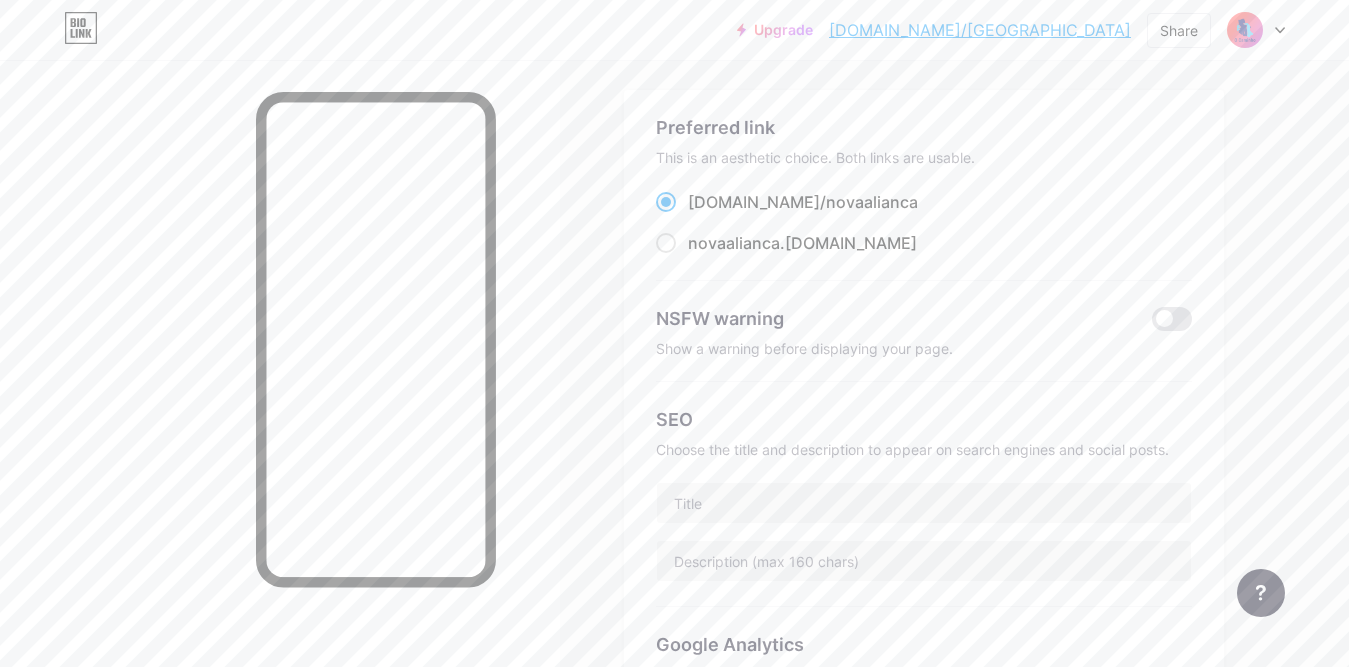 click on "Links
Posts
Design
Subscribers
NEW
Stats
Settings     Preferred link   This is an aesthetic choice. Both links are usable.
bio.link/ novaalianca       novaalianca .bio.link
NSFW warning       Show a warning before displaying your page.     SEO   Choose the title and description to appear on search engines and social posts.           Google Analytics       My username   bio.link/   novaalianca             Pro Links   PRO   Custom Domain   Try your own custom domain eg: jaseem.com   Set
up domain             Emoji link   Add emojis to your link eg: bio.link/😄😭🥵   Create
Go to  Help Center  to learn more or to contact support.   Changes saved           Feature requests             Help center         Contact support" at bounding box center [654, 717] 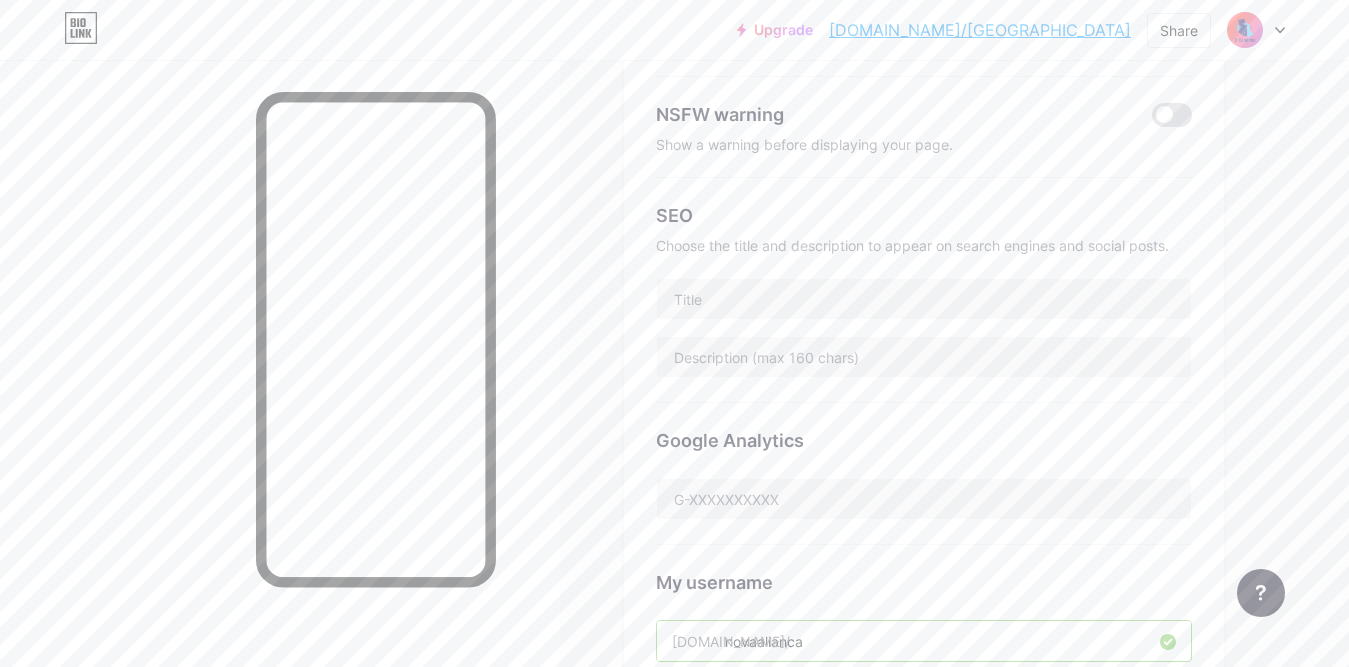 scroll, scrollTop: 0, scrollLeft: 0, axis: both 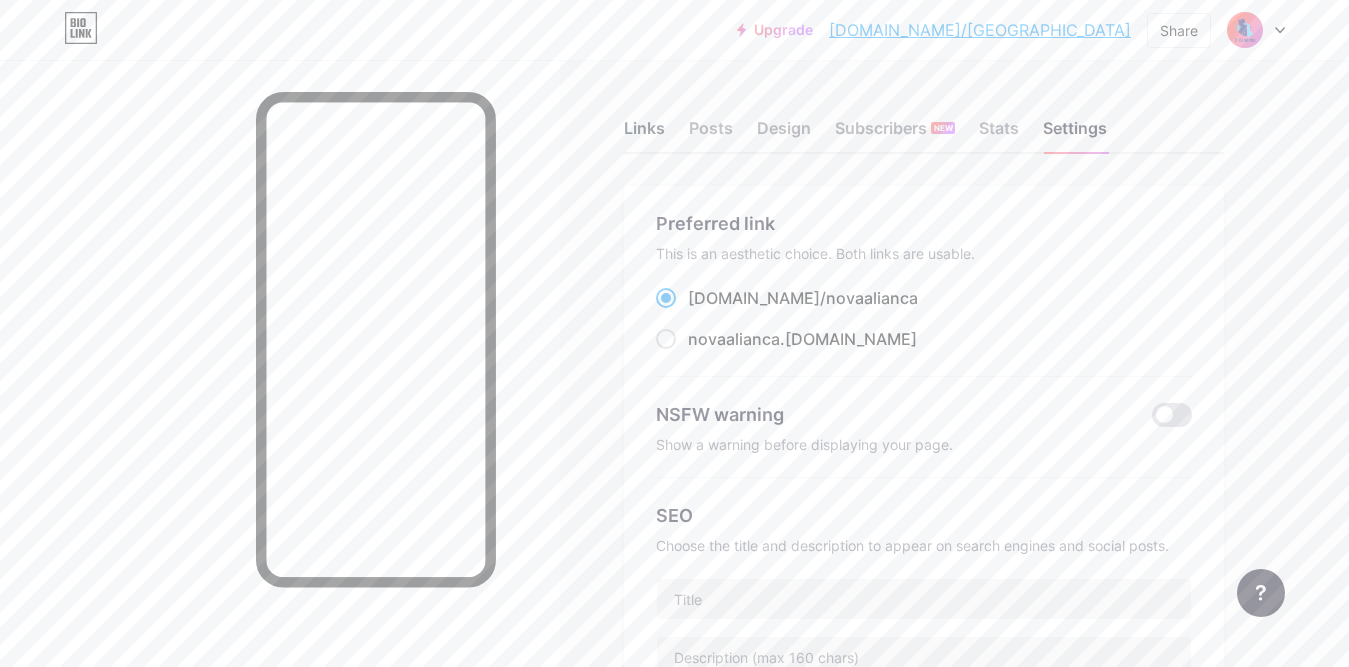 click on "Links" at bounding box center [644, 134] 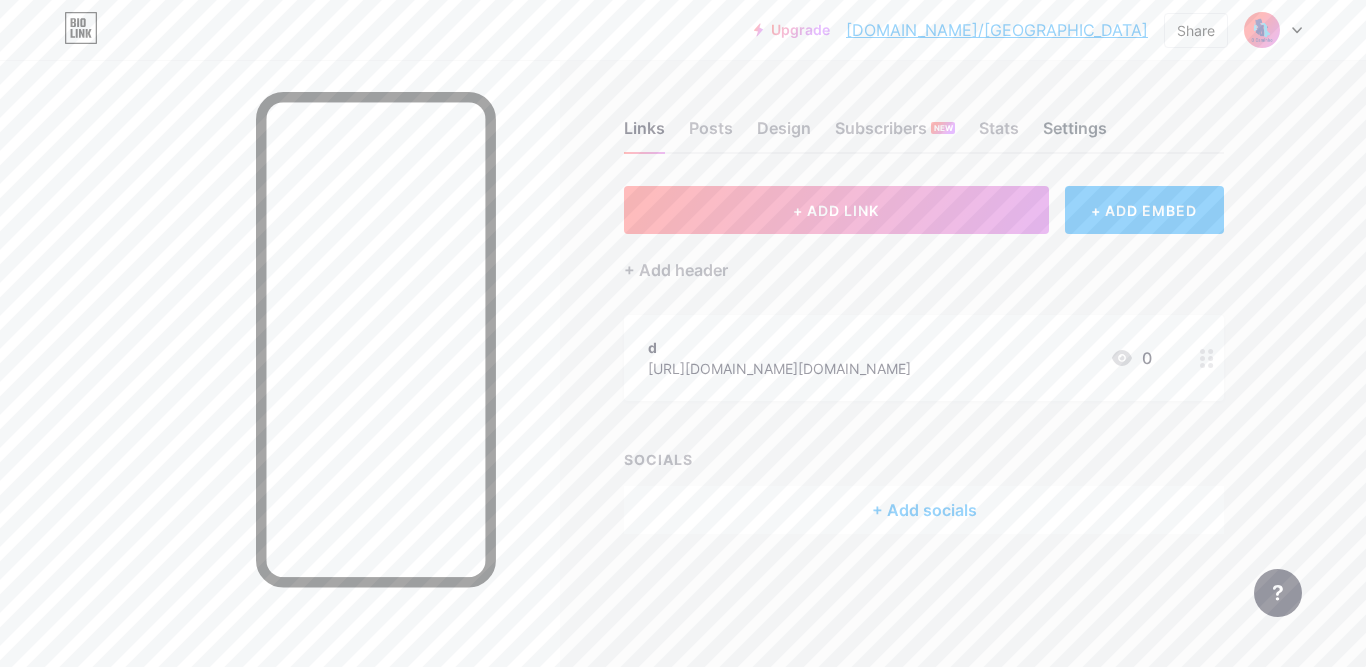 click on "Settings" at bounding box center (1075, 134) 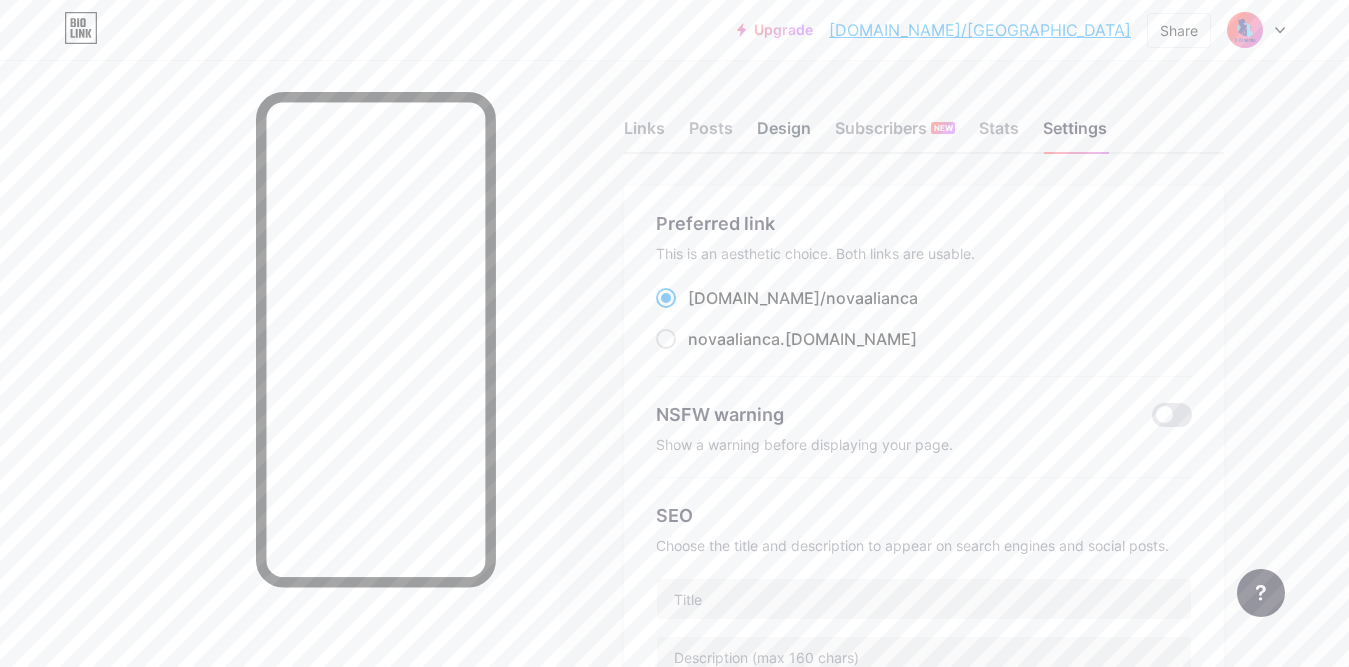 click on "Design" at bounding box center (784, 134) 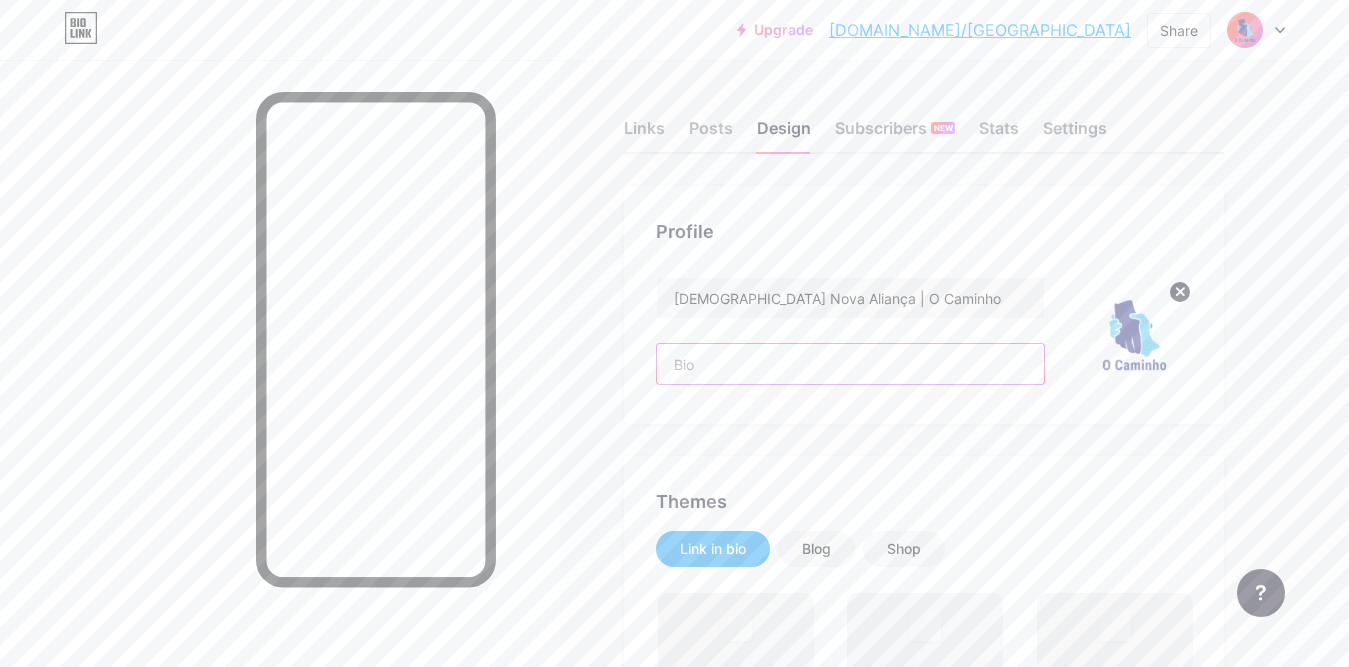 click at bounding box center [850, 364] 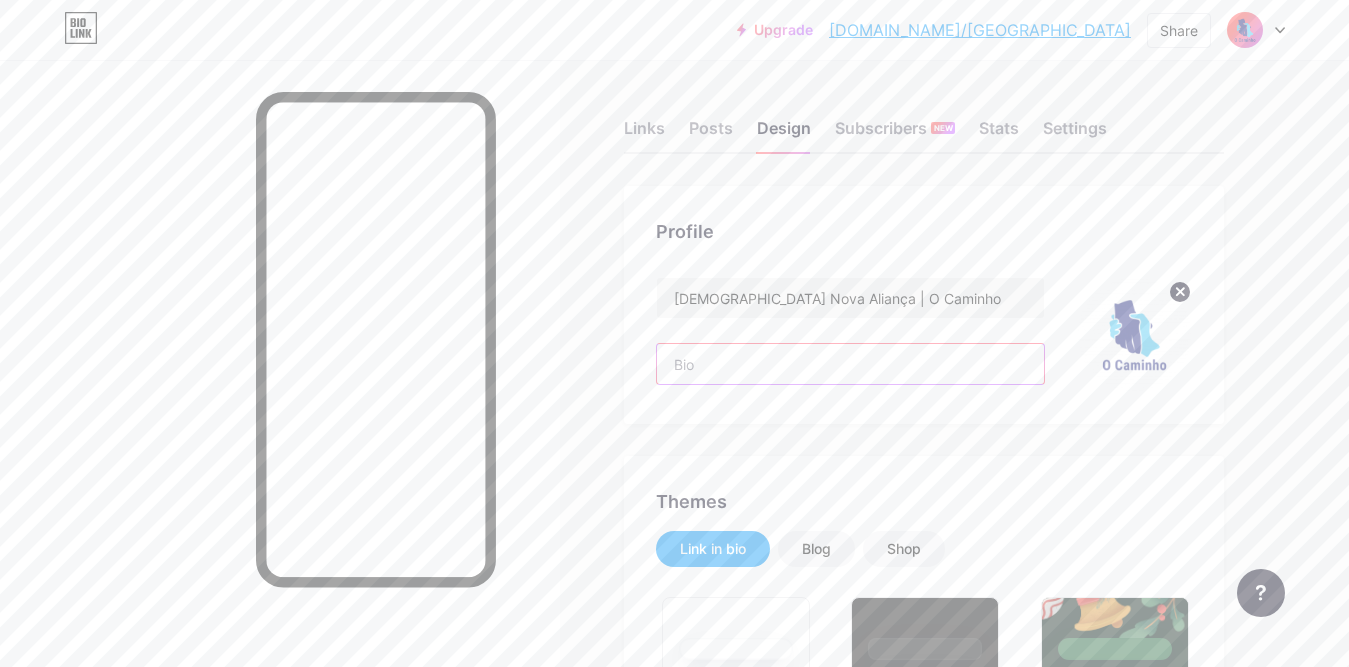 paste on "🤝Lugar de amar a Deus e amar pessoas" 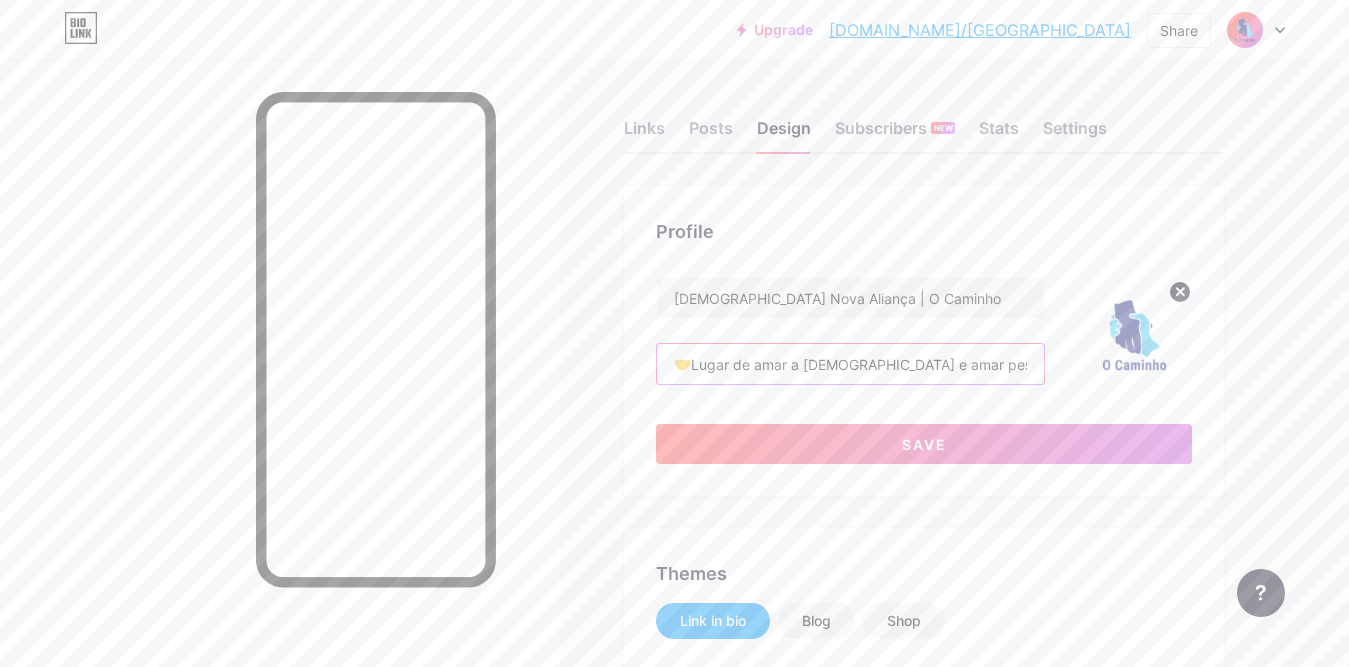 type on "#ffffff" 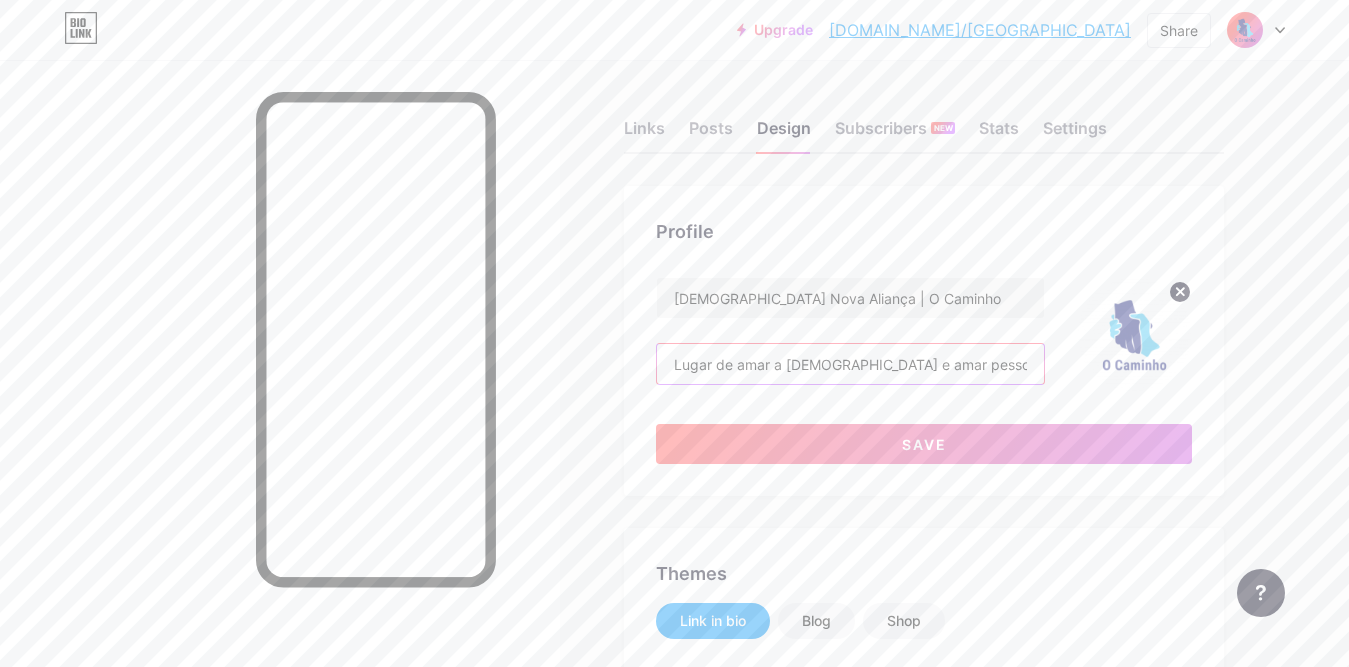 type on "Lugar de amar a Deus e amar pessoas" 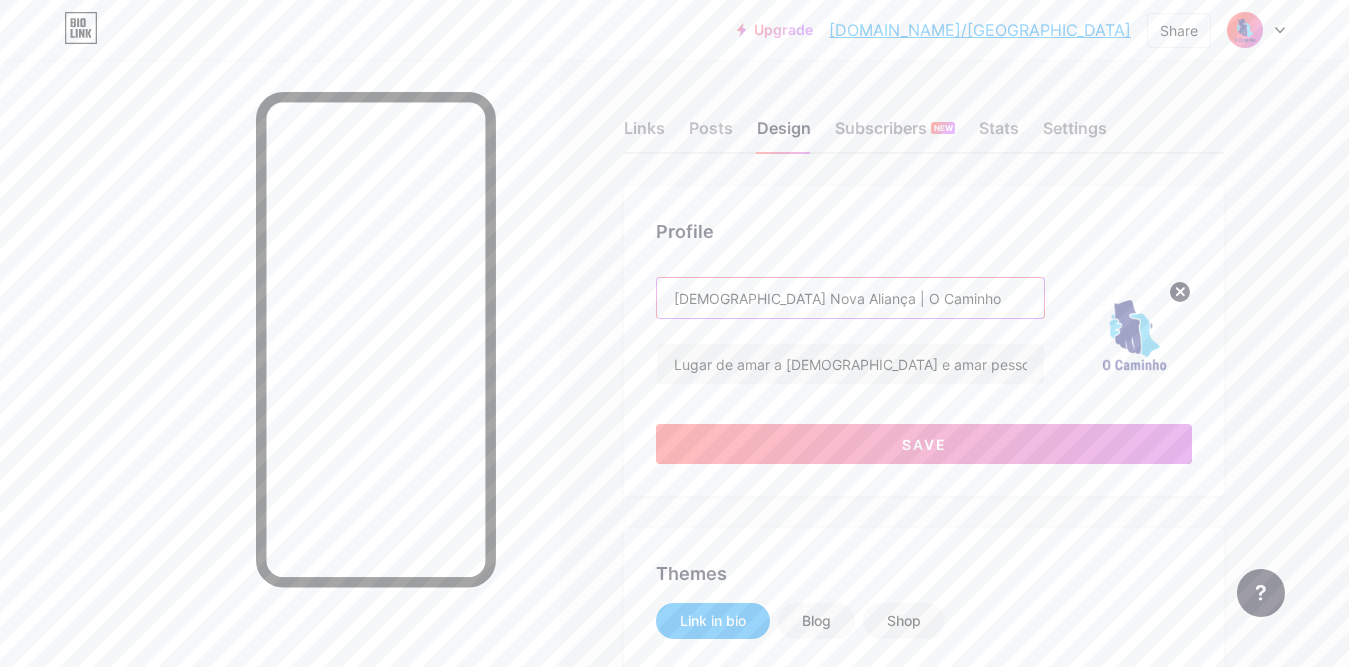 click on "[DEMOGRAPHIC_DATA] Nova Aliança | O Caminho" at bounding box center [850, 298] 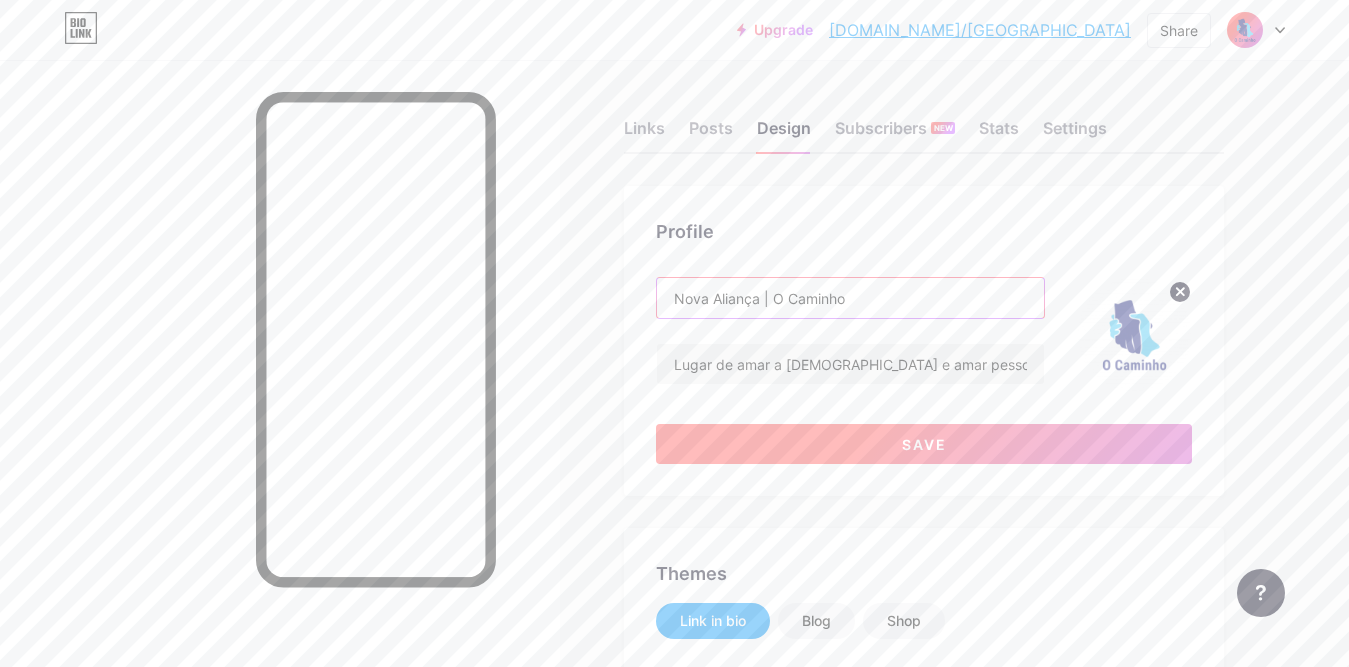 type on "Nova Aliança | O Caminho" 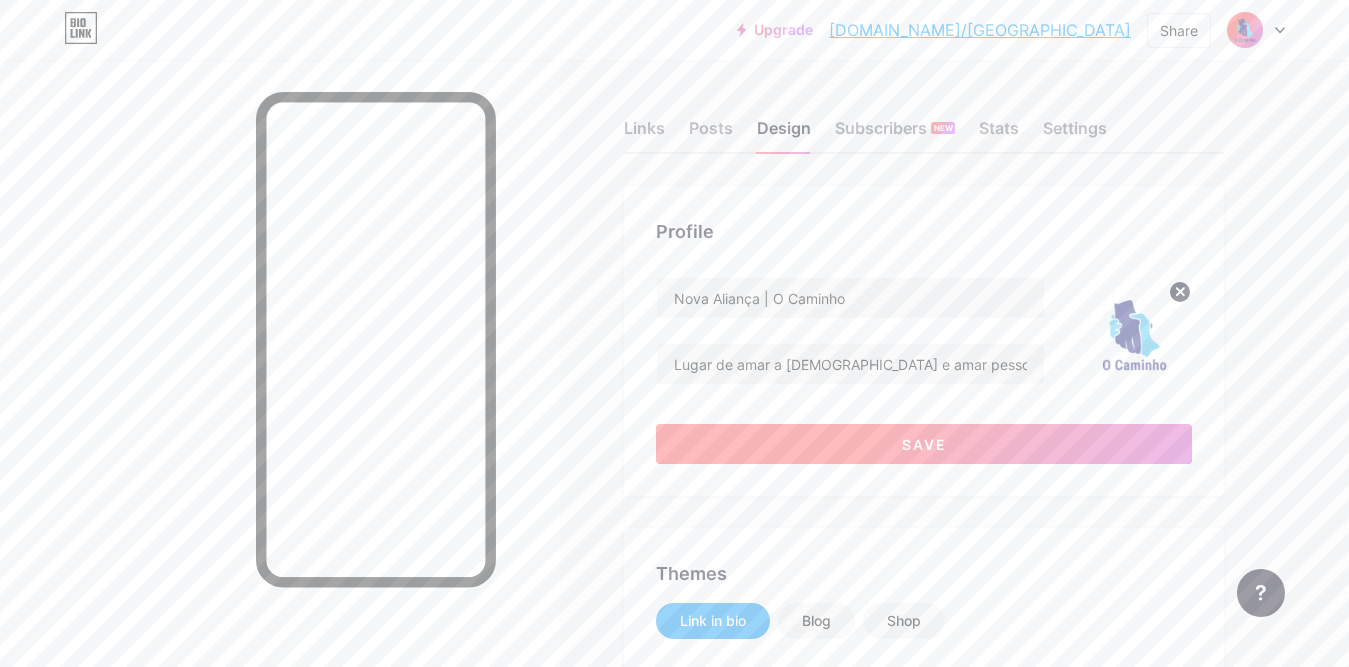 click on "Save" at bounding box center [924, 444] 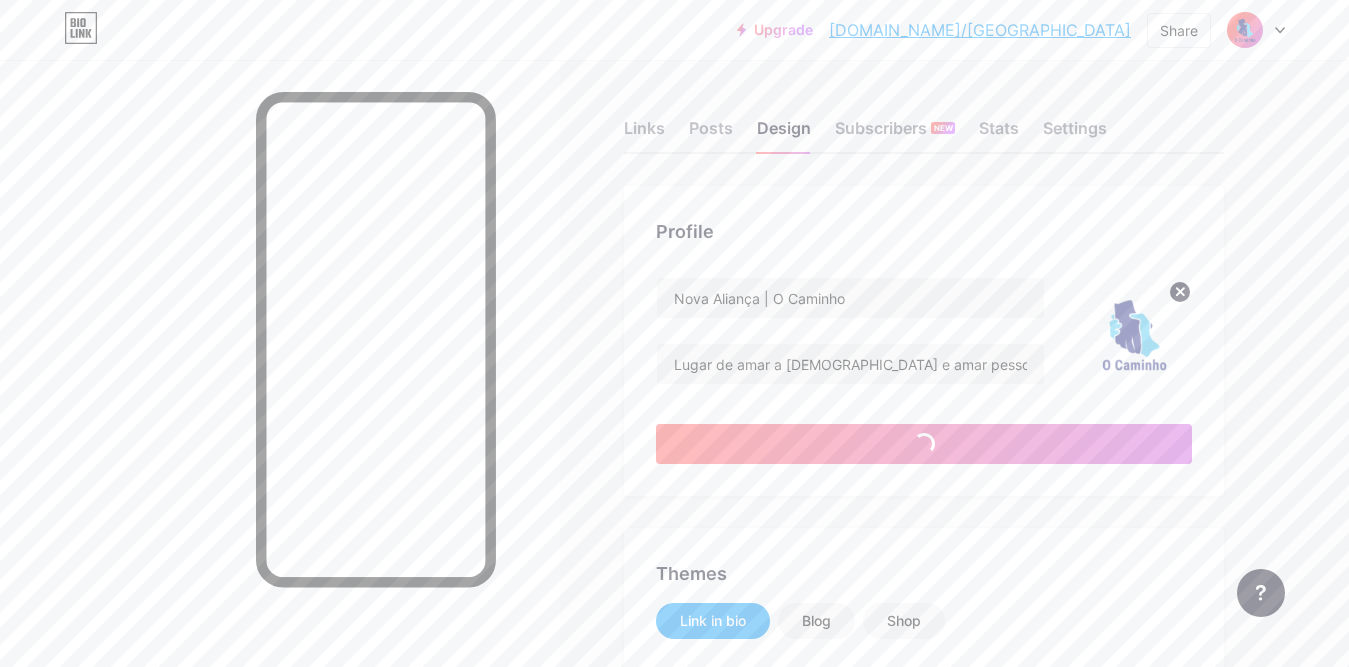 type on "#ffffff" 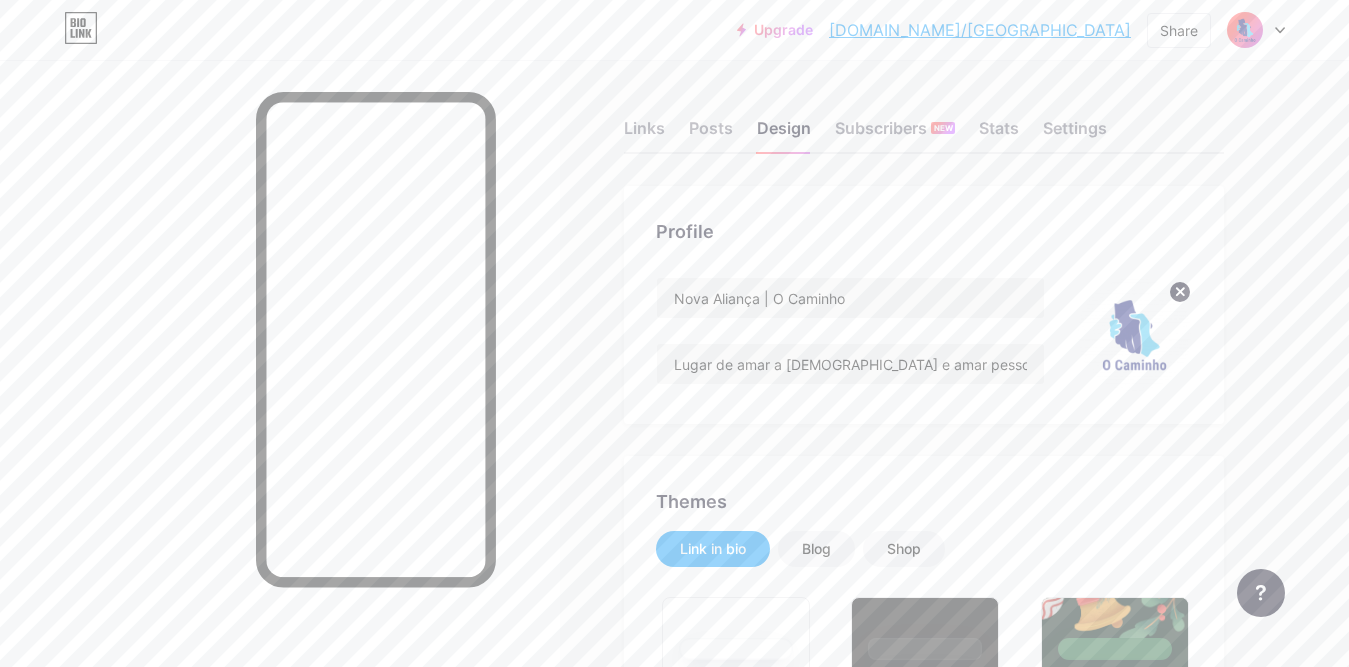 click 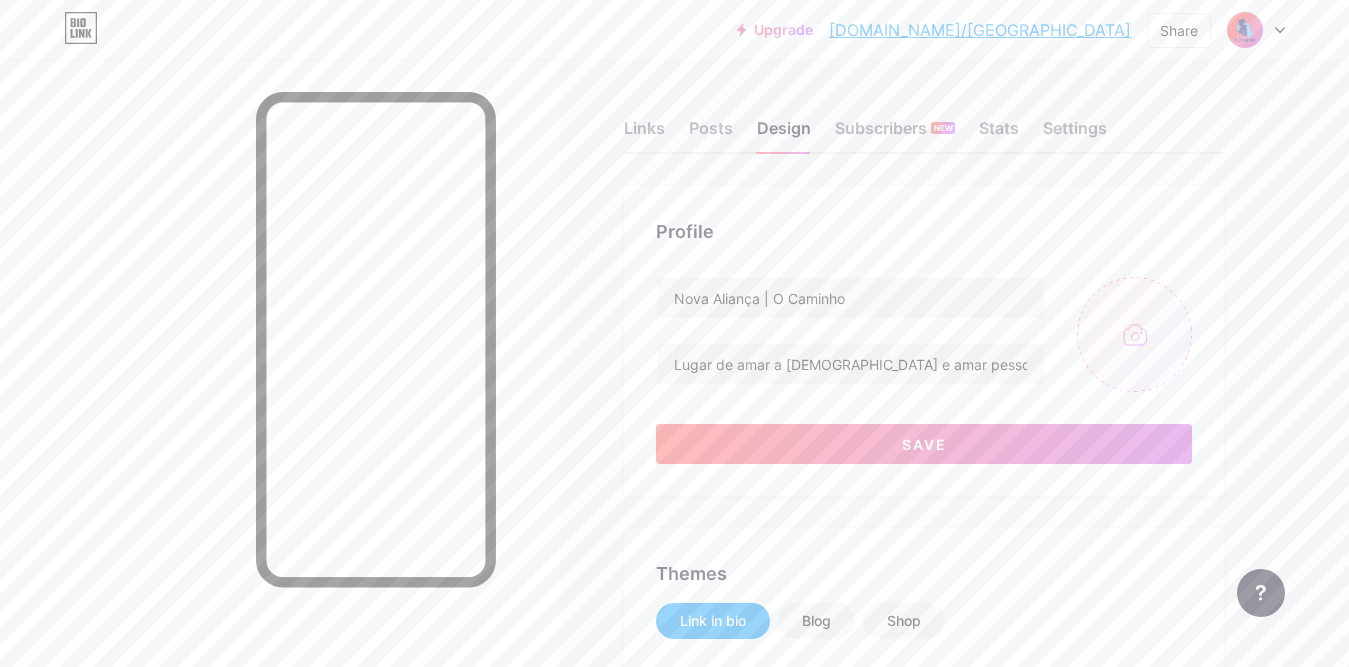 click at bounding box center (1134, 334) 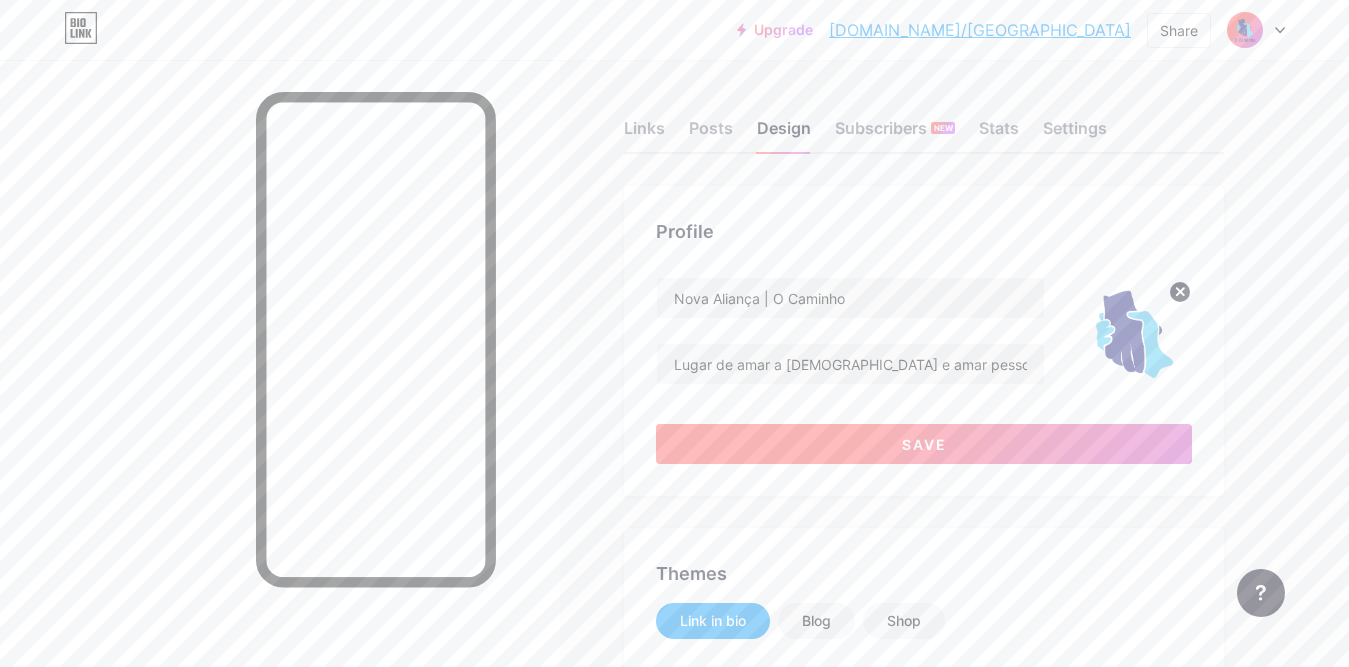 click on "Save" at bounding box center [924, 444] 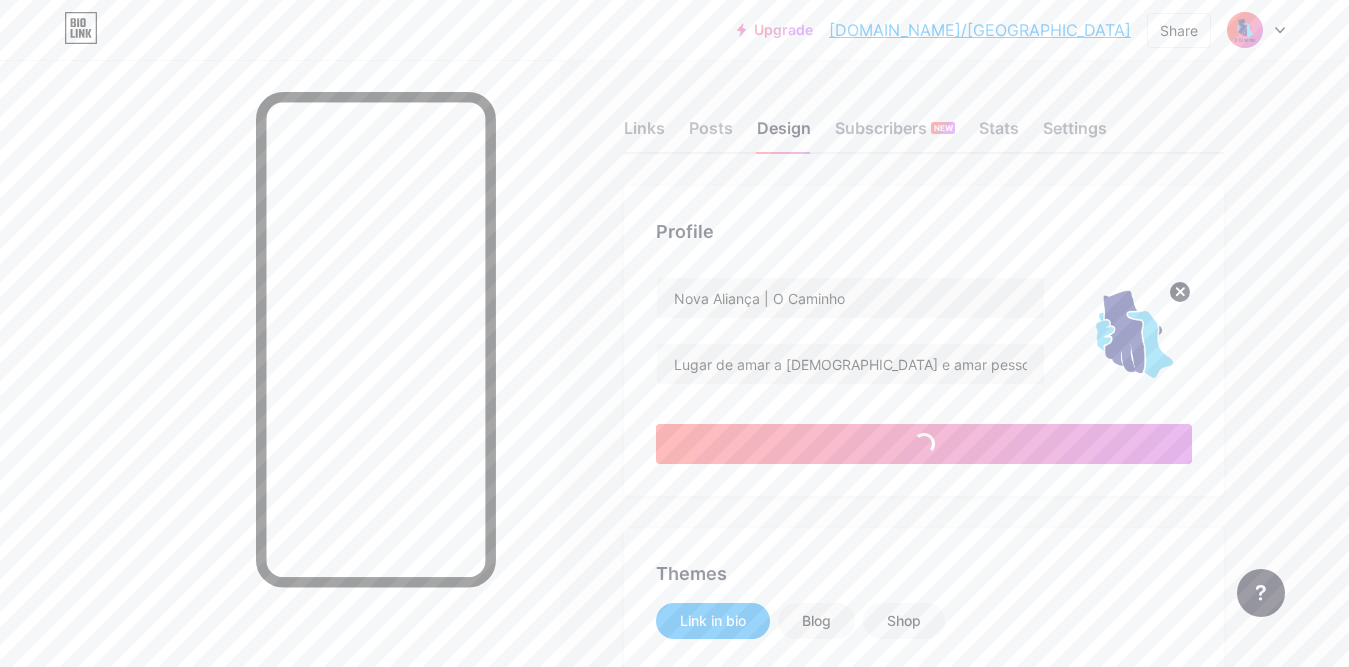type on "#ffffff" 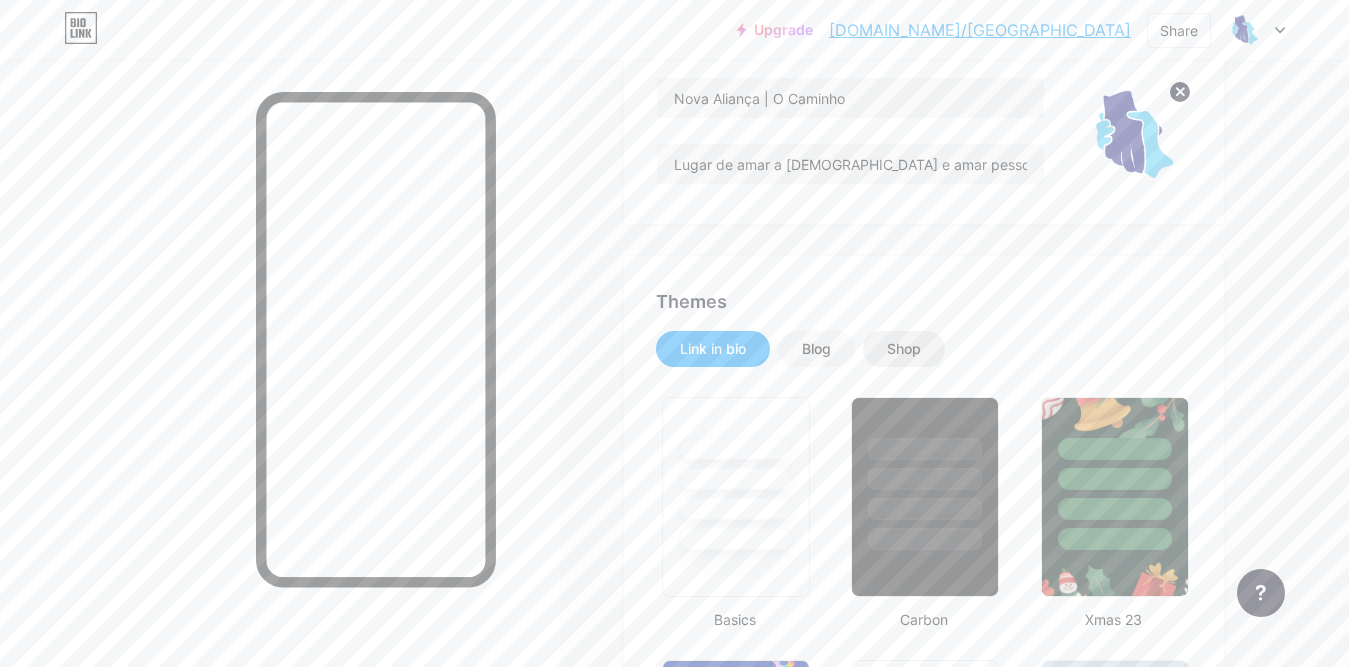 scroll, scrollTop: 0, scrollLeft: 0, axis: both 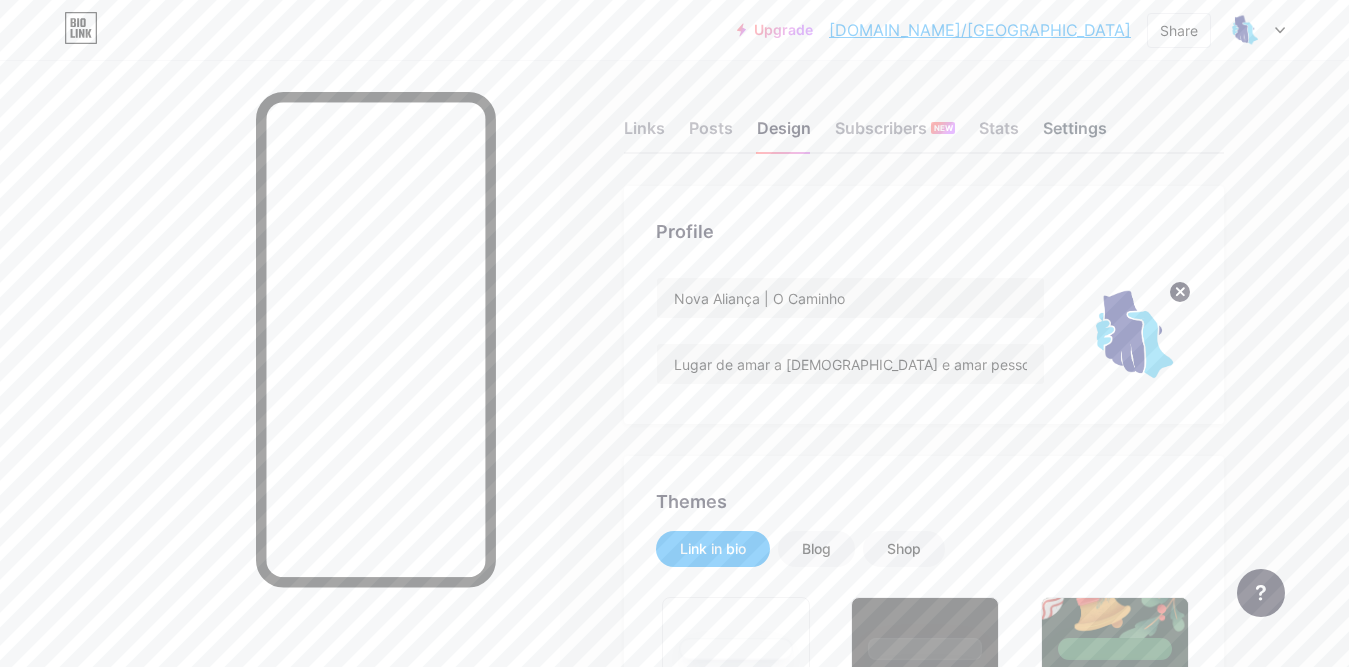 click on "Settings" at bounding box center (1075, 134) 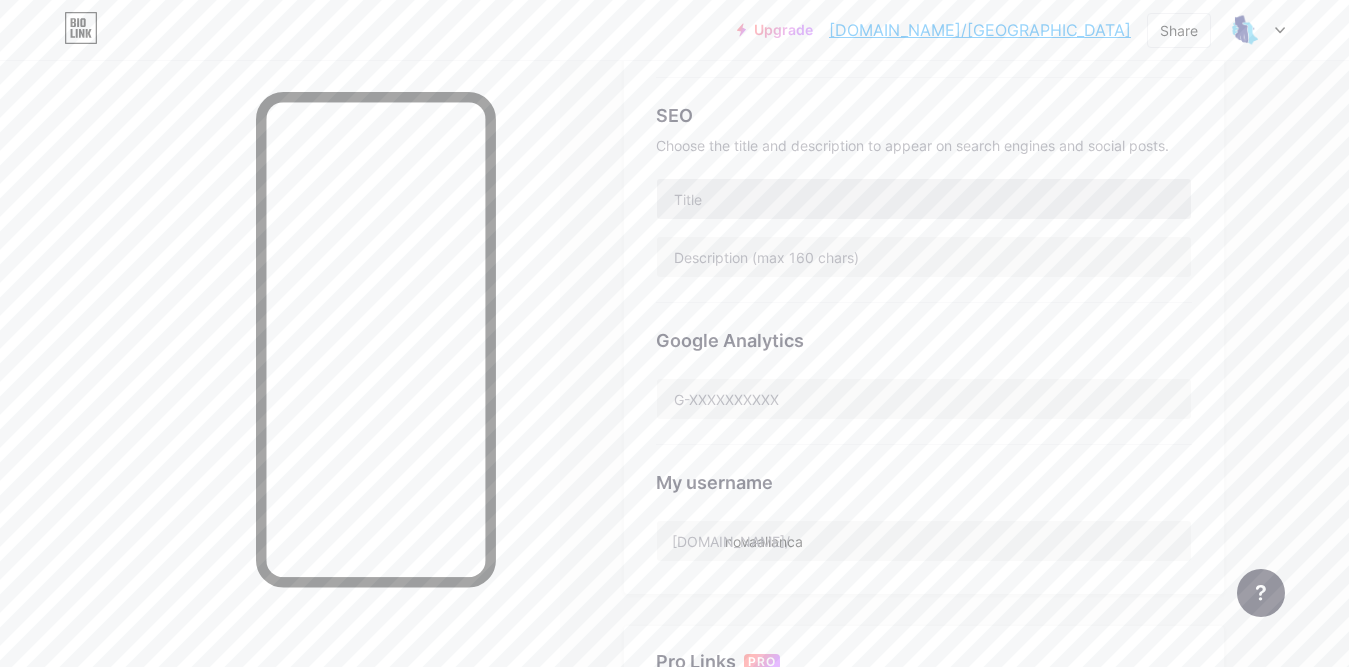 scroll, scrollTop: 500, scrollLeft: 0, axis: vertical 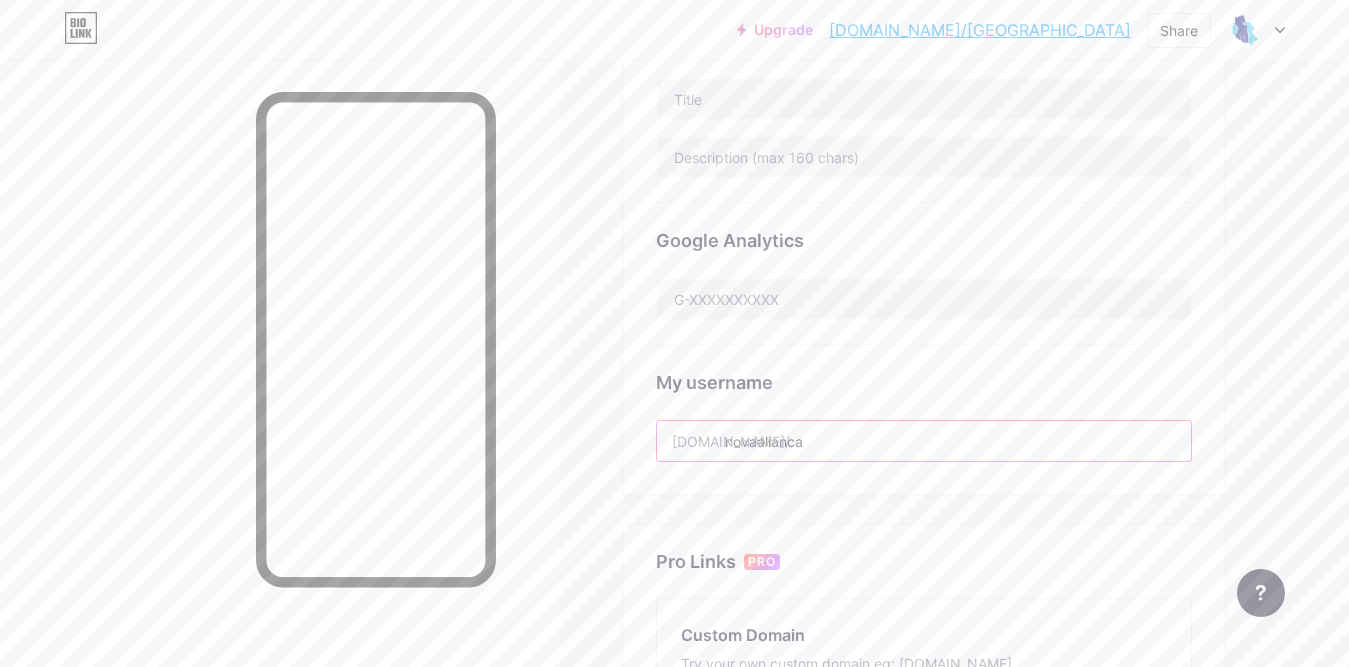 click on "novaalianca" at bounding box center [924, 441] 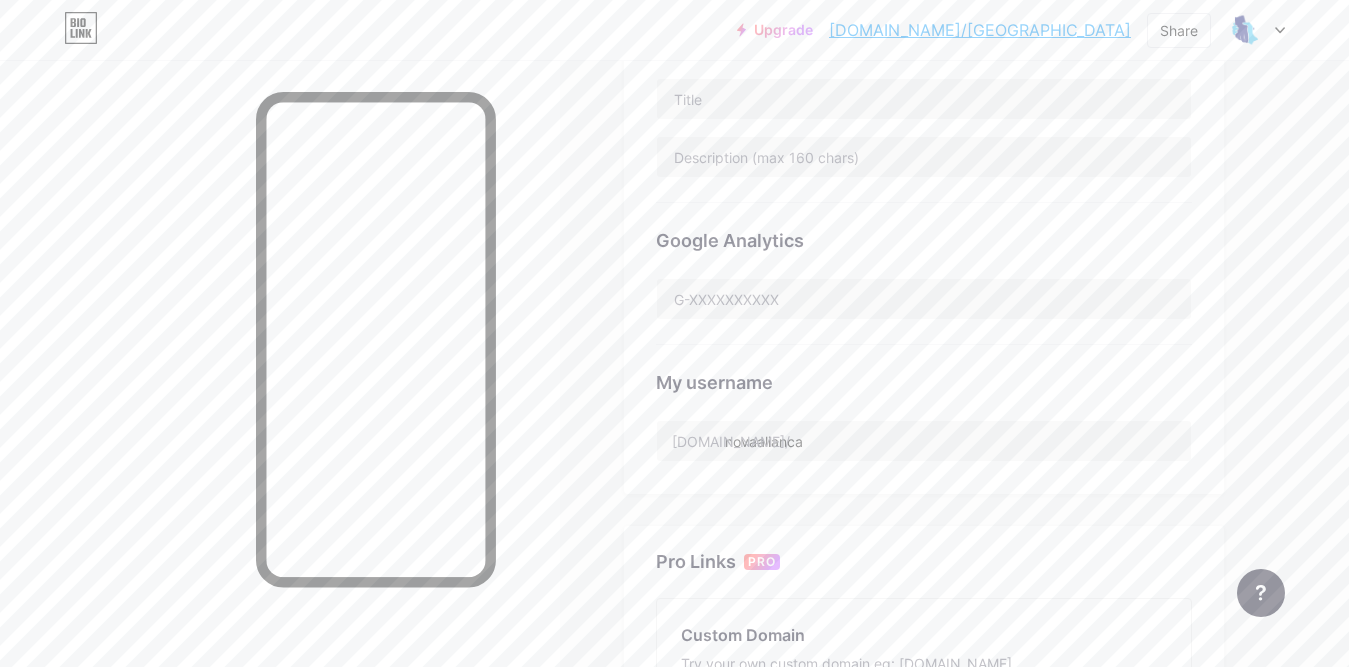 click on "bio.link/novaalianca" at bounding box center (980, 30) 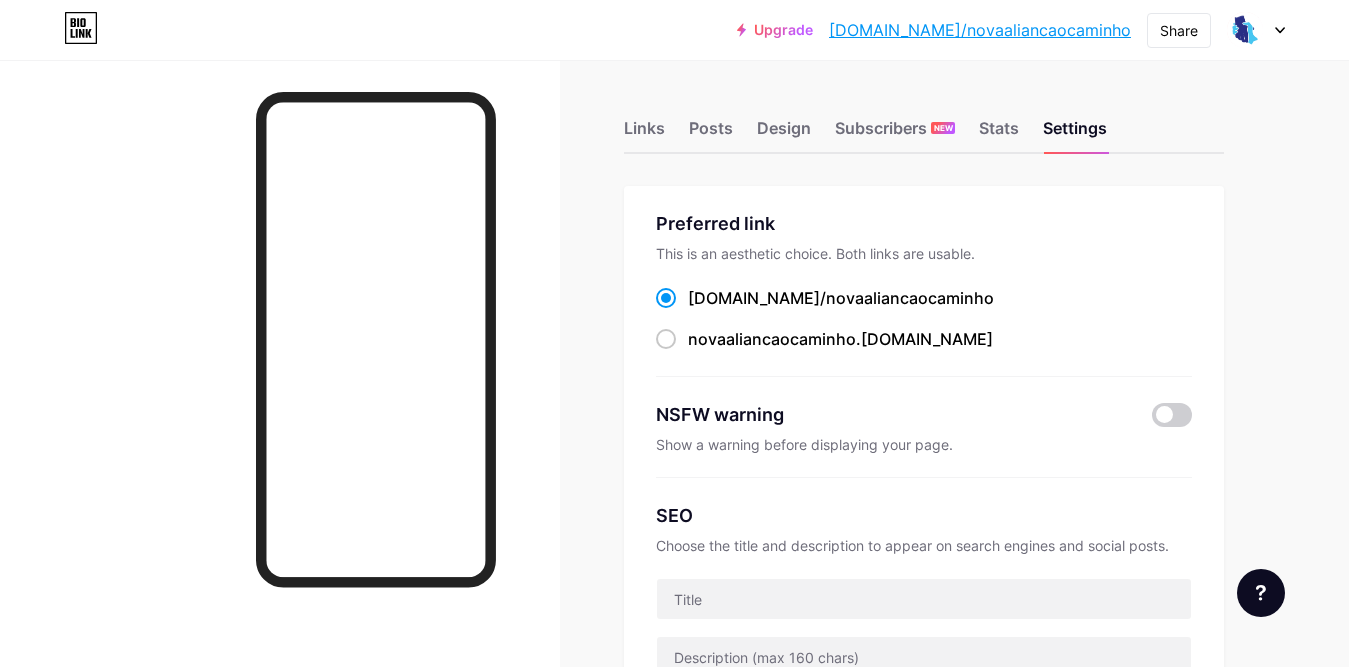 scroll, scrollTop: 0, scrollLeft: 0, axis: both 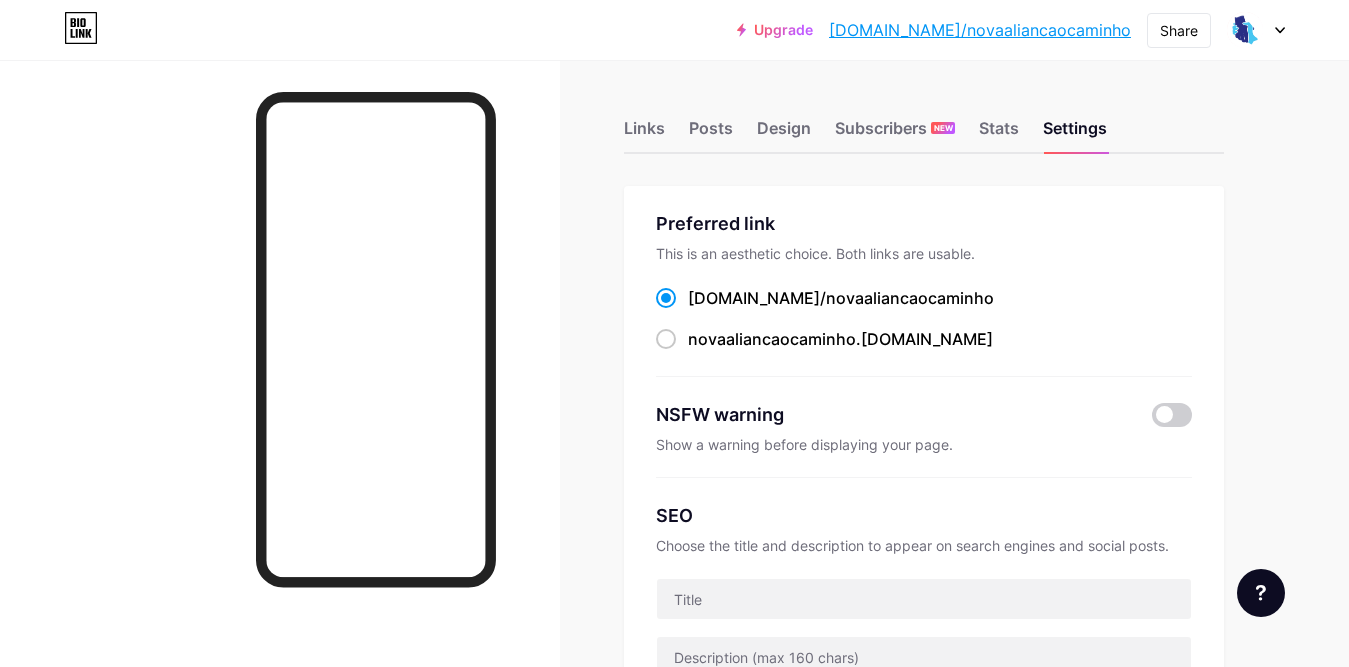 click on "[DOMAIN_NAME]/novaaliancaocaminho" at bounding box center (980, 30) 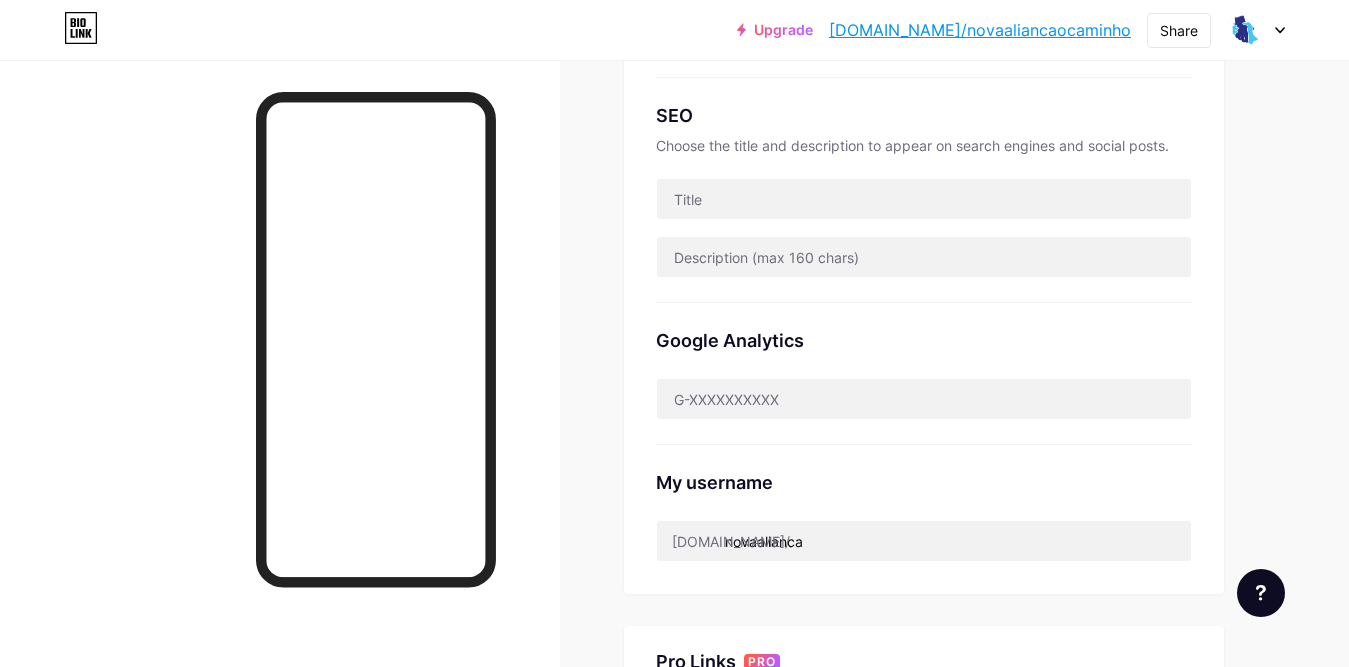 scroll, scrollTop: 500, scrollLeft: 0, axis: vertical 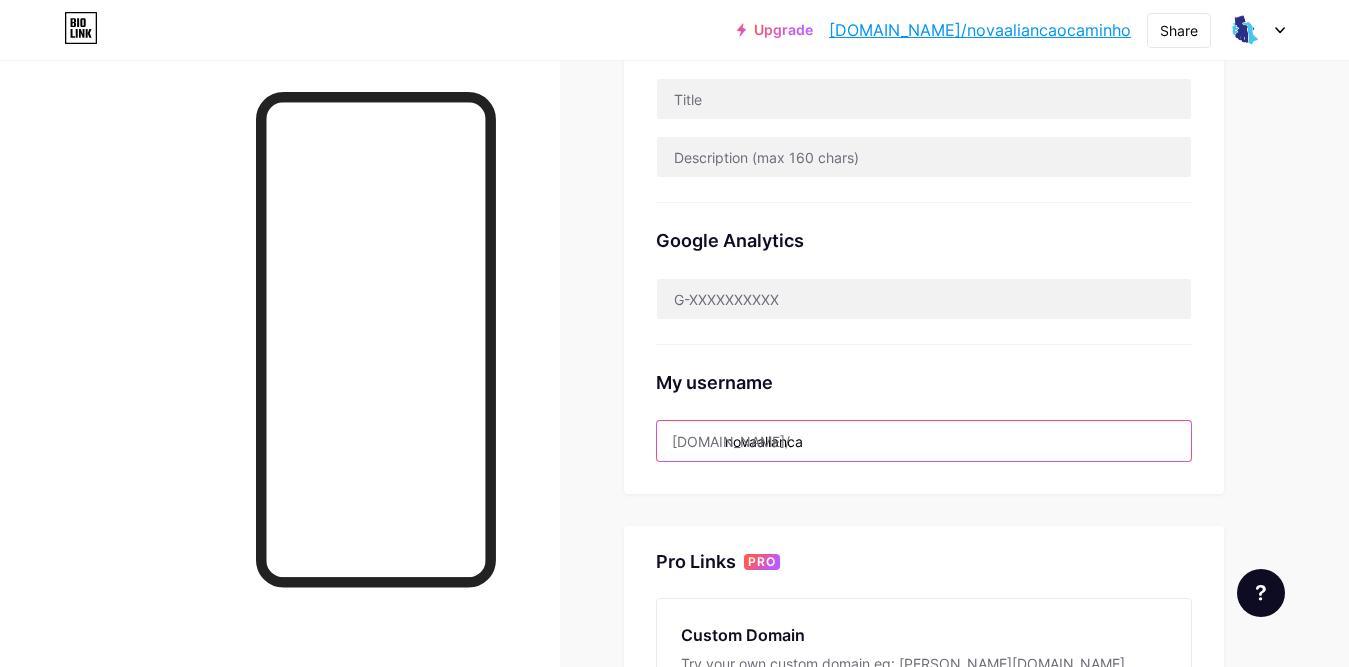 click on "novaalianca" at bounding box center (924, 441) 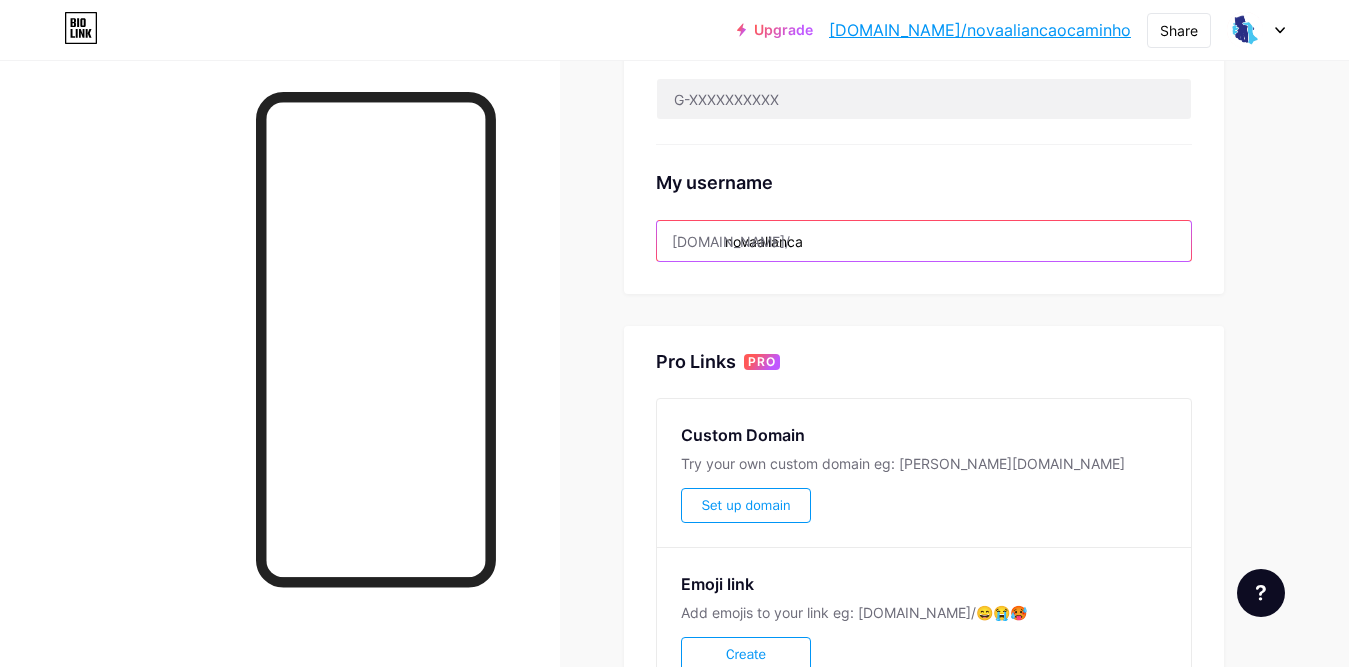 scroll, scrollTop: 897, scrollLeft: 0, axis: vertical 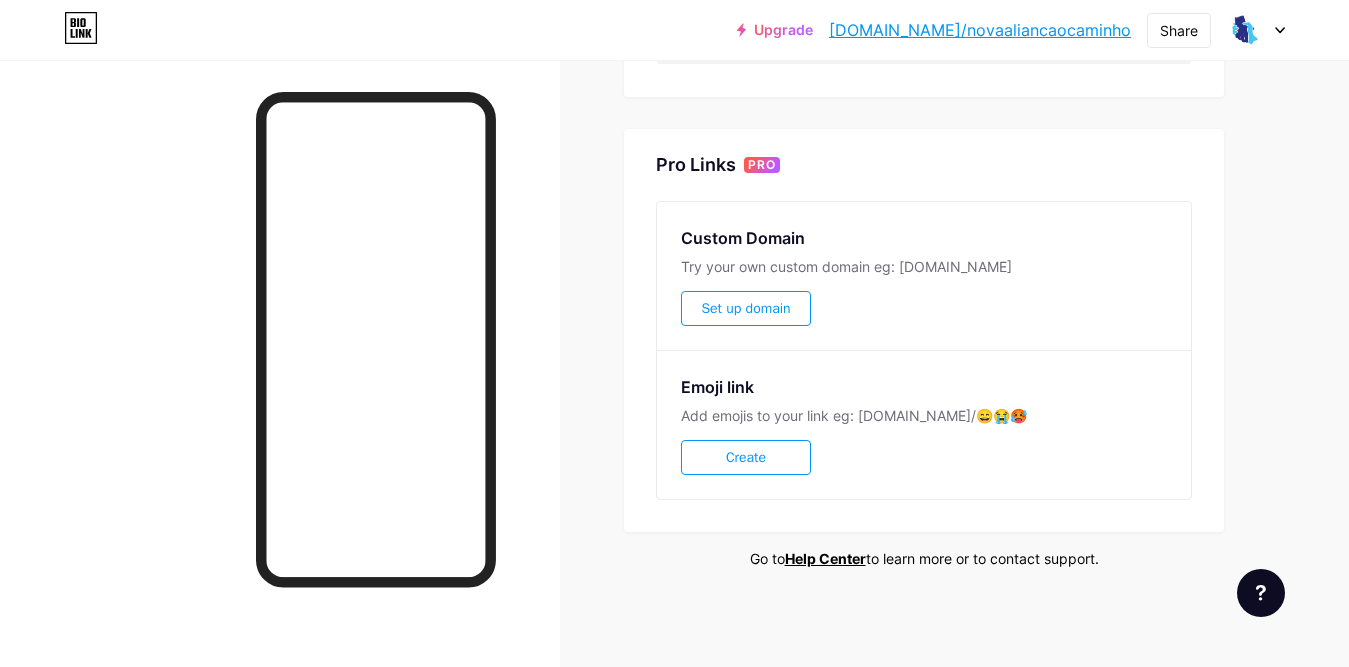 click on "Links
Posts
Design
Subscribers
NEW
Stats
Settings     Preferred link   This is an aesthetic choice. Both links are usable.
bio.link/ novaaliancaocaminho       novaaliancaocaminho .bio.link
NSFW warning       Show a warning before displaying your page.     SEO   Choose the title and description to appear on search engines and social posts.           Google Analytics       My username   bio.link/   novaaliancaocaminho           Pro Links   PRO   Custom Domain   Try your own custom domain eg: jaseem.com   Set
up domain             Emoji link   Add emojis to your link eg: bio.link/😄😭🥵   Create
Go to  Help Center  to learn more or to contact support.   Changes saved           Feature requests             Help center         Contact support" at bounding box center (654, -84) 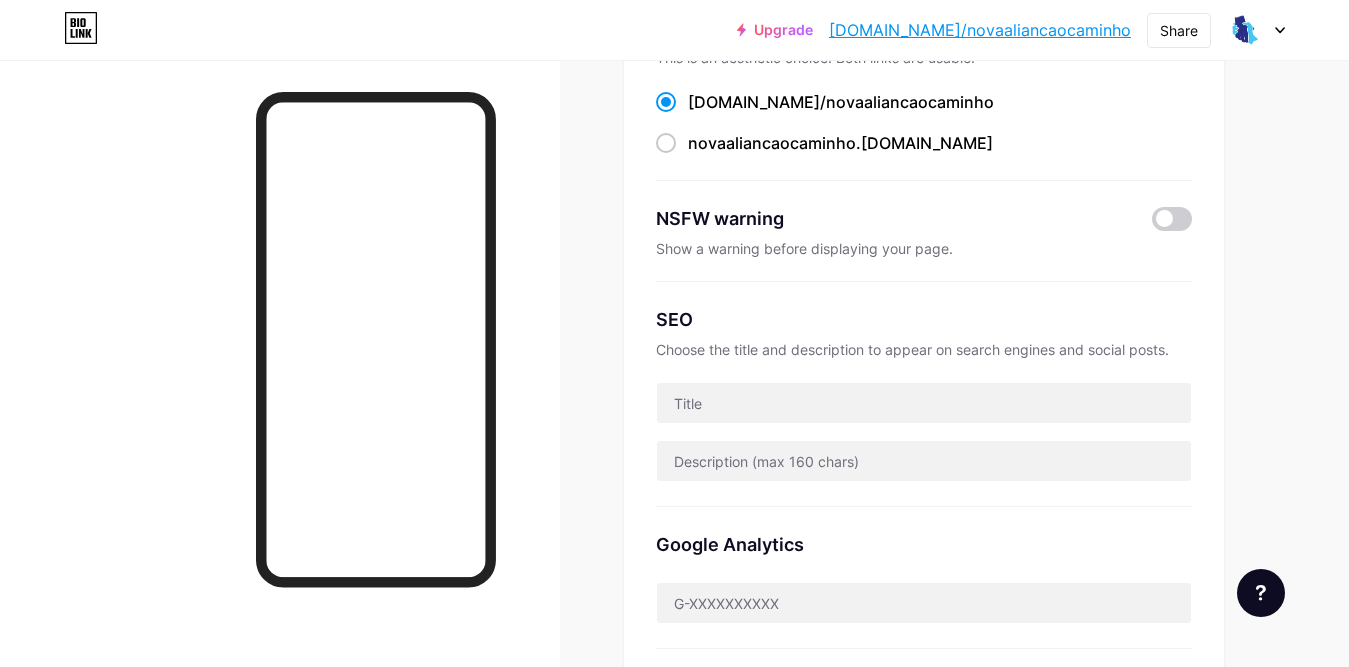 scroll, scrollTop: 0, scrollLeft: 0, axis: both 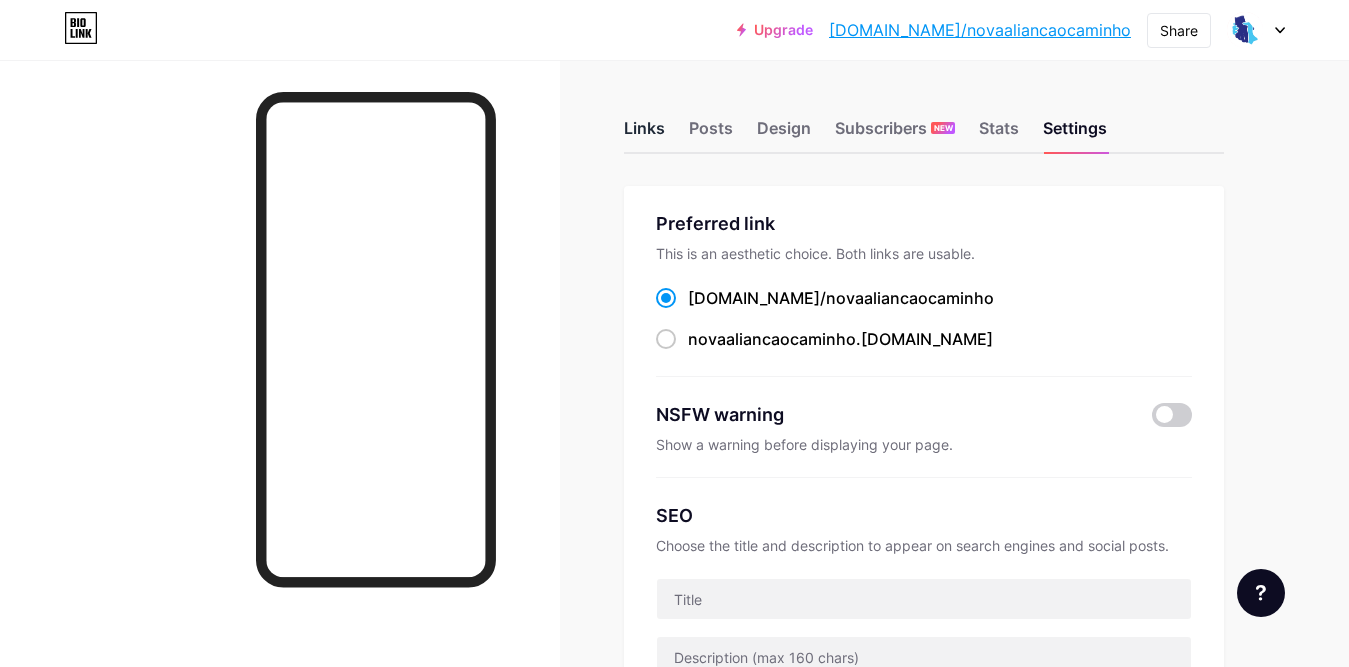 click on "Links" at bounding box center (644, 134) 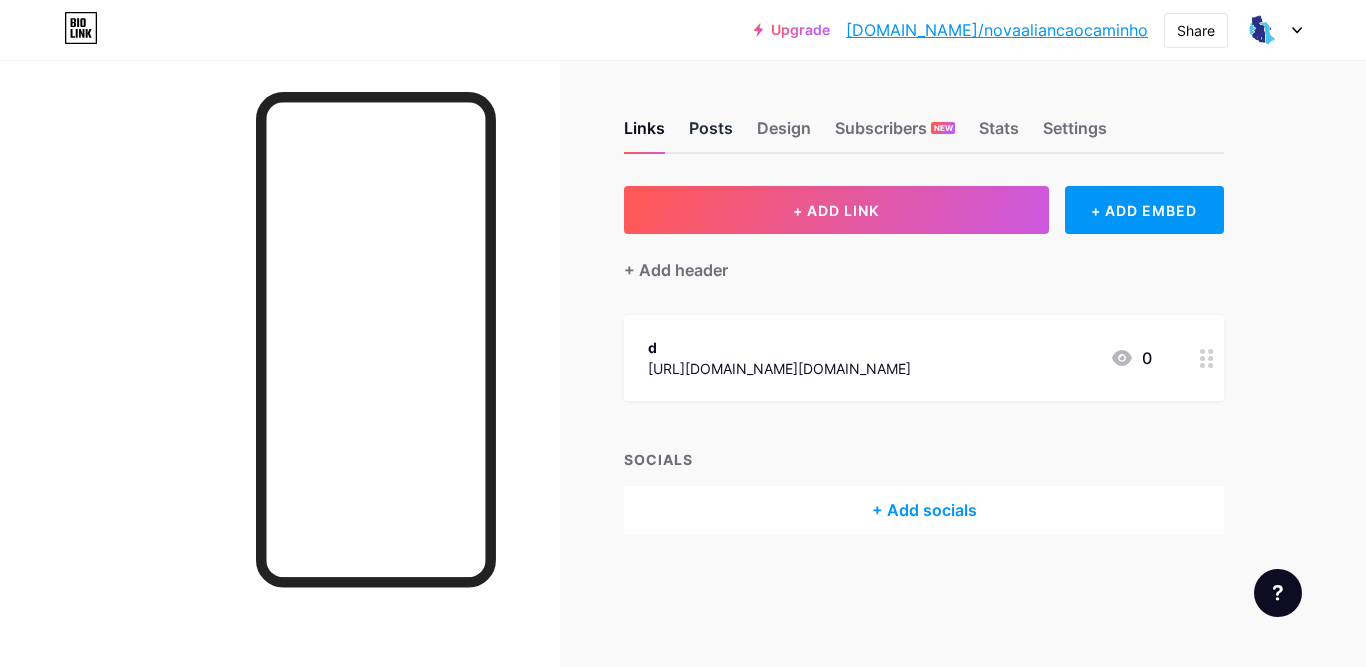 click on "Posts" at bounding box center [711, 134] 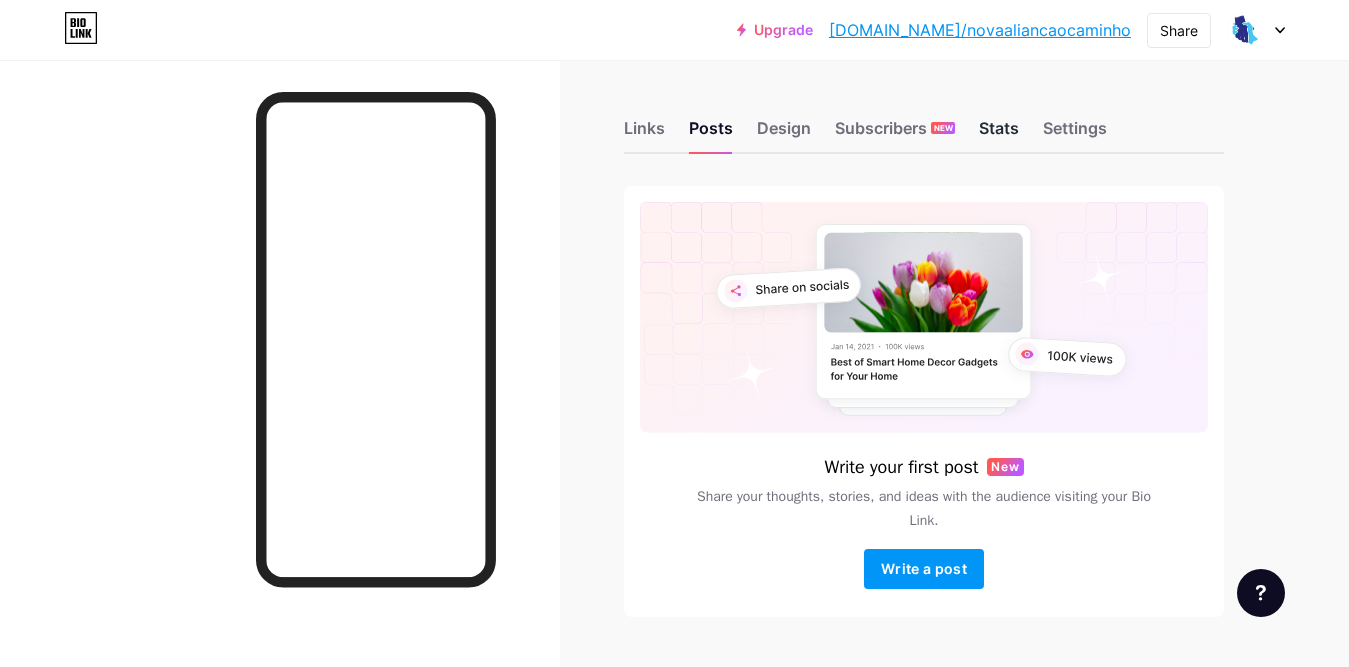 click on "Stats" at bounding box center (999, 134) 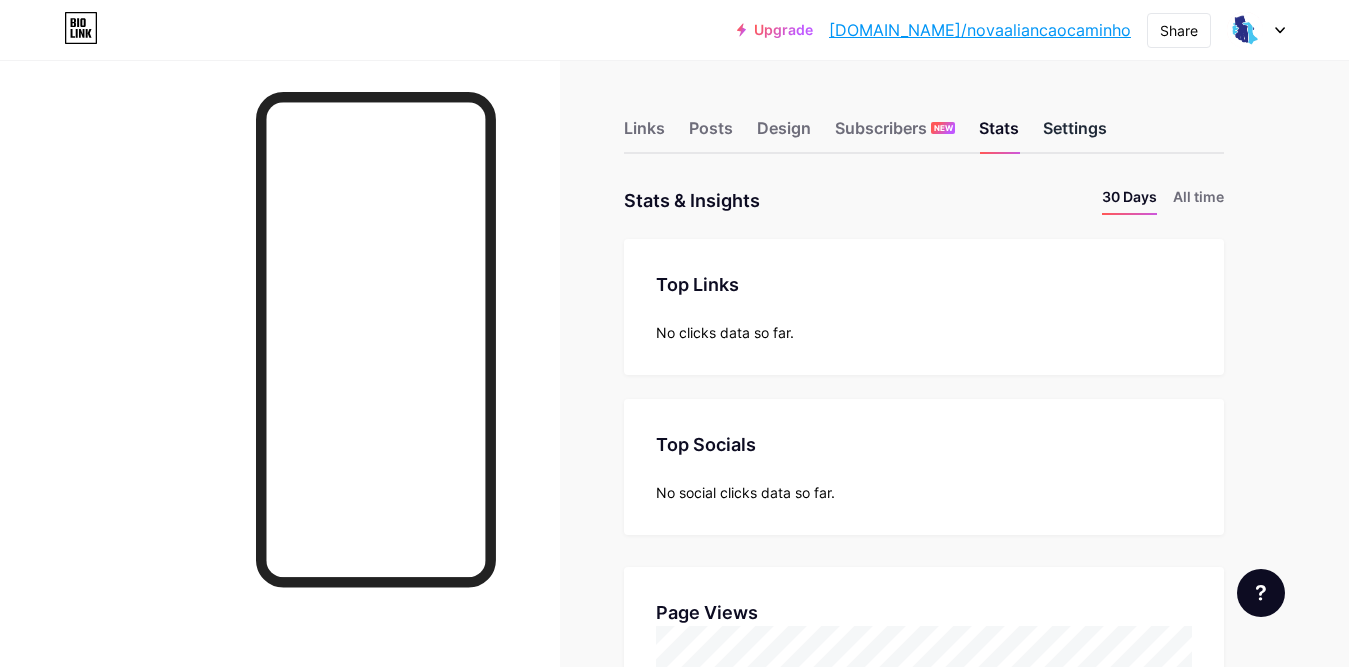 scroll, scrollTop: 999333, scrollLeft: 998651, axis: both 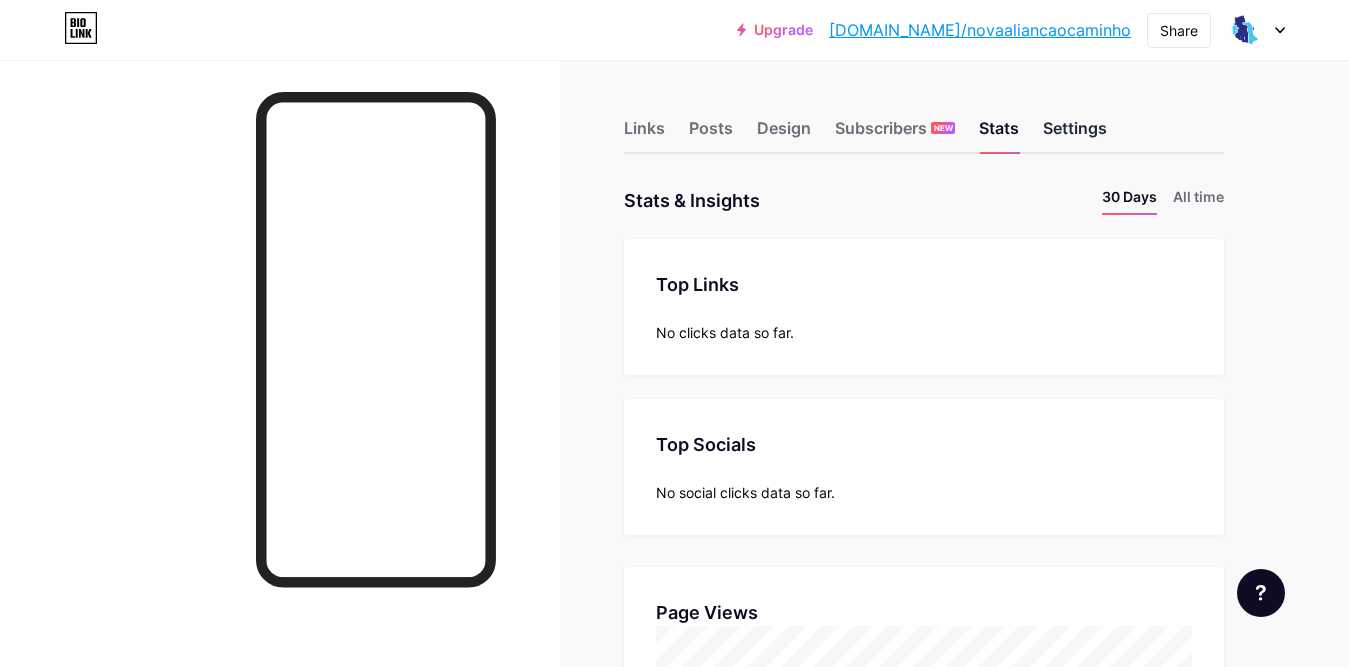 click on "Settings" at bounding box center (1075, 134) 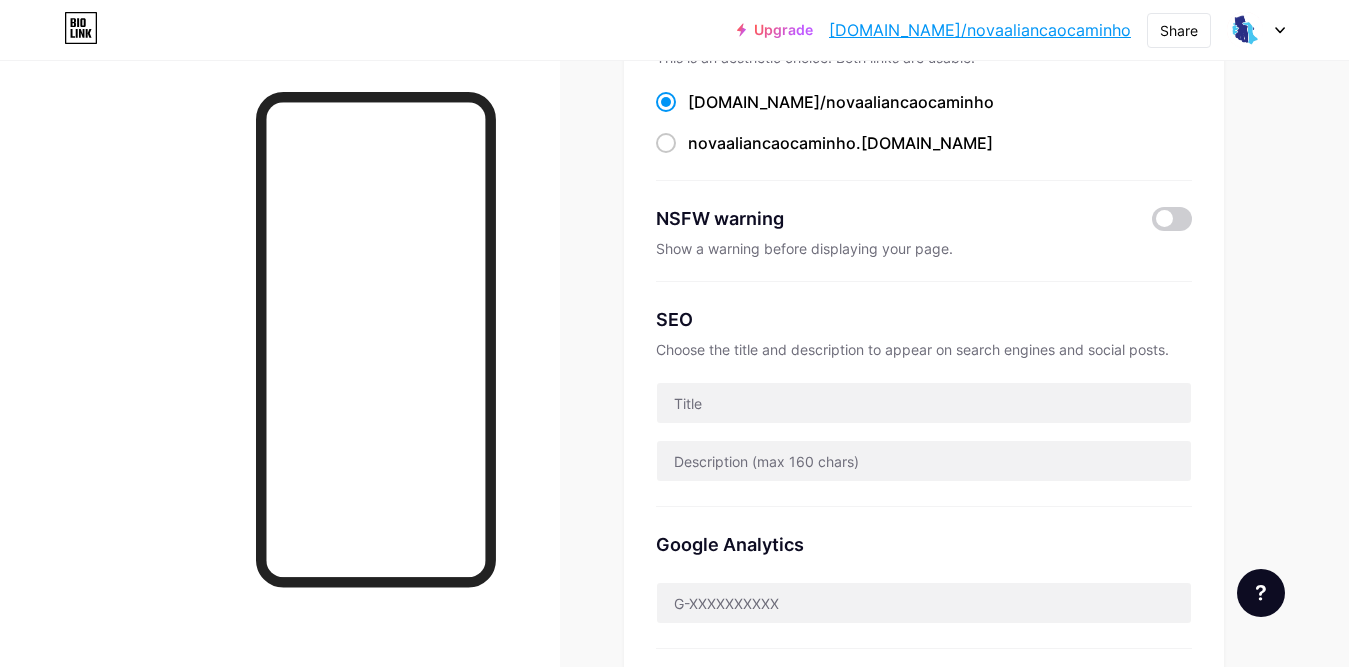 scroll, scrollTop: 0, scrollLeft: 0, axis: both 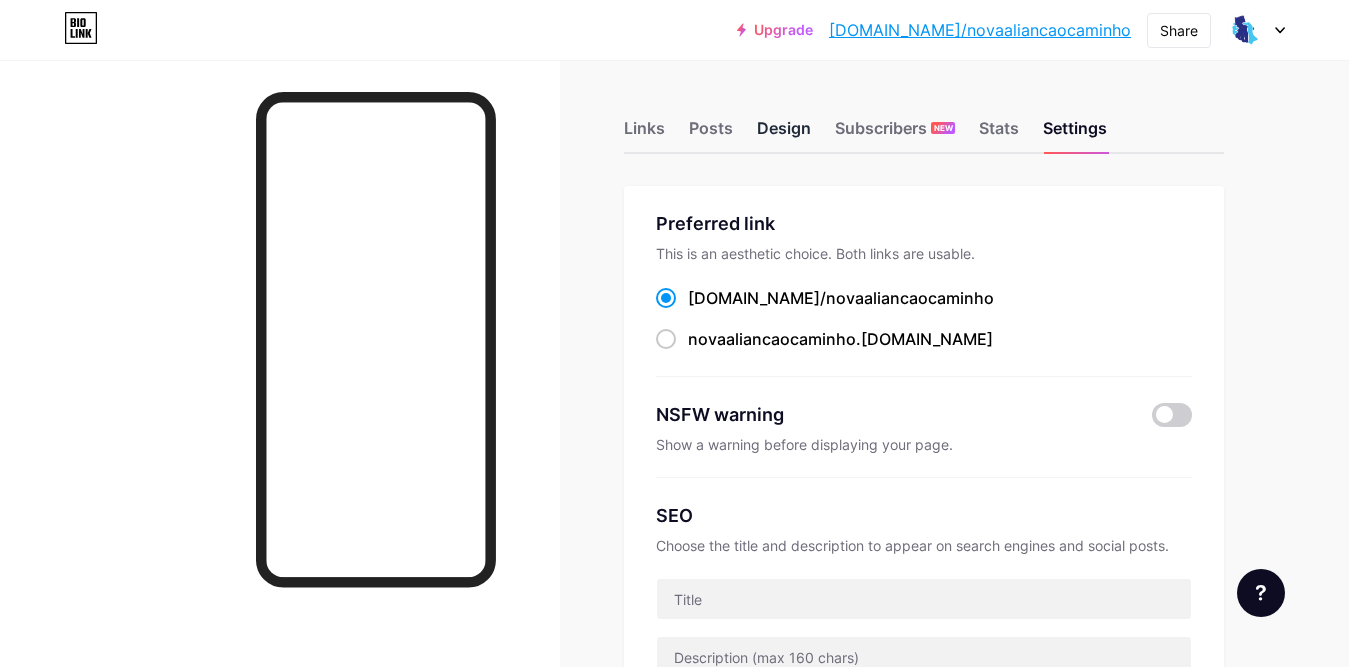 click on "Design" at bounding box center (784, 134) 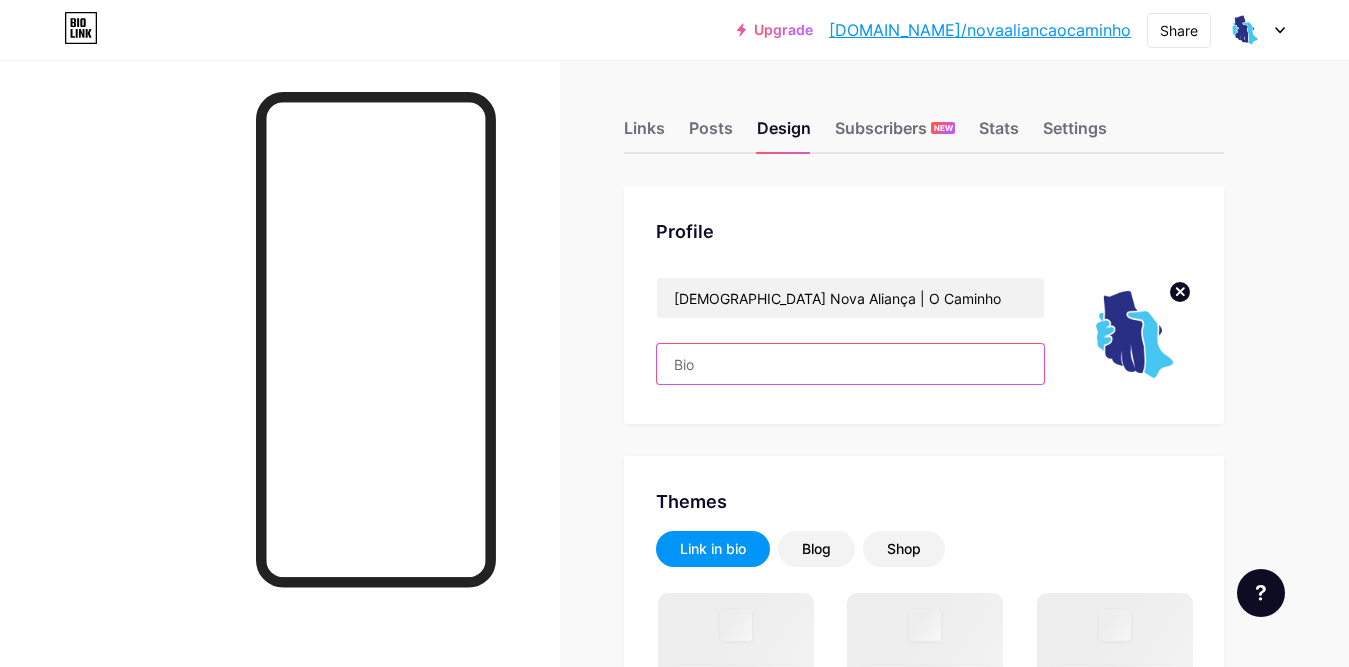 click at bounding box center [850, 364] 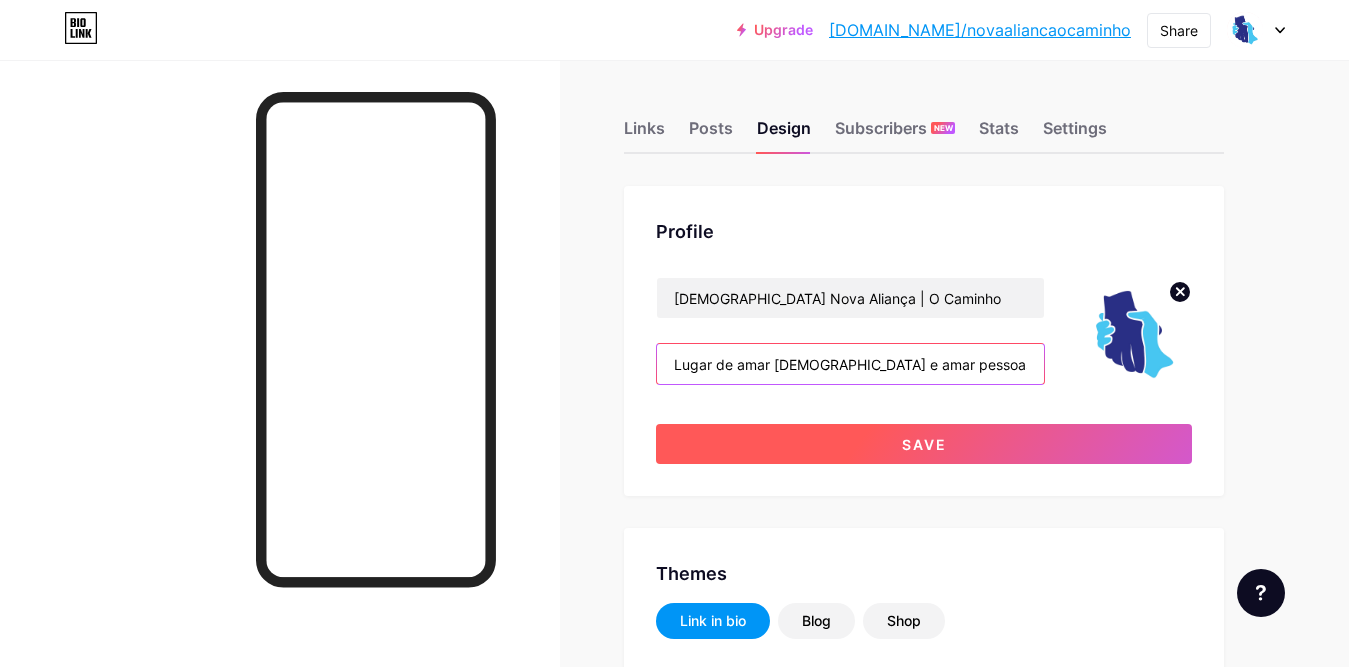 type on "Lugar de amar Deus e amar pessoas" 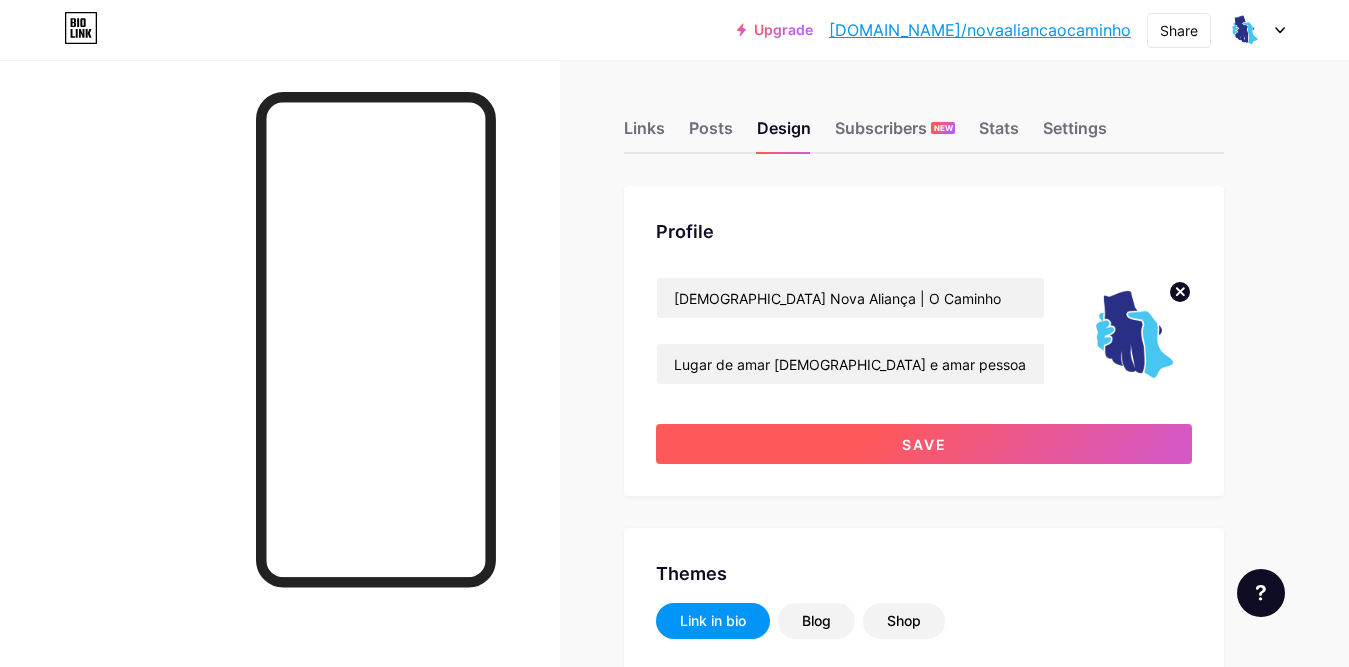click on "Save" at bounding box center (924, 444) 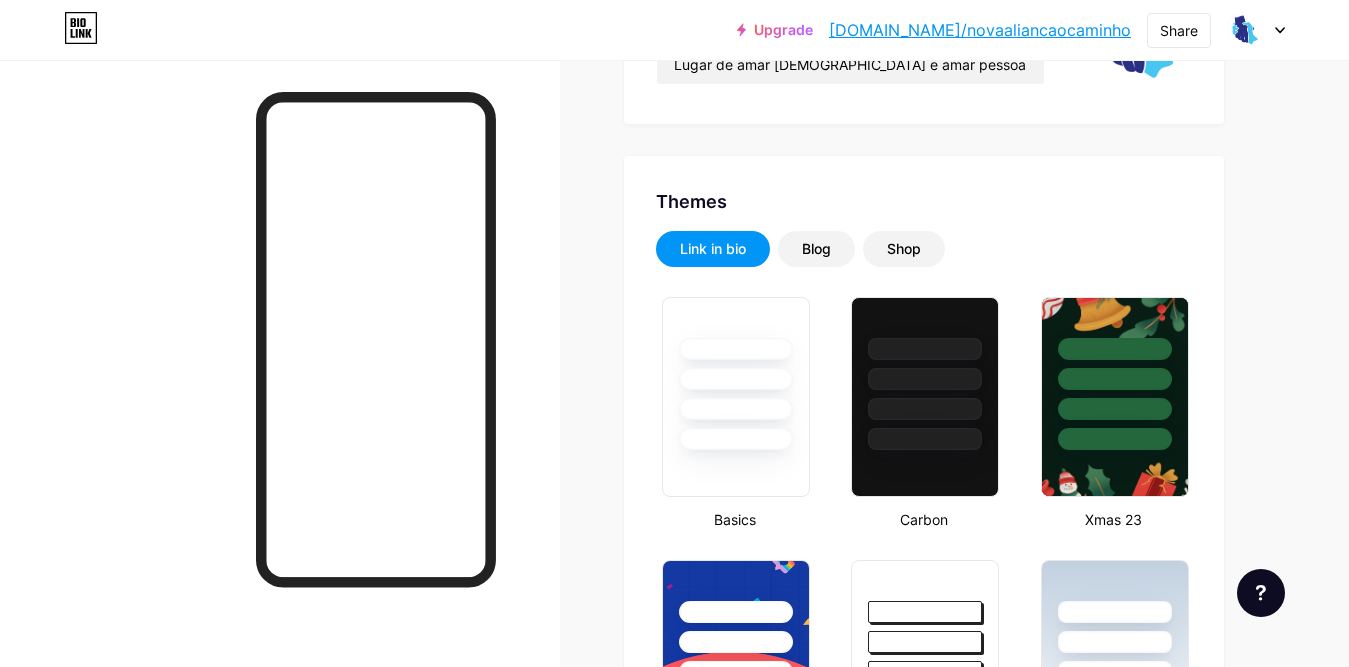scroll, scrollTop: 0, scrollLeft: 0, axis: both 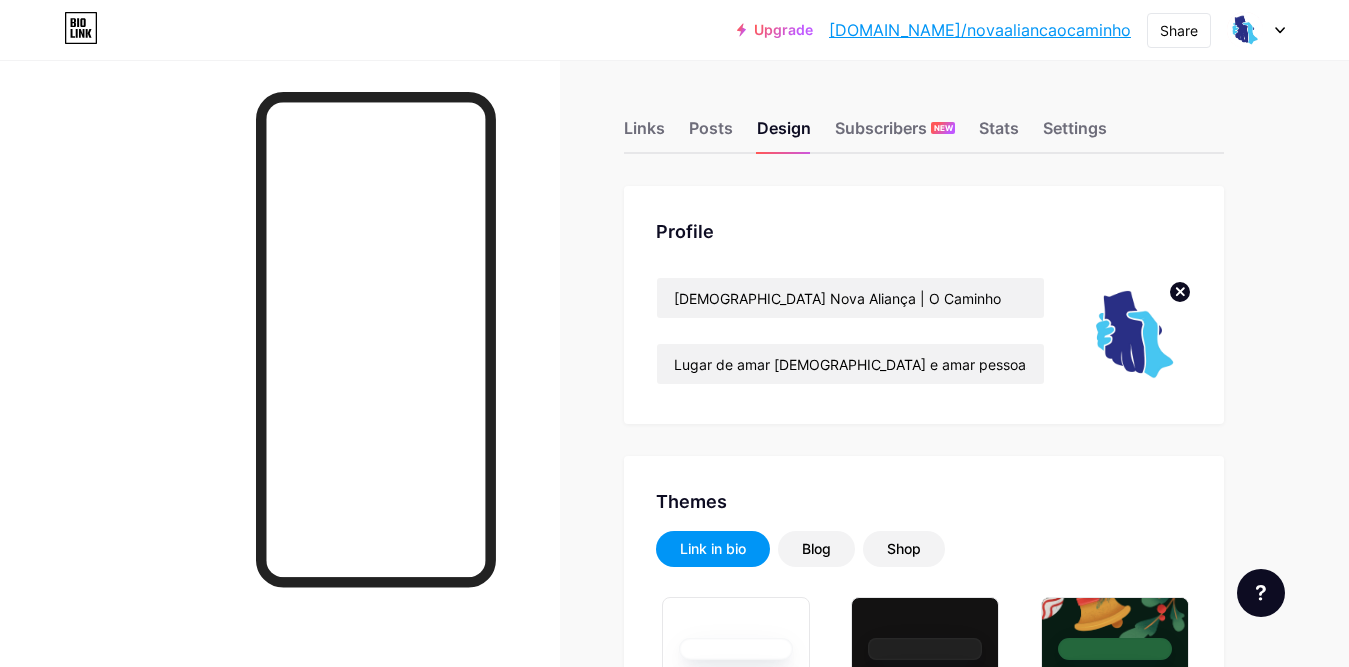 click on "[DOMAIN_NAME]/novaaliancaocaminho" at bounding box center [980, 30] 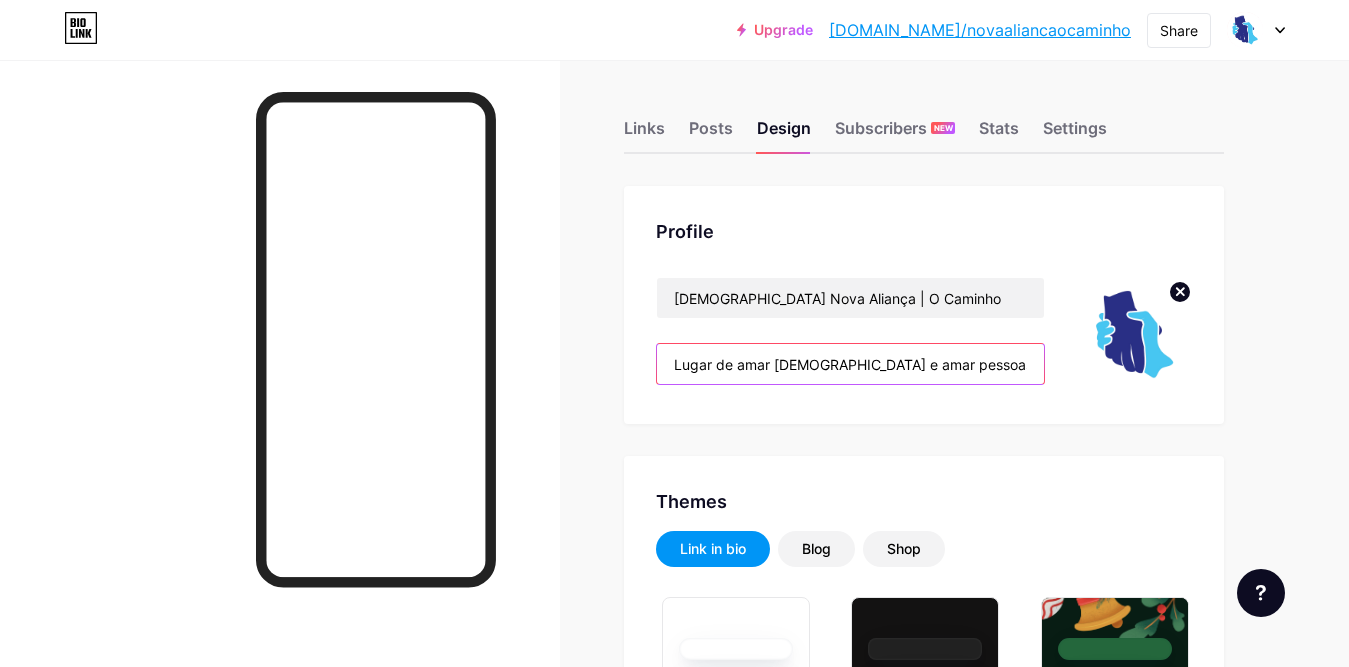 drag, startPoint x: 940, startPoint y: 362, endPoint x: 619, endPoint y: 363, distance: 321.00156 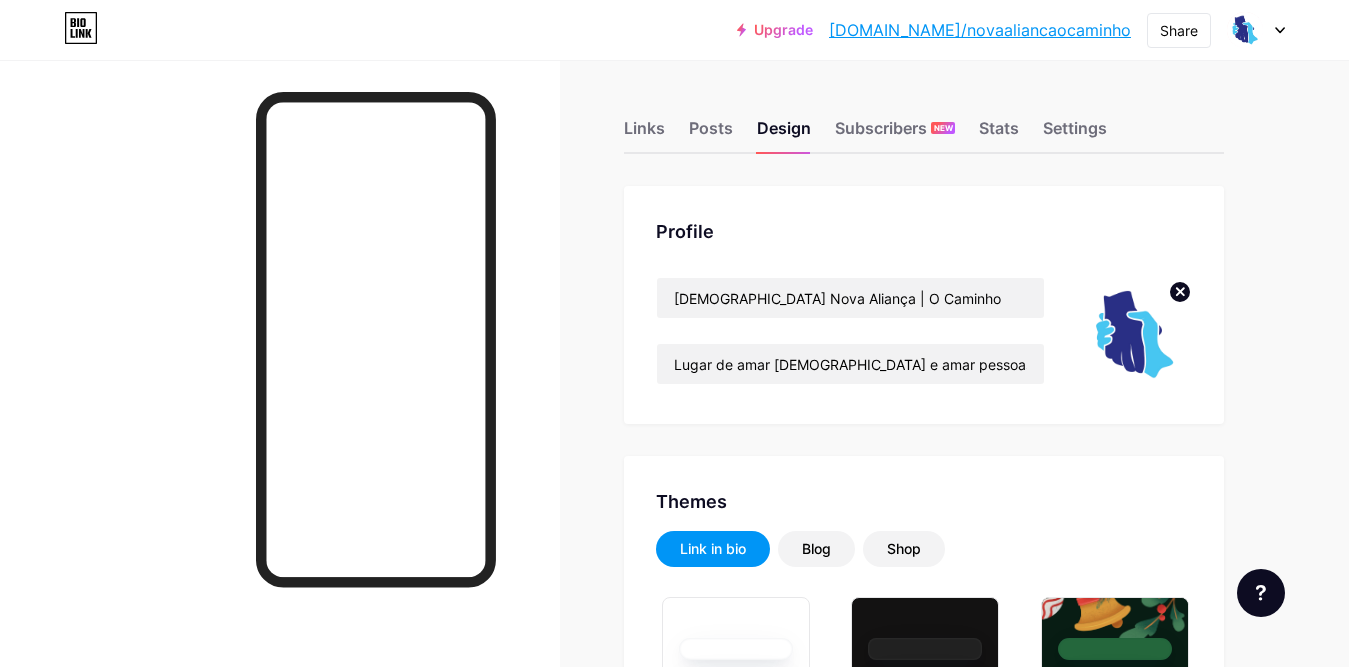 click on "Links
Posts
Design
Subscribers
NEW
Stats
Settings     Profile   Igreja Nova Aliança | O Caminho     Lugar de amar Deus e amar pessoas                   Themes   Link in bio   Blog   Shop       Basics       Carbon       Xmas 23       Pride       Glitch       Winter · Live       Glassy · Live       Chameleon · Live       Rainy Night · Live       Neon · Live       Summer       Retro       Strawberry · Live       Desert       Sunny       Autumn       Leaf       Clear Sky       Blush       Unicorn       Minimal       Cloudy       Shadow     Create your own           Changes saved       Position to display socials                 Top                     Bottom
Disable Bio Link branding
Will hide the Bio Link branding from homepage     Display Share button
Enables social sharing options on your page including a QR code.   Changes saved           Feature requests" at bounding box center [654, 1728] 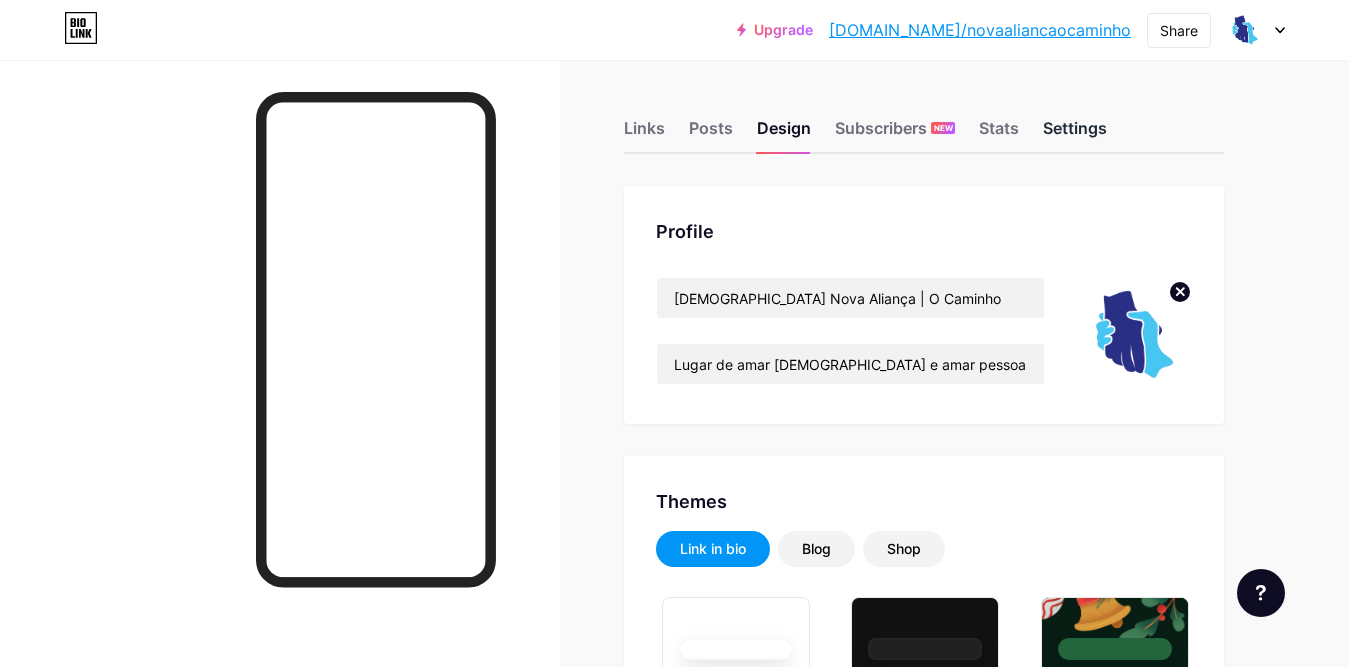 click on "Settings" at bounding box center [1075, 134] 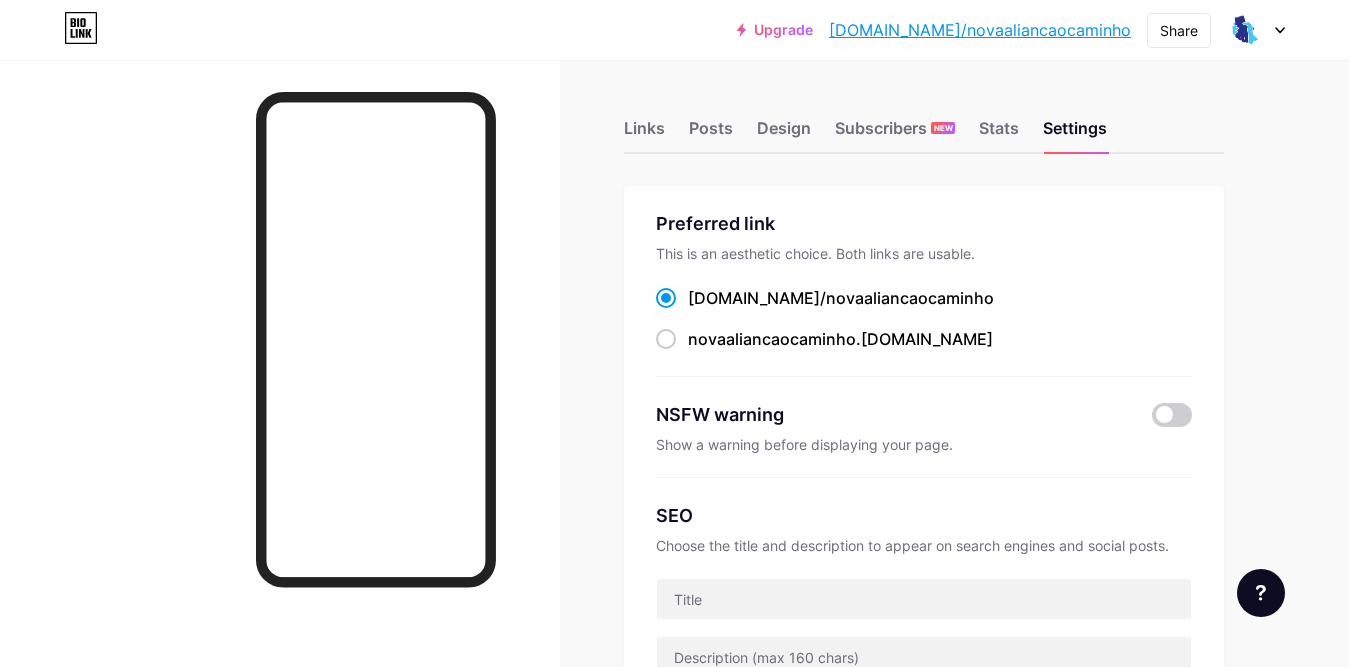 scroll, scrollTop: 0, scrollLeft: 0, axis: both 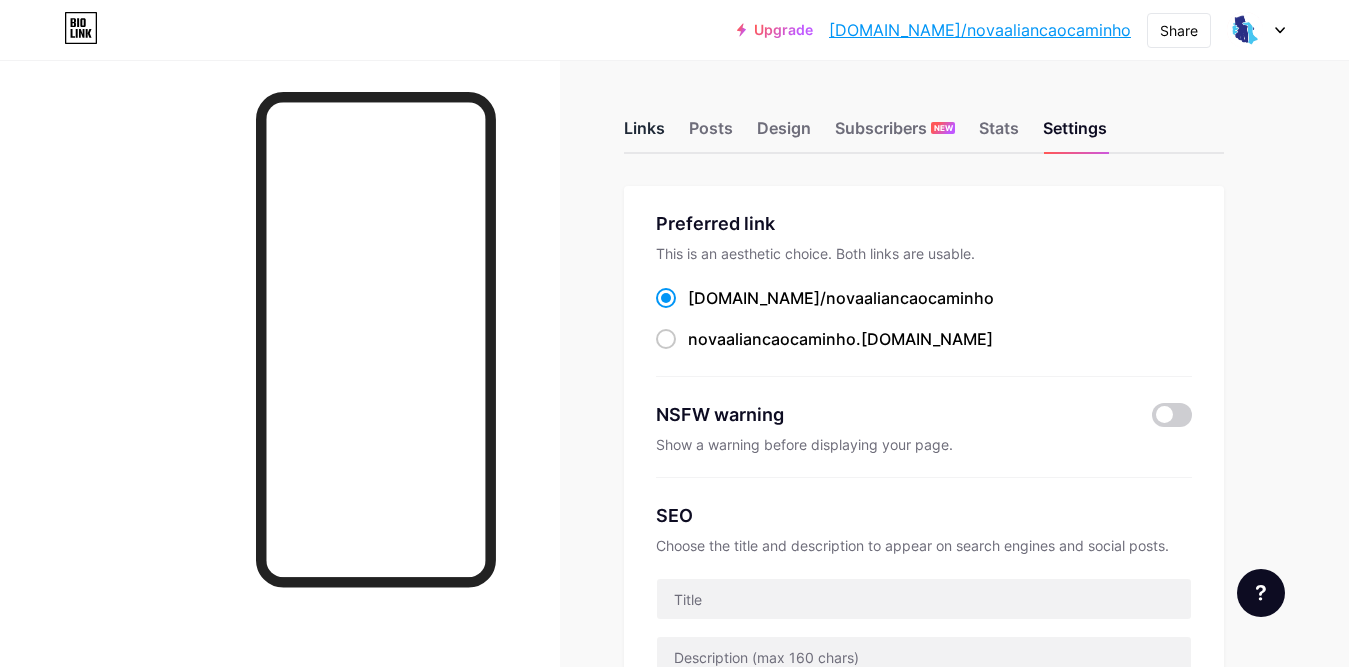 click on "Links" at bounding box center [644, 134] 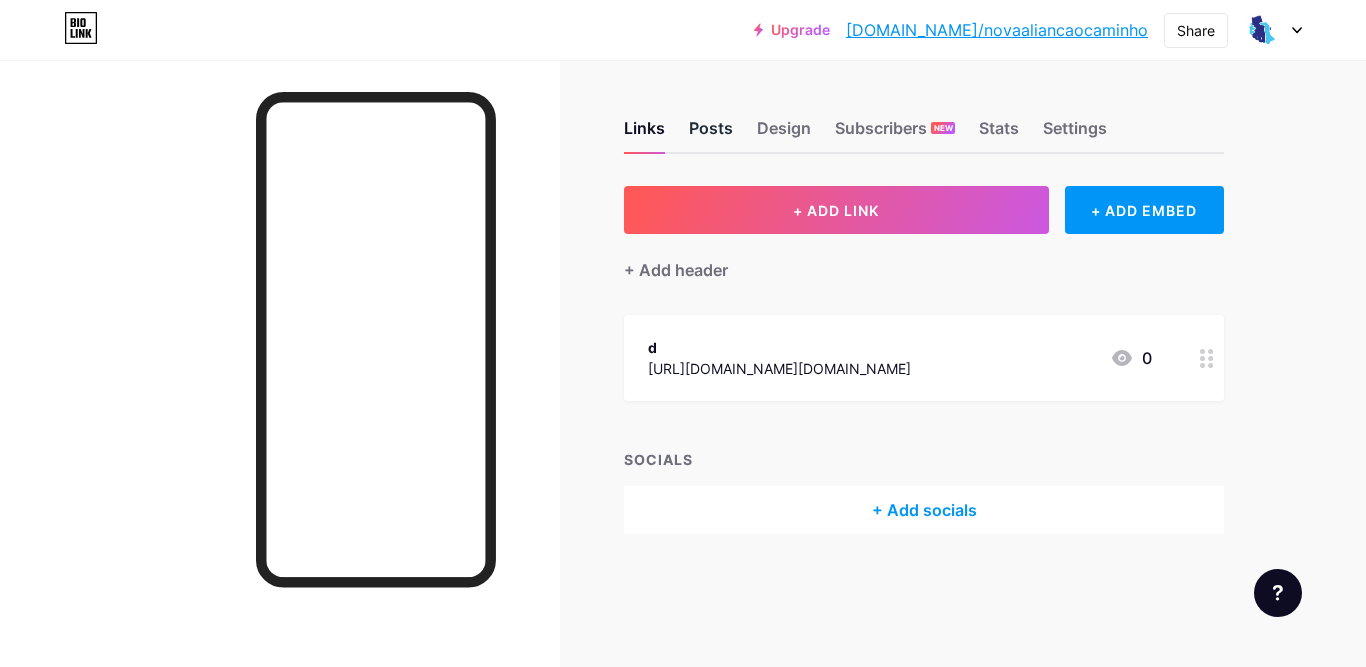 click on "Posts" at bounding box center [711, 134] 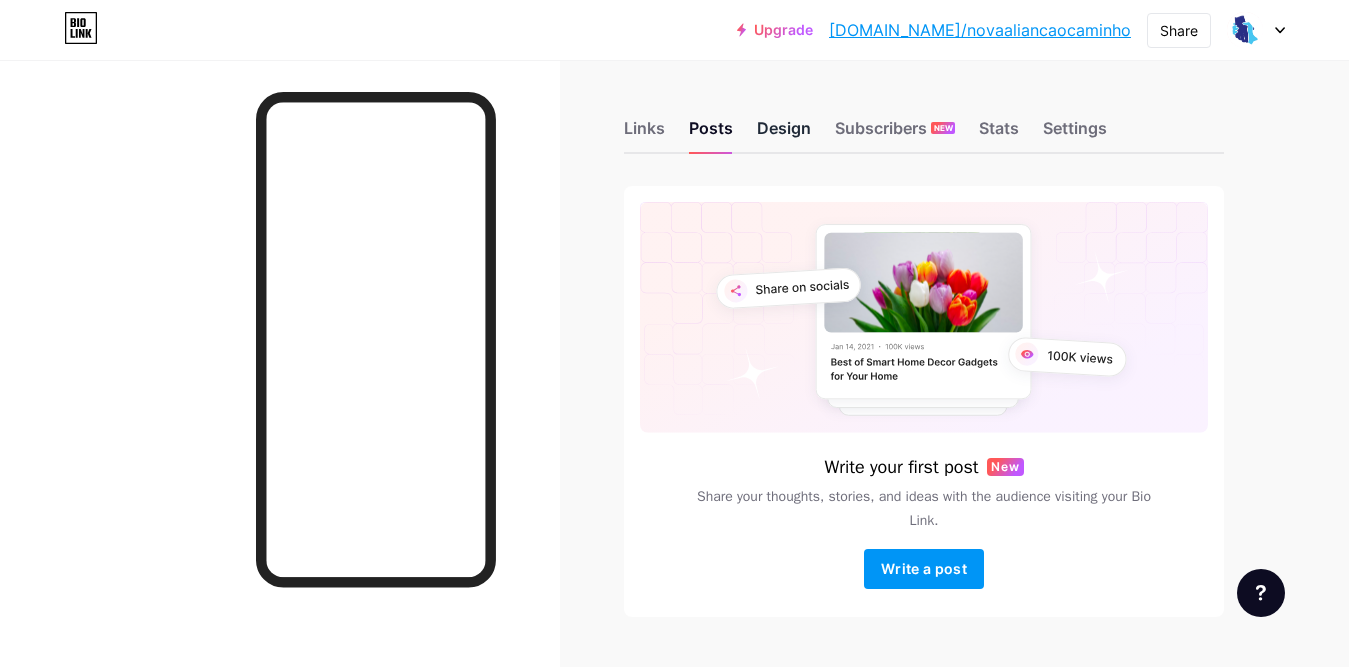 click on "Design" at bounding box center (784, 134) 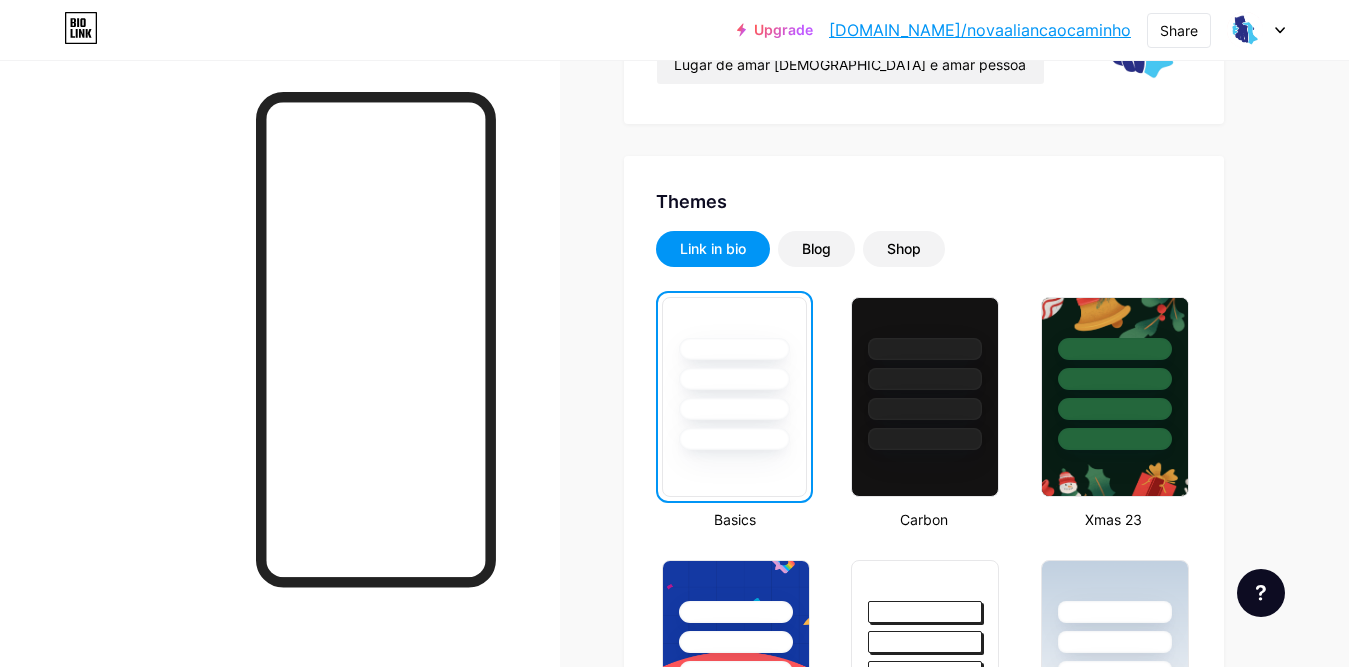 scroll, scrollTop: 0, scrollLeft: 0, axis: both 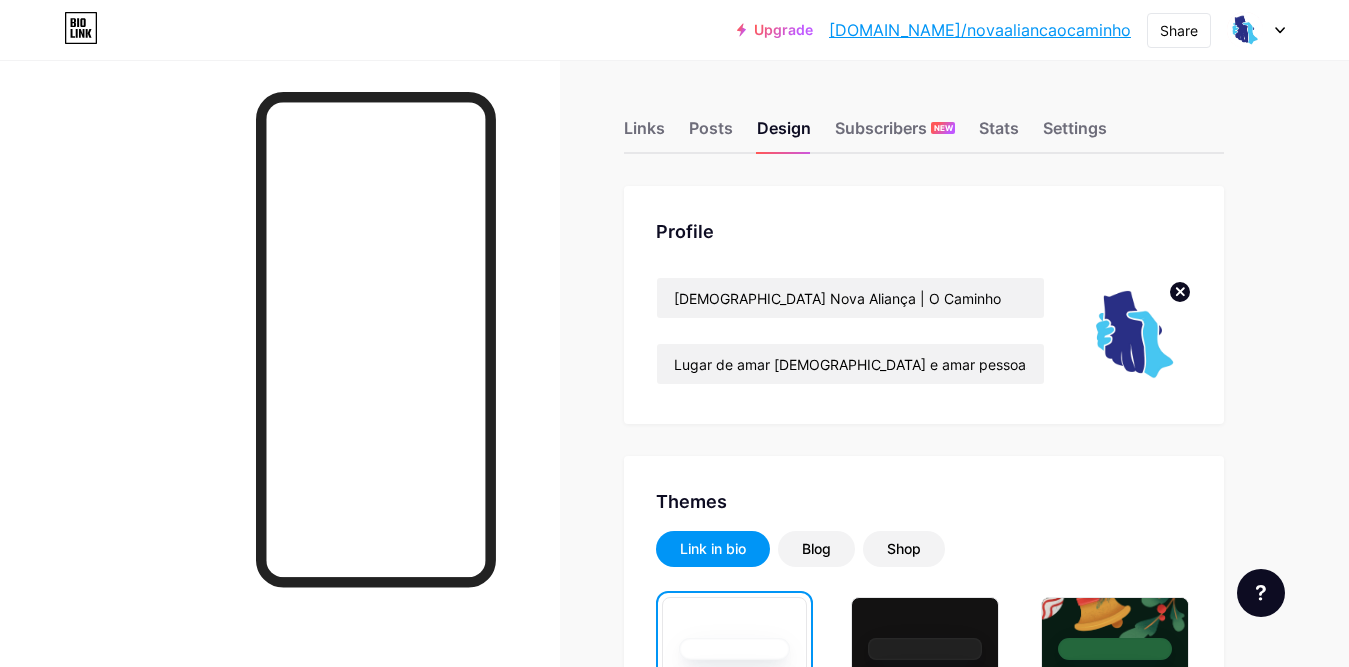 click 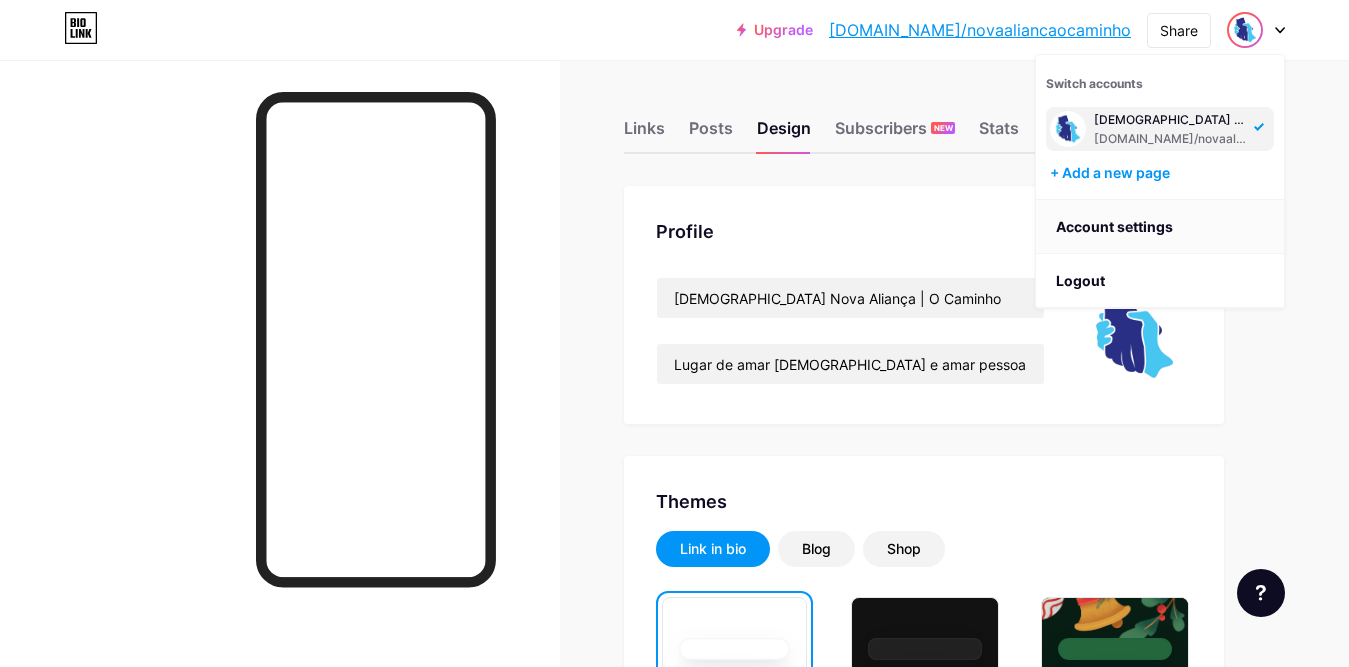 click on "Account settings" at bounding box center (1160, 227) 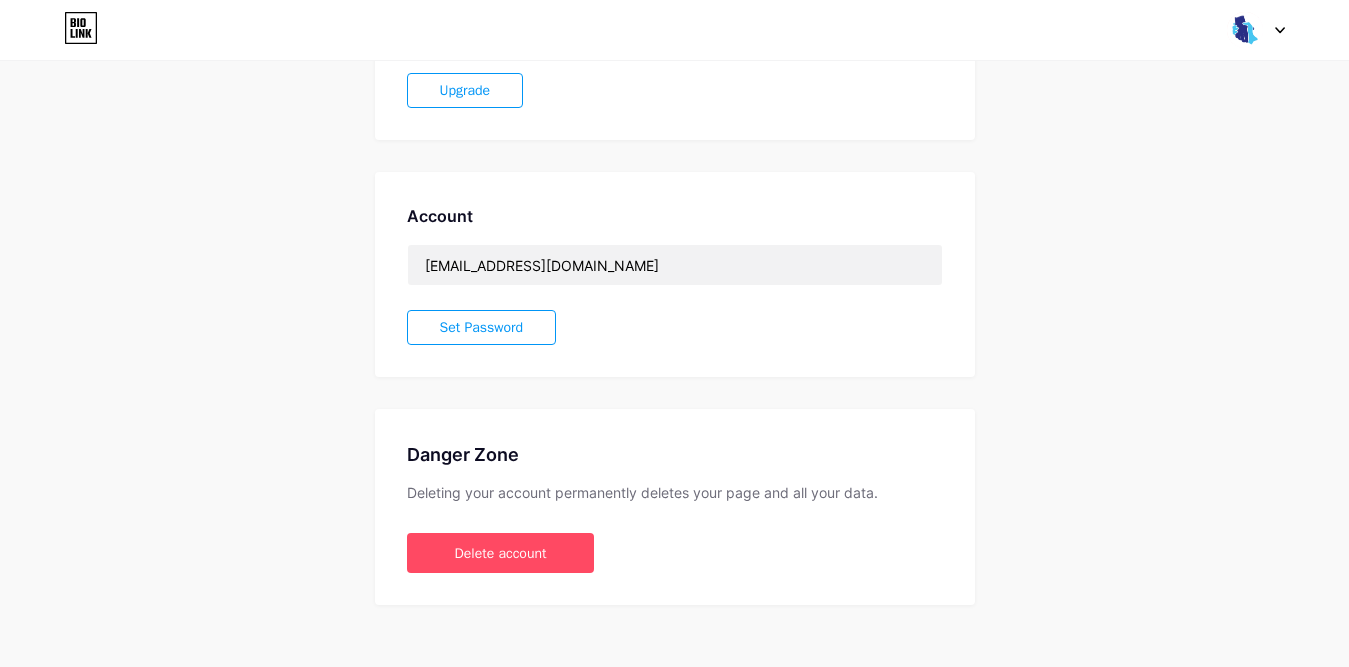 scroll, scrollTop: 0, scrollLeft: 0, axis: both 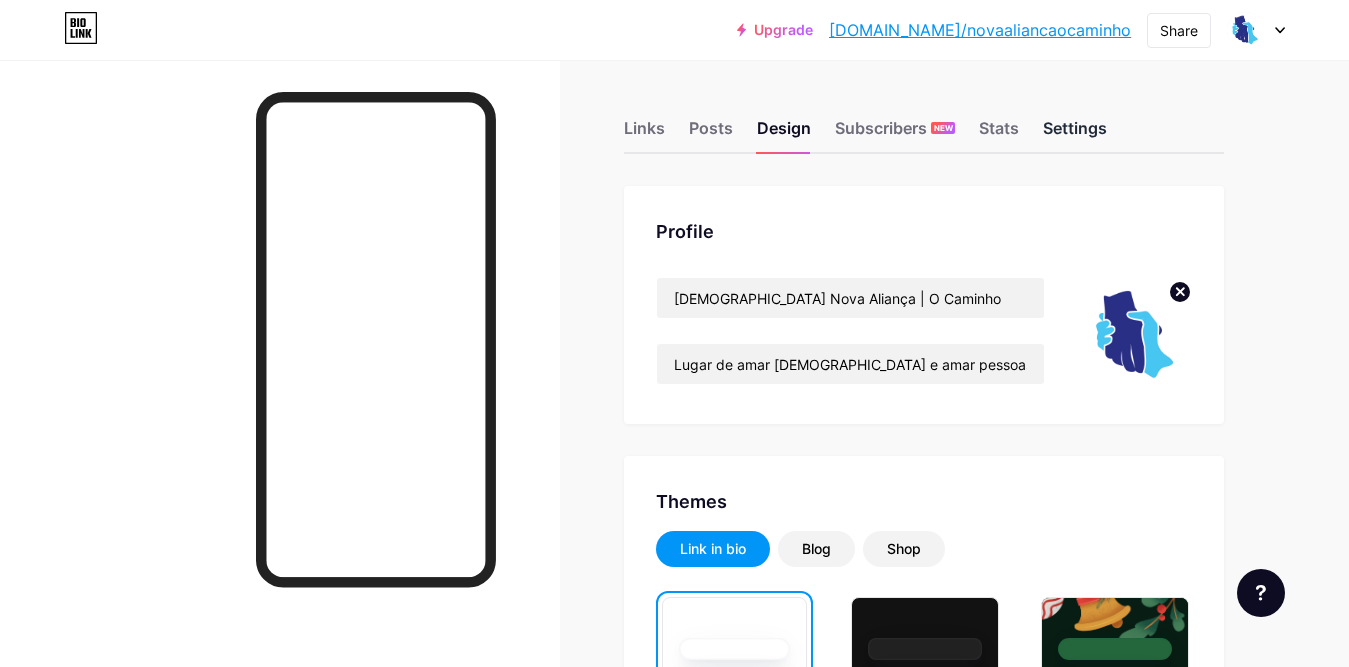 click on "Settings" at bounding box center (1075, 134) 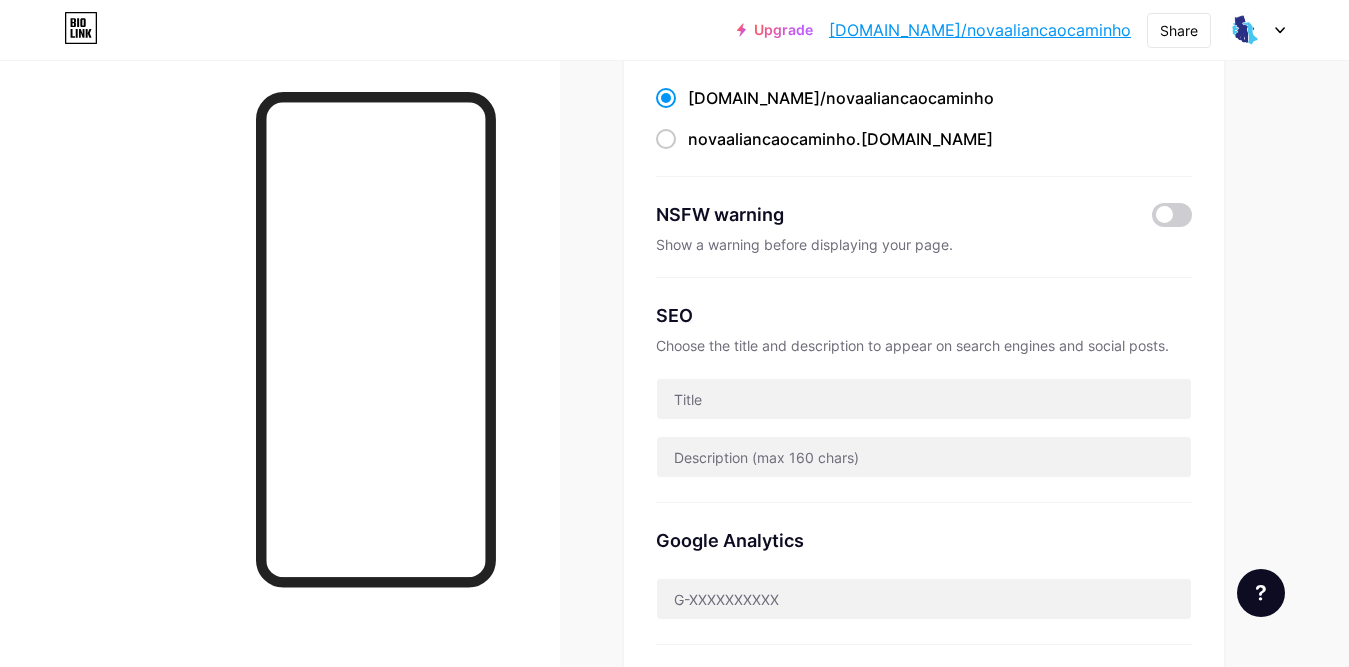 scroll, scrollTop: 0, scrollLeft: 0, axis: both 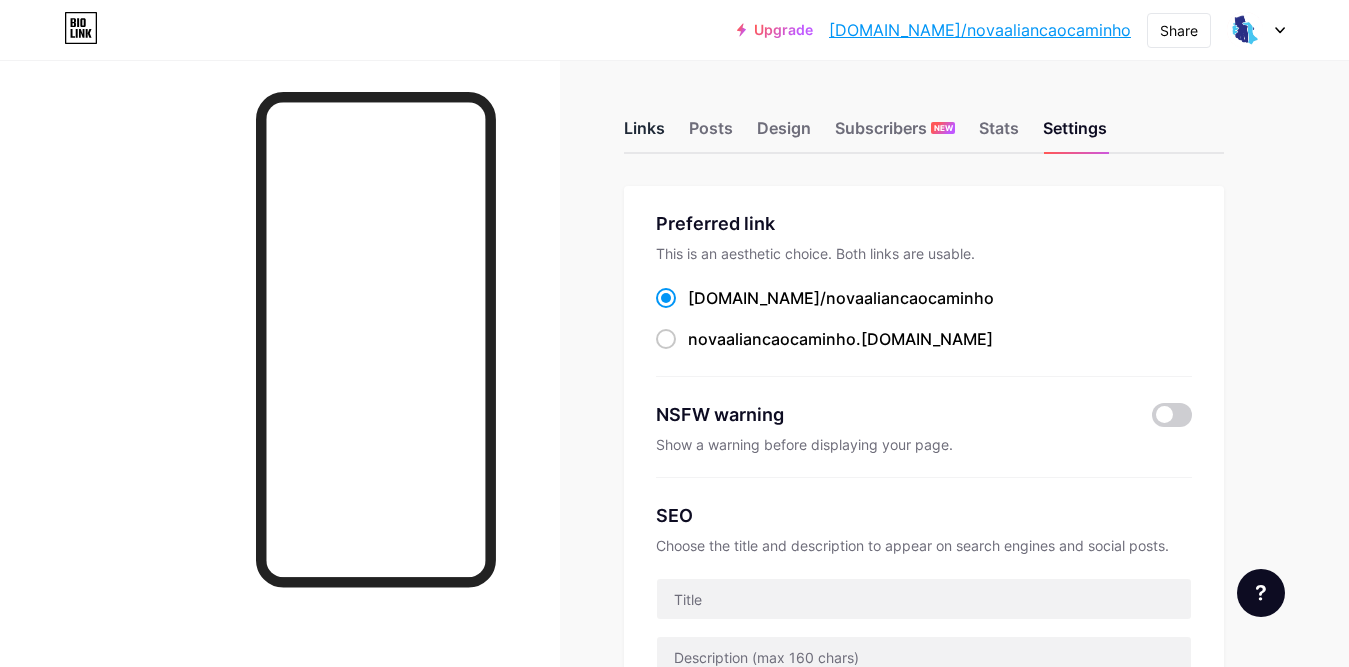 click on "Links" at bounding box center (644, 134) 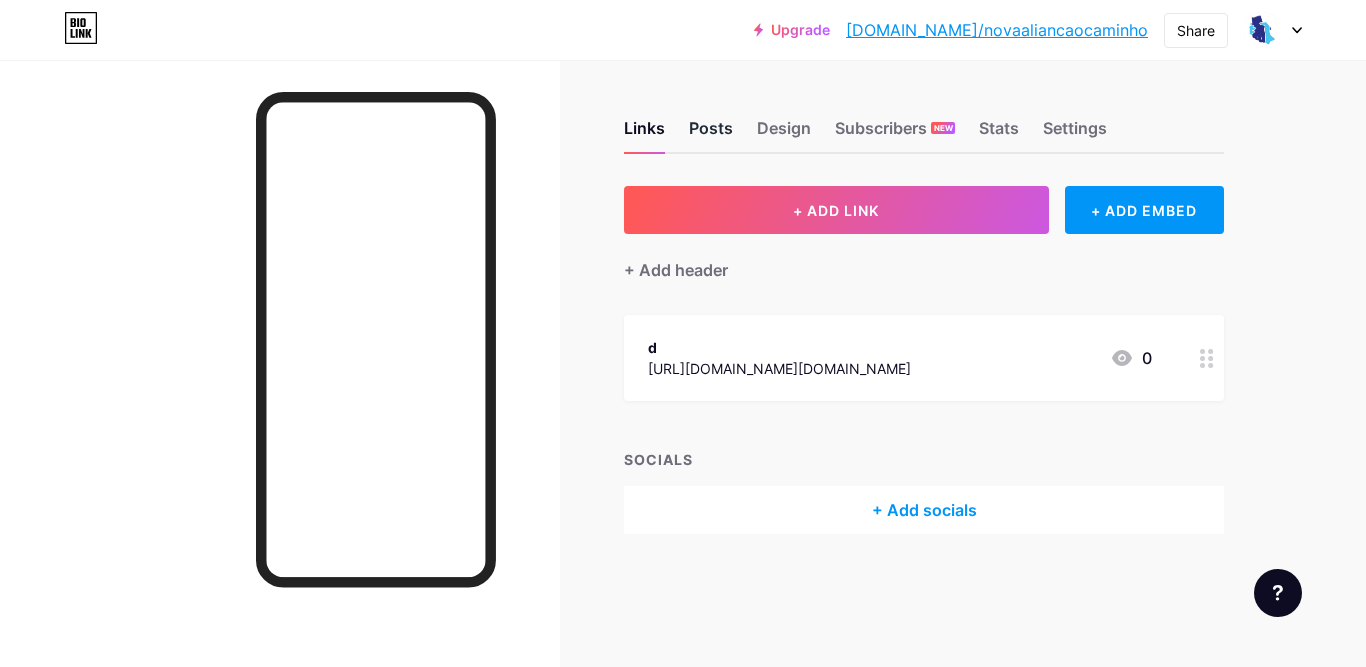 click on "Posts" at bounding box center [711, 134] 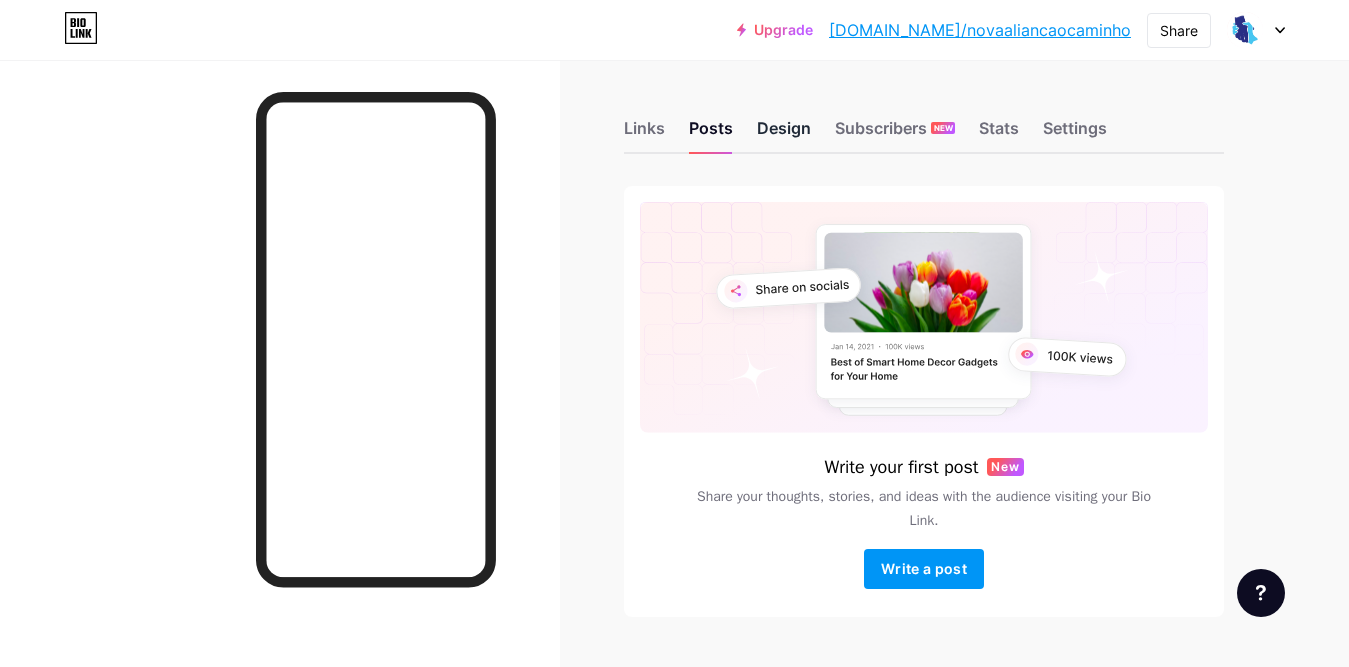 click on "Design" at bounding box center (784, 134) 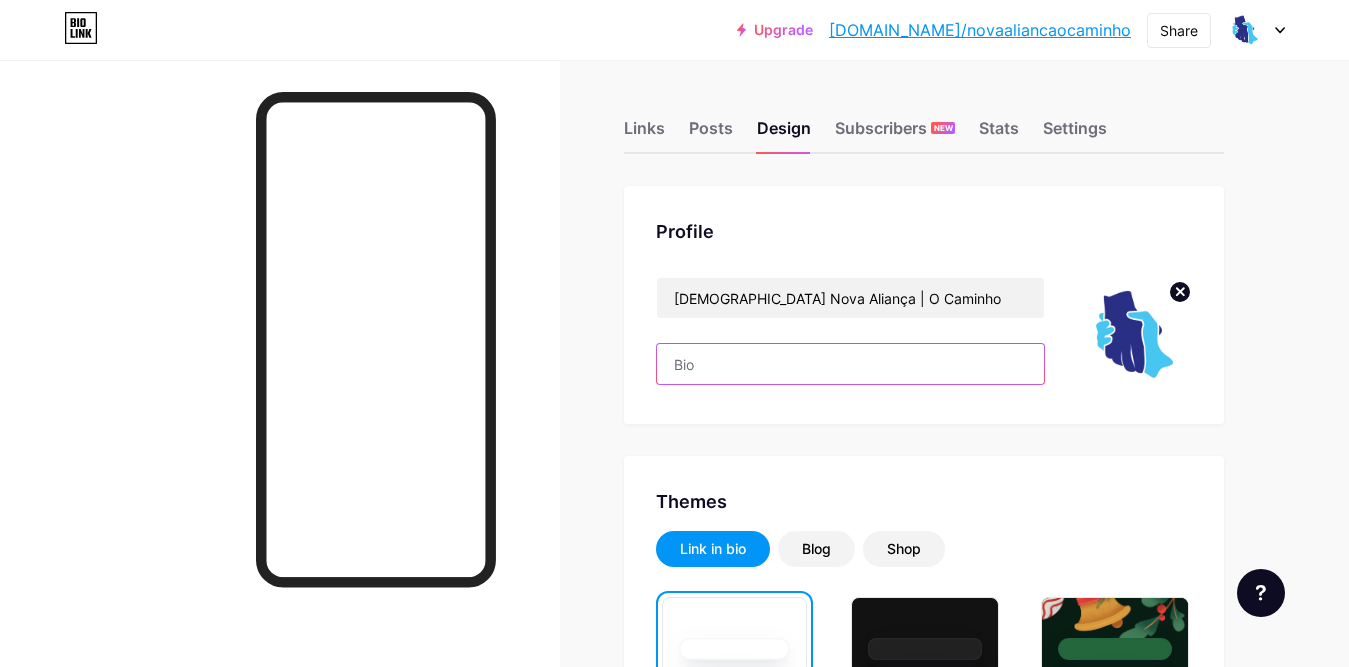 click at bounding box center (850, 364) 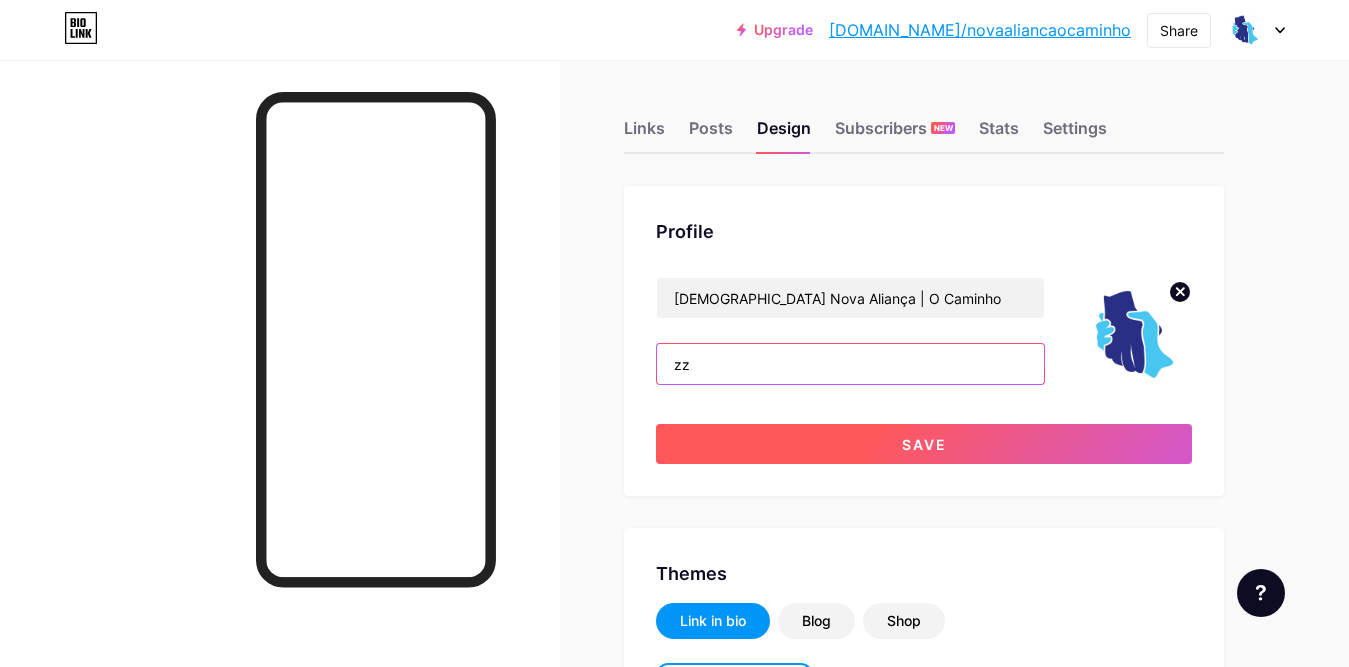 type on "zz" 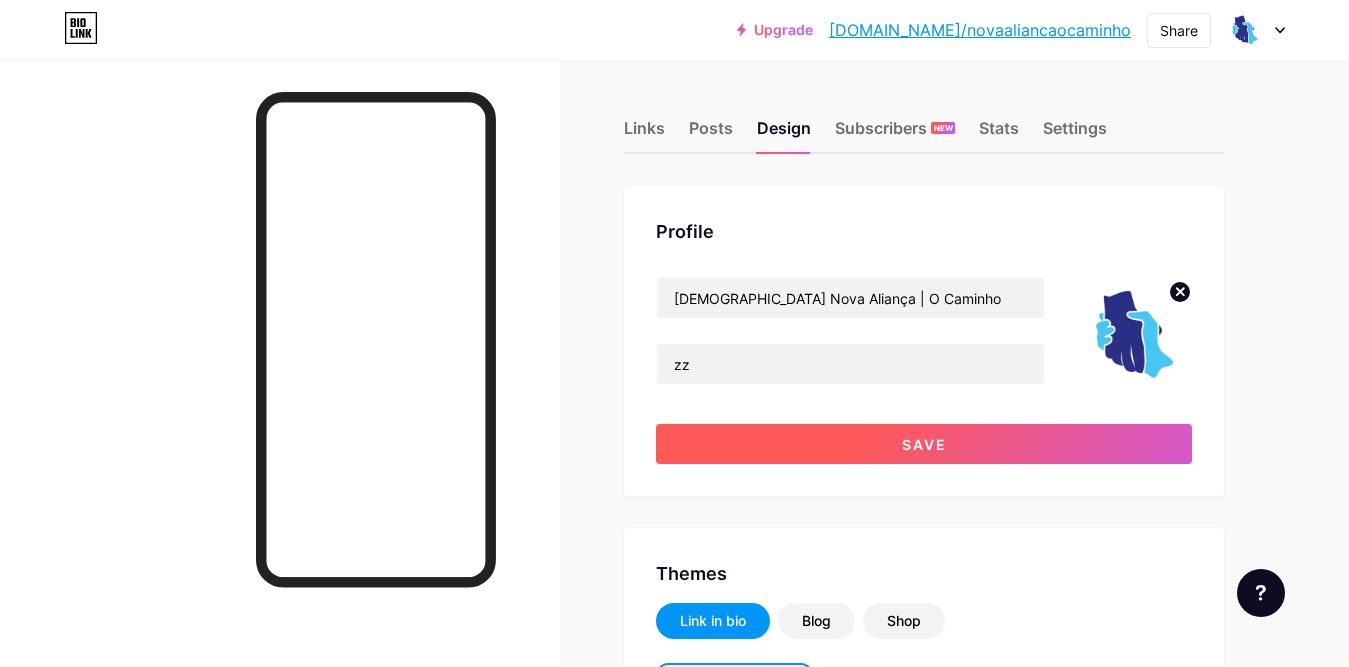 click on "Save" at bounding box center (924, 444) 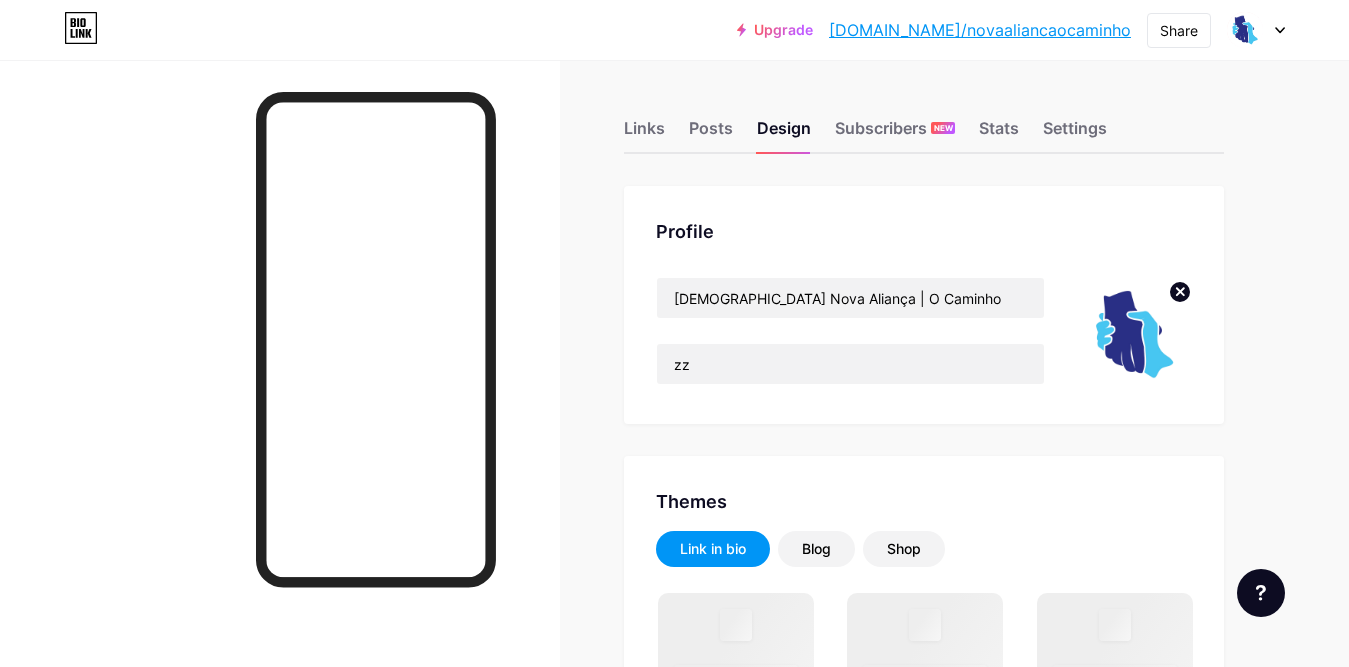 scroll, scrollTop: 0, scrollLeft: 0, axis: both 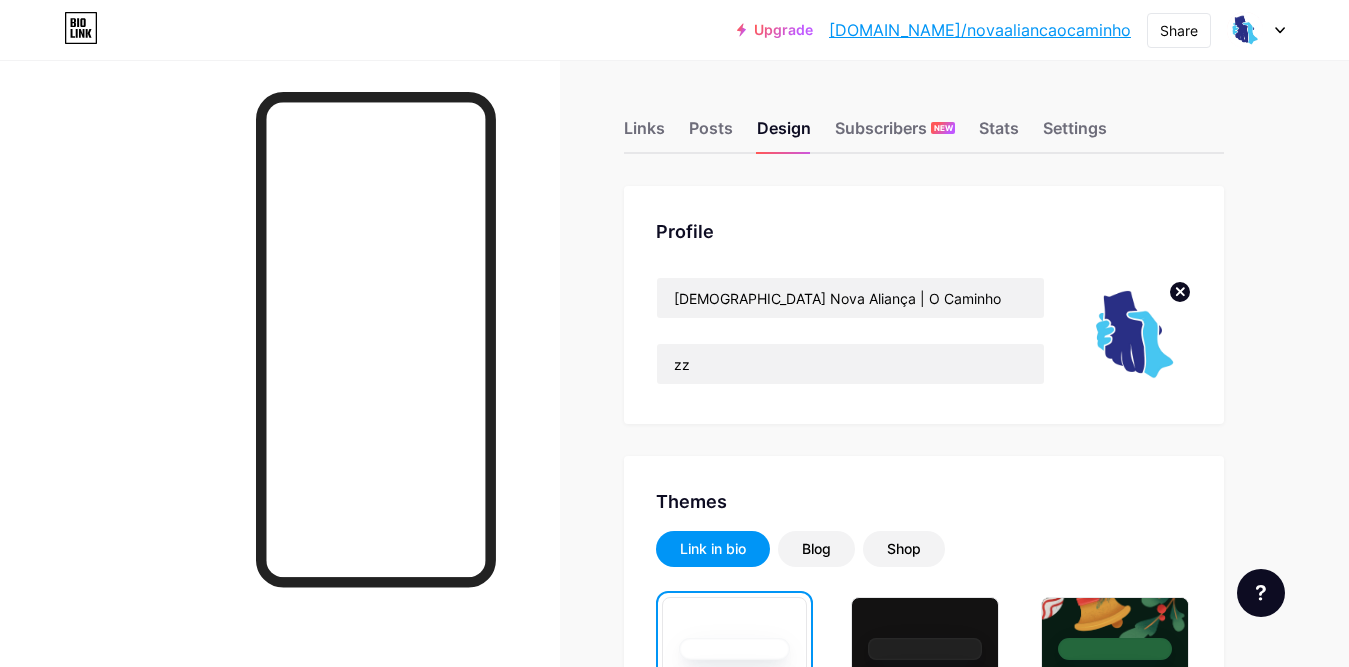 click on "Links
Posts
Design
Subscribers
NEW
Stats
Settings     Profile   Igreja Nova Aliança | O Caminho     zz                   Themes   Link in bio   Blog   Shop       Basics       Carbon       Xmas 23       Pride       Glitch       Winter · Live       Glassy · Live       Chameleon · Live       Rainy Night · Live       Neon · Live       Summer       Retro       Strawberry · Live       Desert       Sunny       Autumn       Leaf       Clear Sky       Blush       Unicorn       Minimal       Cloudy       Shadow     Create your own           Changes saved       Position to display socials                 Top                     Bottom
Disable Bio Link branding
[PERSON_NAME] the Bio Link branding from homepage     Display Share button
Enables social sharing options on your page including a QR code.   Changes saved           Feature requests             Help center" at bounding box center [654, 1728] 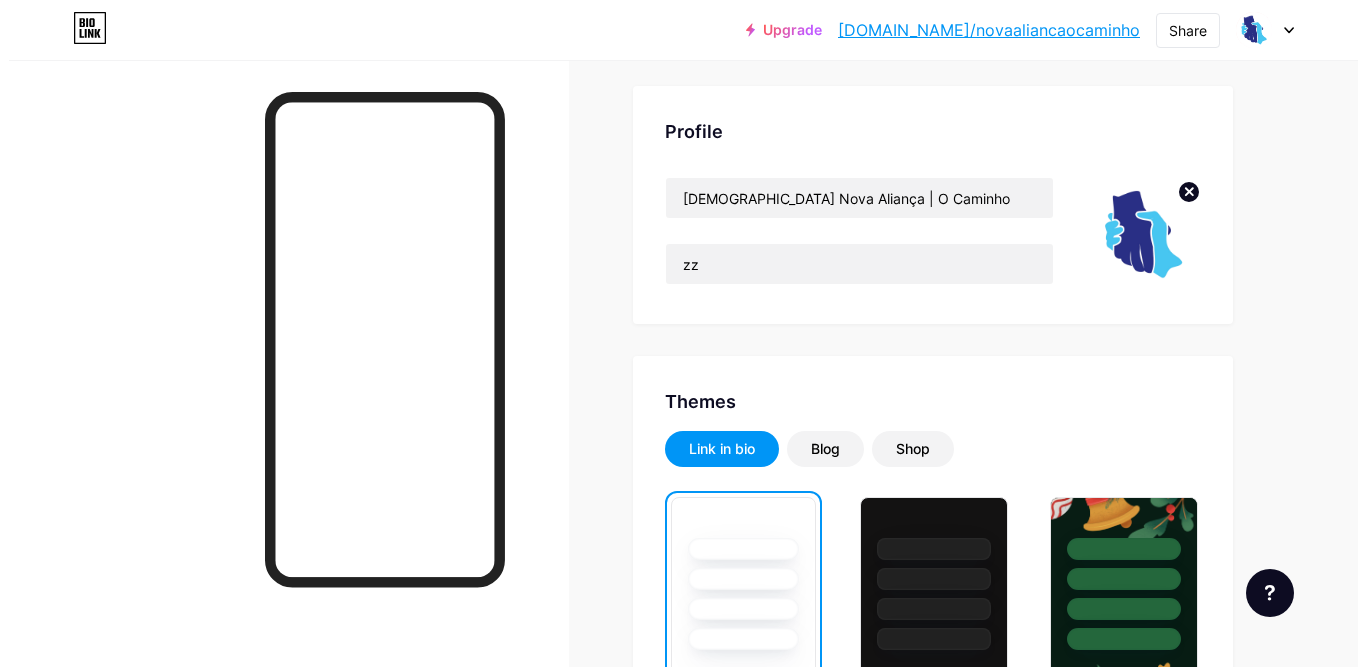 scroll, scrollTop: 0, scrollLeft: 0, axis: both 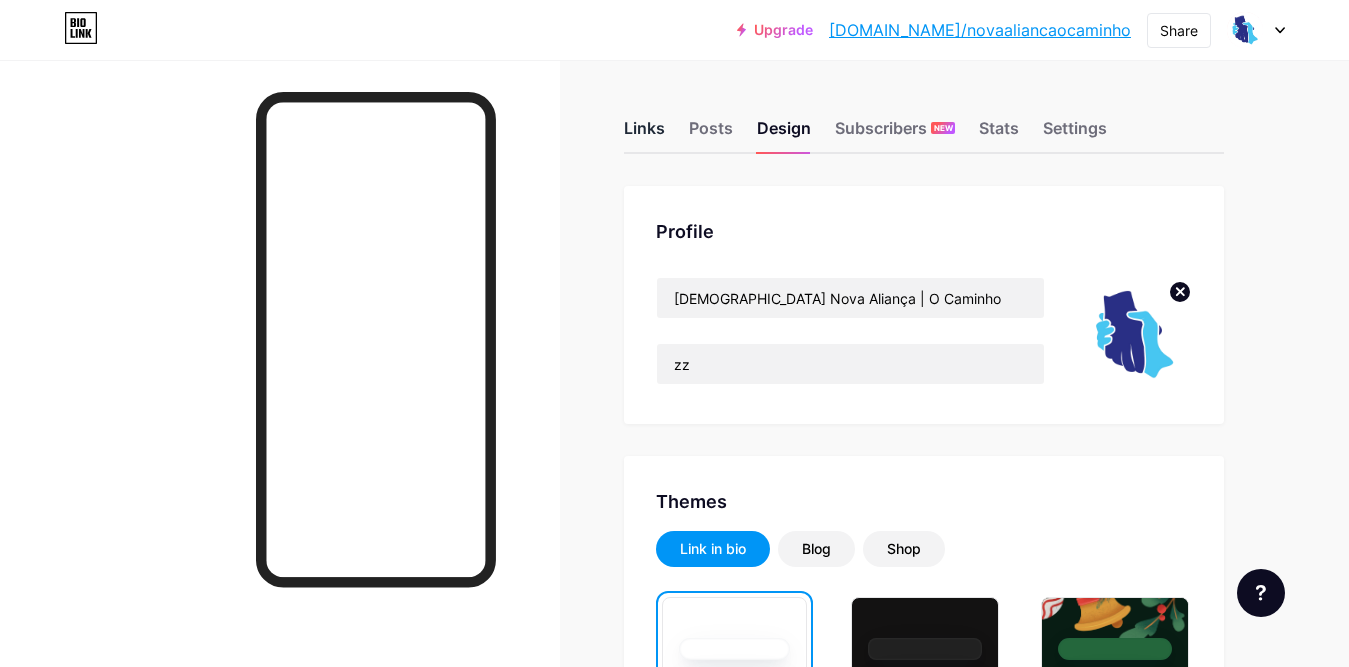 click on "Links" at bounding box center [644, 134] 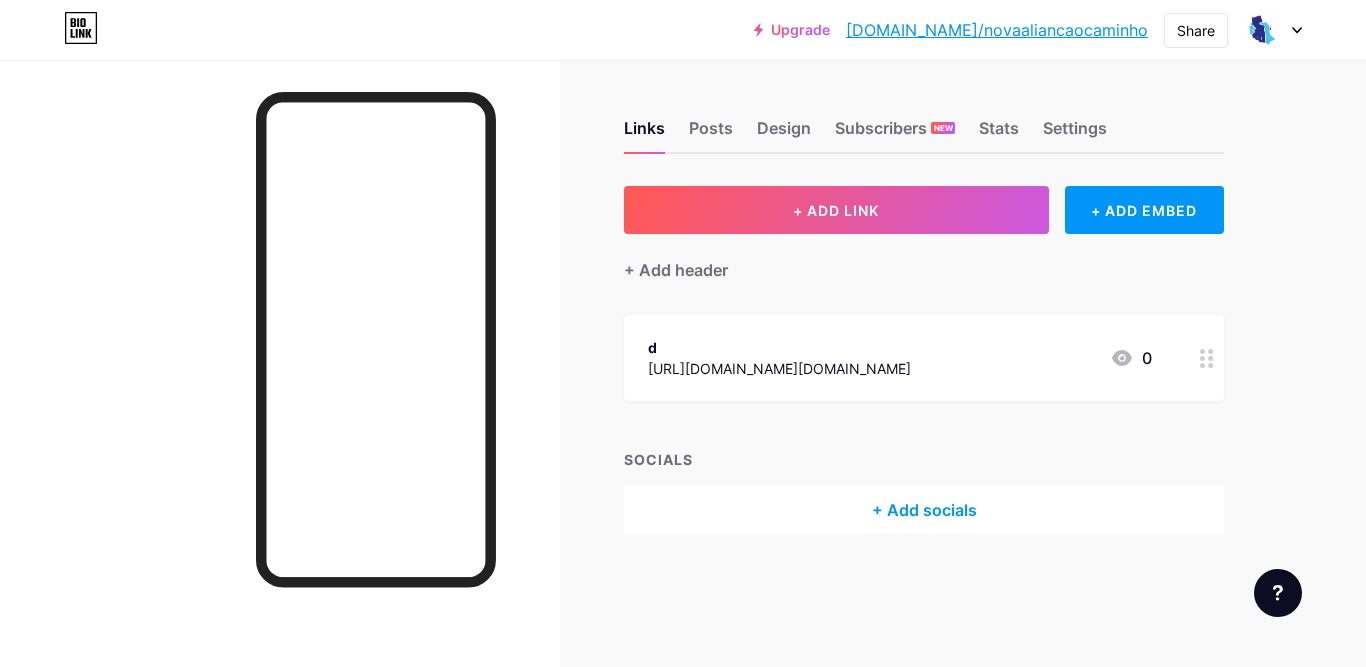 click on "d" at bounding box center [779, 347] 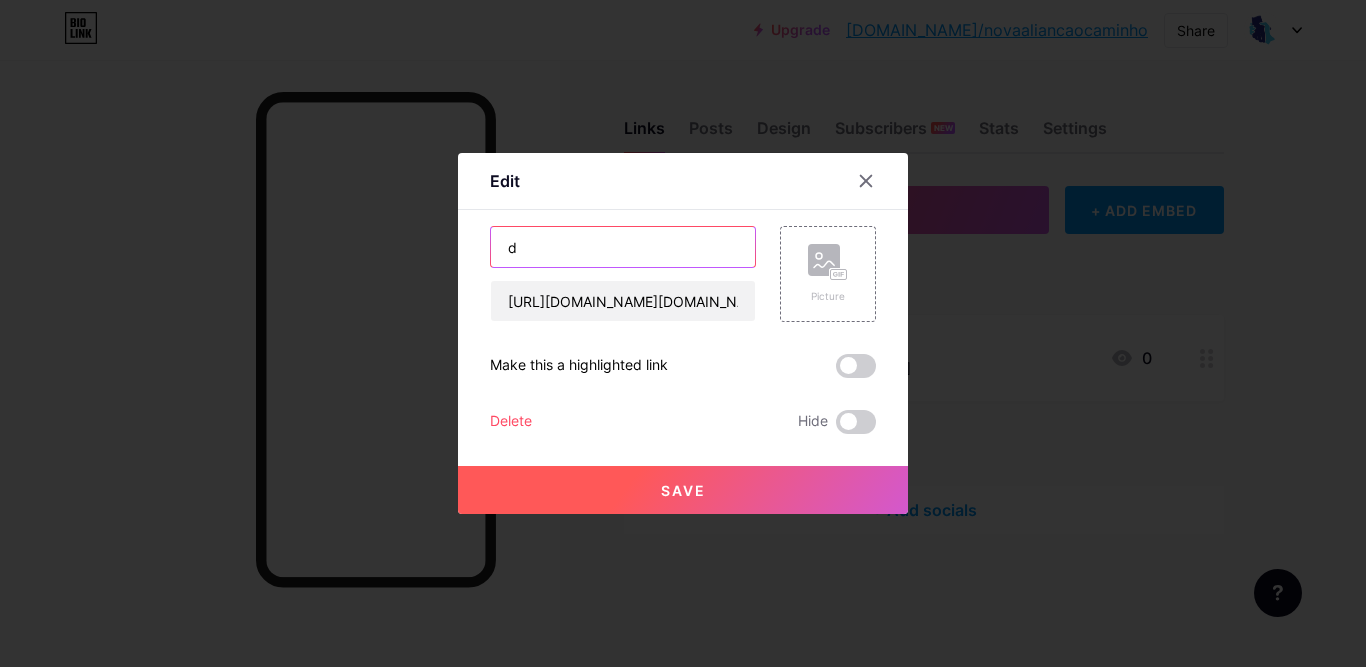 click on "d" at bounding box center [623, 247] 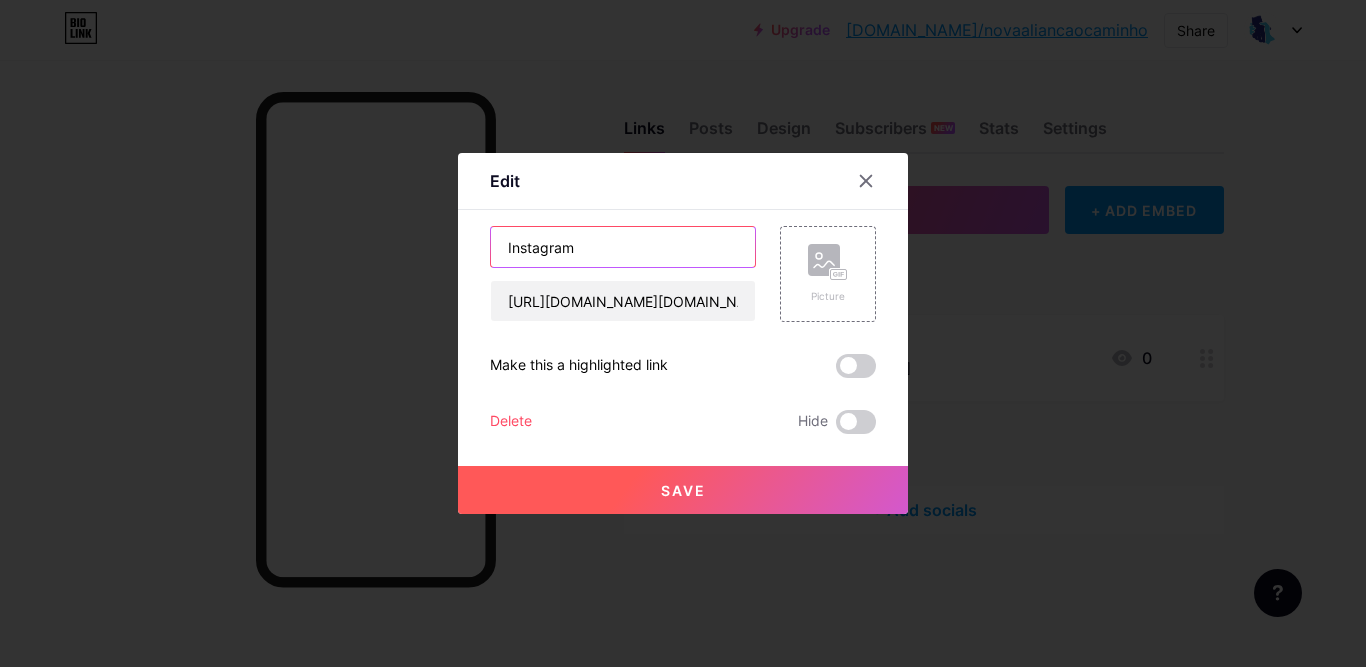 type on "Instagram" 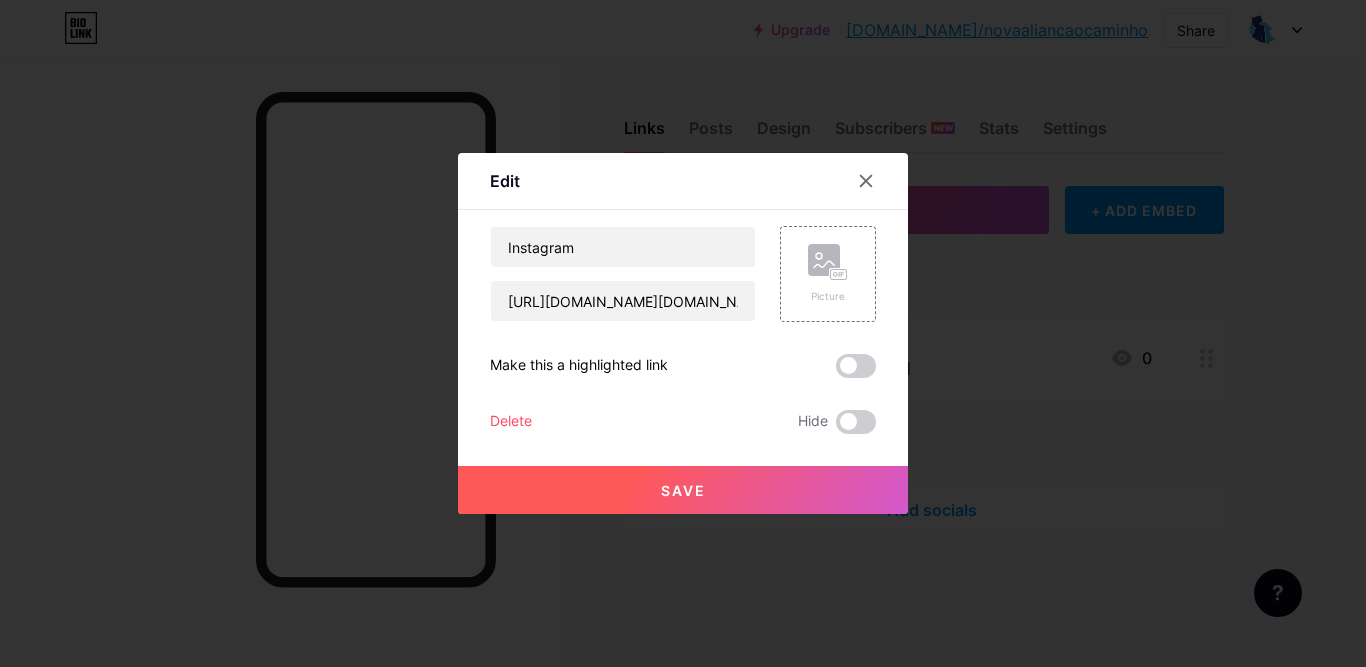 click on "Save" at bounding box center (683, 490) 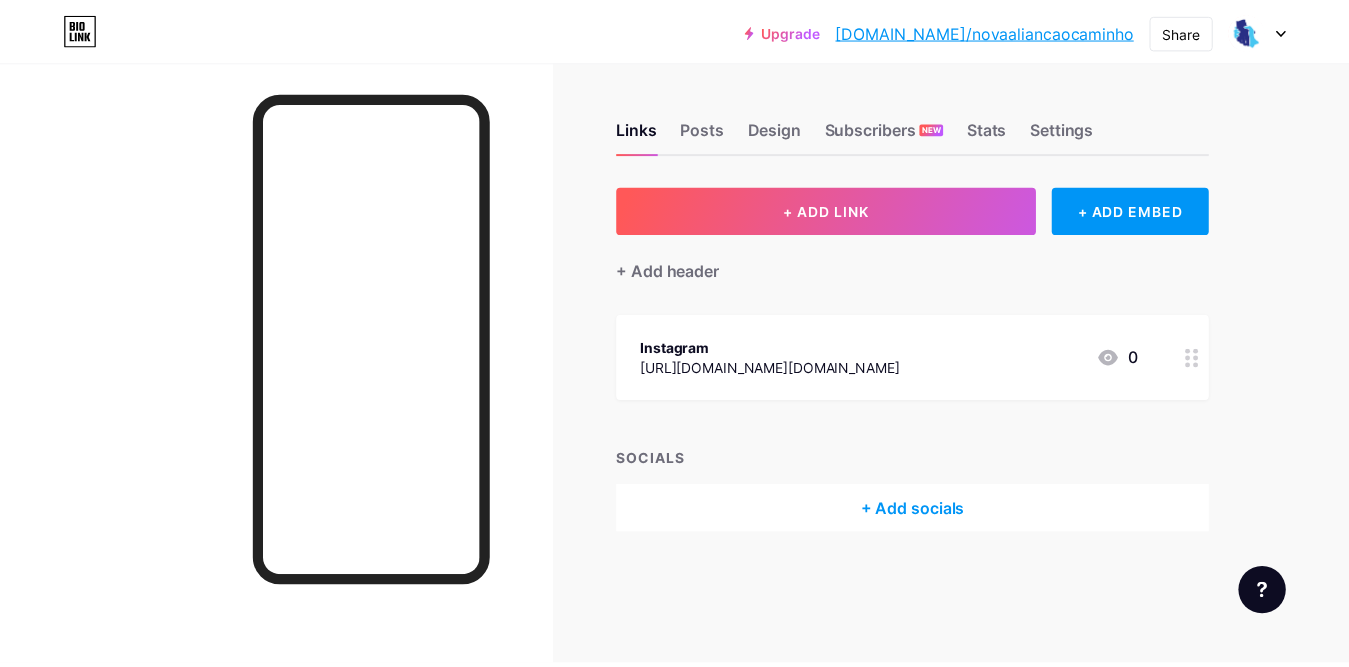 scroll, scrollTop: 0, scrollLeft: 0, axis: both 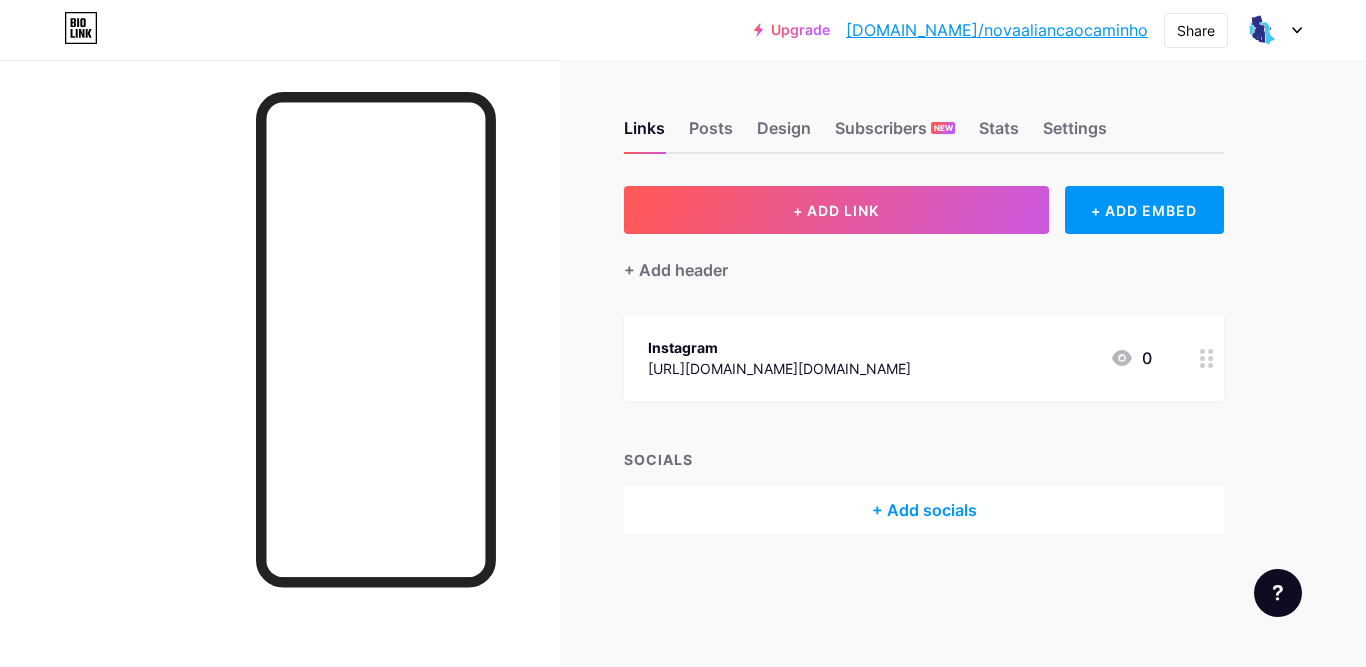 click on "[URL][DOMAIN_NAME][DOMAIN_NAME]" at bounding box center [779, 368] 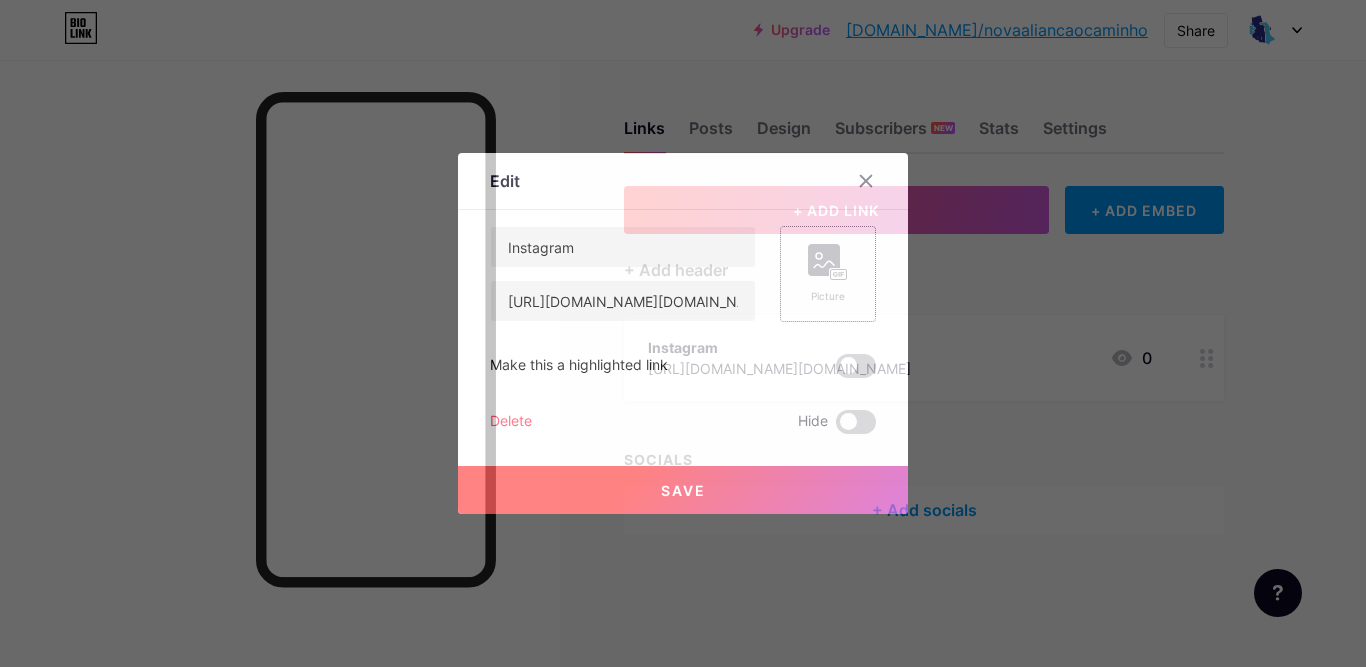 click 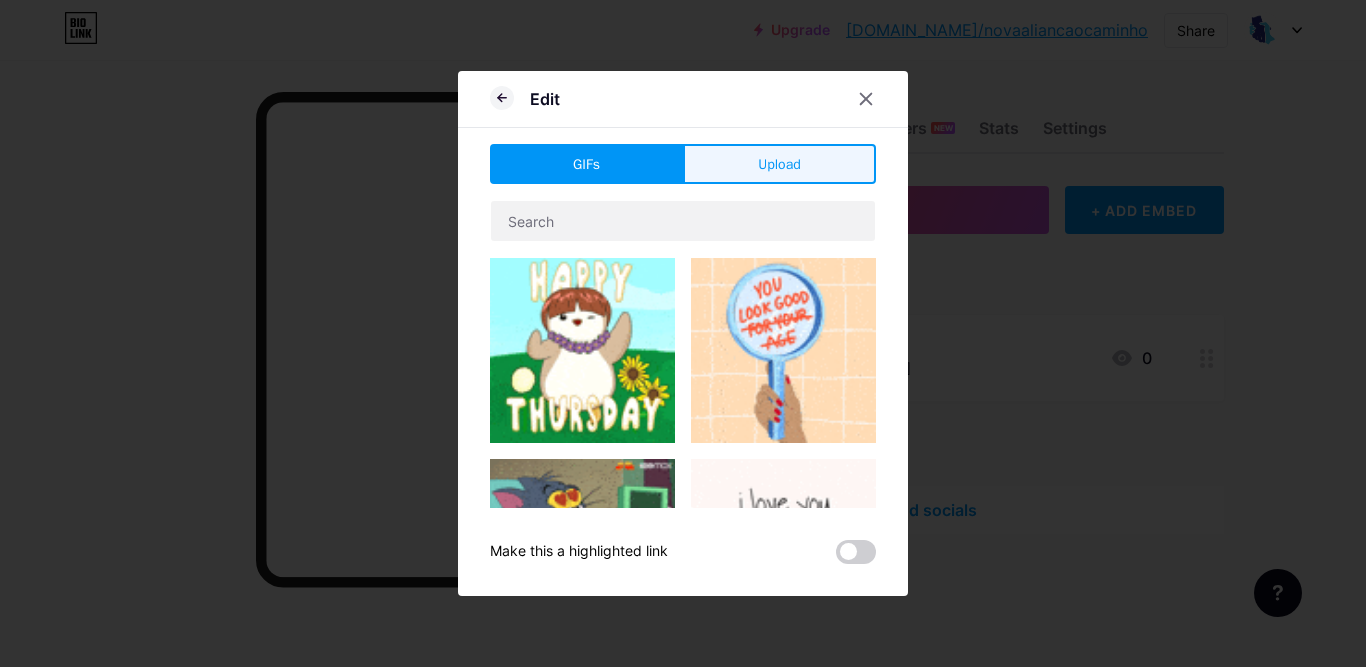 click on "Upload" at bounding box center [779, 164] 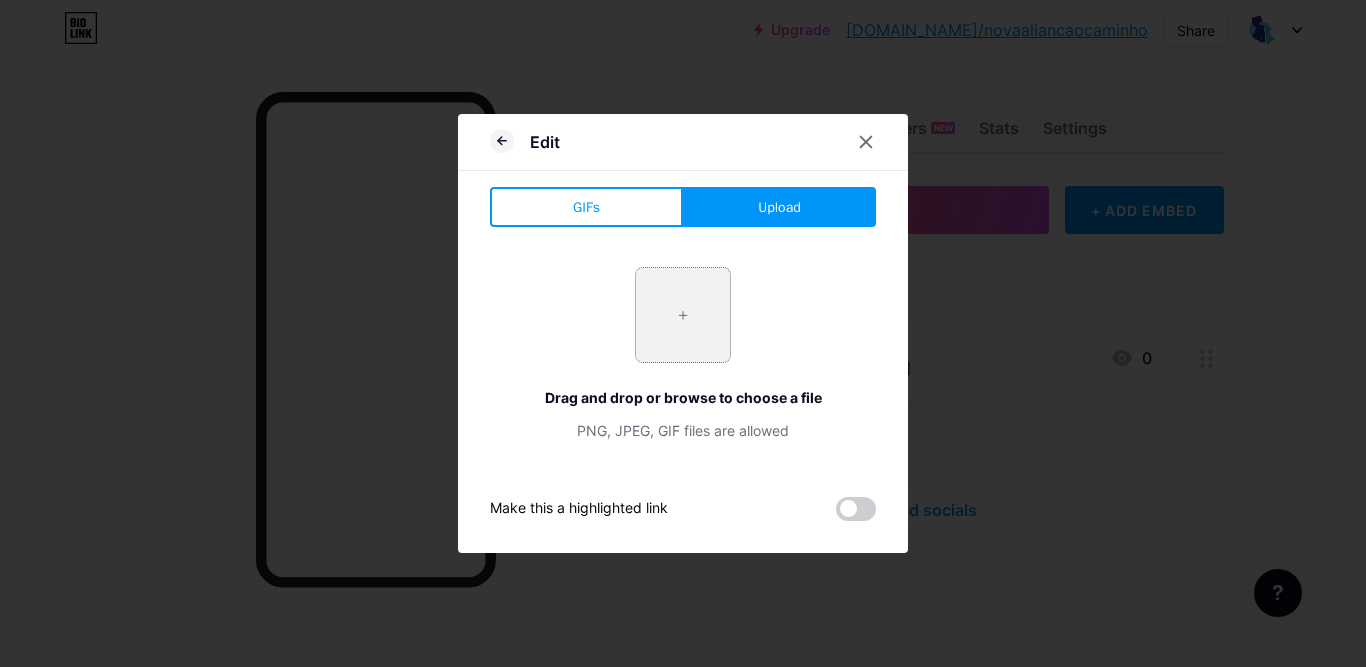 click at bounding box center [683, 315] 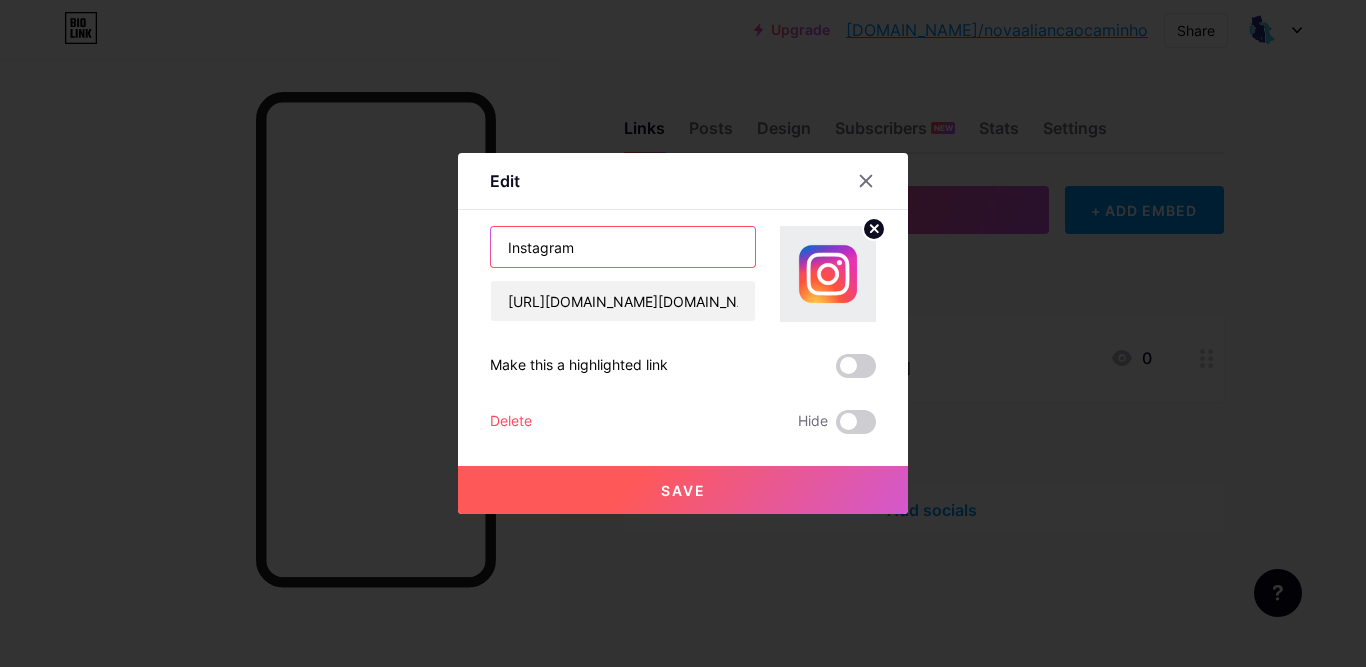 click on "Instagram" at bounding box center [623, 247] 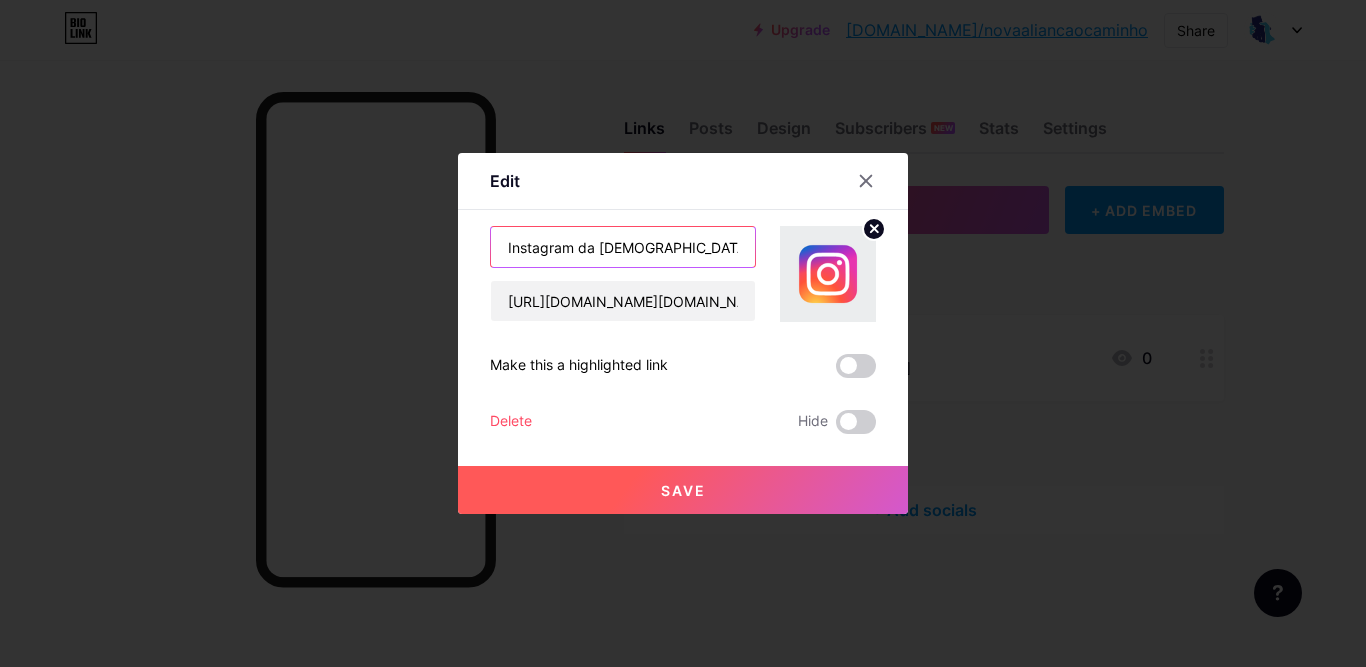 type on "Instagram da [DEMOGRAPHIC_DATA]" 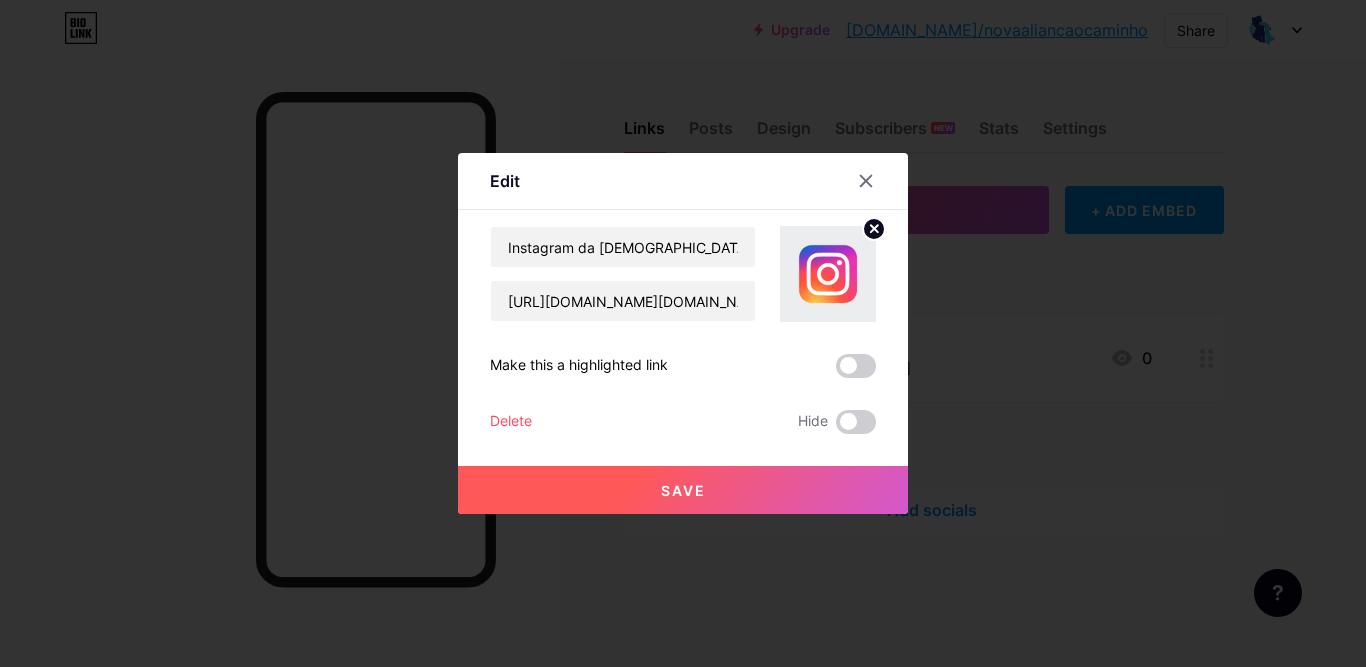 click on "Save" at bounding box center [683, 490] 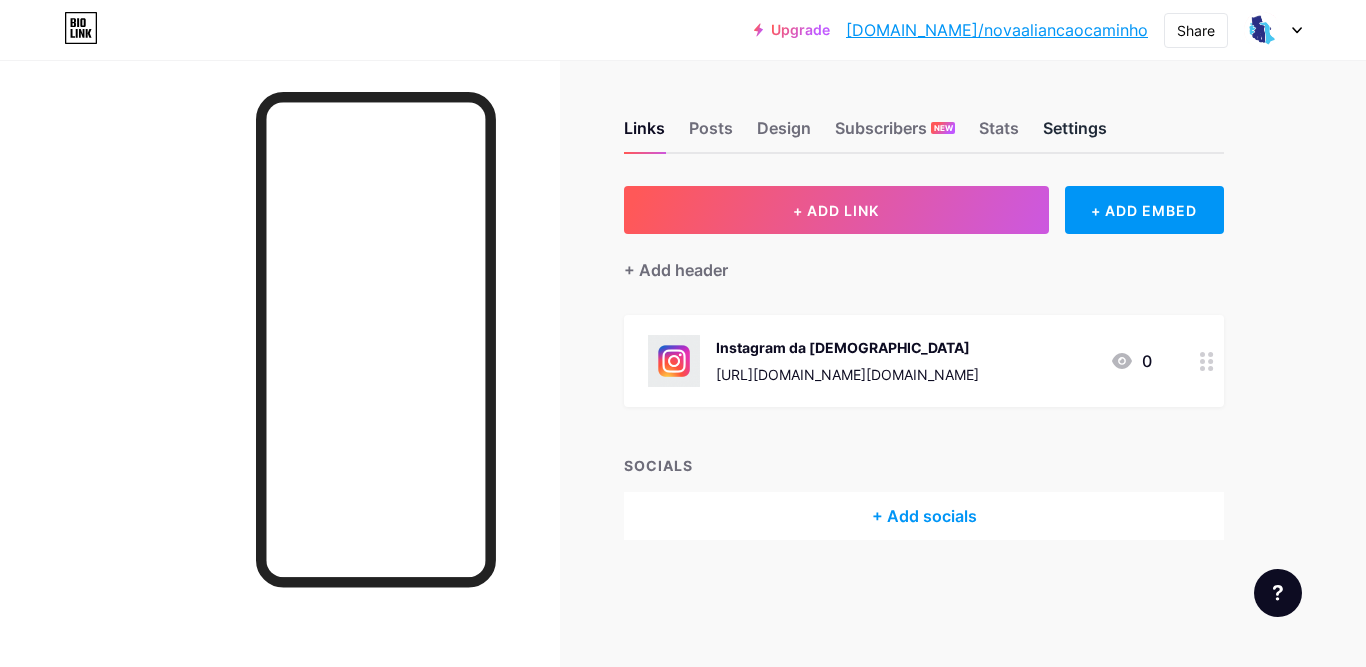 click on "Settings" at bounding box center (1075, 134) 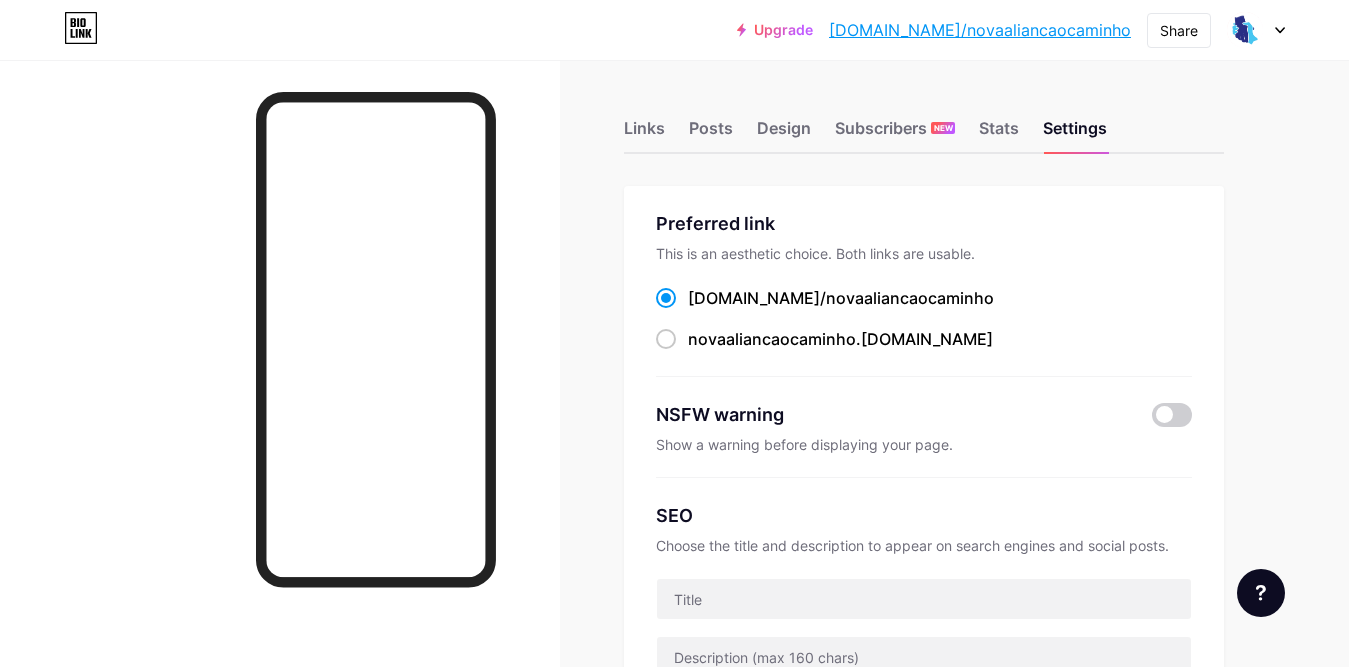 click on "Links
Posts
Design
Subscribers
NEW
Stats
Settings     Preferred link   This is an aesthetic choice. Both links are usable.
bio.link/ novaaliancaocaminho       novaaliancaocaminho .bio.link
NSFW warning       Show a warning before displaying your page.     SEO   Choose the title and description to appear on search engines and social posts.           Google Analytics       My username   bio.link/   novaaliancaocaminho           Pro Links   PRO   Custom Domain   Try your own custom domain eg: jaseem.com   Set
up domain             Emoji link   Add emojis to your link eg: bio.link/😄😭🥵   Create
Go to  Help Center  to learn more or to contact support.   Changes saved           Feature requests             Help center         Contact support" at bounding box center (654, 813) 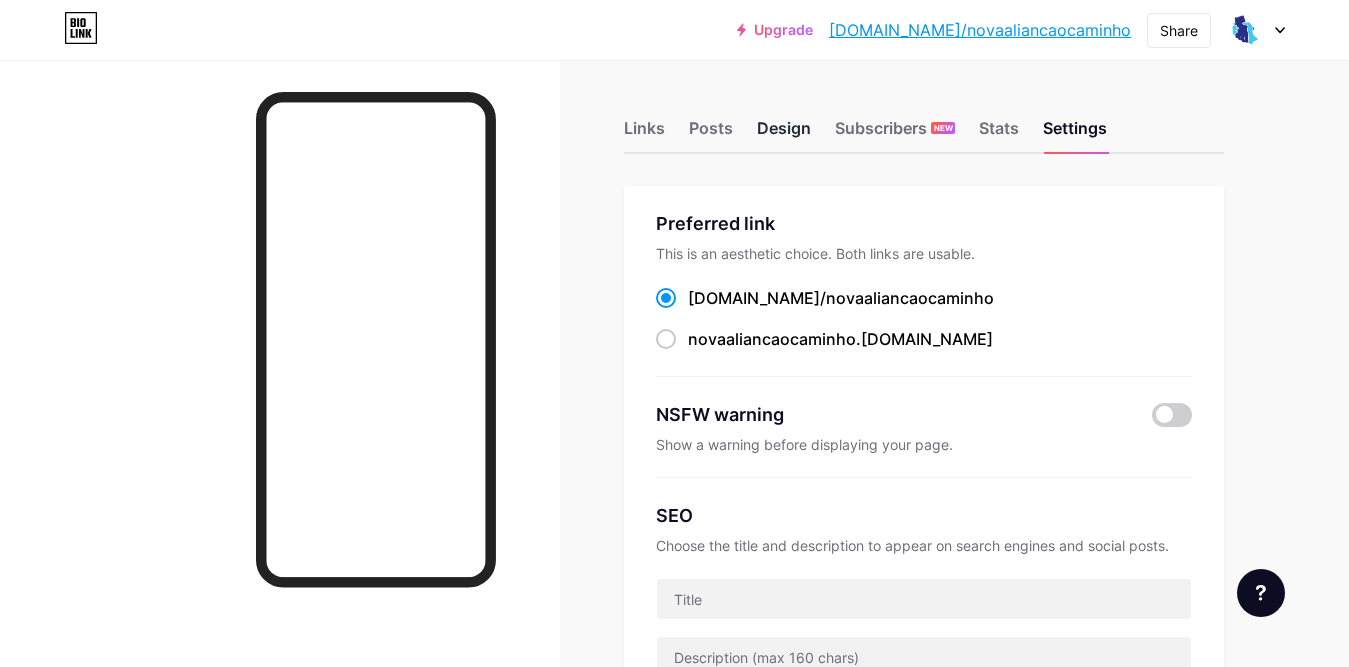 click on "Design" at bounding box center [784, 134] 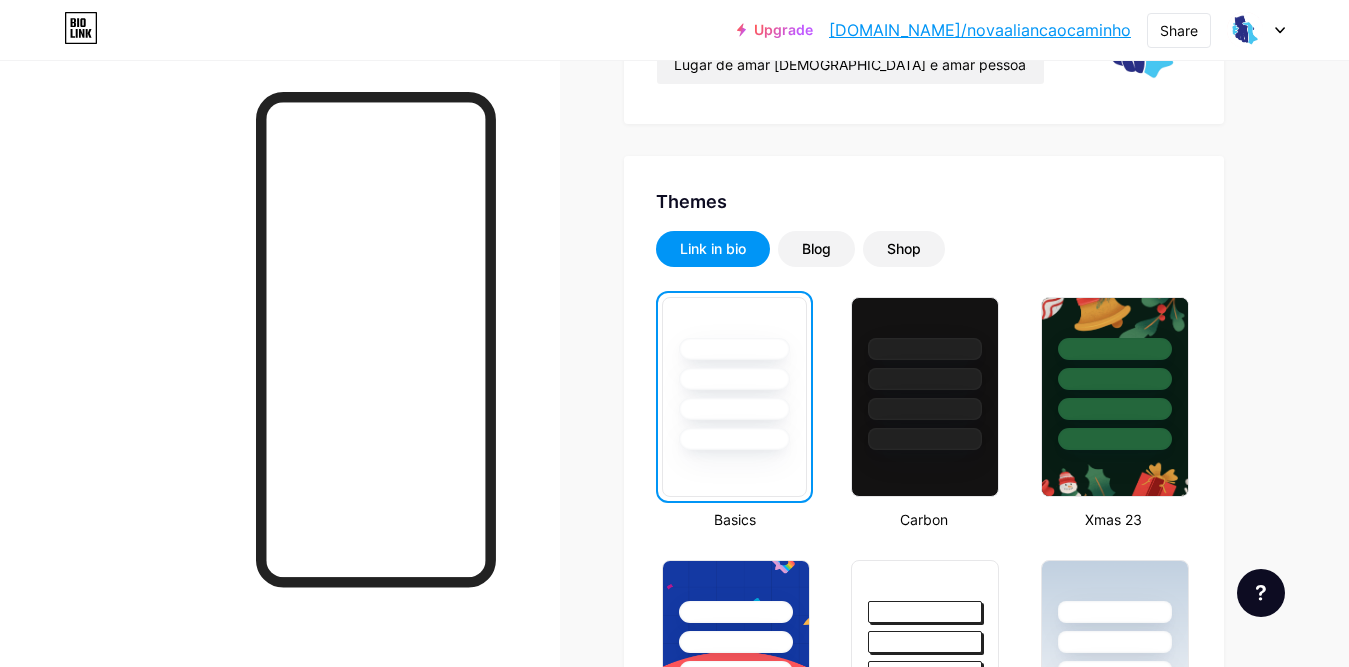 scroll, scrollTop: 400, scrollLeft: 0, axis: vertical 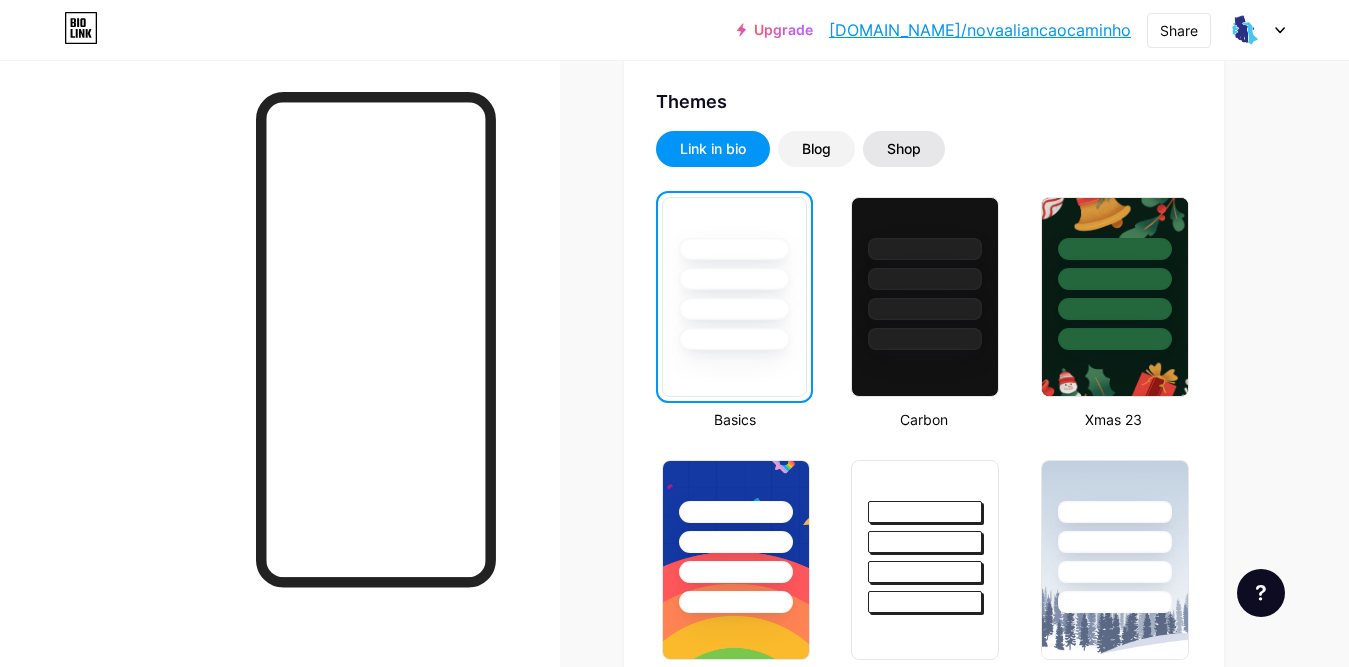 click on "Shop" at bounding box center (904, 149) 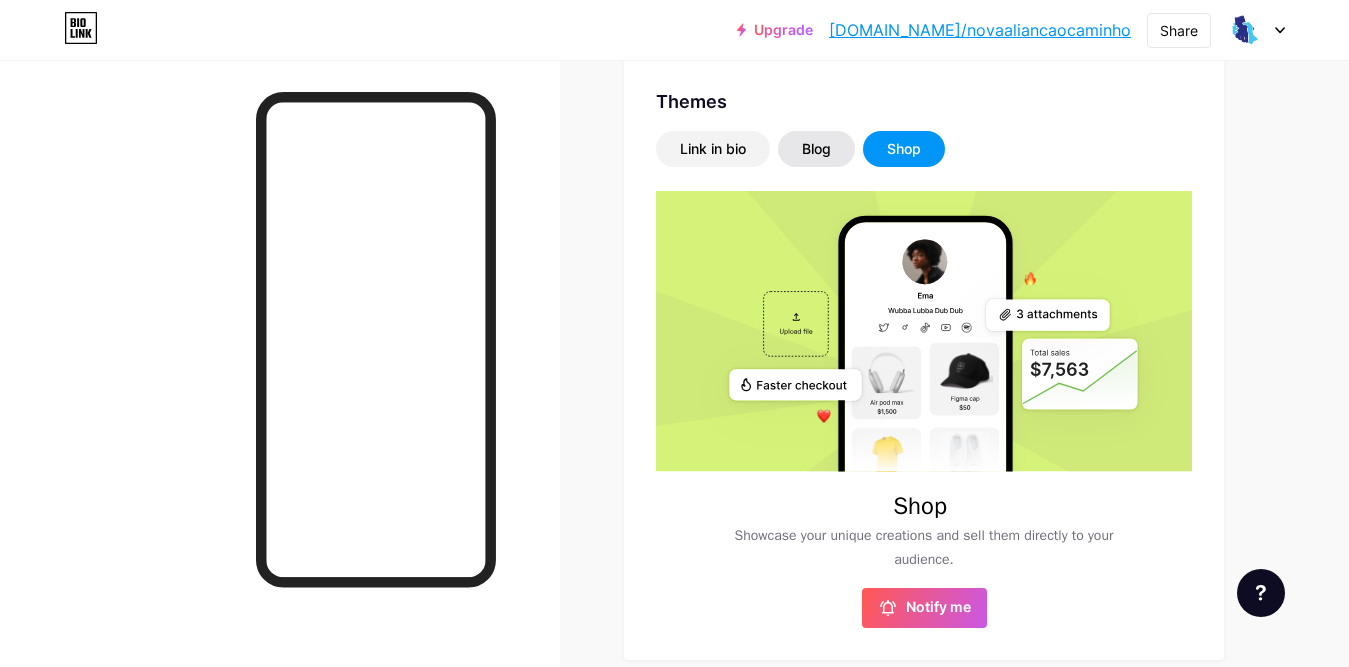 click on "Blog" at bounding box center [816, 149] 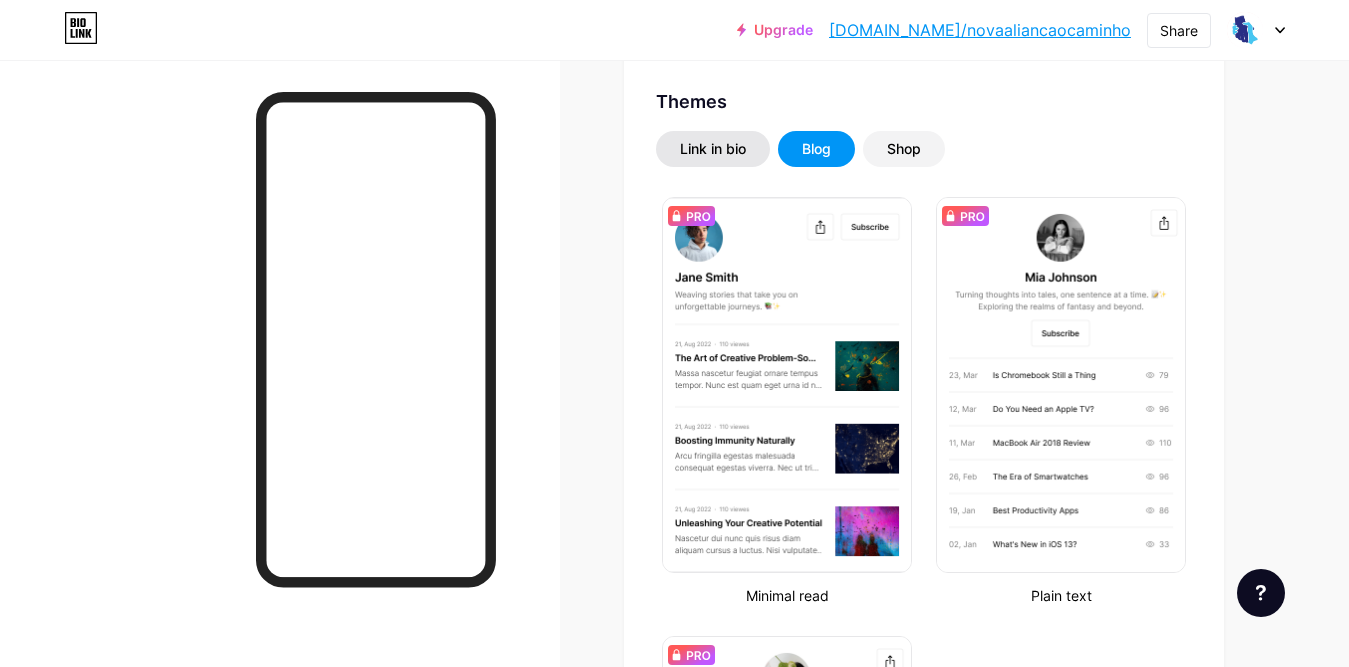 click on "Link in bio" at bounding box center [713, 149] 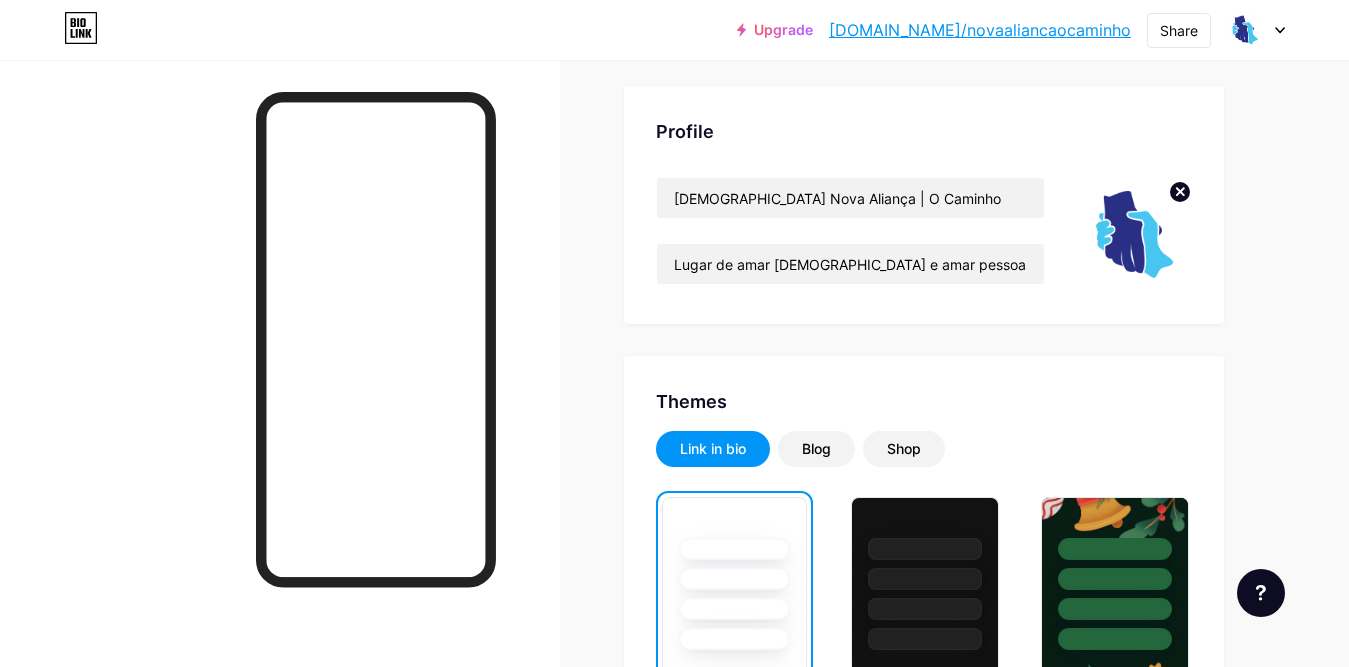 scroll, scrollTop: 0, scrollLeft: 0, axis: both 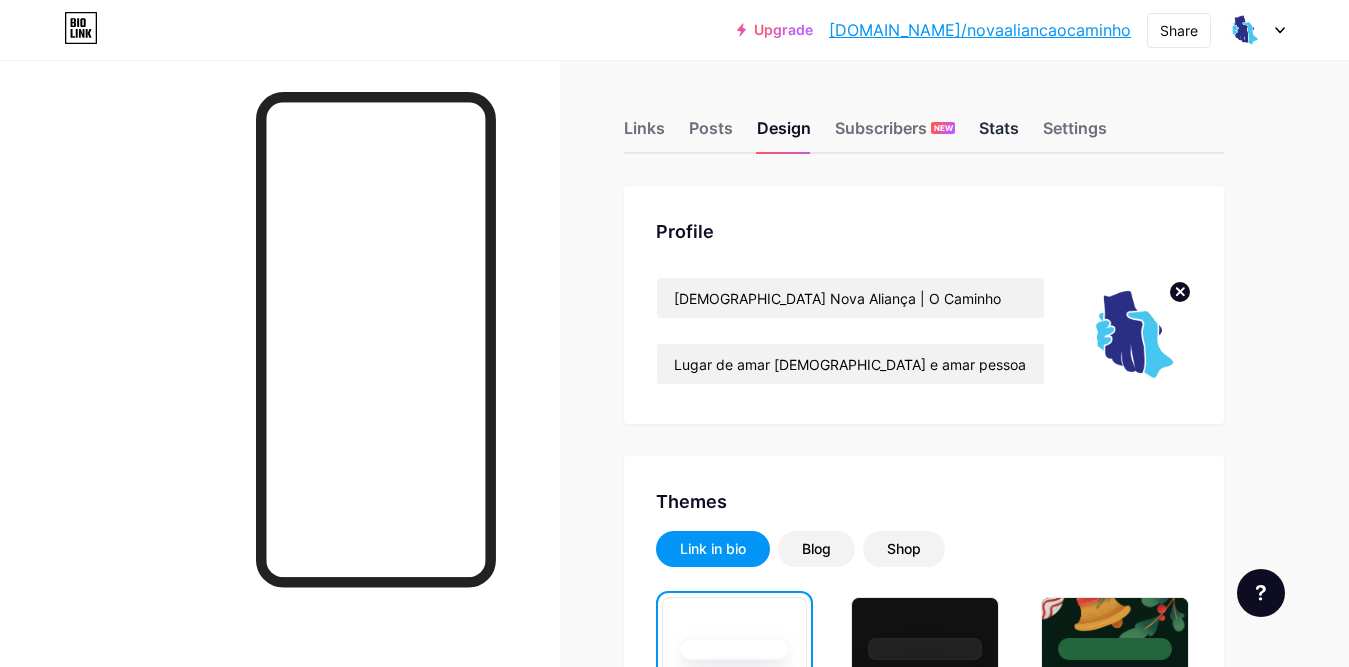 click on "Stats" at bounding box center [999, 134] 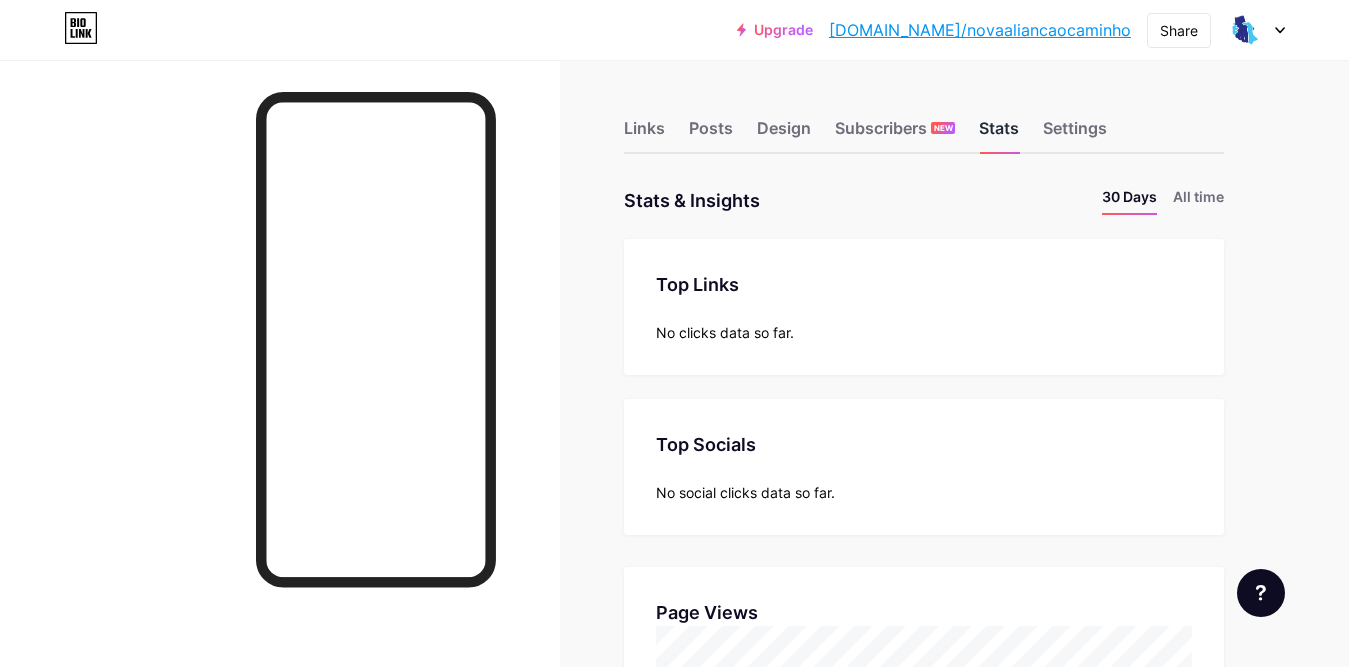 scroll, scrollTop: 999333, scrollLeft: 998651, axis: both 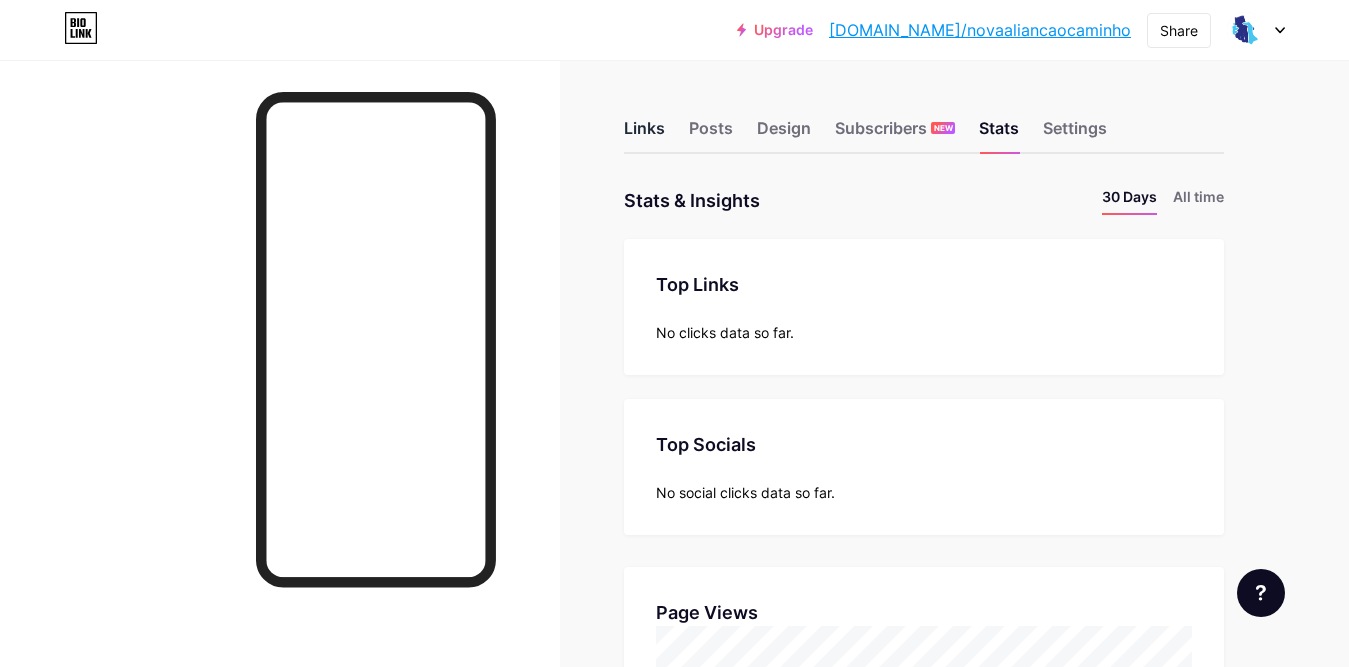 click on "Links" at bounding box center (644, 134) 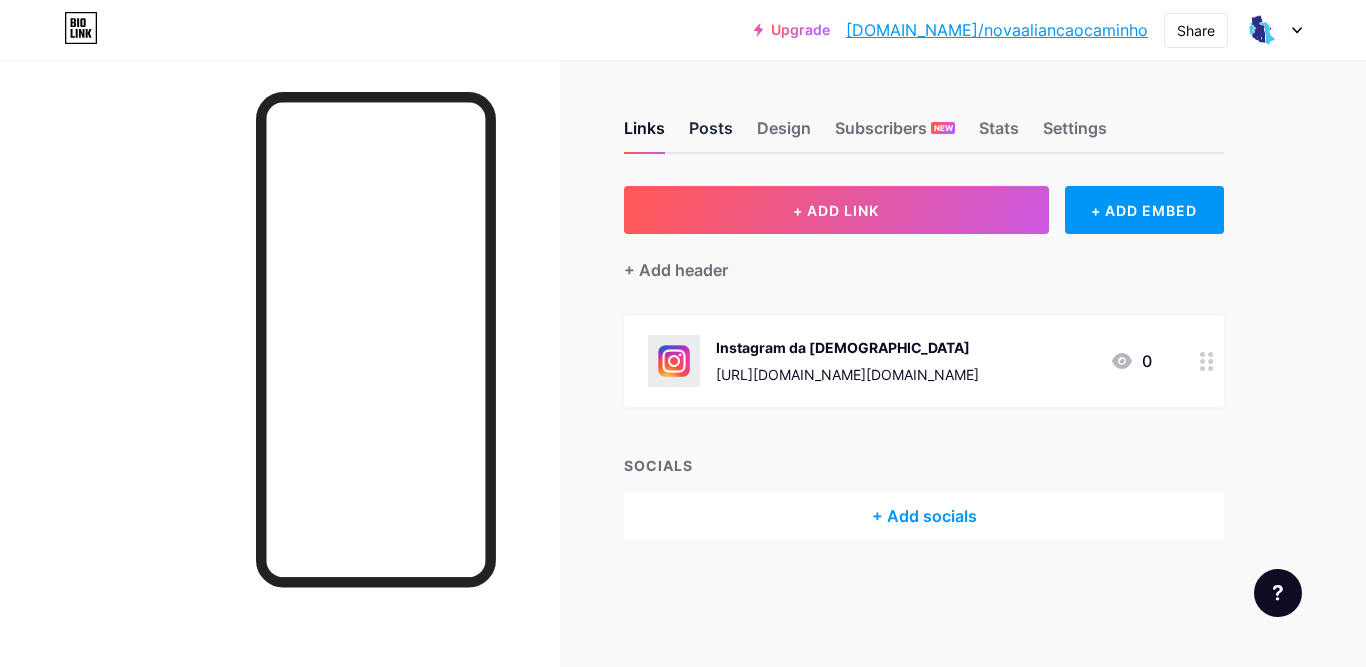 click on "Posts" at bounding box center [711, 134] 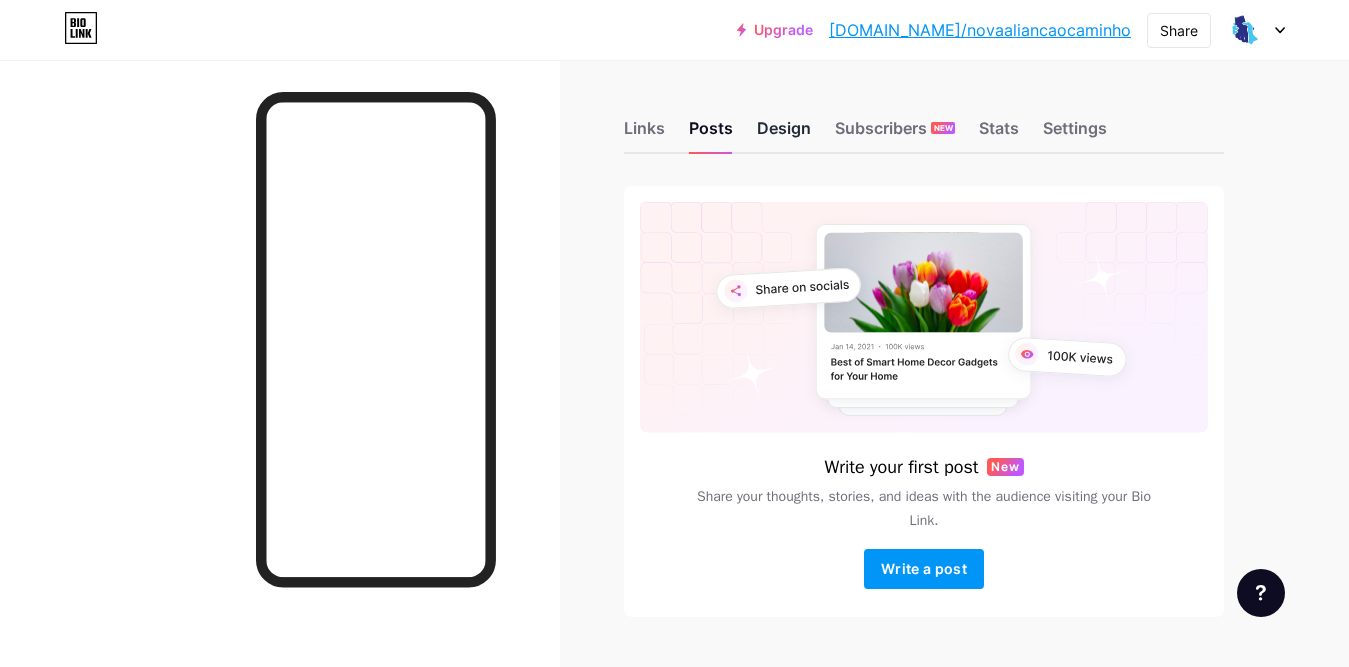 click on "Design" at bounding box center [784, 134] 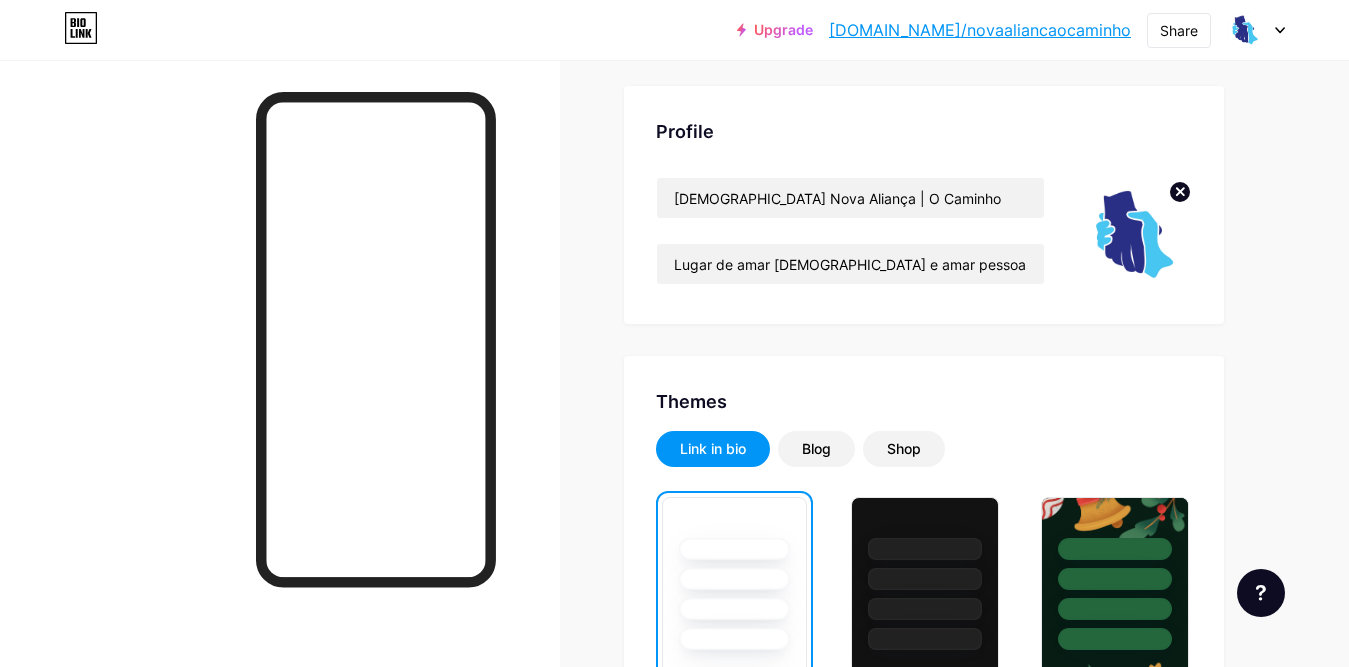scroll, scrollTop: 200, scrollLeft: 0, axis: vertical 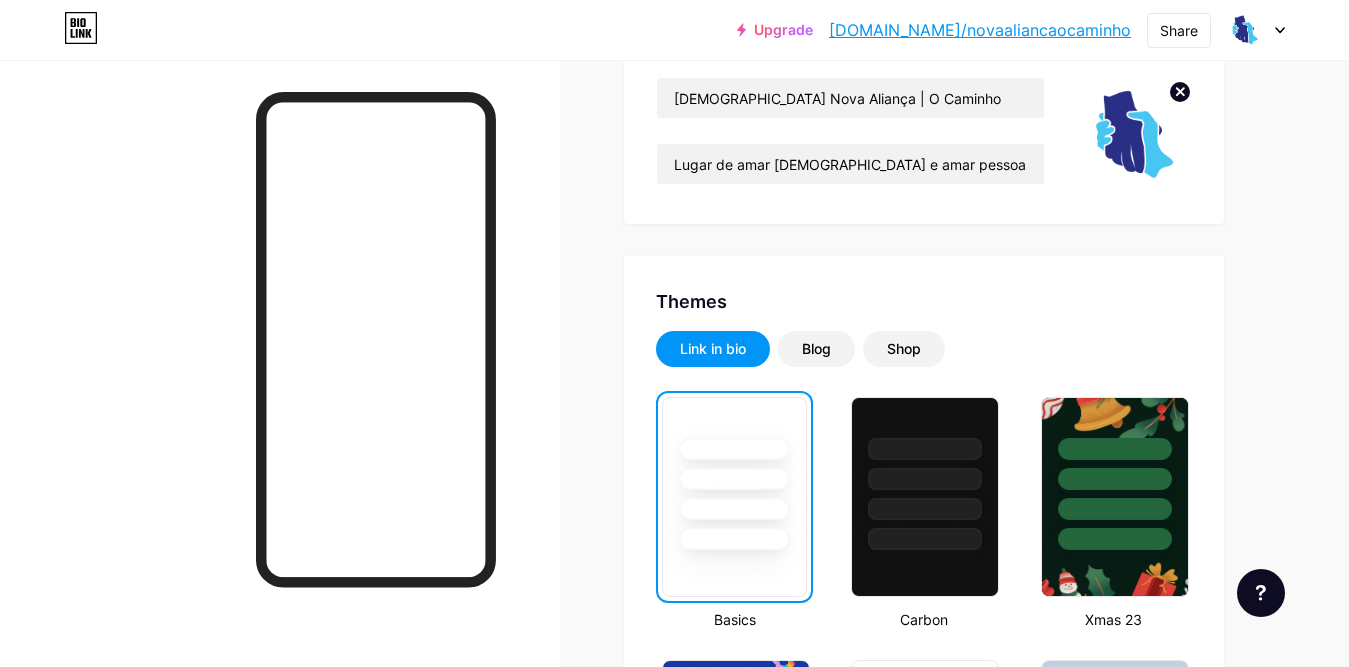 click on "Link in bio" at bounding box center (713, 349) 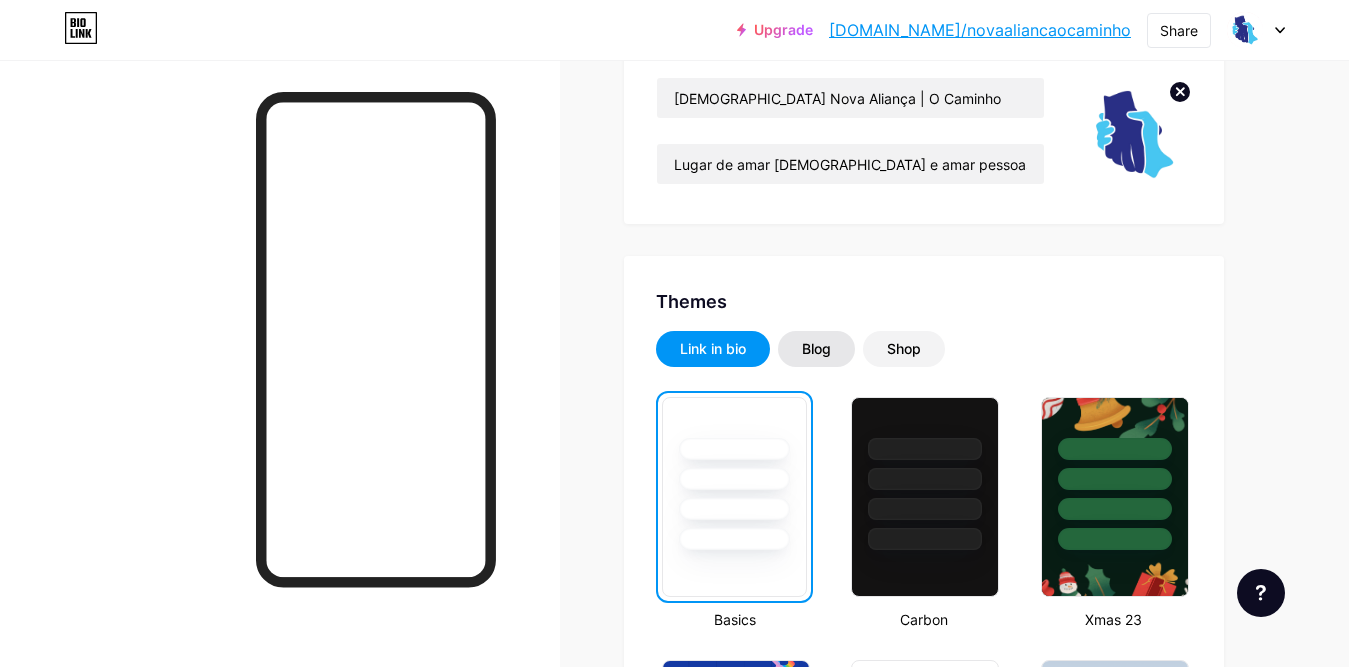click on "Blog" at bounding box center (816, 349) 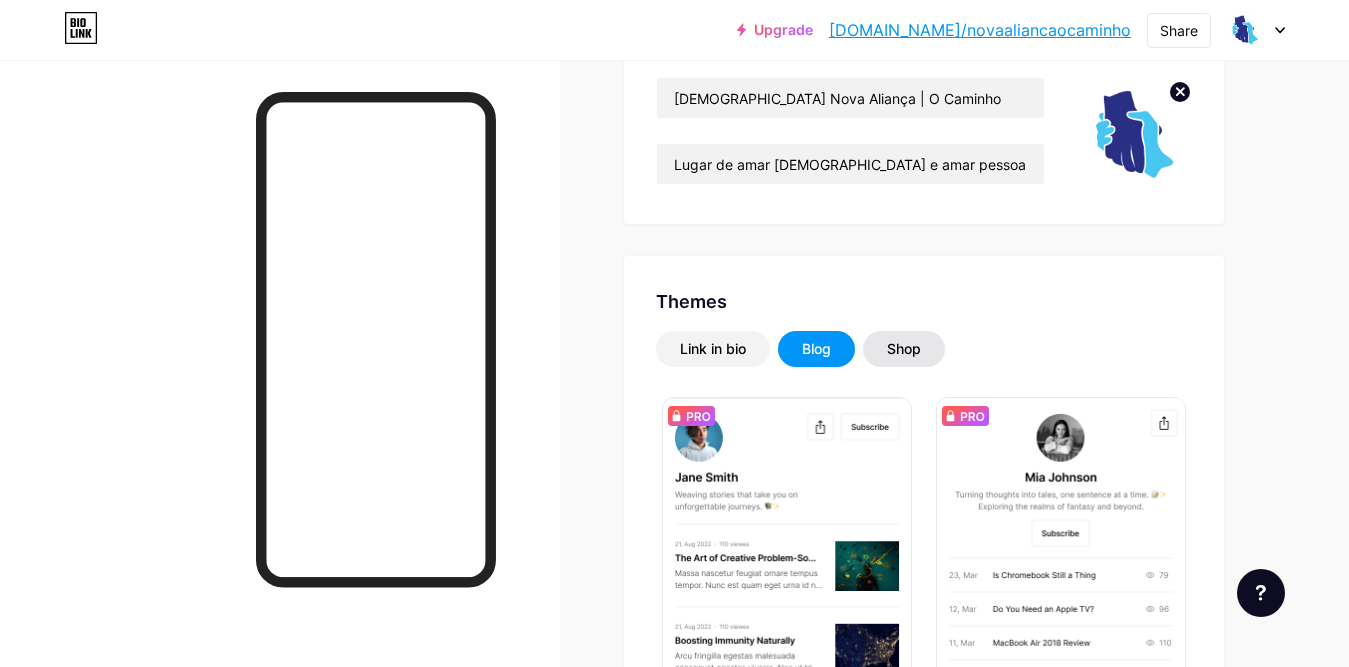 click on "Shop" at bounding box center (904, 349) 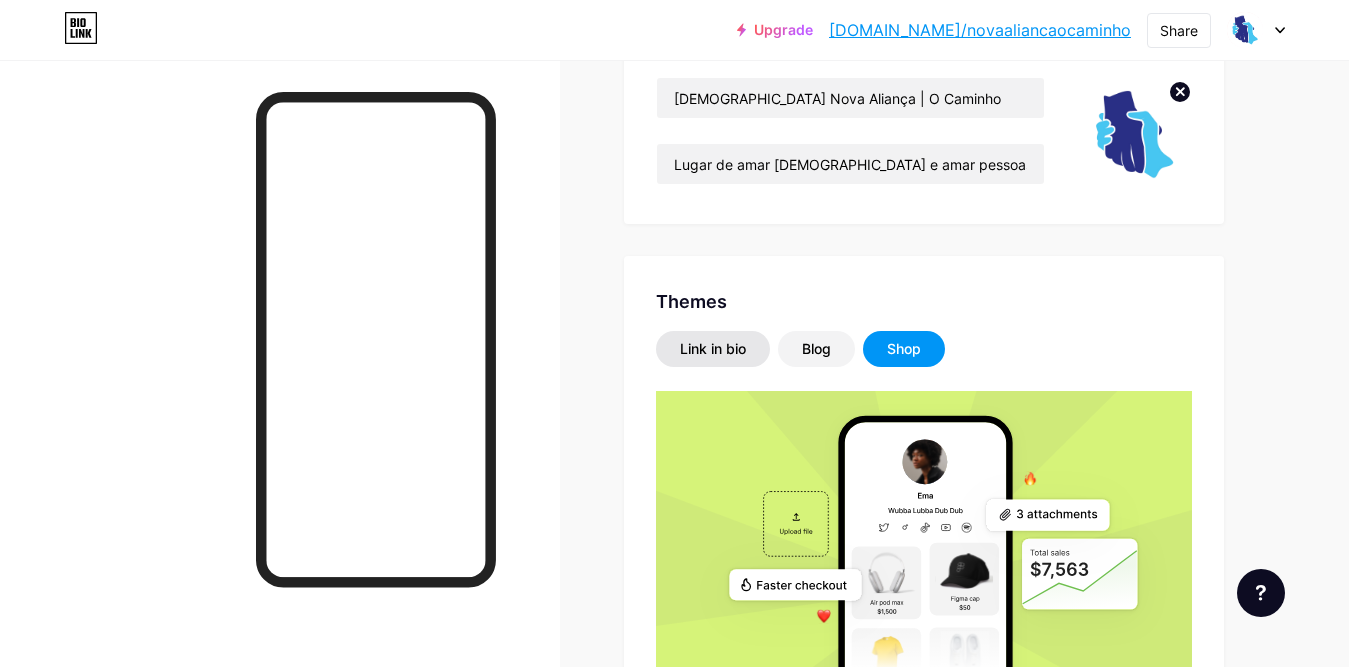 click on "Link in bio" at bounding box center (713, 349) 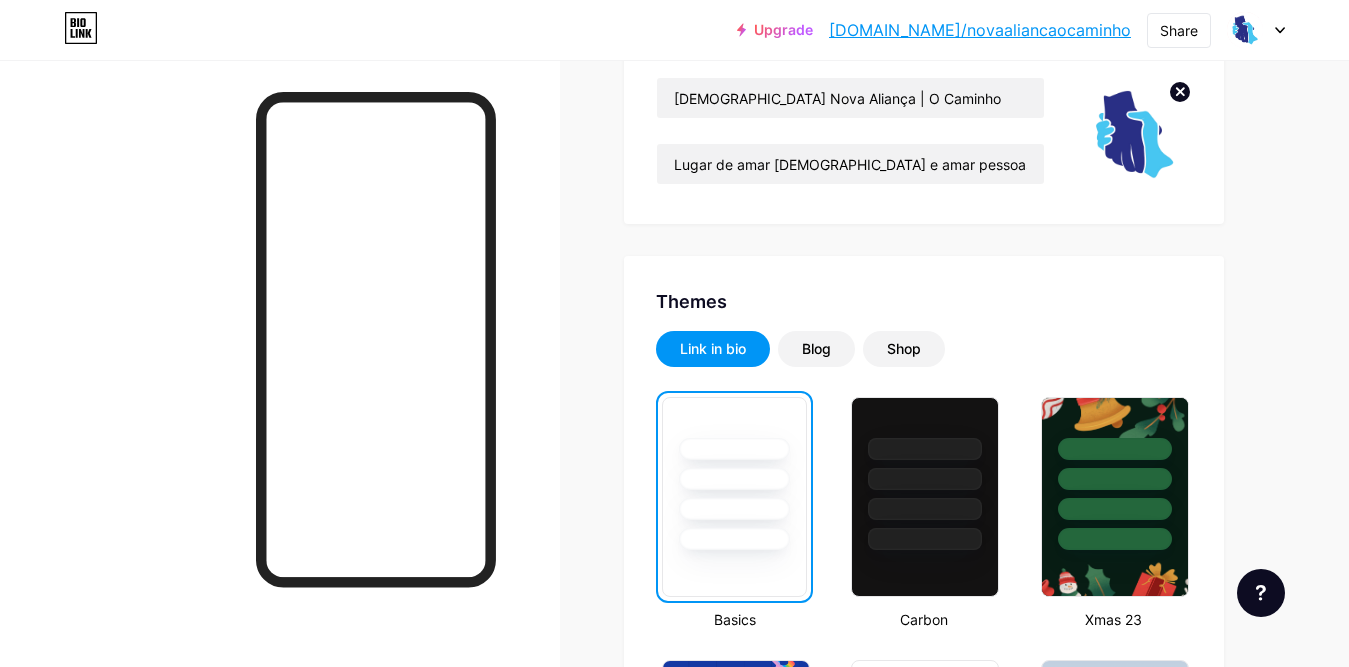 scroll, scrollTop: 0, scrollLeft: 0, axis: both 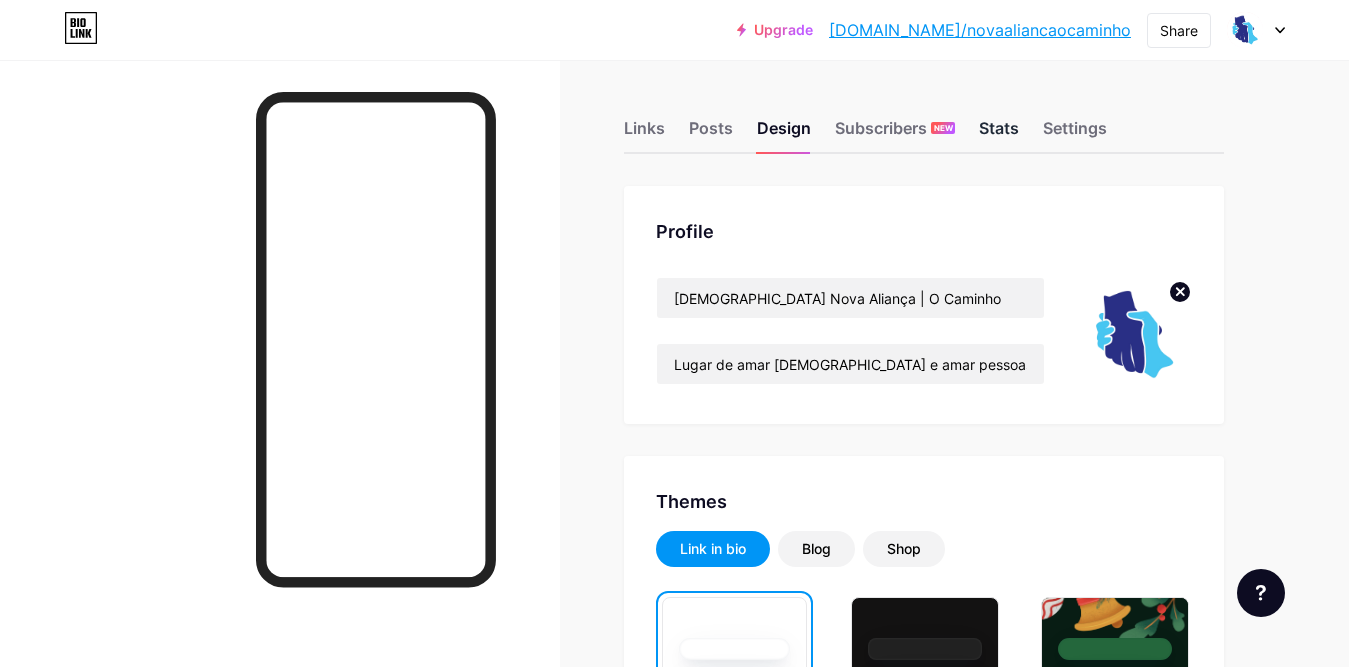 click on "Stats" at bounding box center (999, 134) 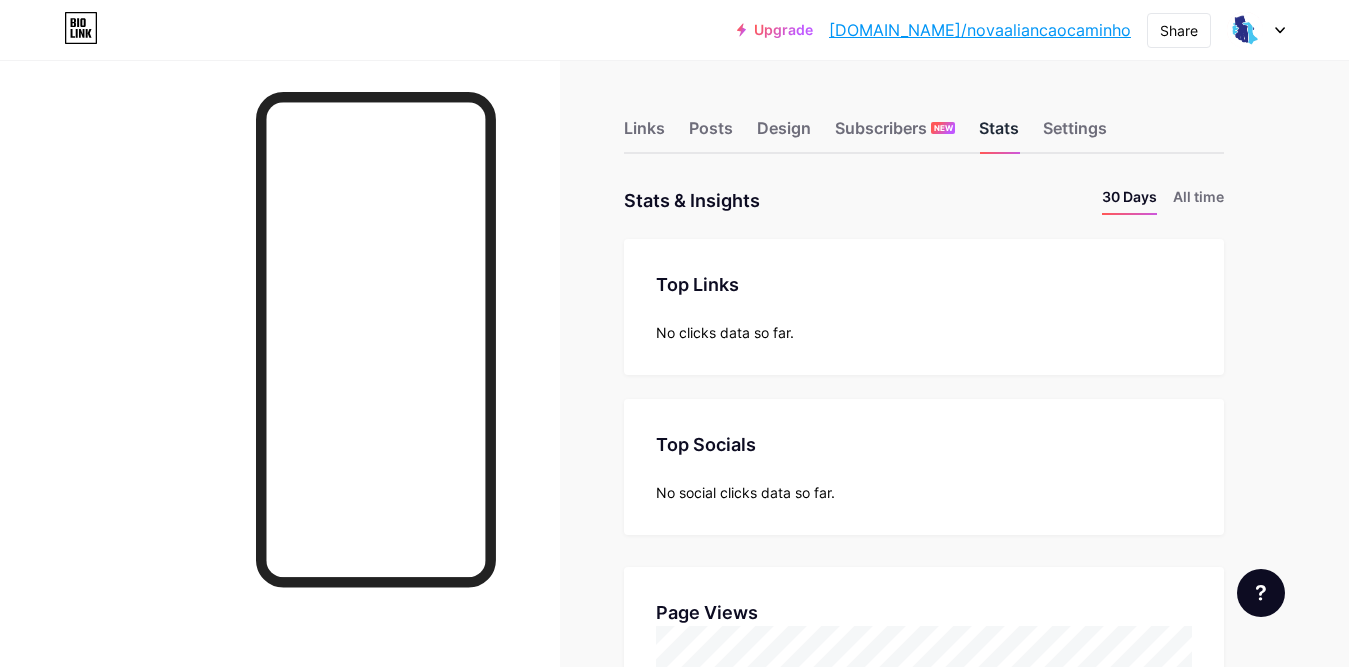 scroll, scrollTop: 999333, scrollLeft: 998651, axis: both 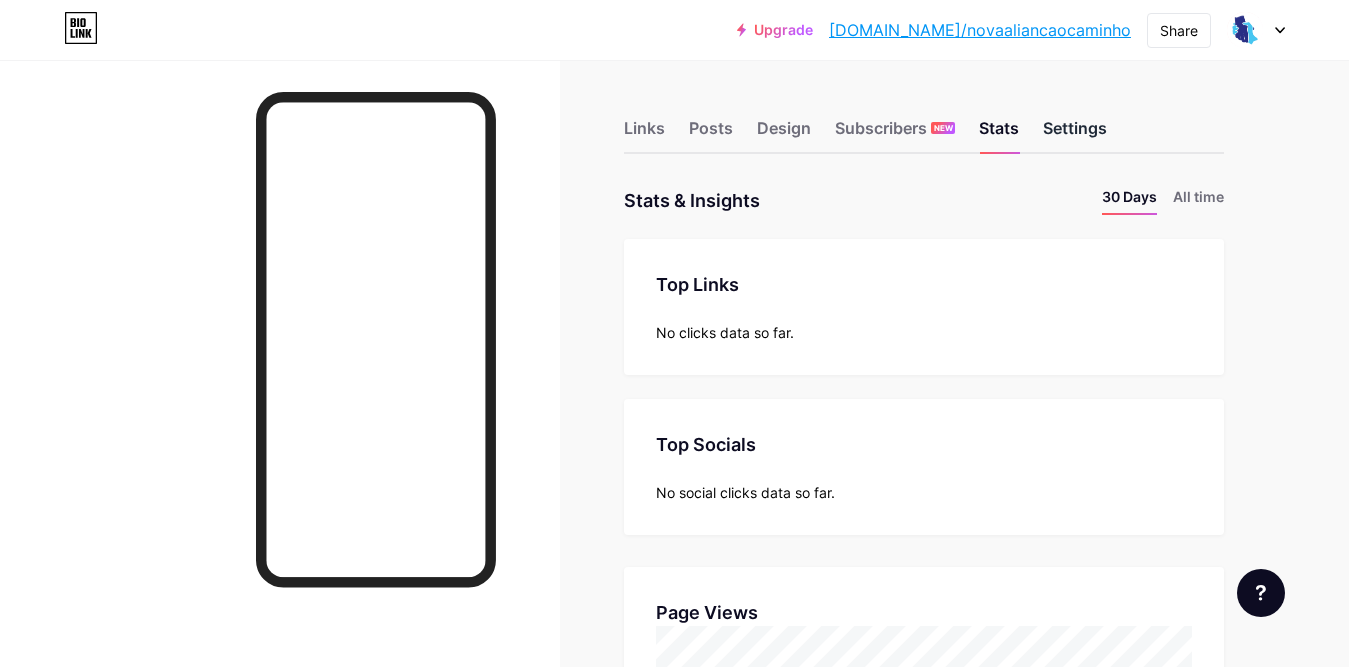 click on "Settings" at bounding box center [1075, 134] 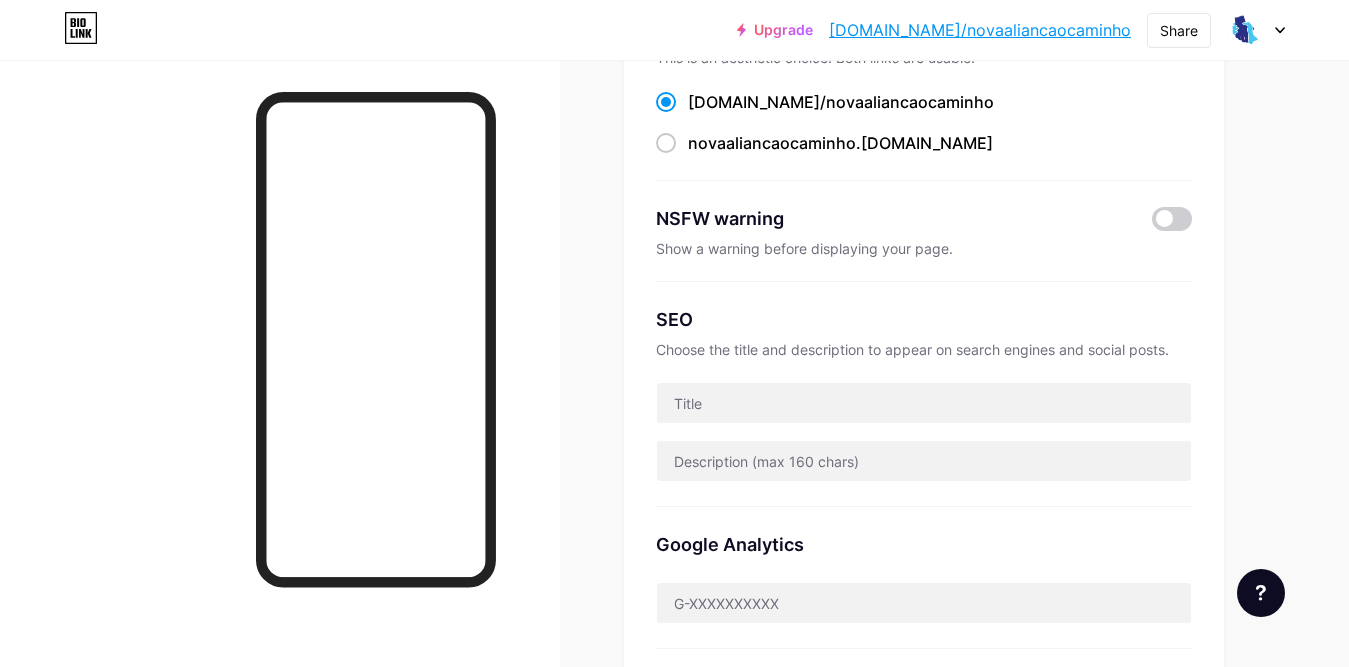 scroll, scrollTop: 0, scrollLeft: 0, axis: both 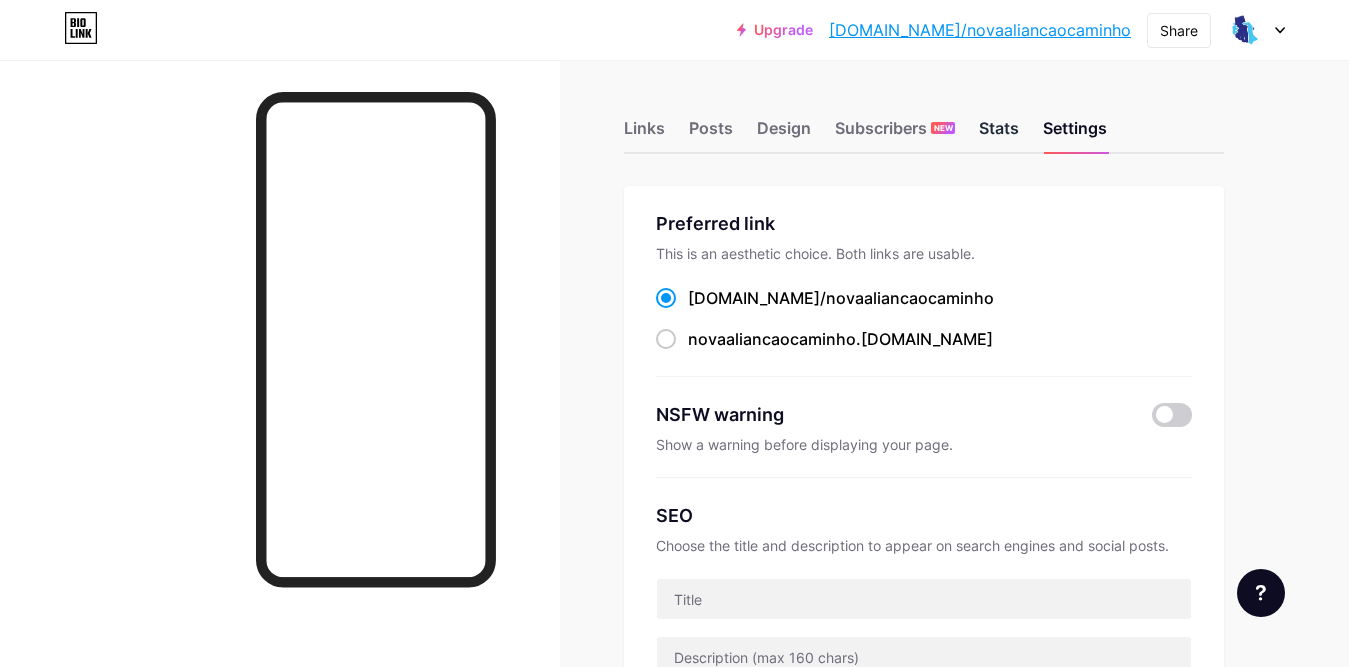 click on "Stats" at bounding box center [999, 134] 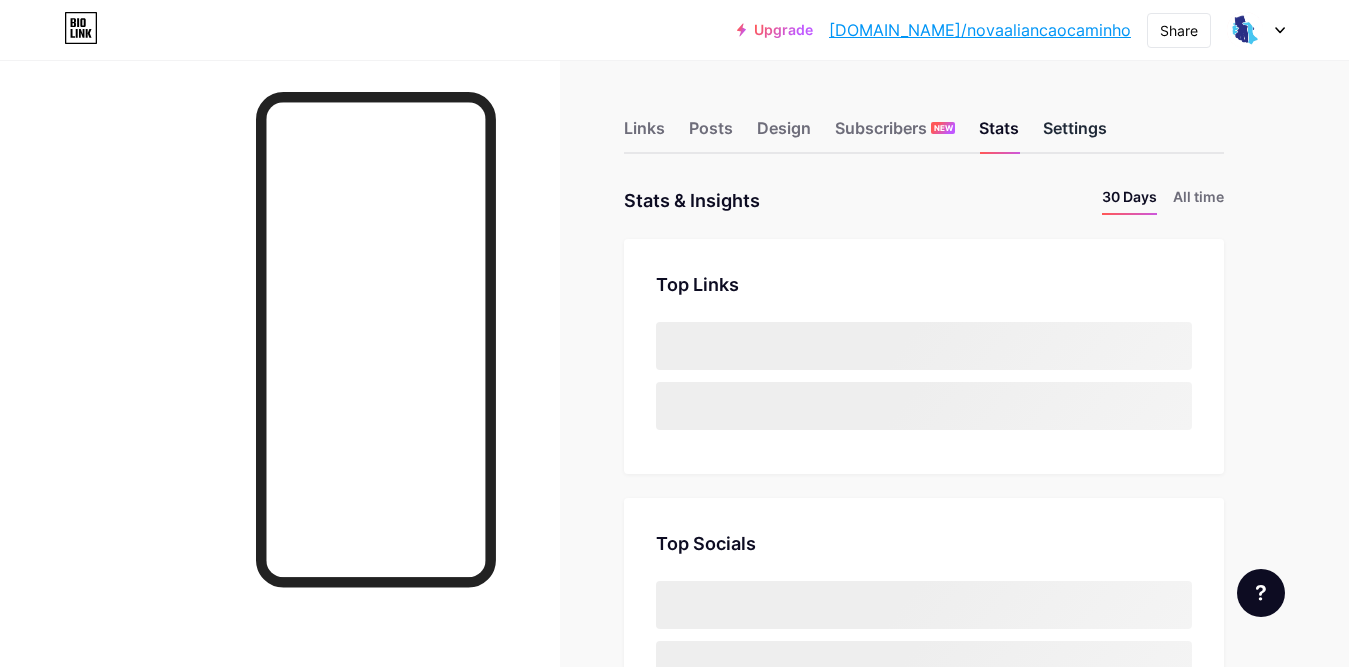 click on "Settings" at bounding box center [1075, 134] 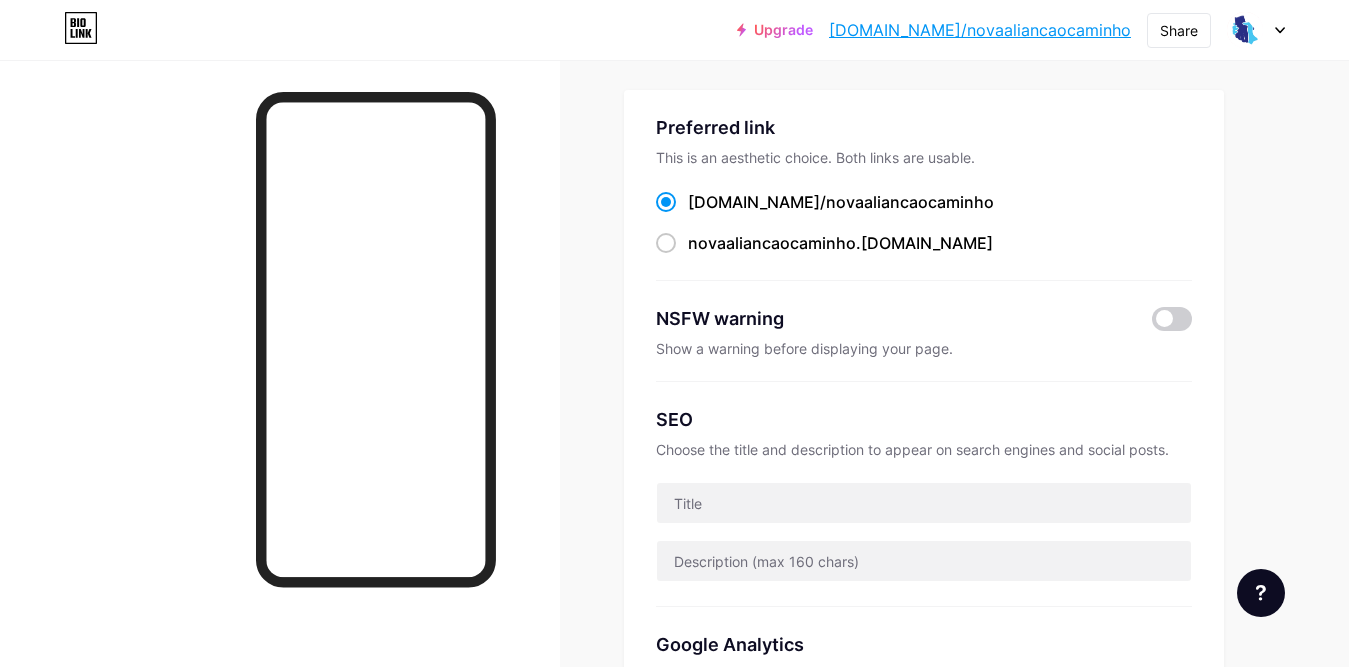 scroll, scrollTop: 0, scrollLeft: 0, axis: both 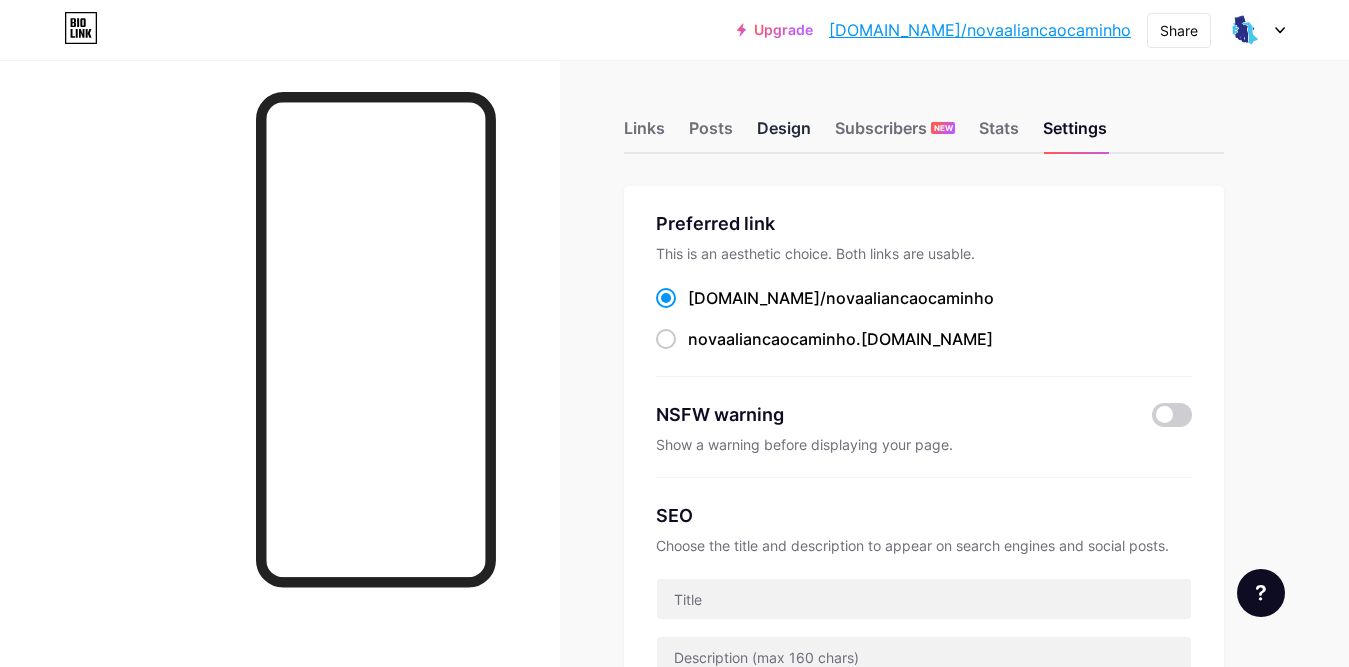 click on "Design" at bounding box center [784, 134] 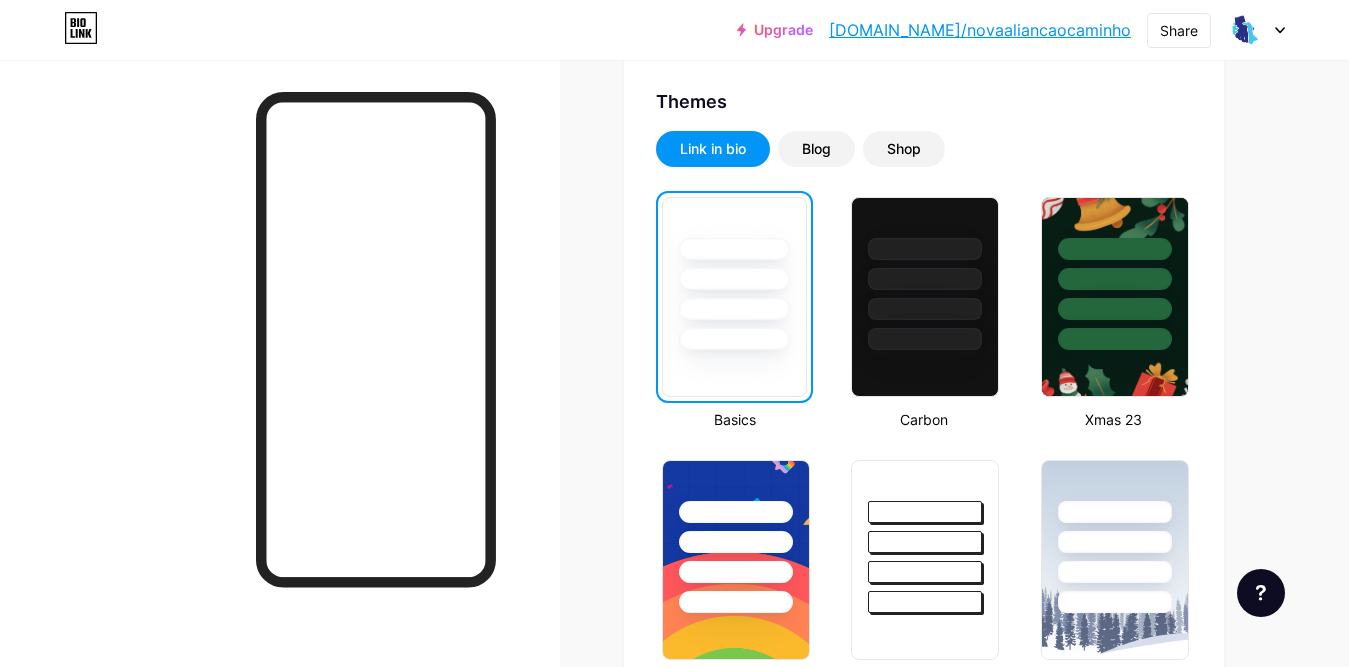 scroll, scrollTop: 300, scrollLeft: 0, axis: vertical 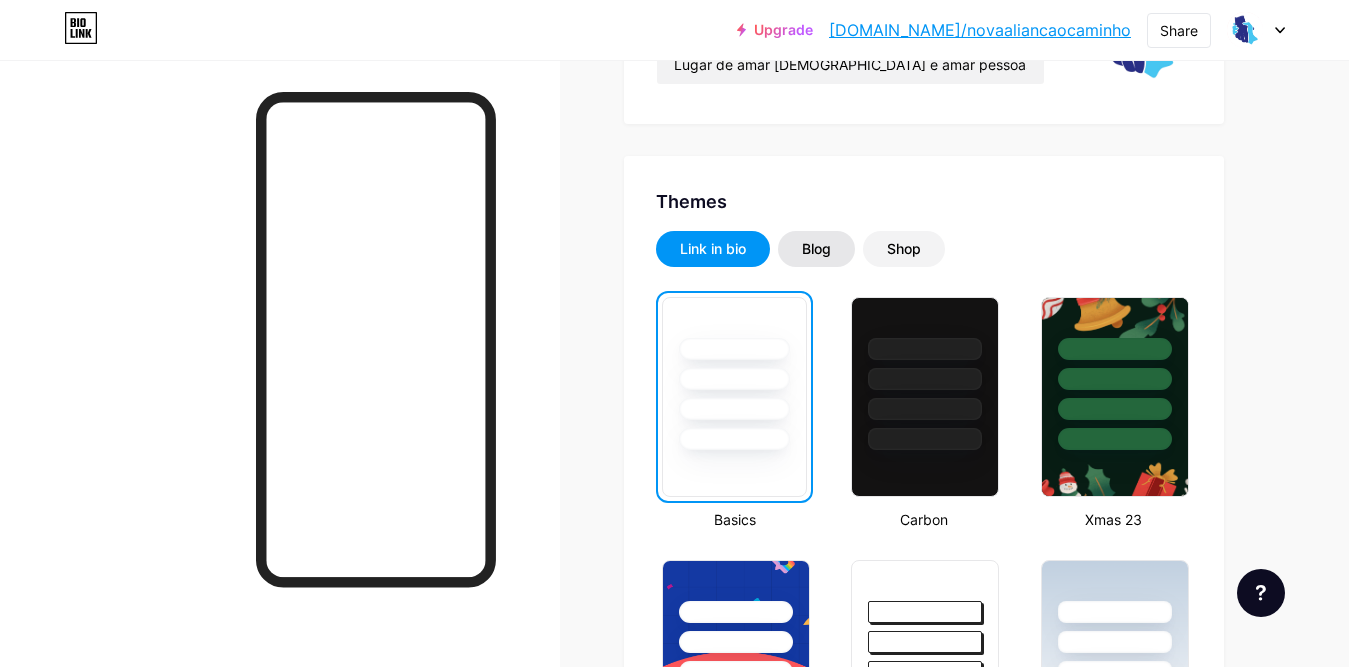 click on "Blog" at bounding box center (816, 249) 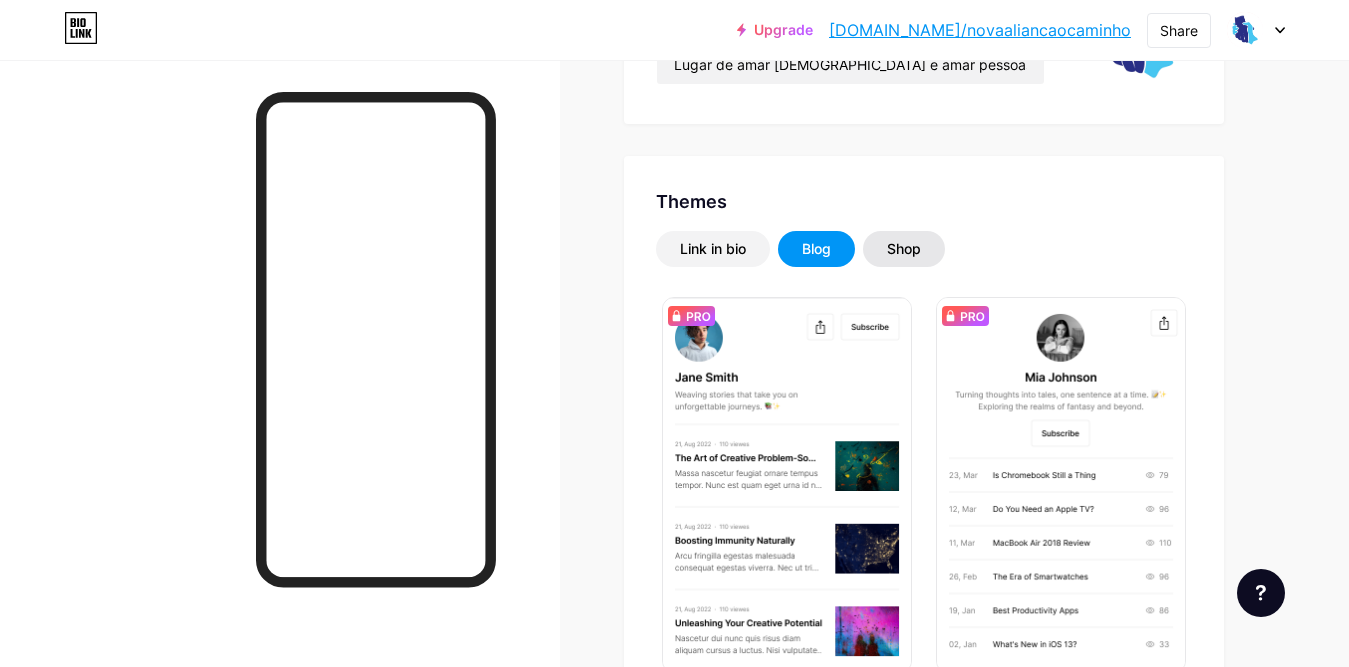 click on "Shop" at bounding box center (904, 249) 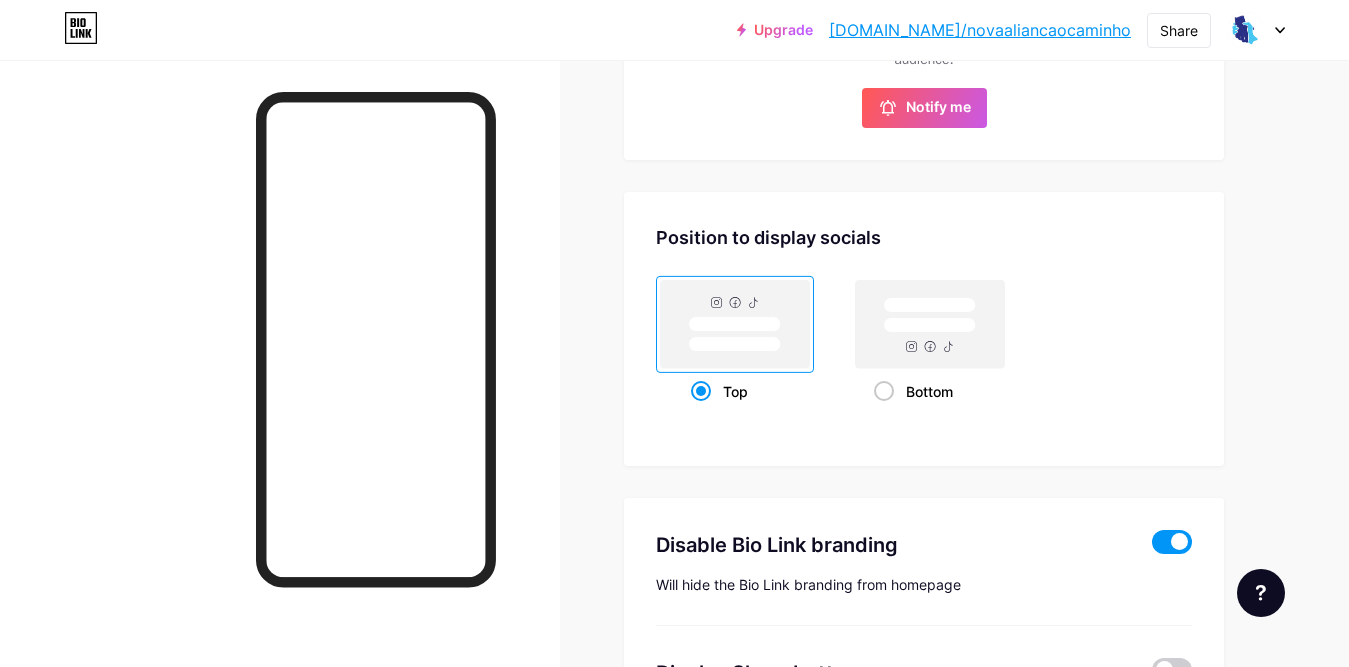 scroll, scrollTop: 1087, scrollLeft: 0, axis: vertical 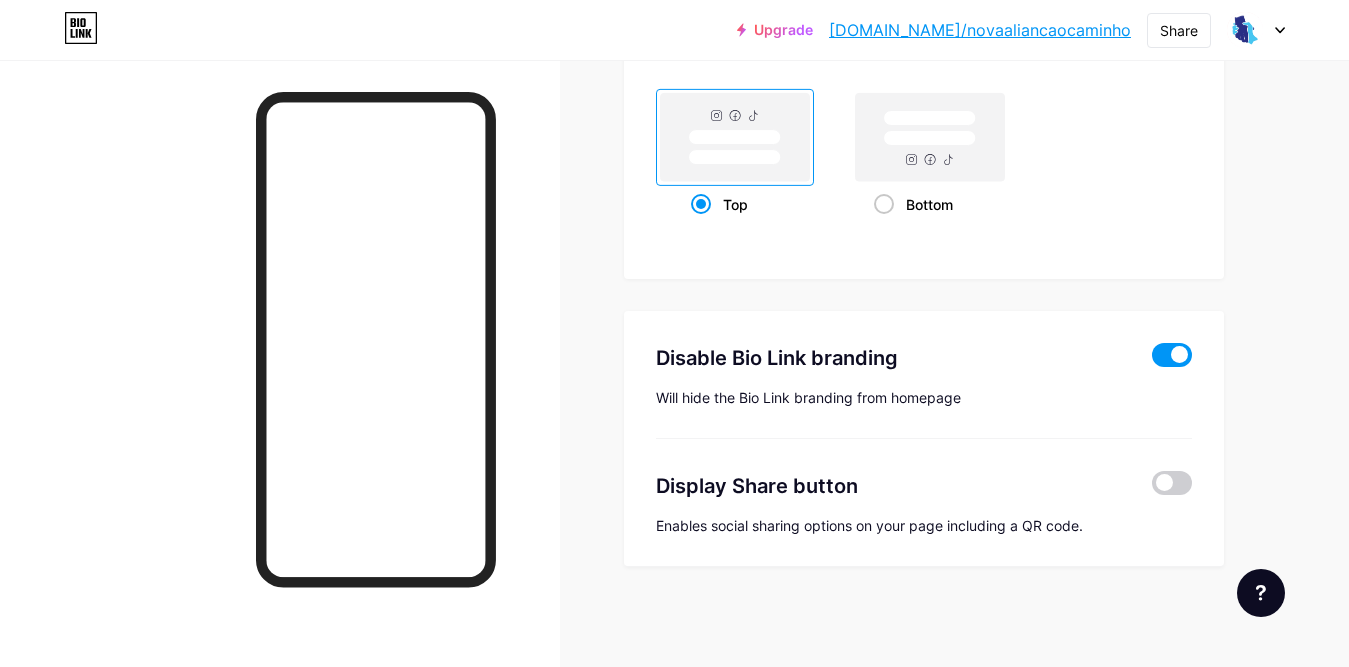 click at bounding box center [1172, 355] 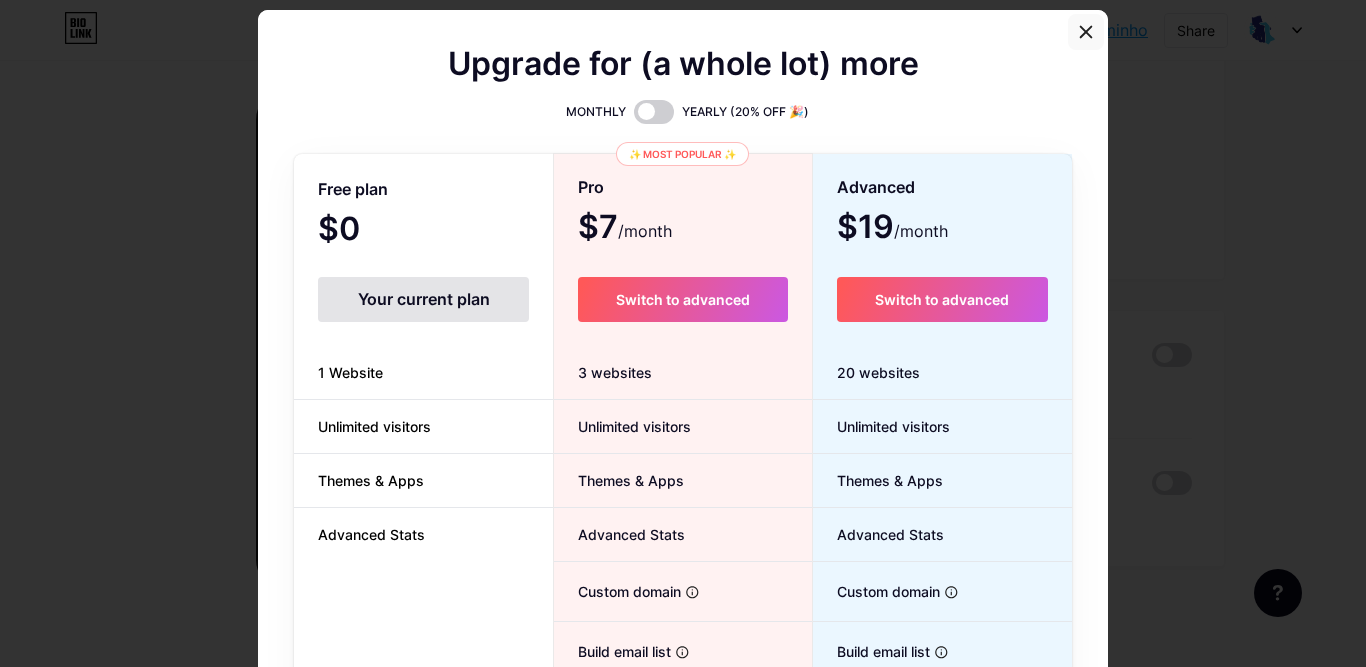 click at bounding box center [1086, 32] 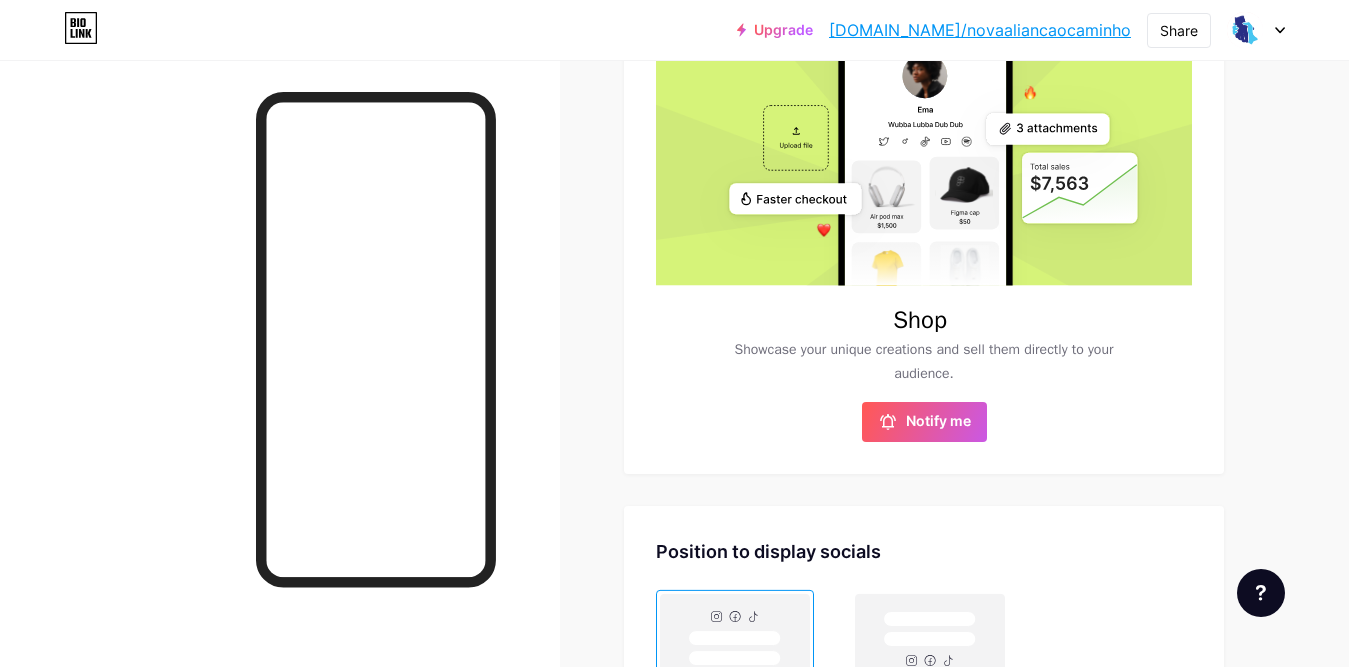 scroll, scrollTop: 0, scrollLeft: 0, axis: both 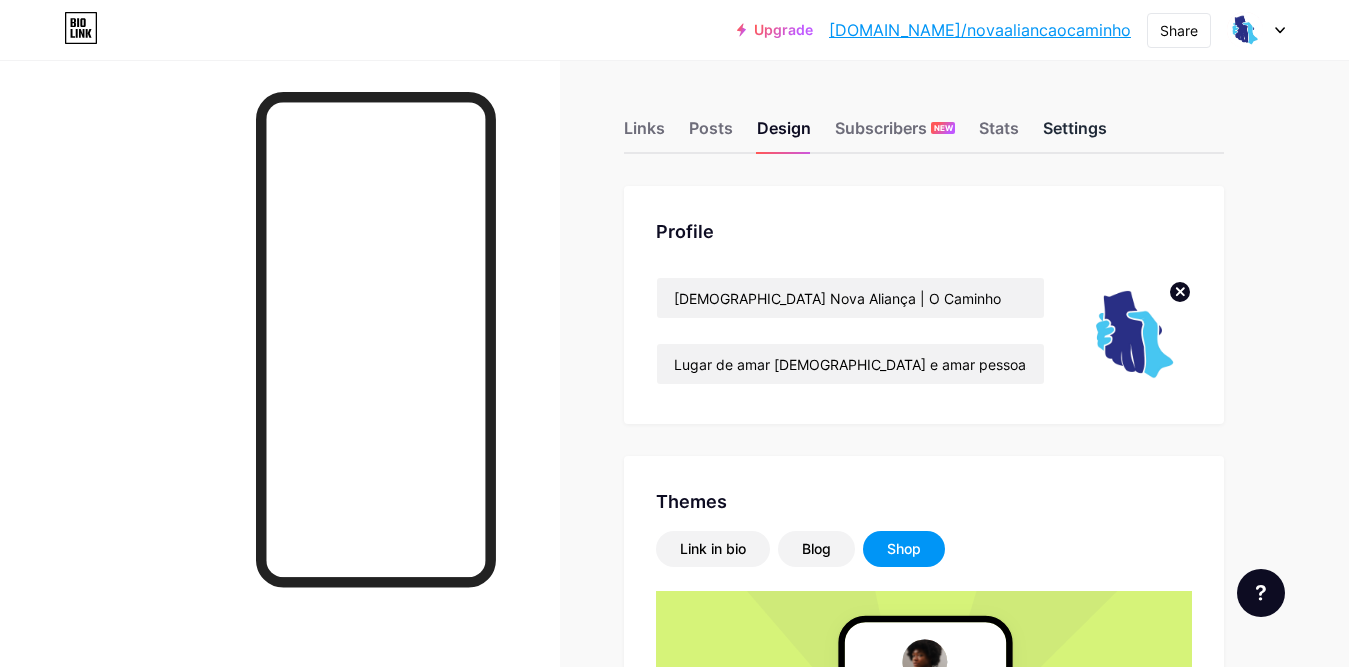 click on "Settings" at bounding box center [1075, 134] 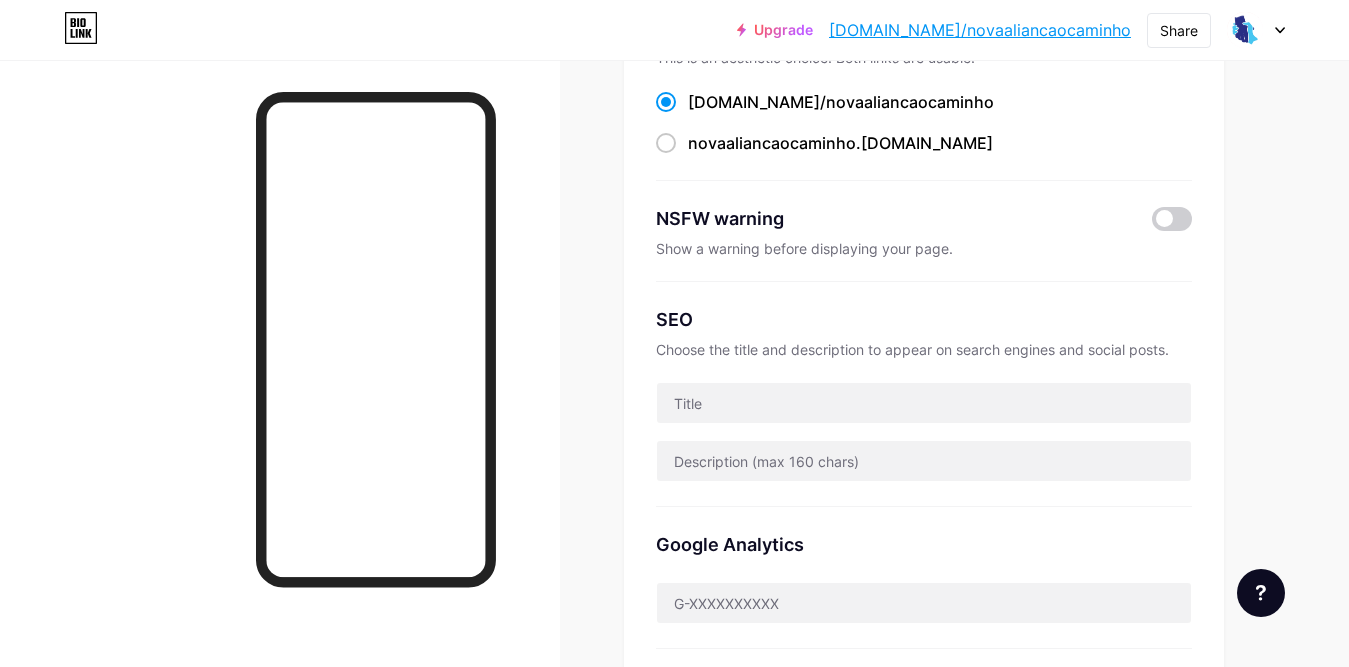 scroll, scrollTop: 0, scrollLeft: 0, axis: both 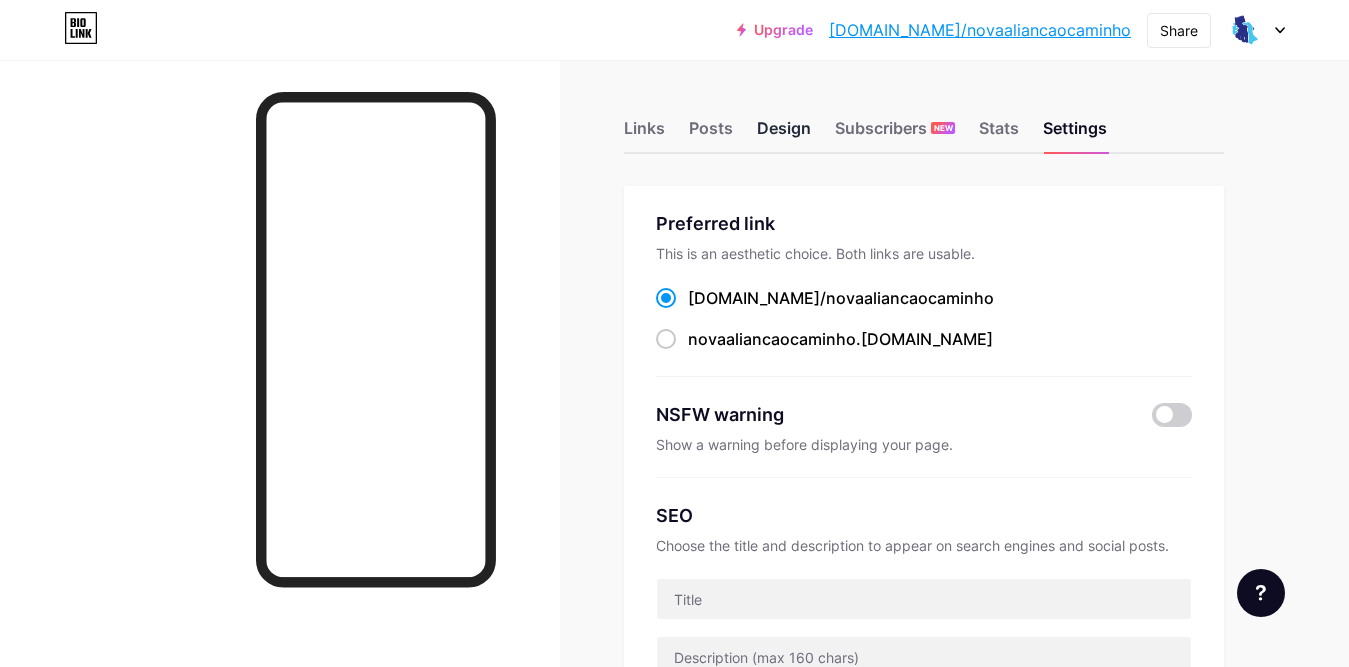 click on "Design" at bounding box center (784, 134) 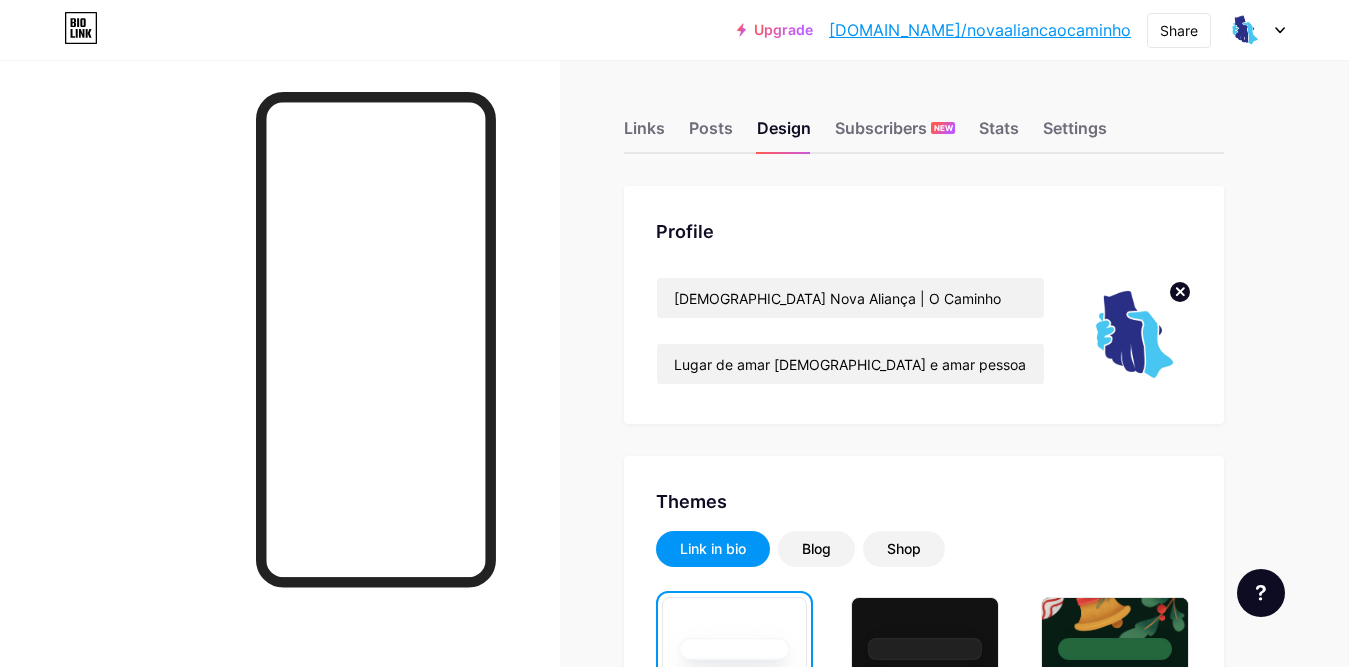 scroll, scrollTop: 0, scrollLeft: 0, axis: both 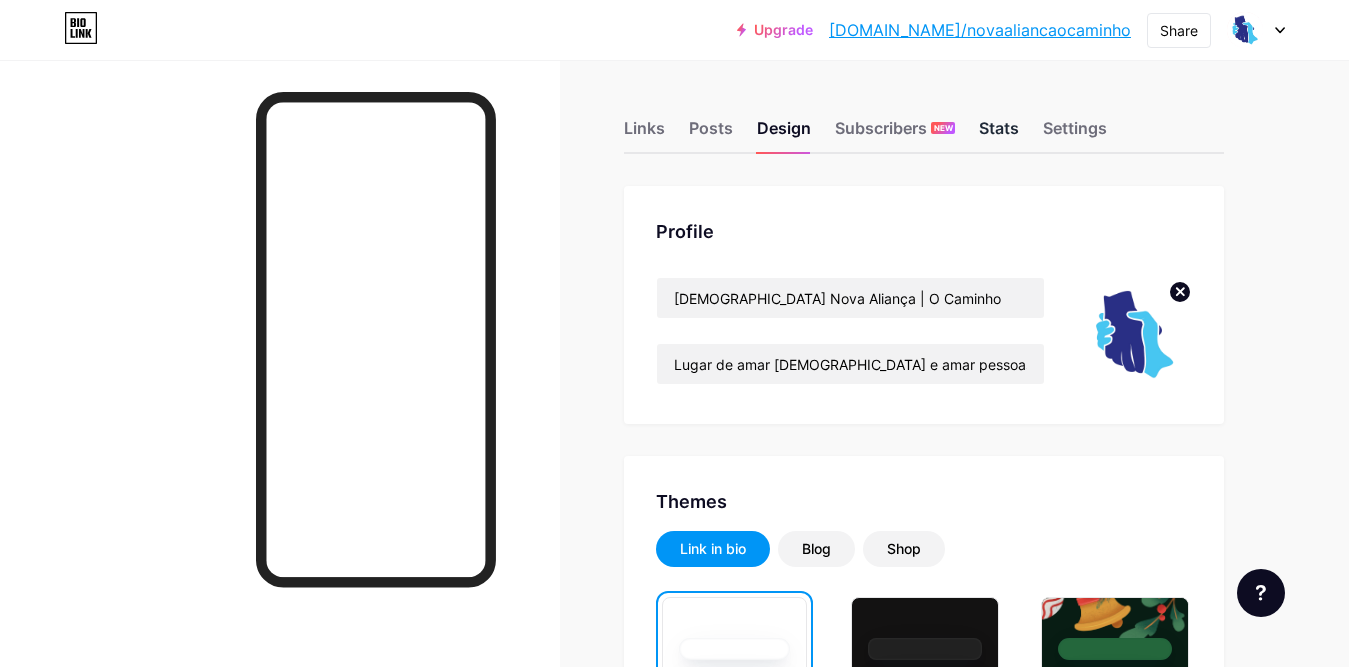 click on "Stats" at bounding box center (999, 134) 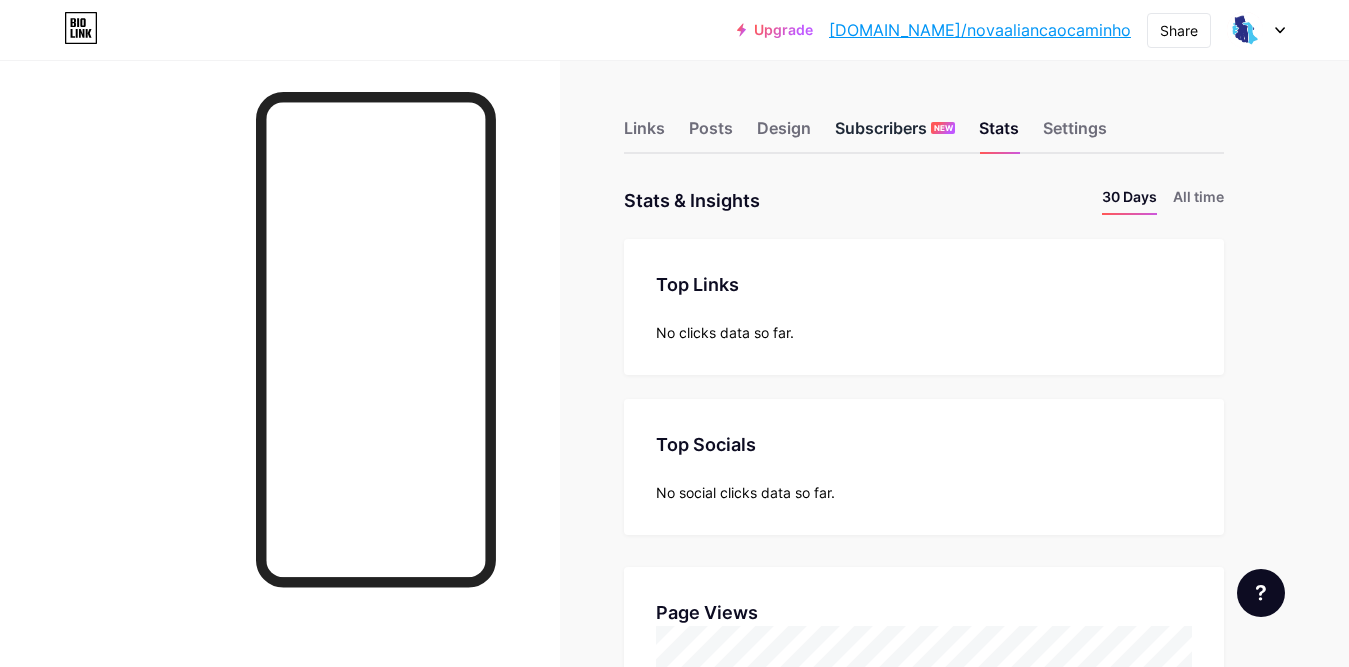 scroll, scrollTop: 999333, scrollLeft: 998651, axis: both 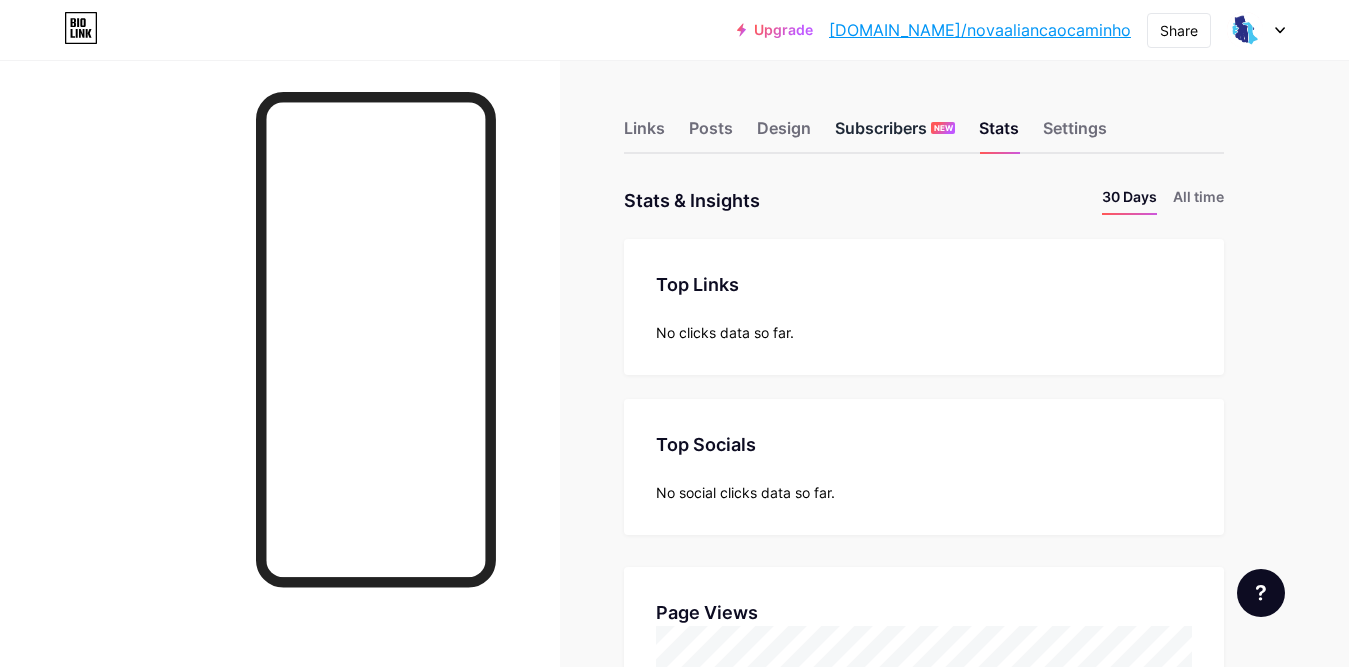 click on "Subscribers
NEW" at bounding box center (895, 134) 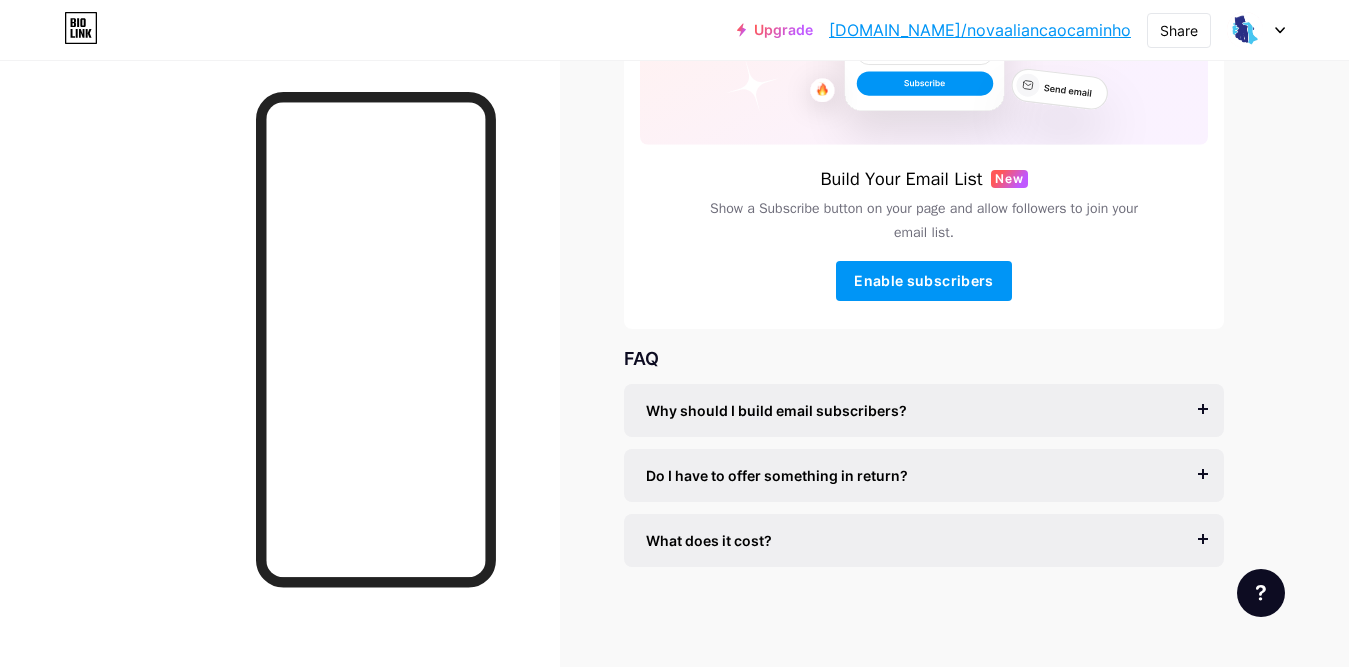 scroll, scrollTop: 0, scrollLeft: 0, axis: both 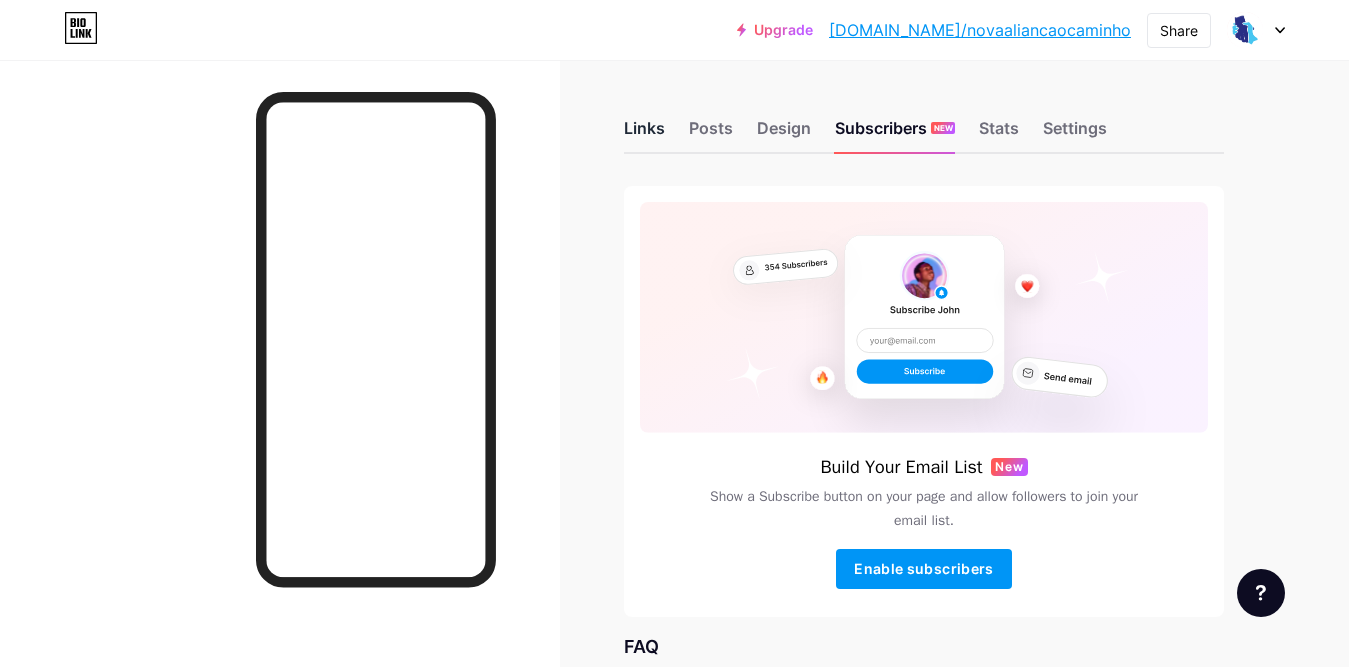 click on "Links" at bounding box center (644, 134) 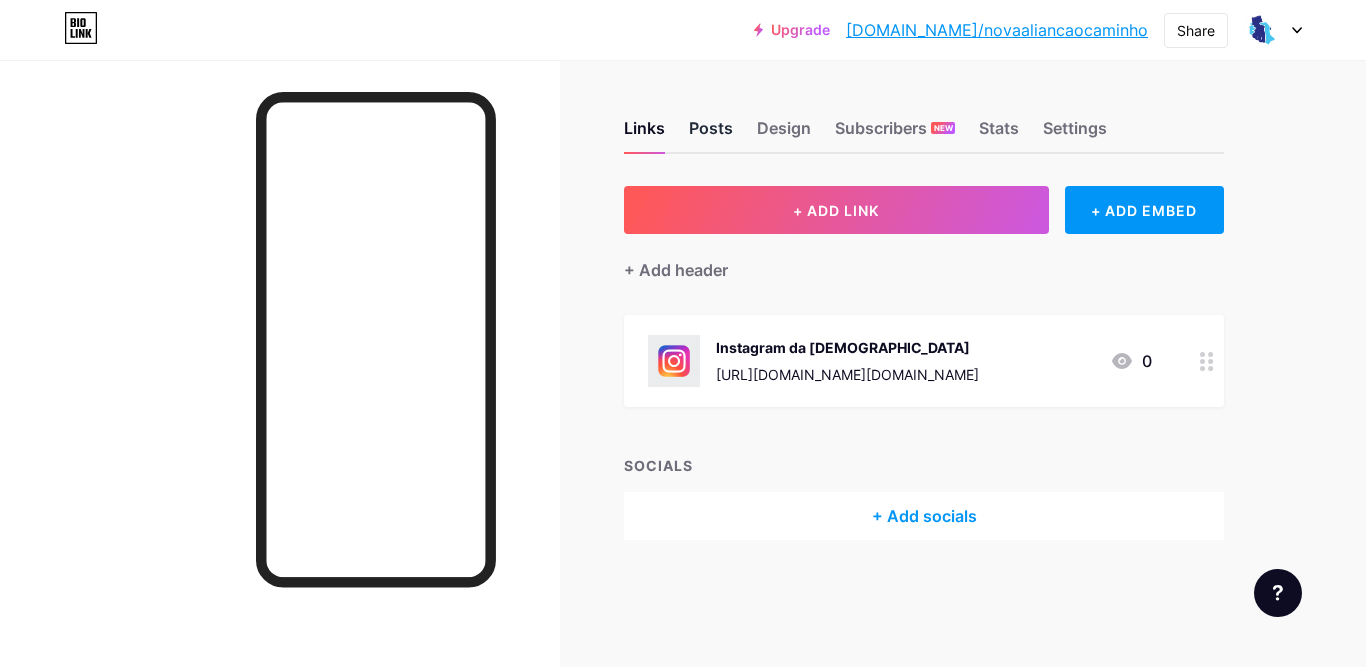 click on "Posts" at bounding box center [711, 134] 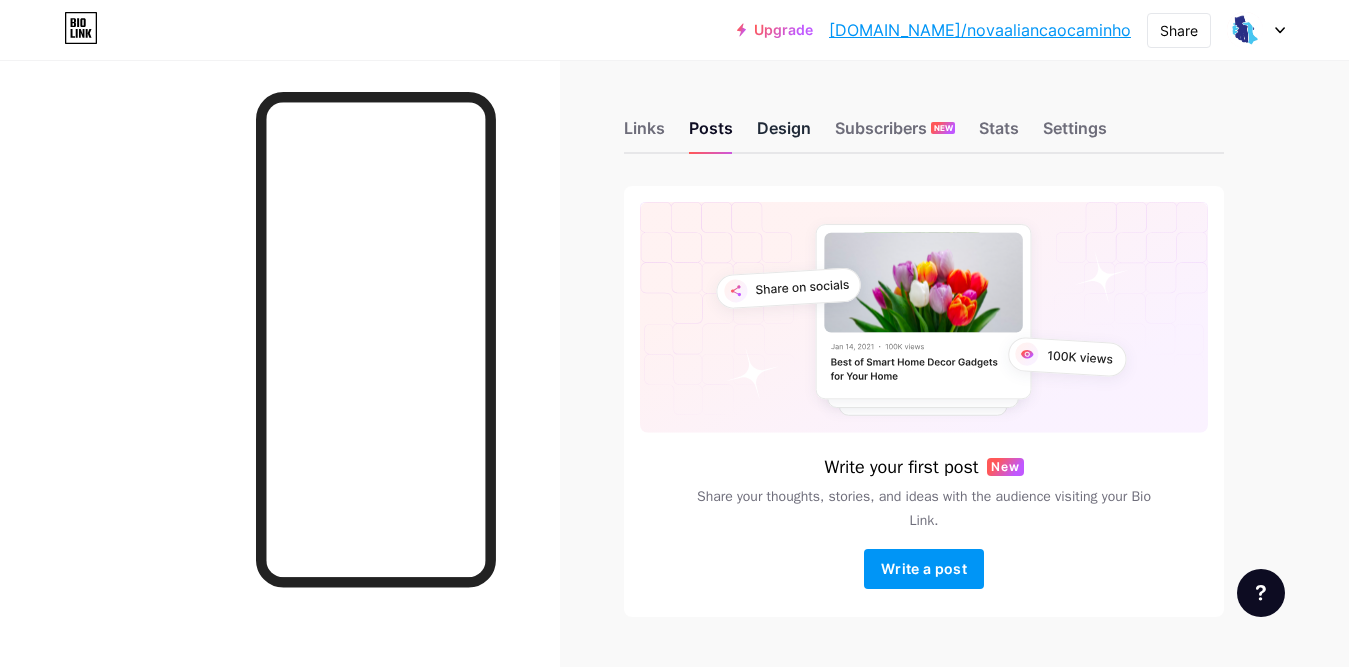 click on "Design" at bounding box center (784, 134) 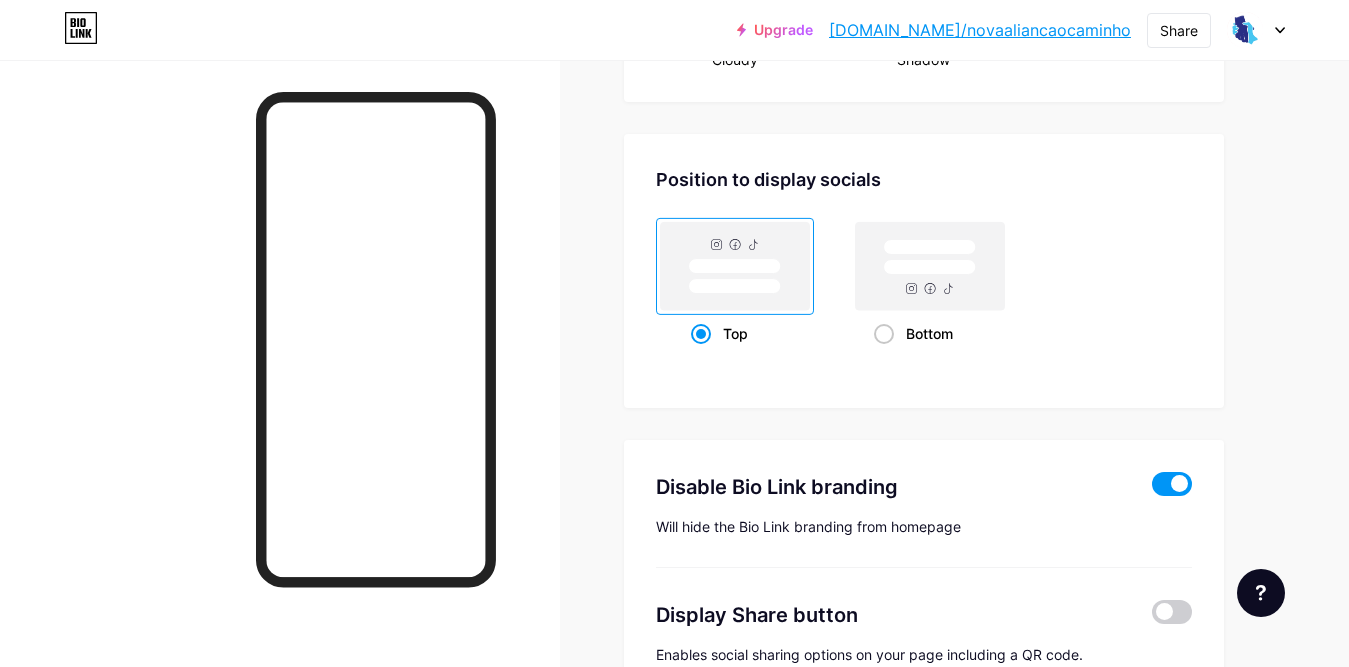 scroll, scrollTop: 2730, scrollLeft: 0, axis: vertical 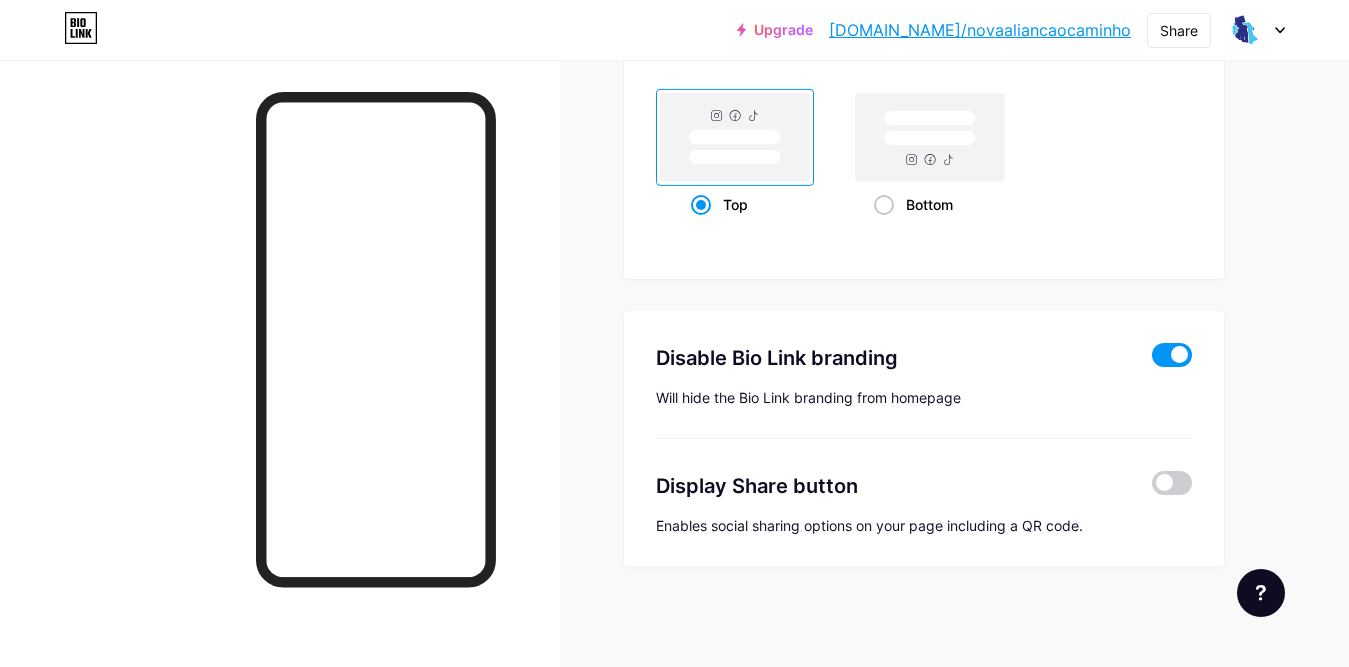 click at bounding box center (1172, 355) 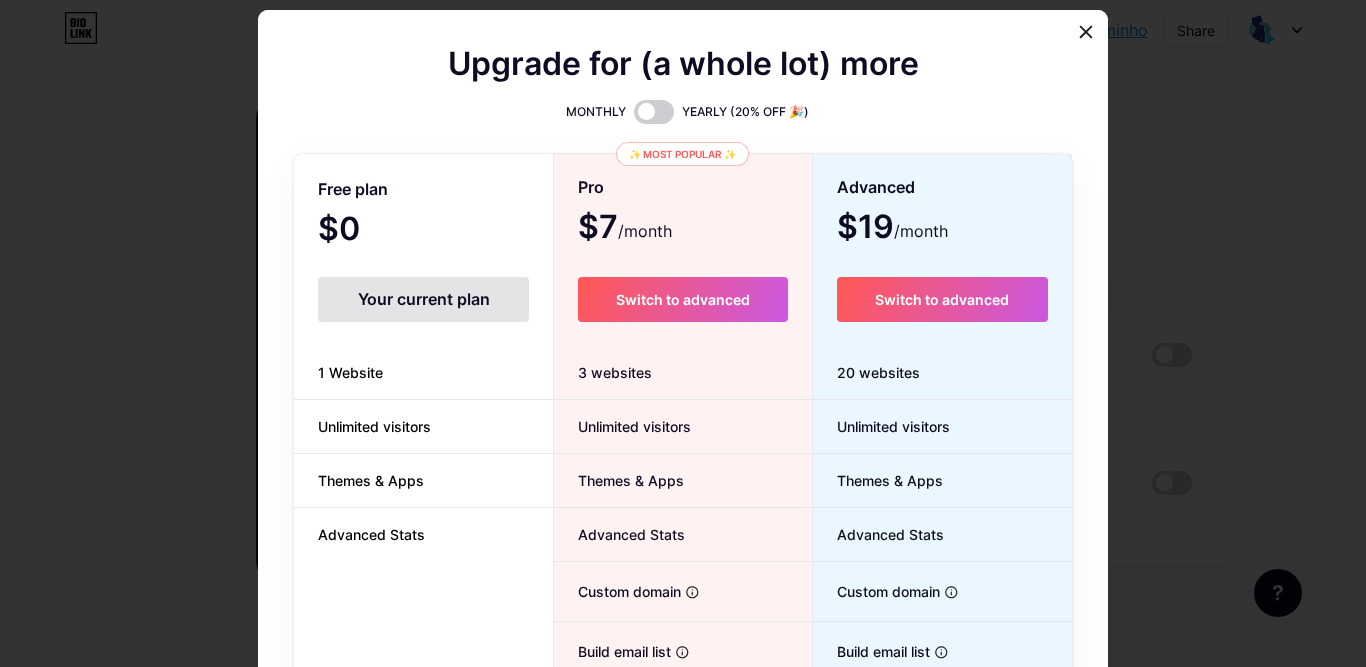 click 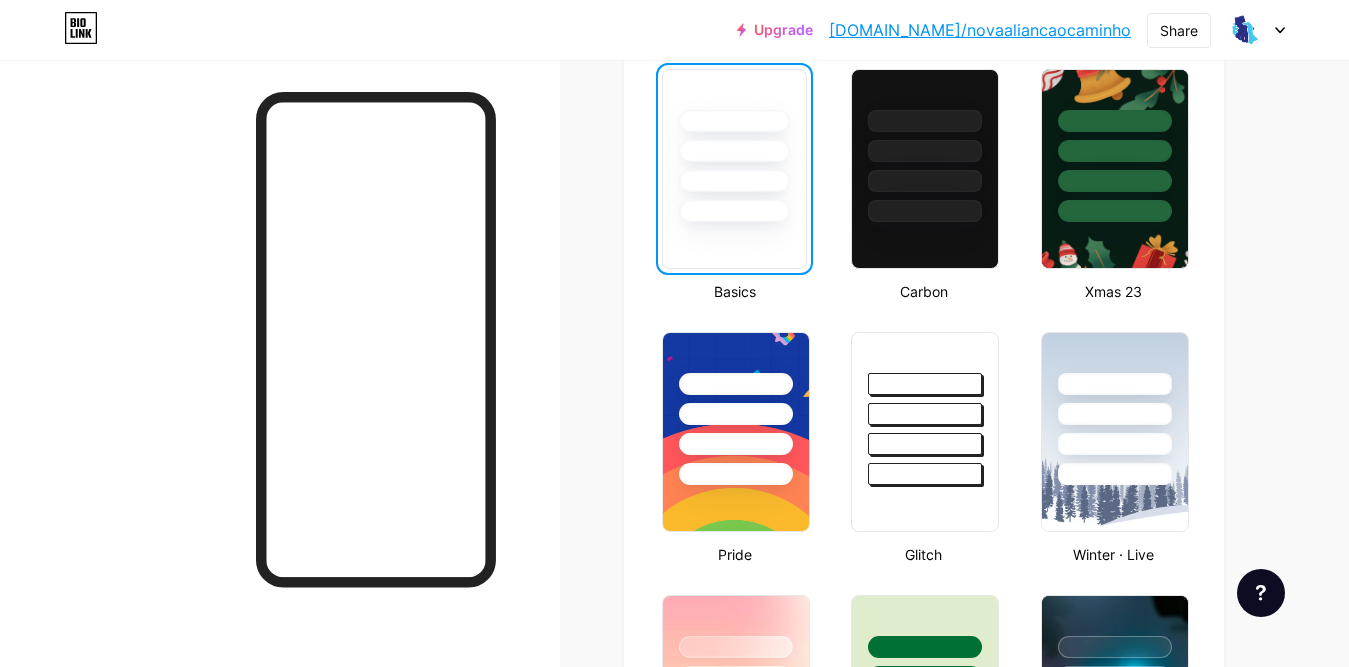 scroll, scrollTop: 0, scrollLeft: 0, axis: both 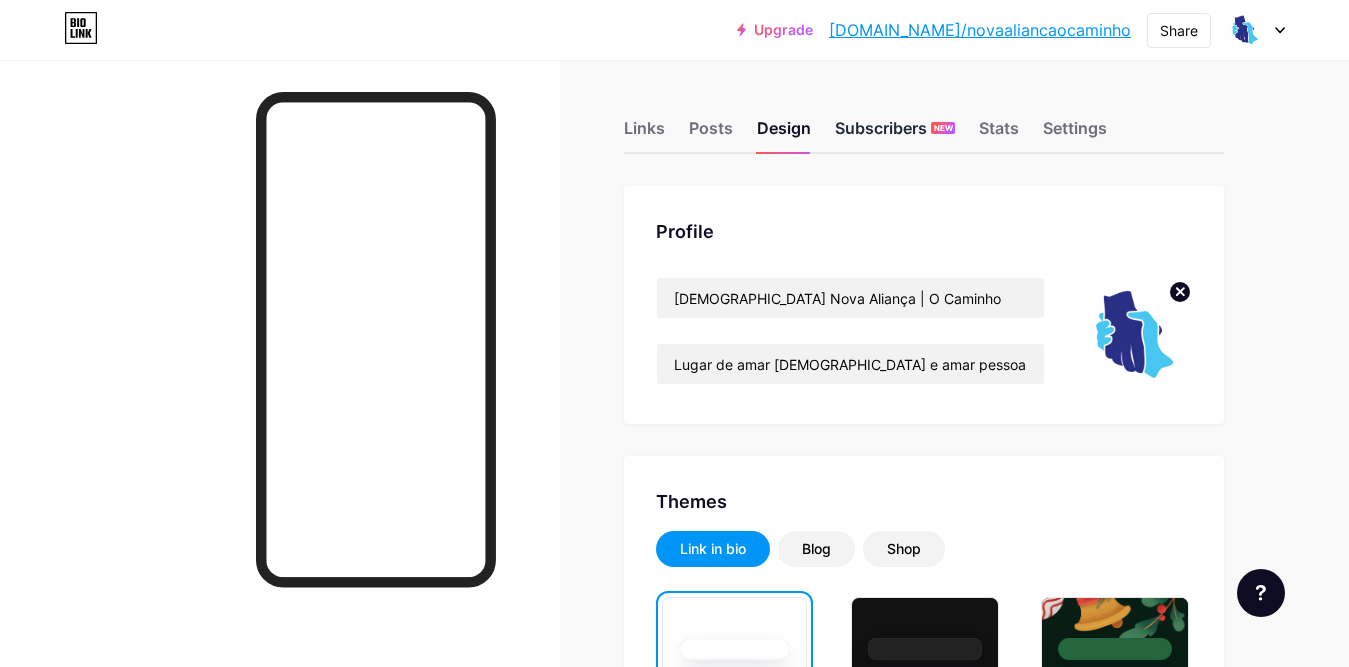 click on "Subscribers
NEW" at bounding box center [895, 134] 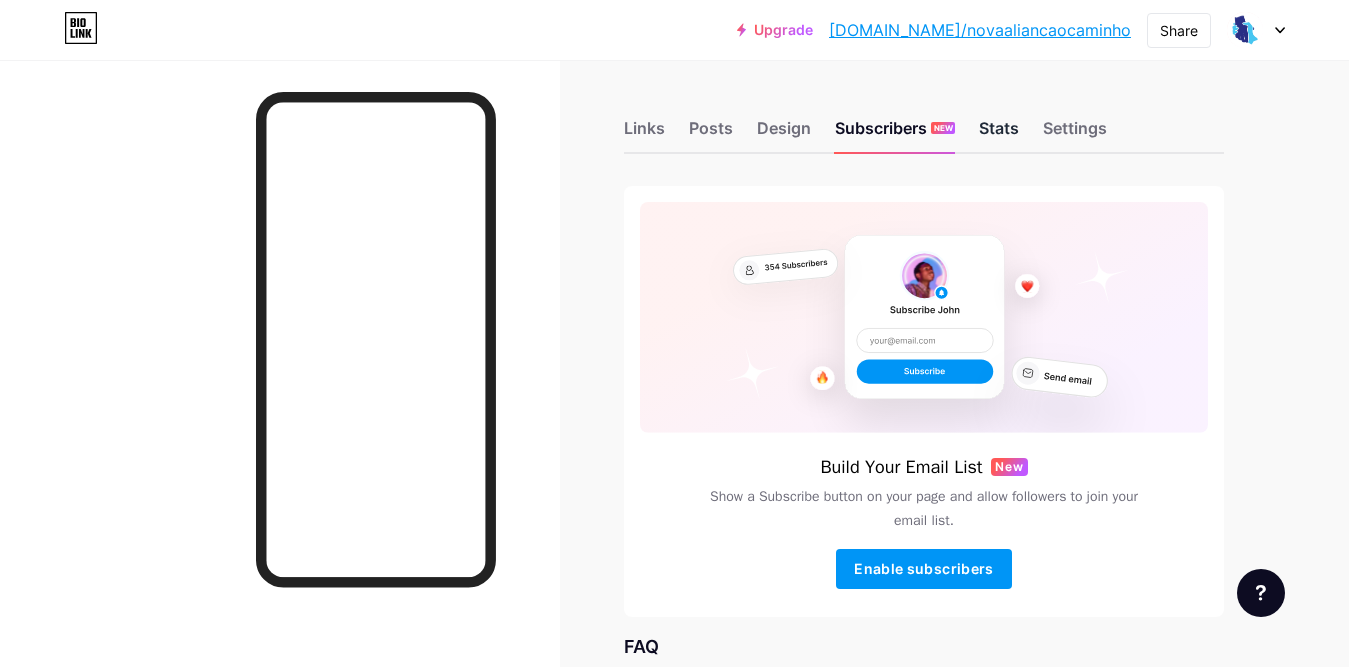 click on "Stats" at bounding box center [999, 134] 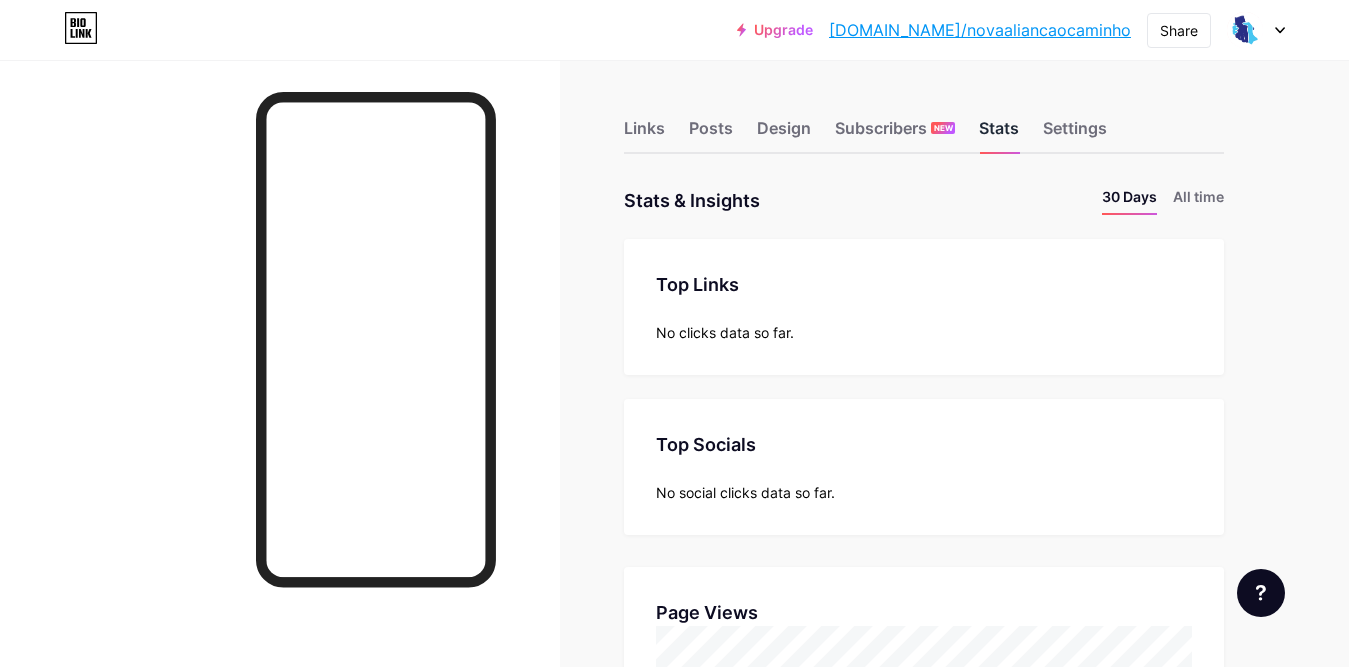 scroll, scrollTop: 999333, scrollLeft: 998651, axis: both 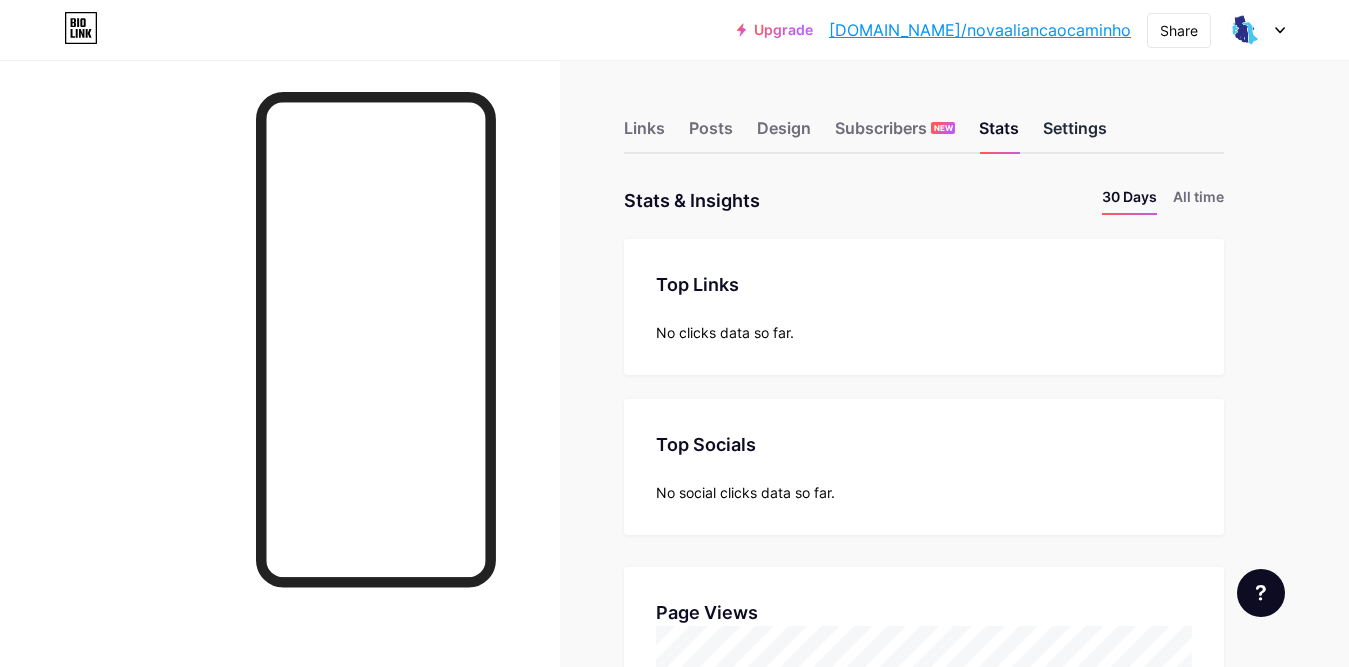 click on "Settings" at bounding box center [1075, 134] 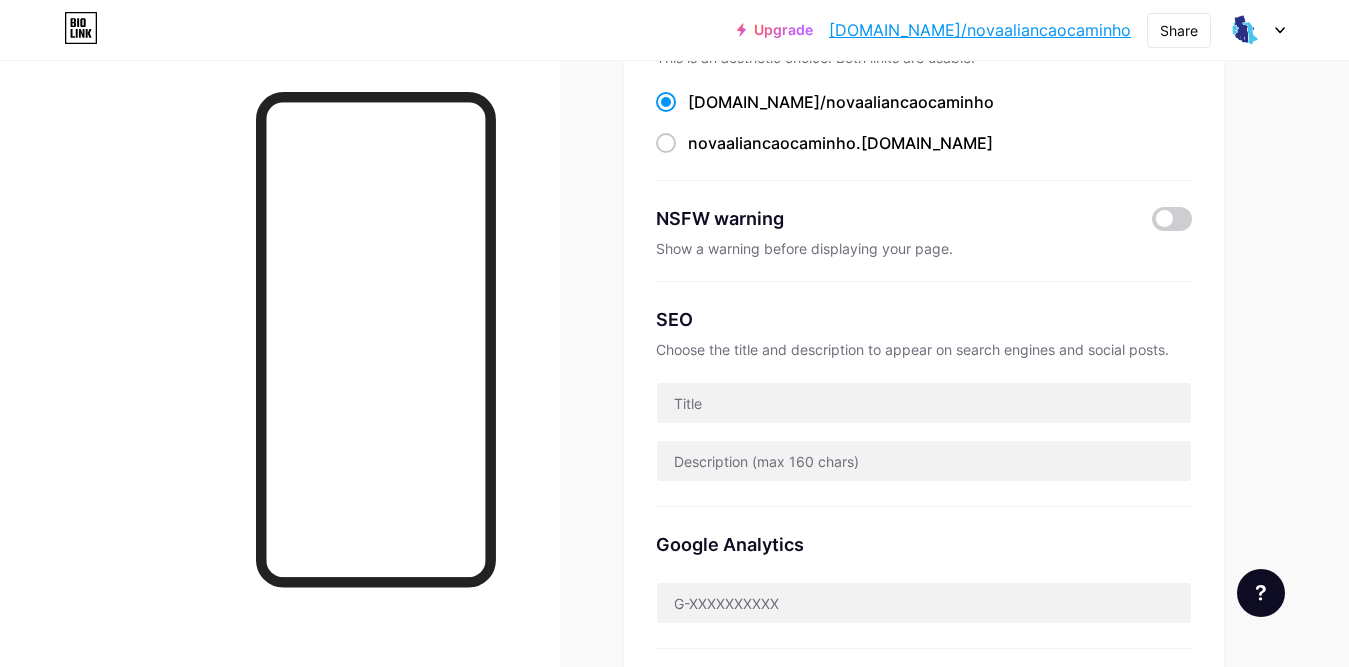 scroll, scrollTop: 0, scrollLeft: 0, axis: both 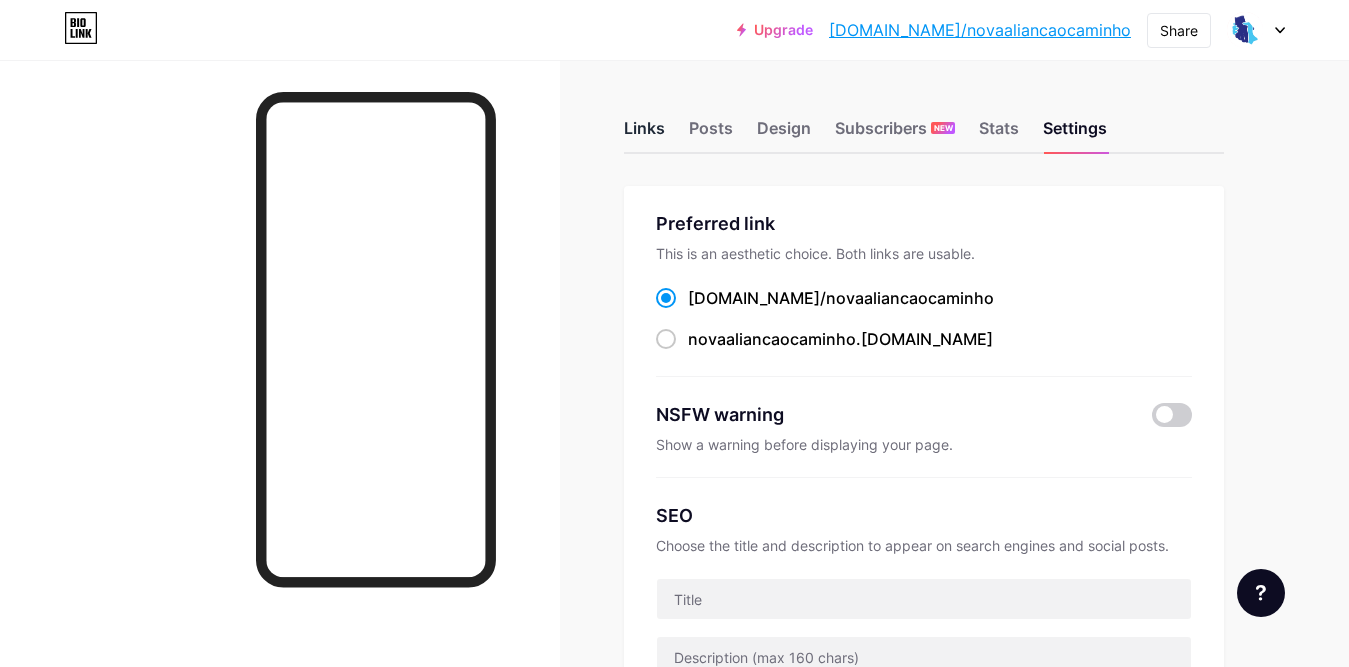 click on "Links" at bounding box center [644, 134] 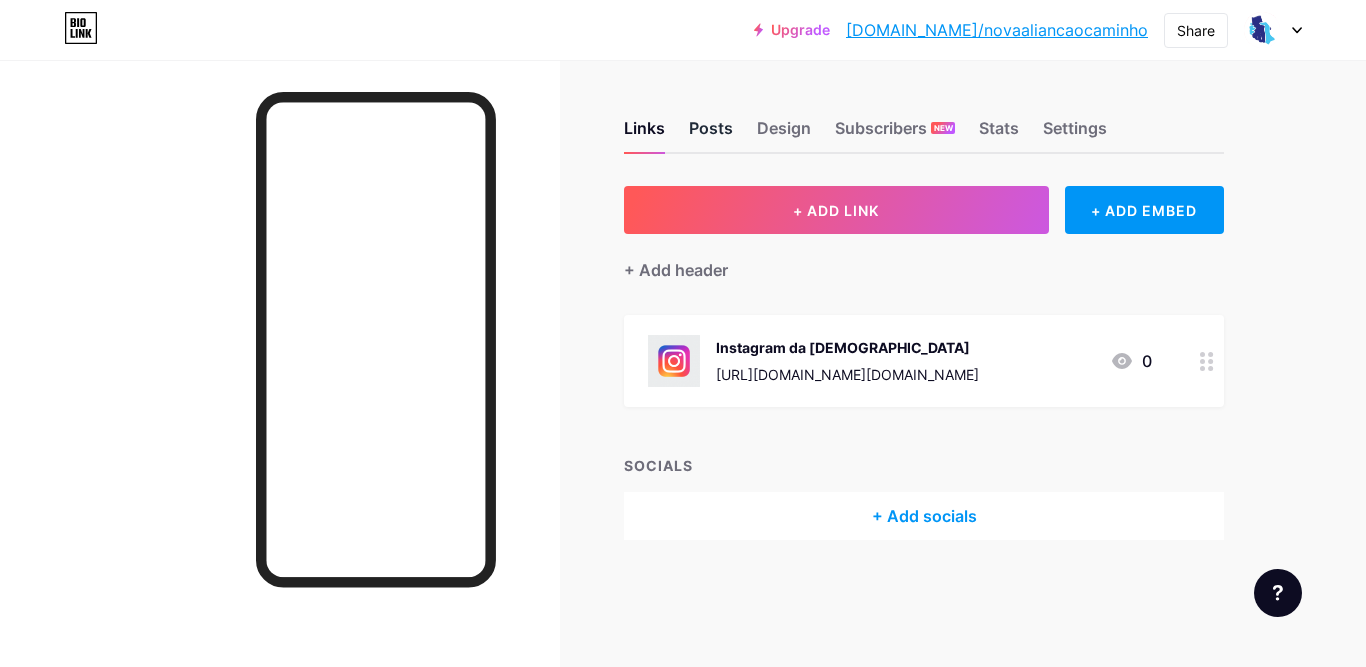 click on "Posts" at bounding box center [711, 134] 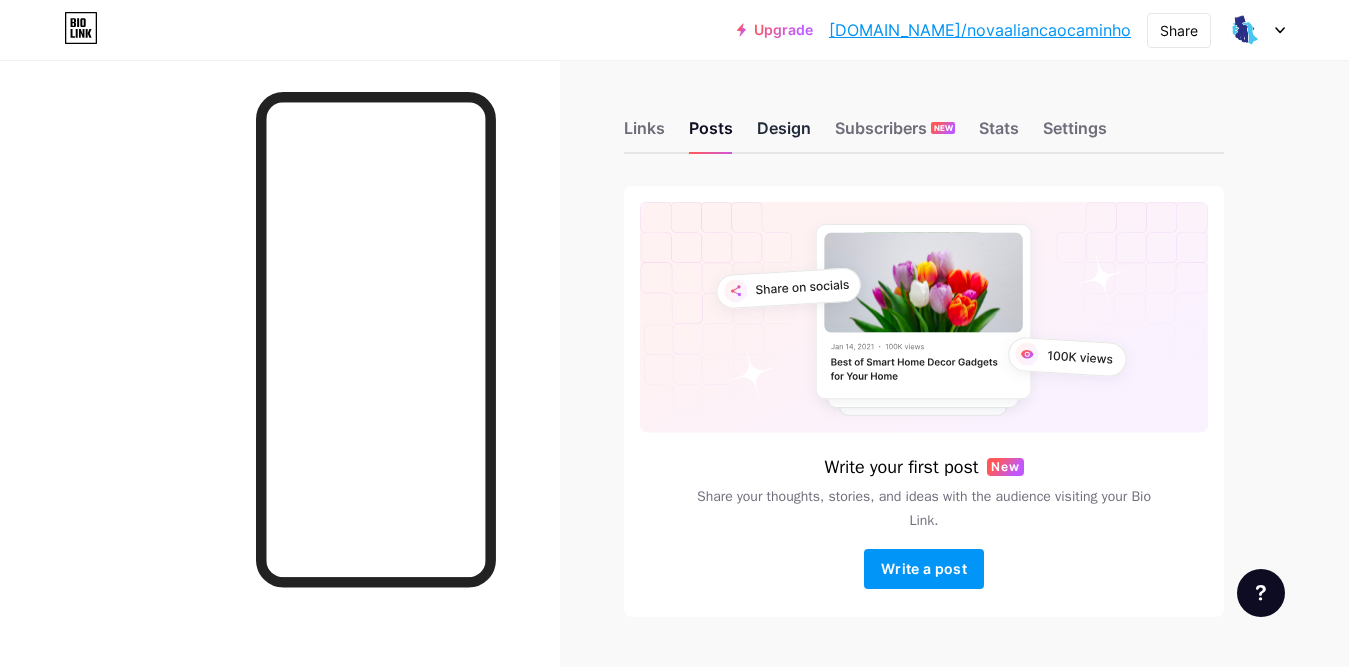 click on "Design" at bounding box center (784, 134) 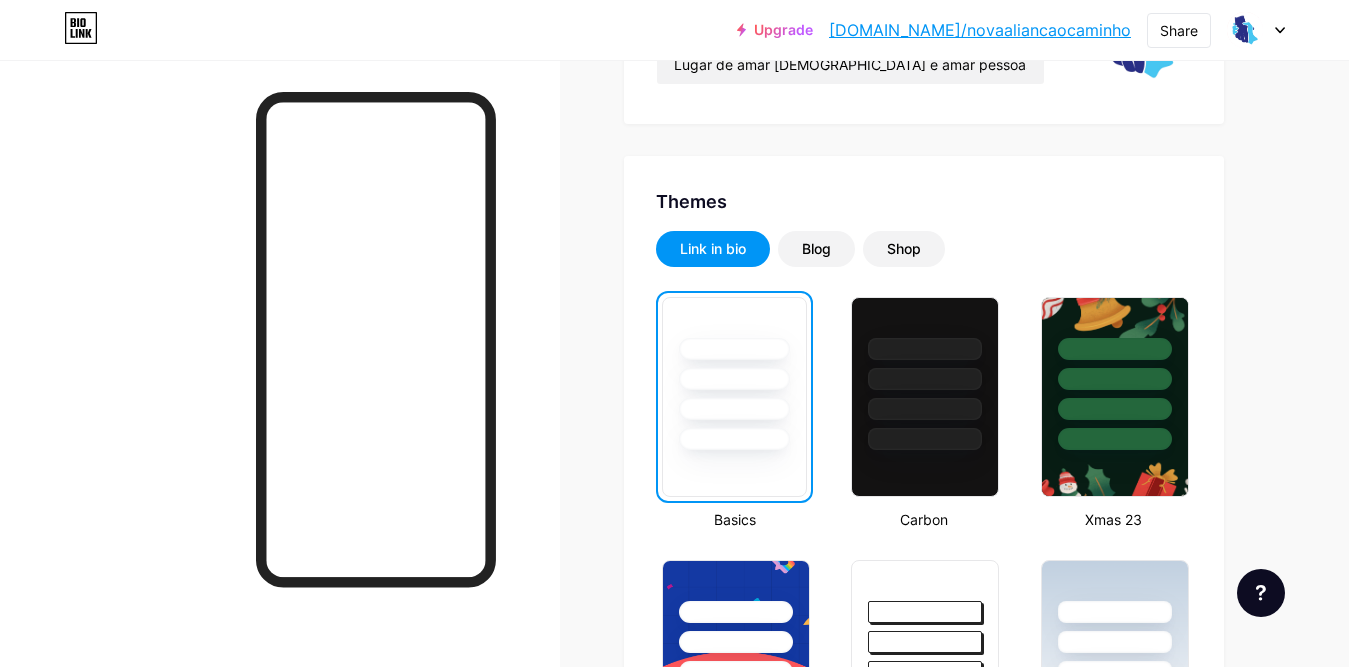 scroll, scrollTop: 0, scrollLeft: 0, axis: both 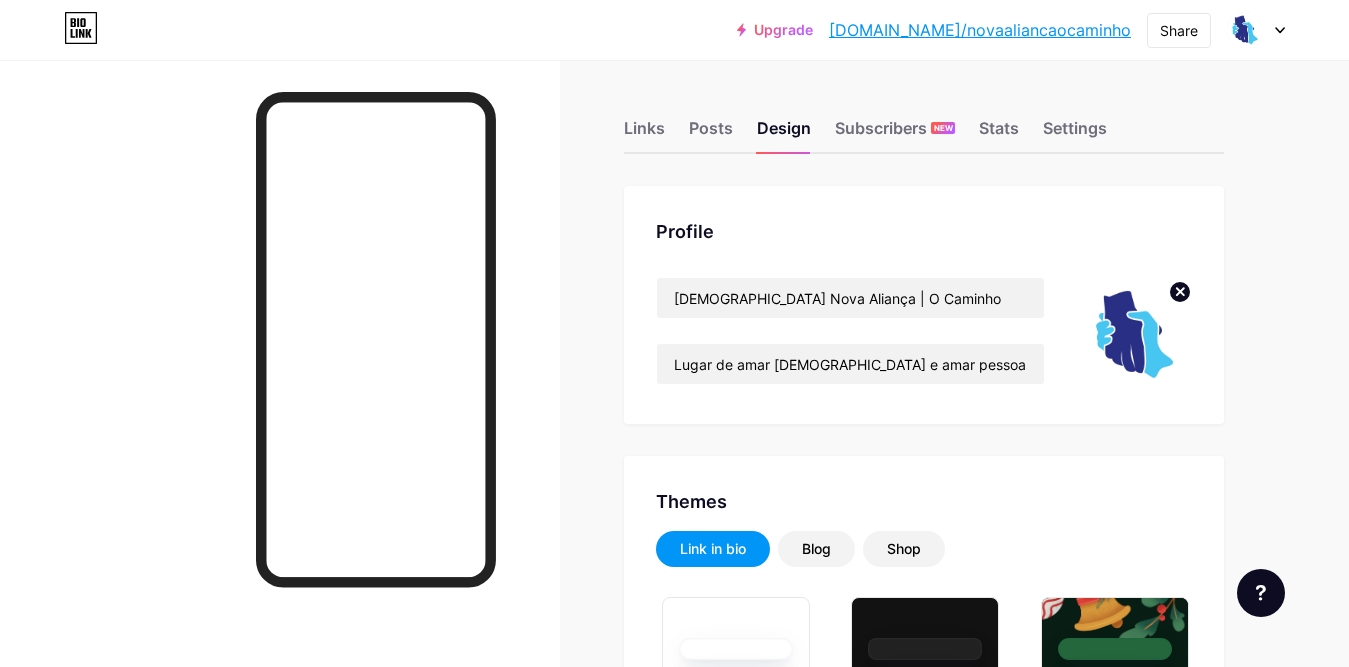 type on "#000000" 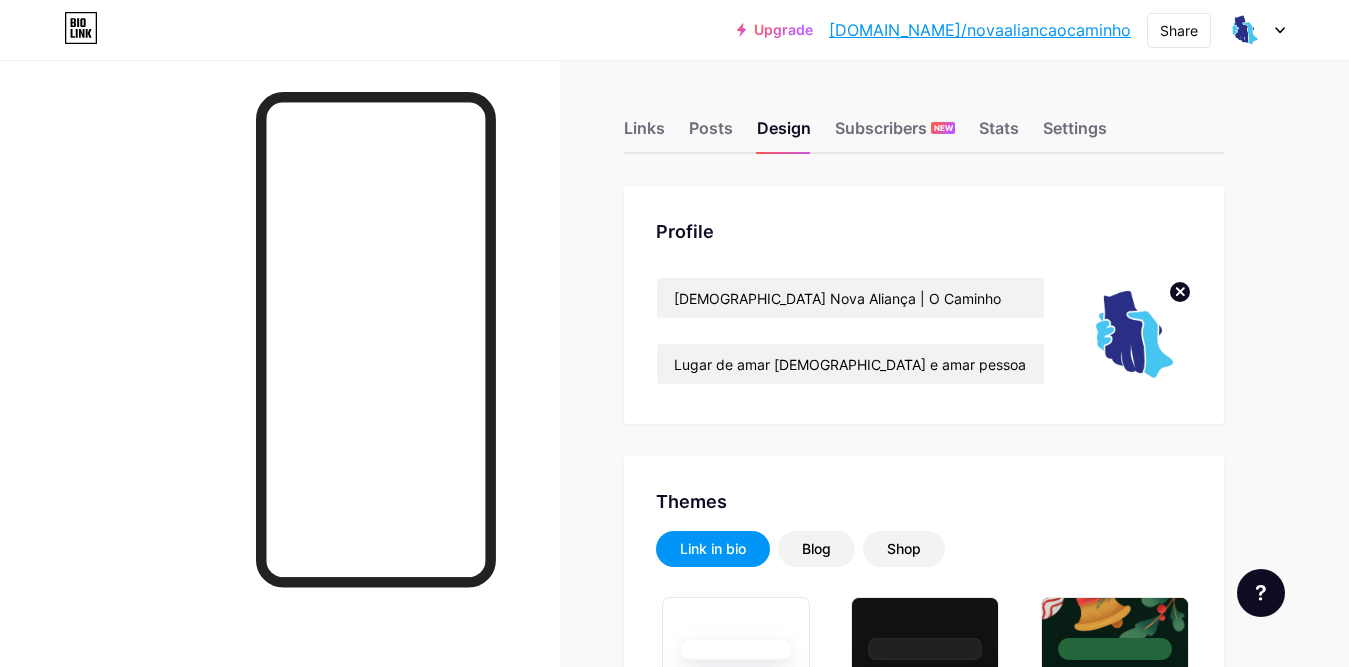 type on "#ffffff" 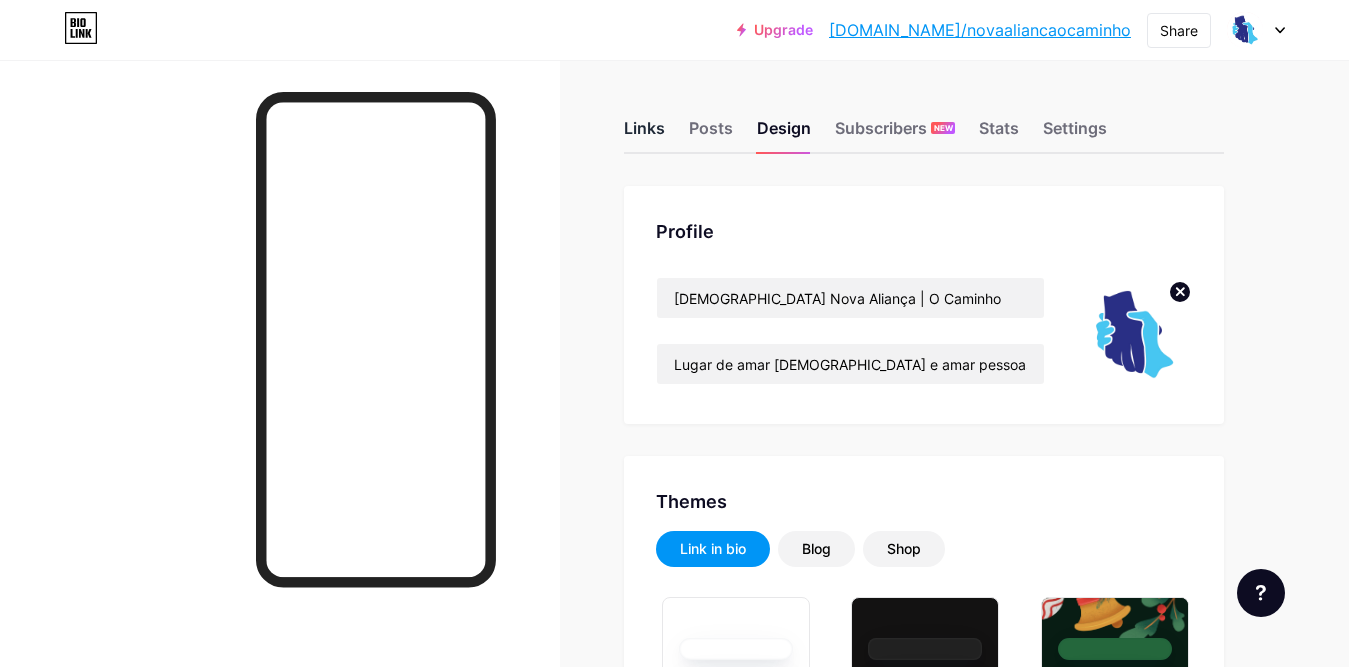 click on "Links" at bounding box center [644, 134] 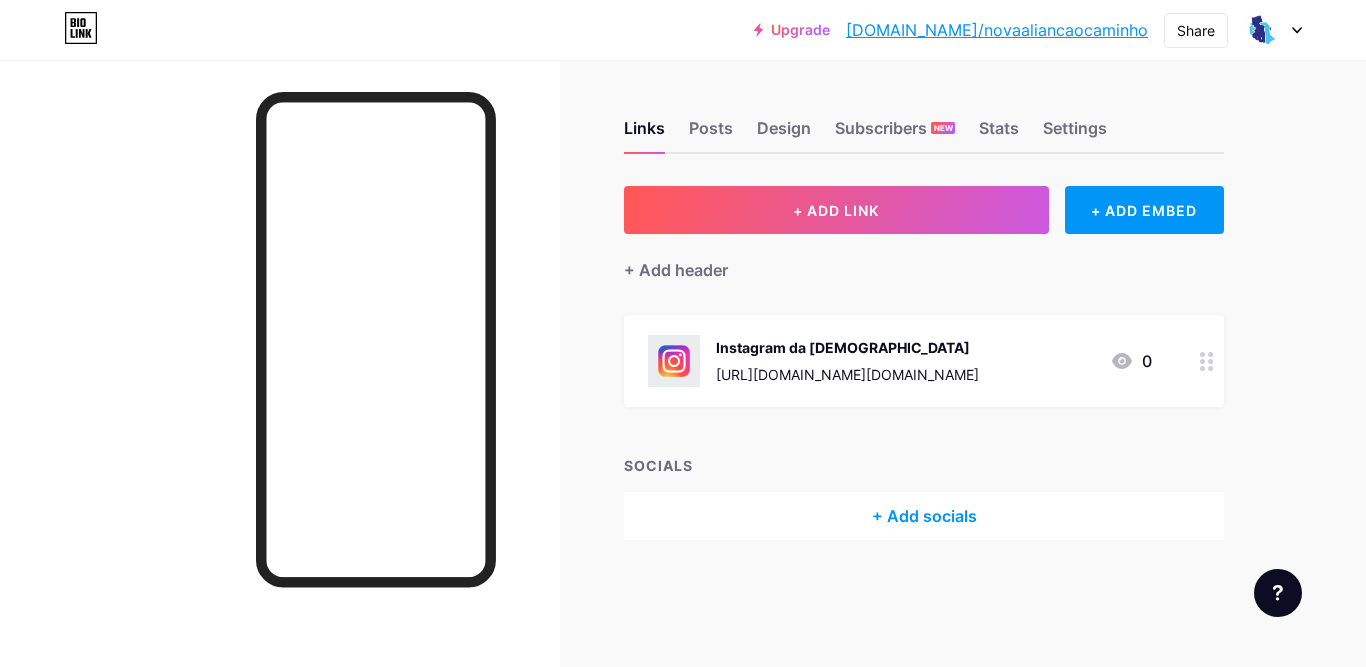 click on "+ Add socials" at bounding box center [924, 516] 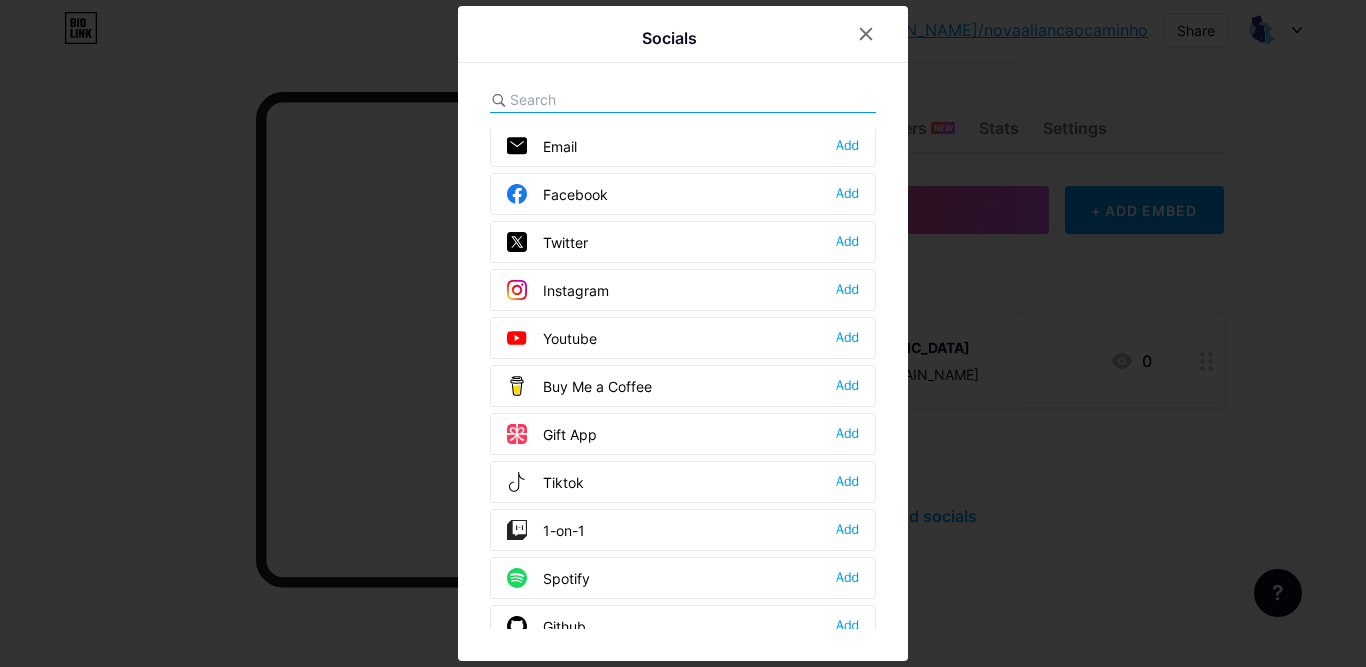 scroll, scrollTop: 0, scrollLeft: 0, axis: both 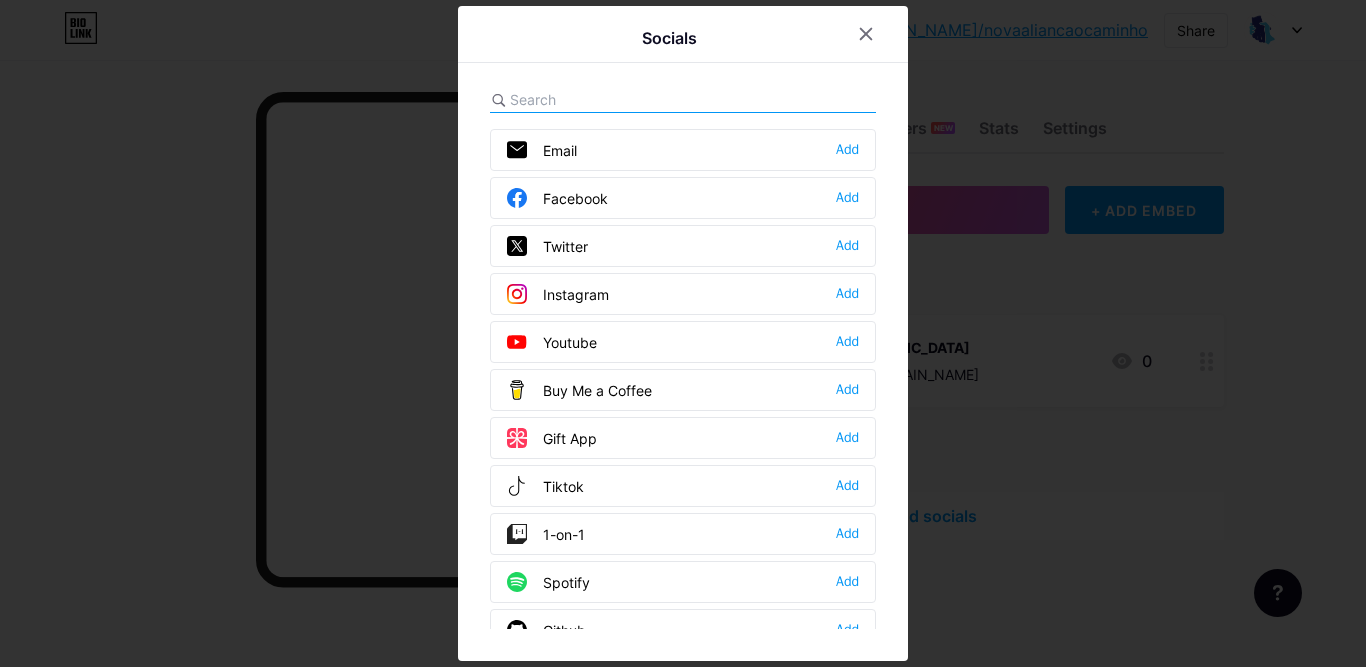 click on "Youtube
Add" at bounding box center [683, 342] 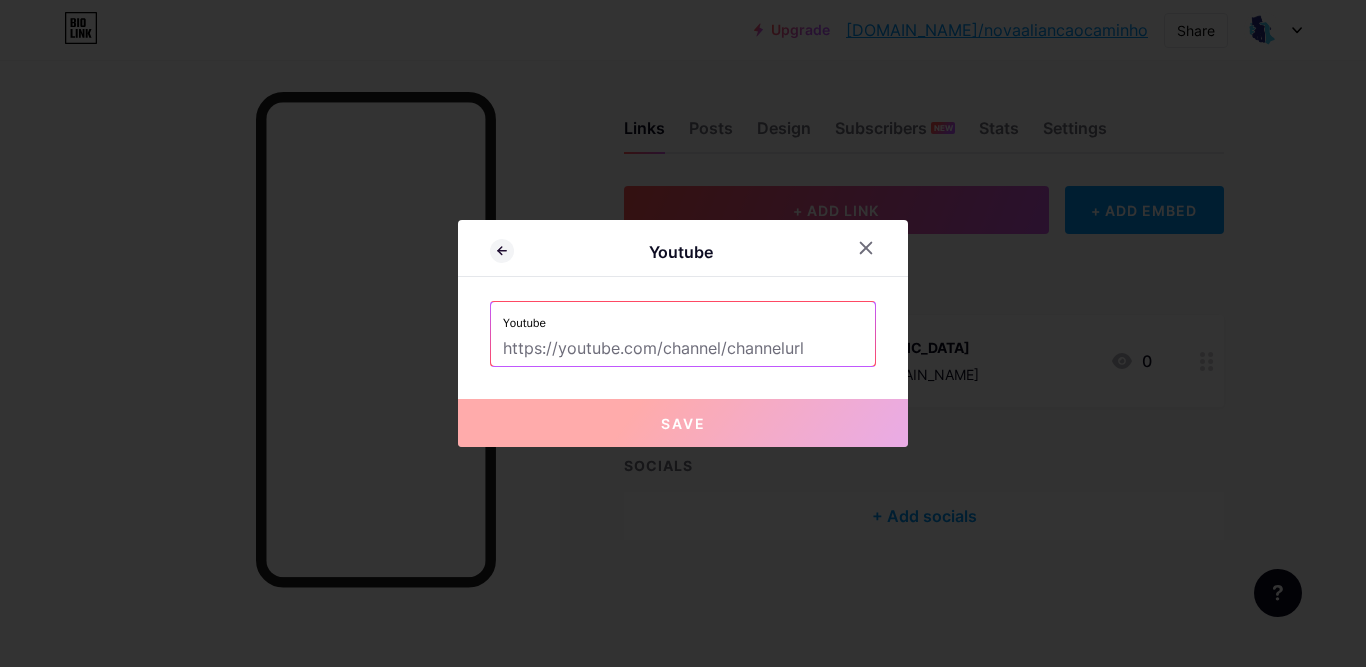click at bounding box center (683, 349) 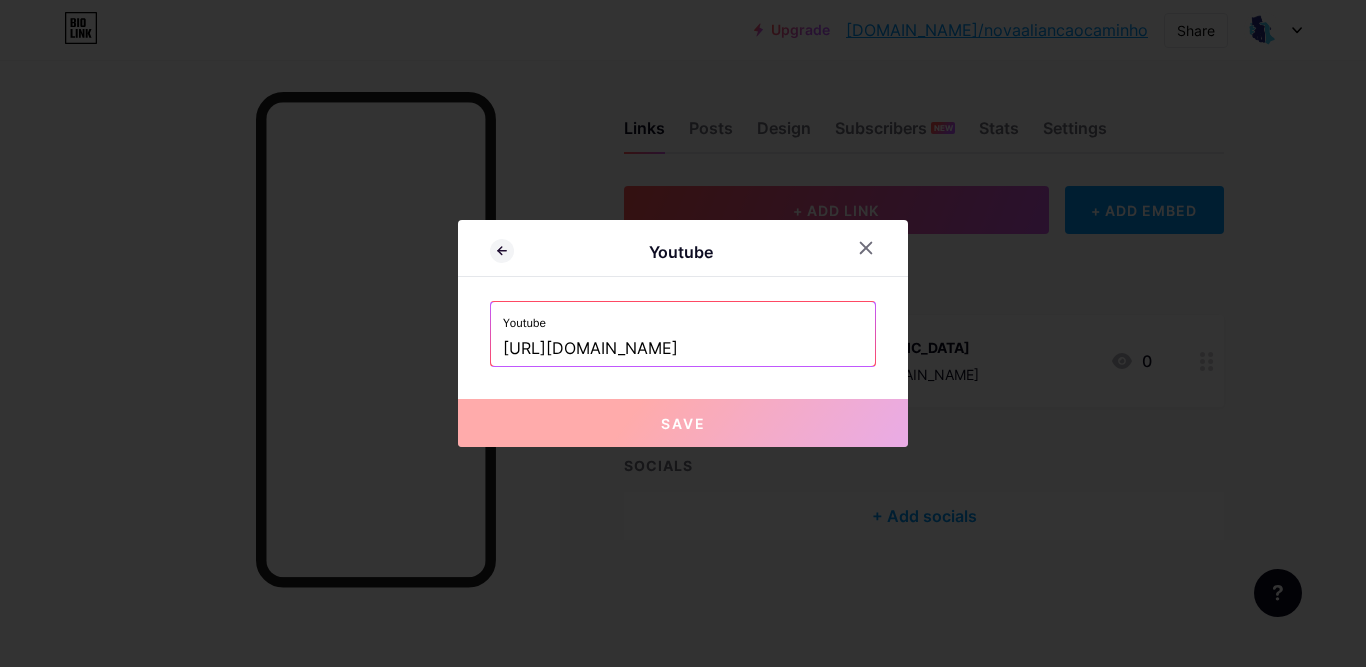 scroll, scrollTop: 0, scrollLeft: 2271, axis: horizontal 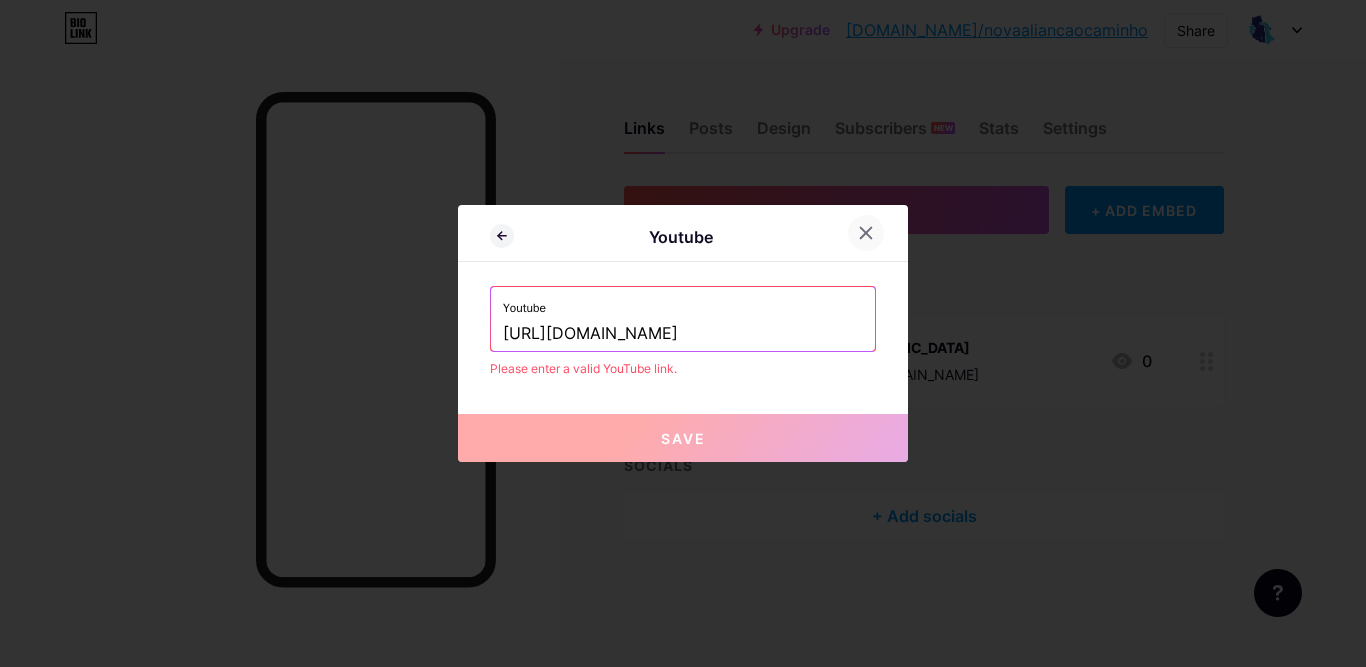 type on "[URL][DOMAIN_NAME]" 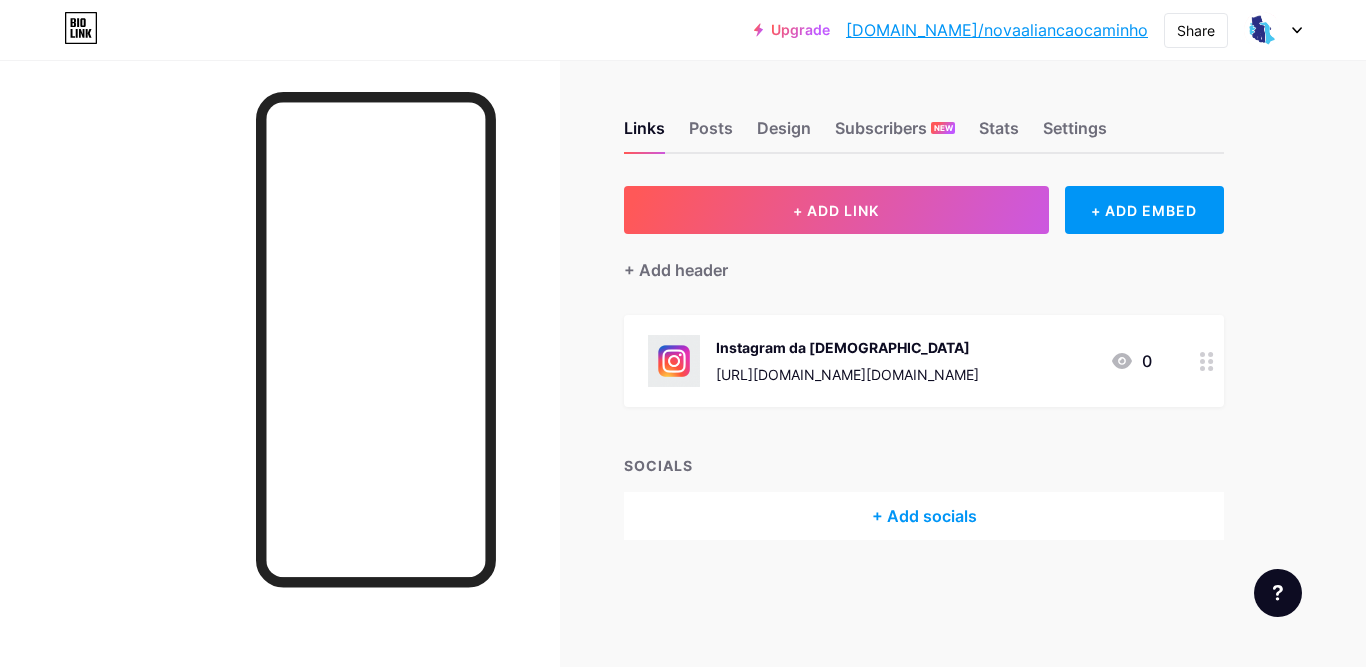 click on "+ Add socials" at bounding box center (924, 516) 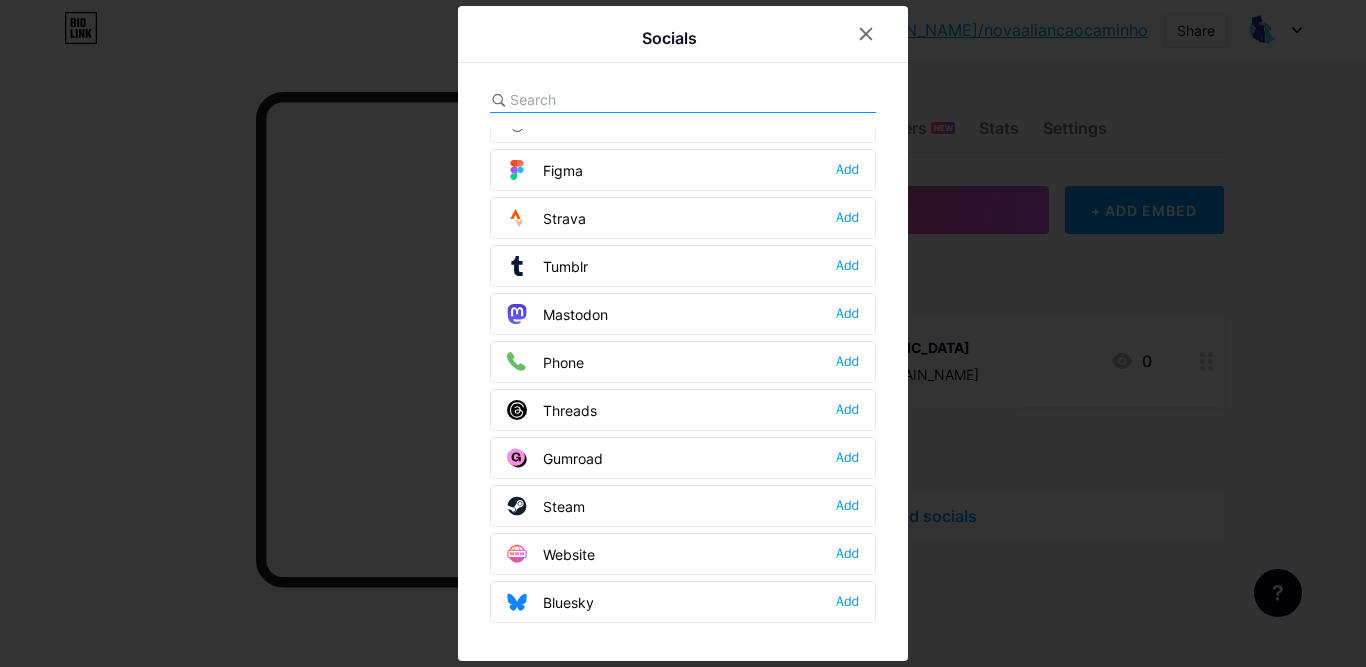 scroll, scrollTop: 1729, scrollLeft: 0, axis: vertical 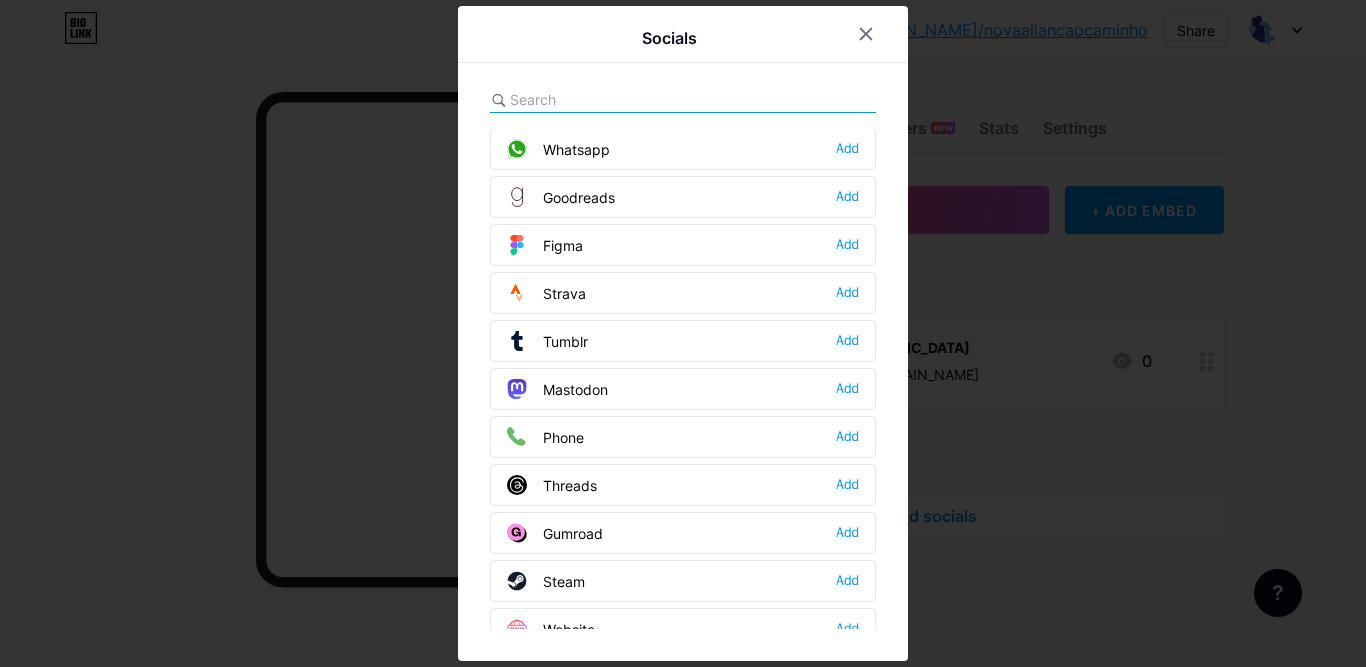 click at bounding box center (683, 333) 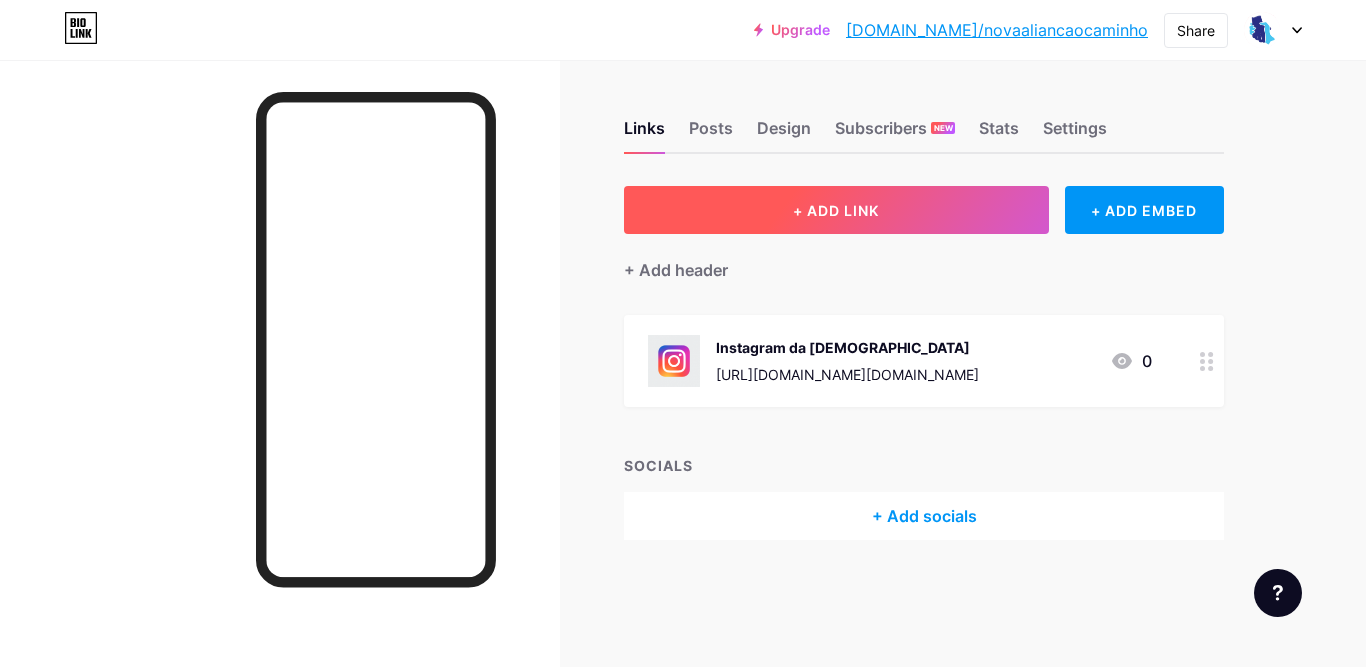 click on "+ ADD LINK" at bounding box center (836, 210) 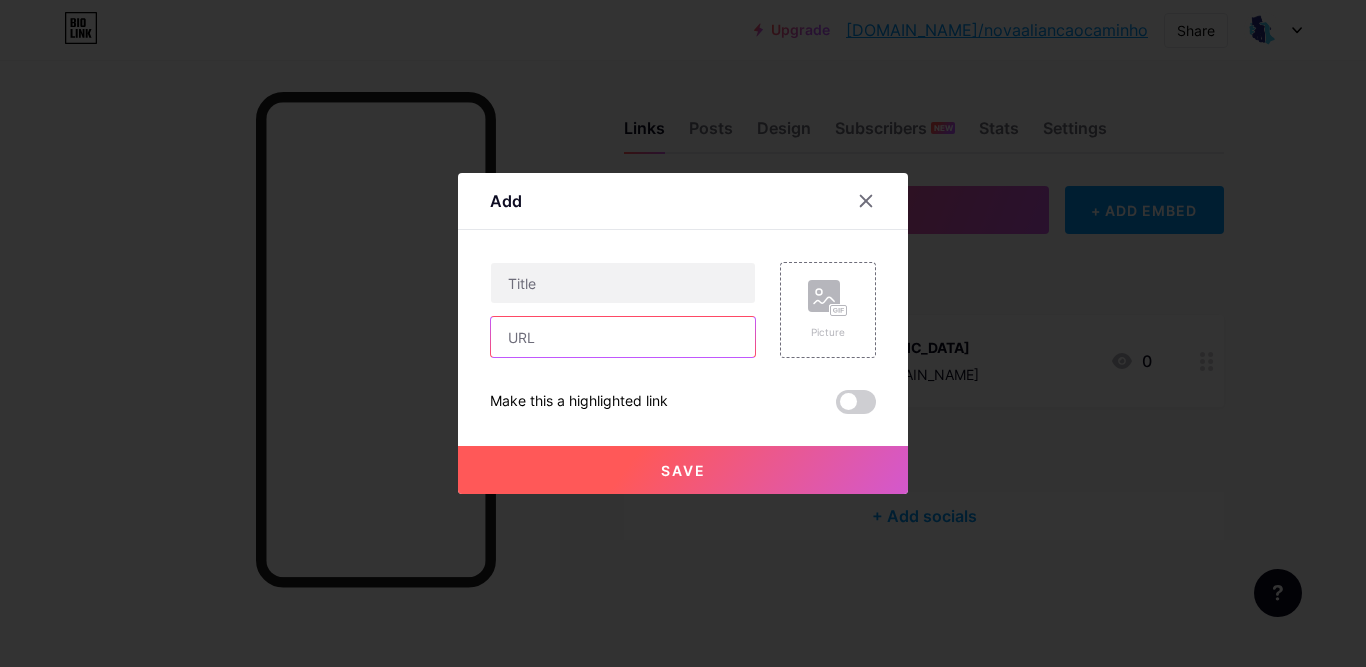 click at bounding box center (623, 337) 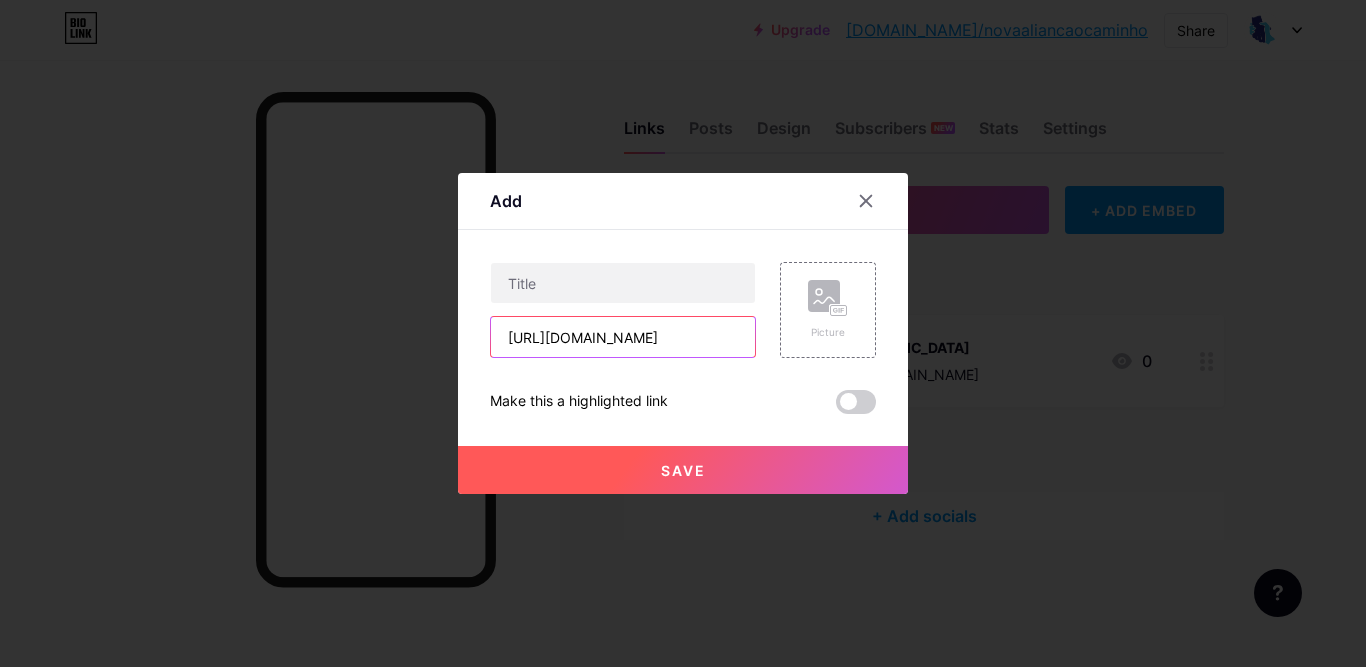 scroll, scrollTop: 0, scrollLeft: 2072, axis: horizontal 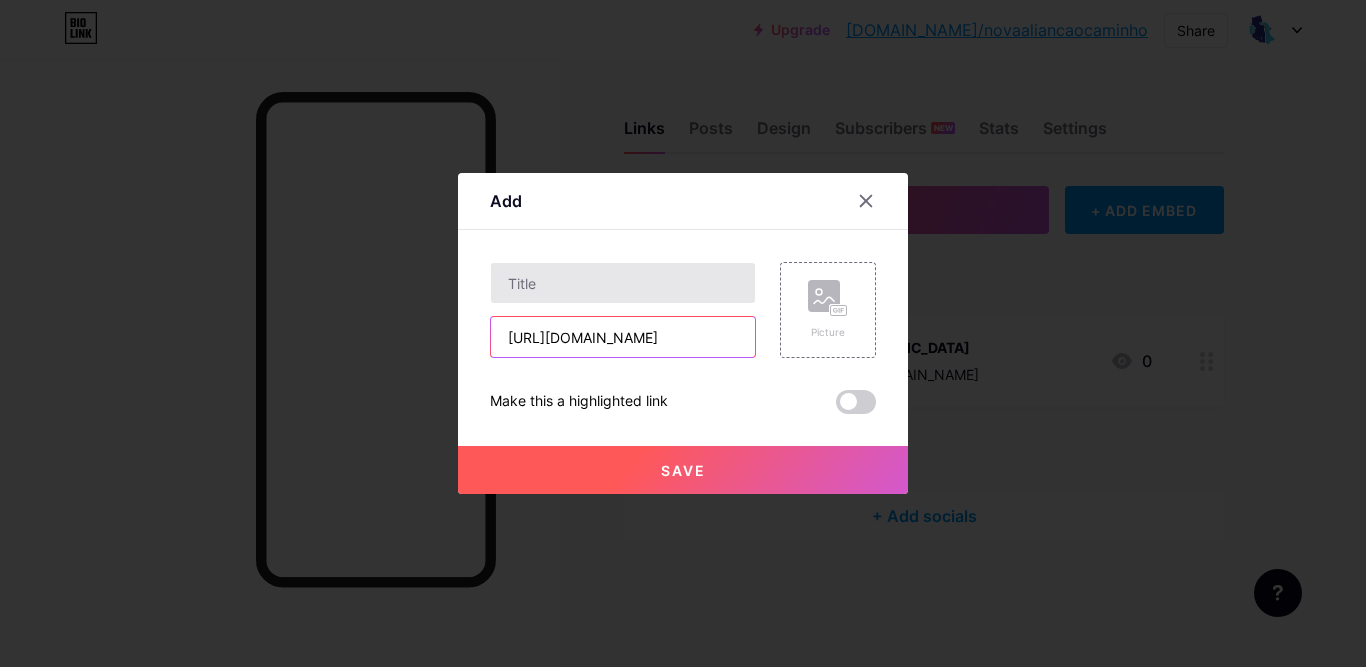 type on "[URL][DOMAIN_NAME]" 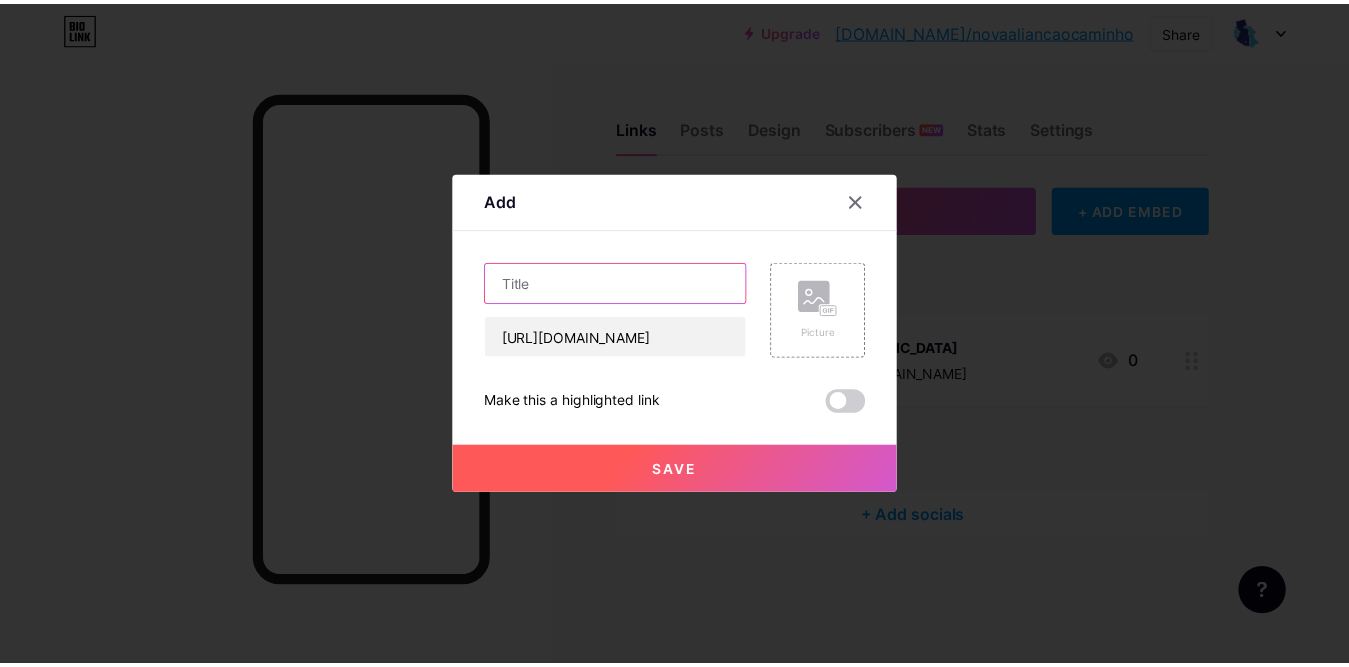 scroll, scrollTop: 0, scrollLeft: 0, axis: both 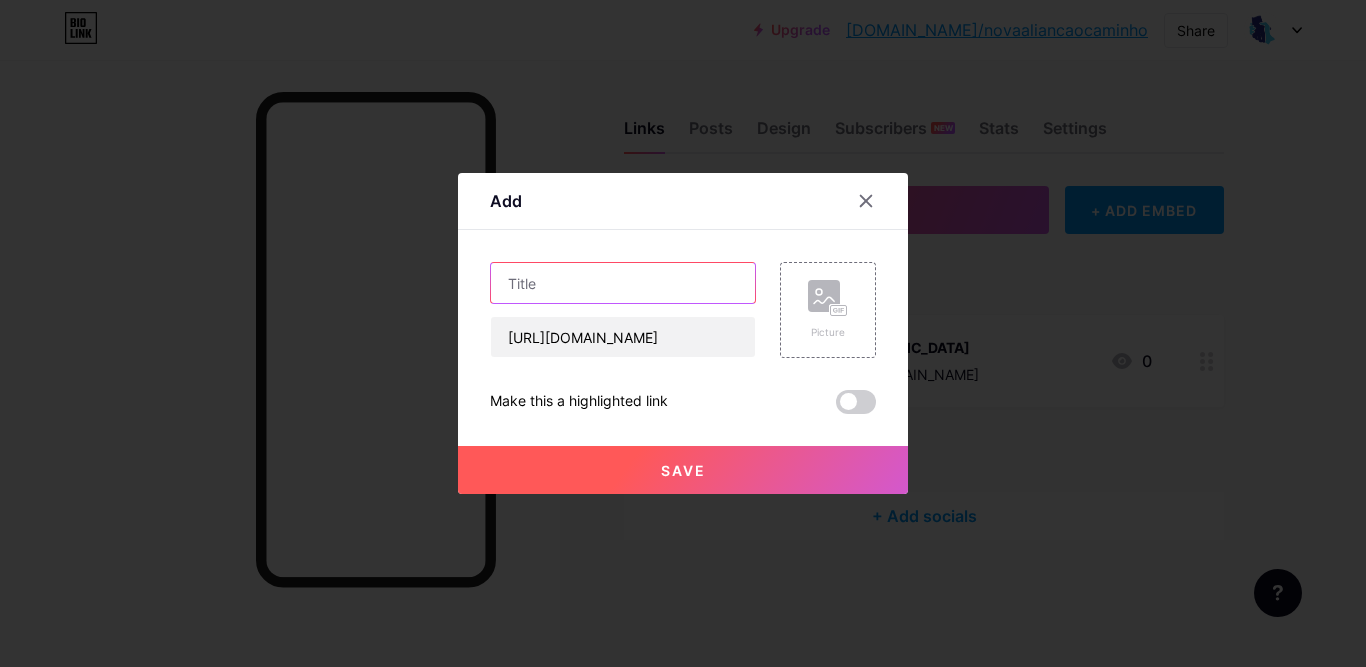 click at bounding box center [623, 283] 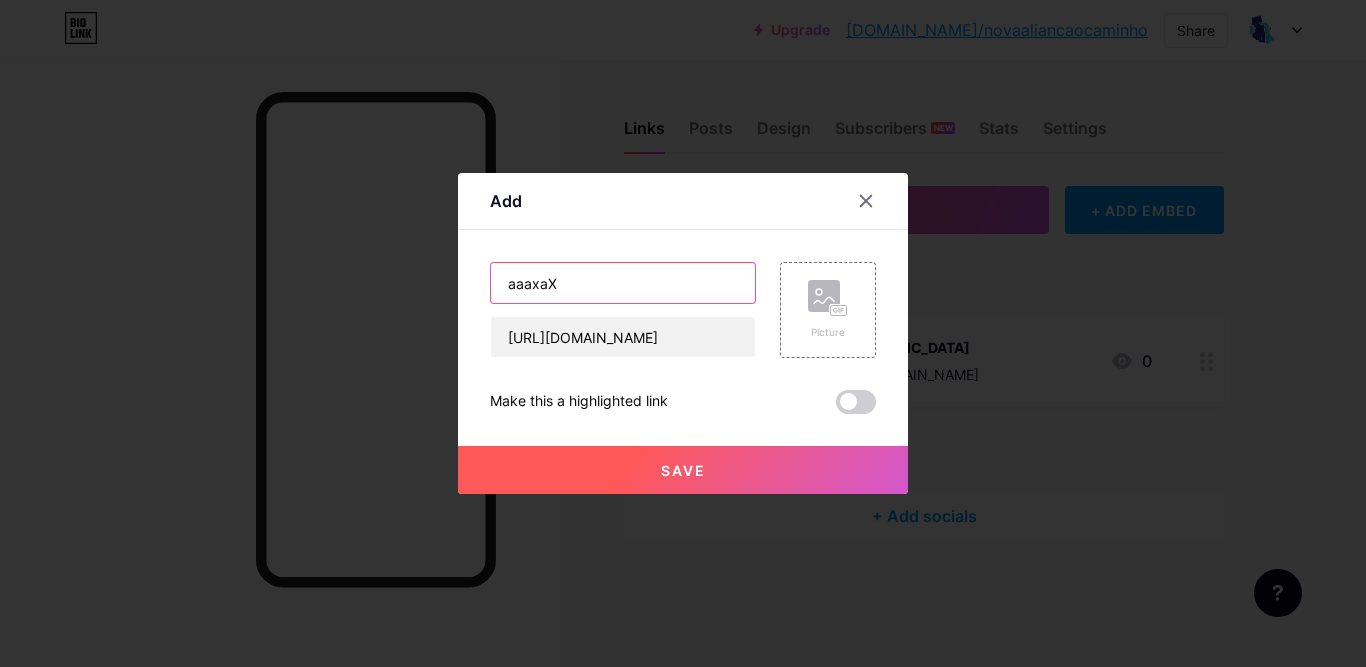type on "aaaxaX" 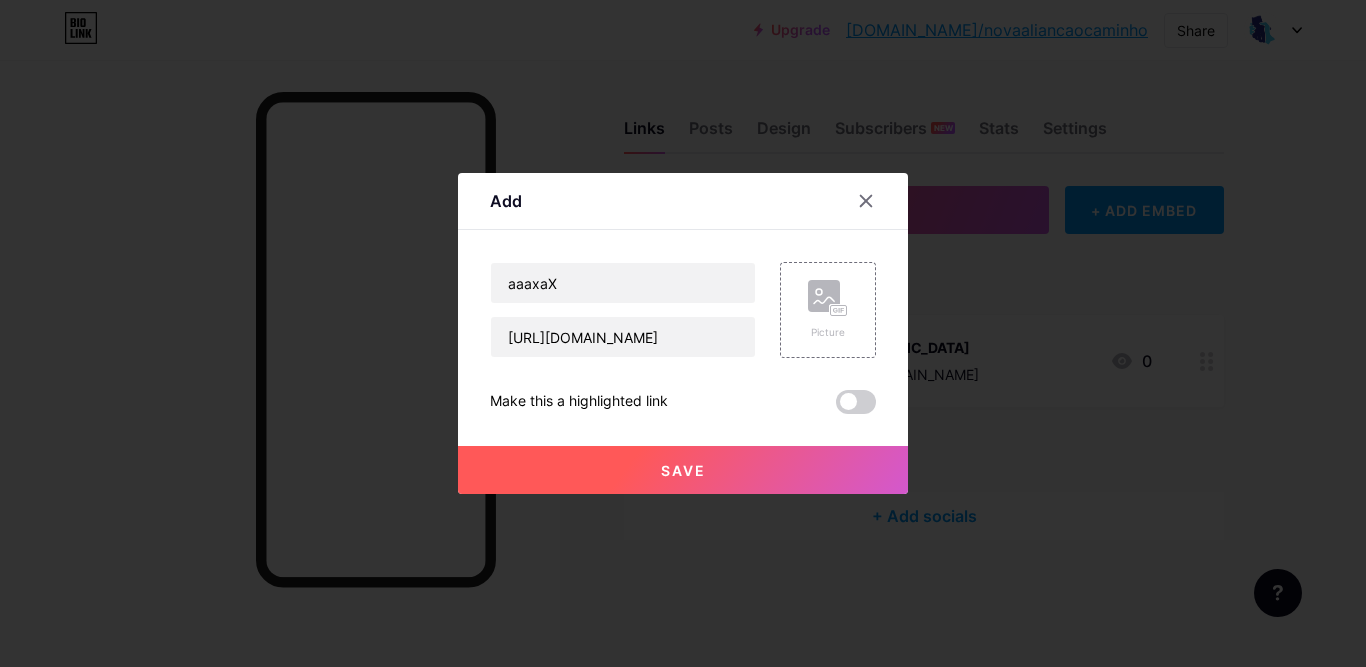 click on "Save" at bounding box center (683, 470) 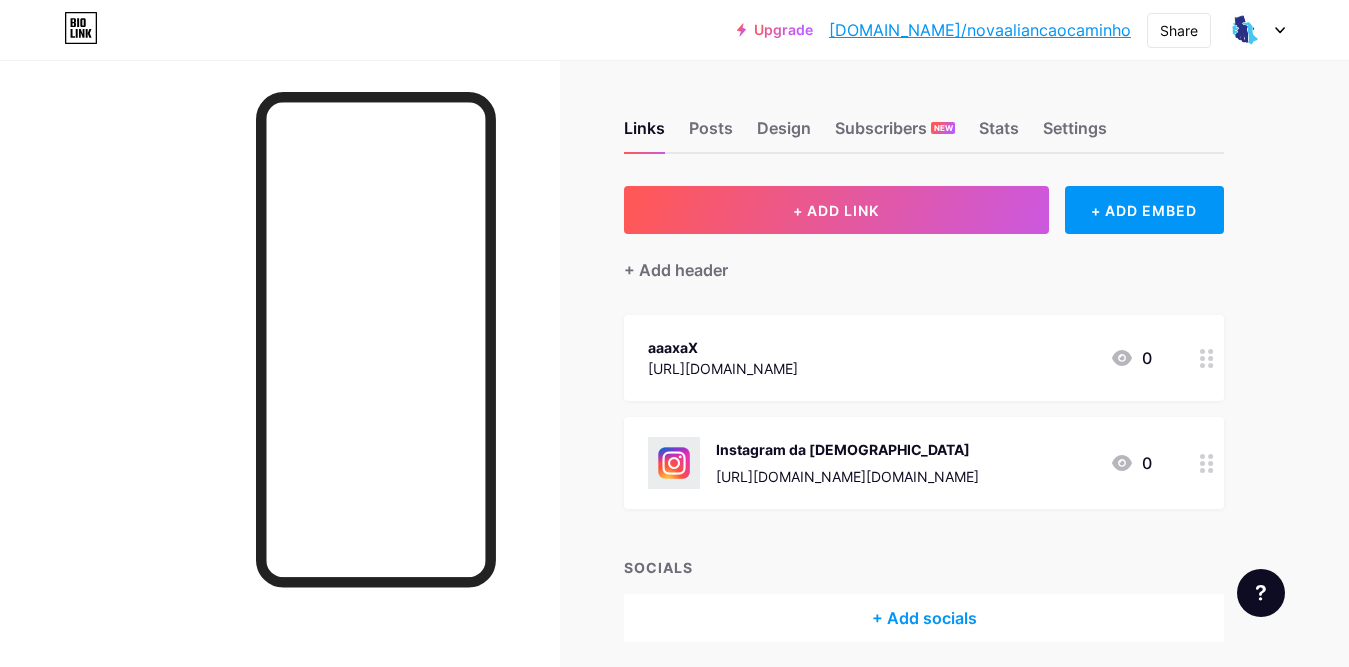 click on "[URL][DOMAIN_NAME]" at bounding box center (723, 368) 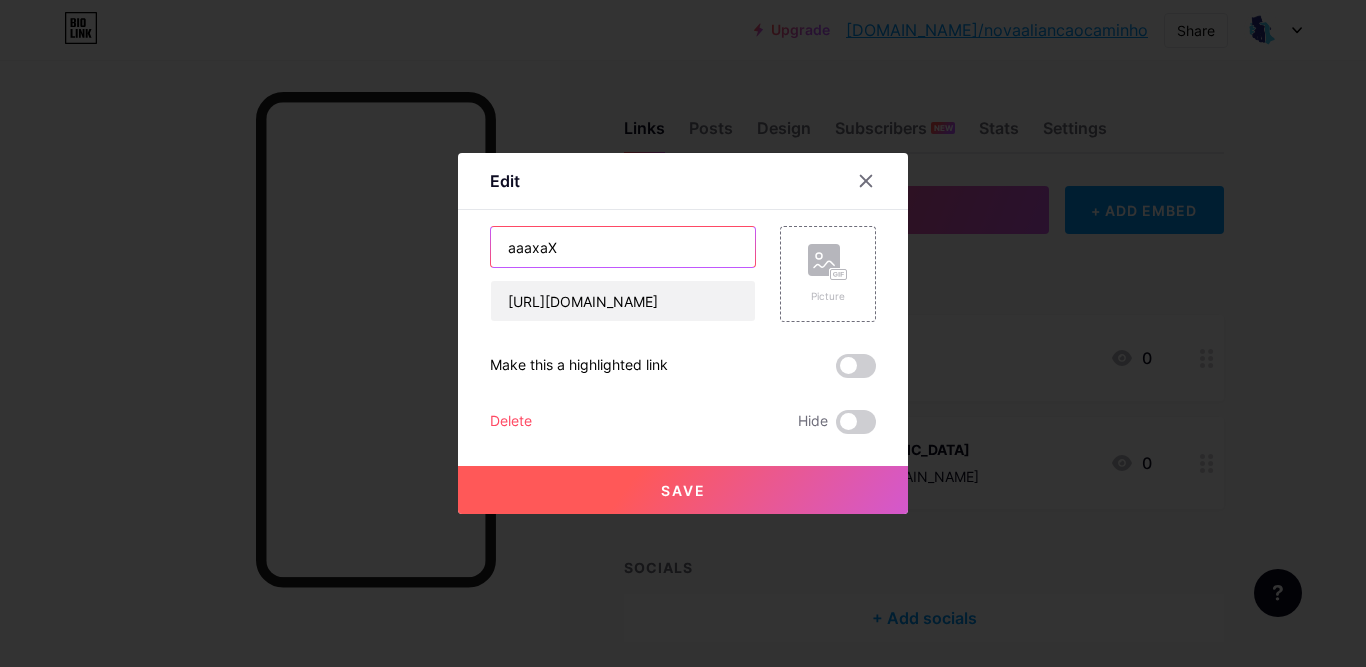 drag, startPoint x: 592, startPoint y: 258, endPoint x: 476, endPoint y: 246, distance: 116.61904 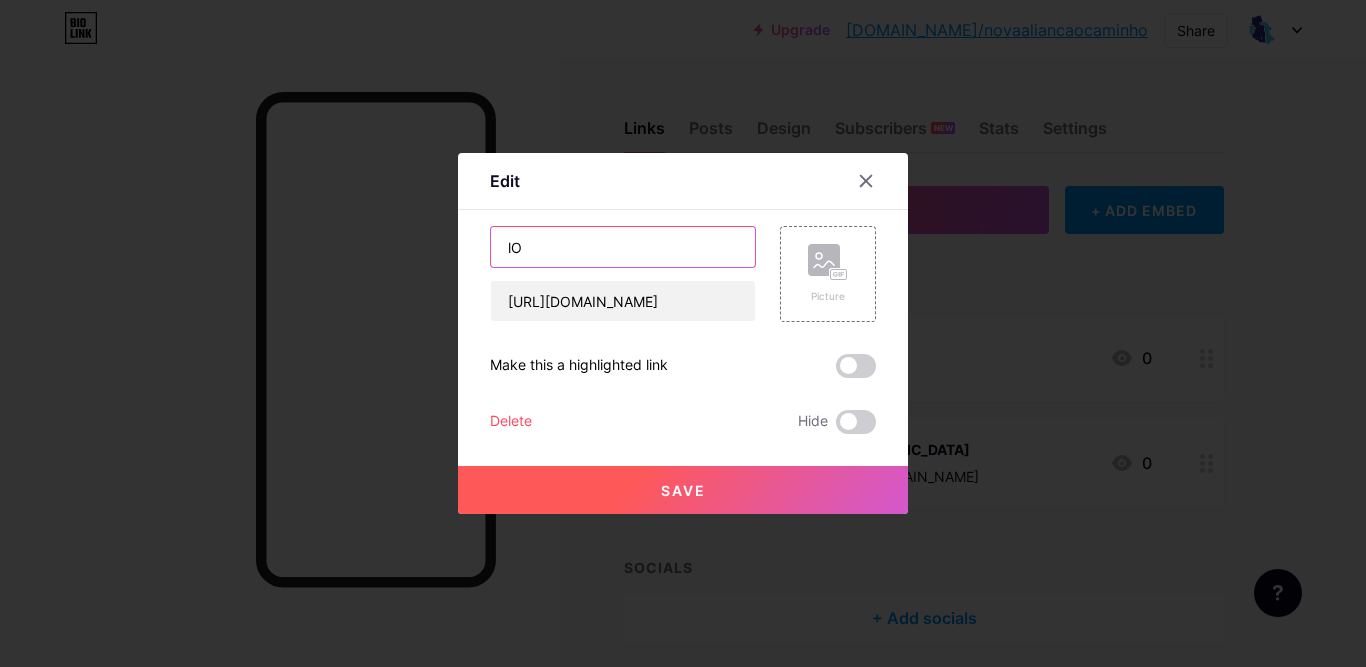 type on "l" 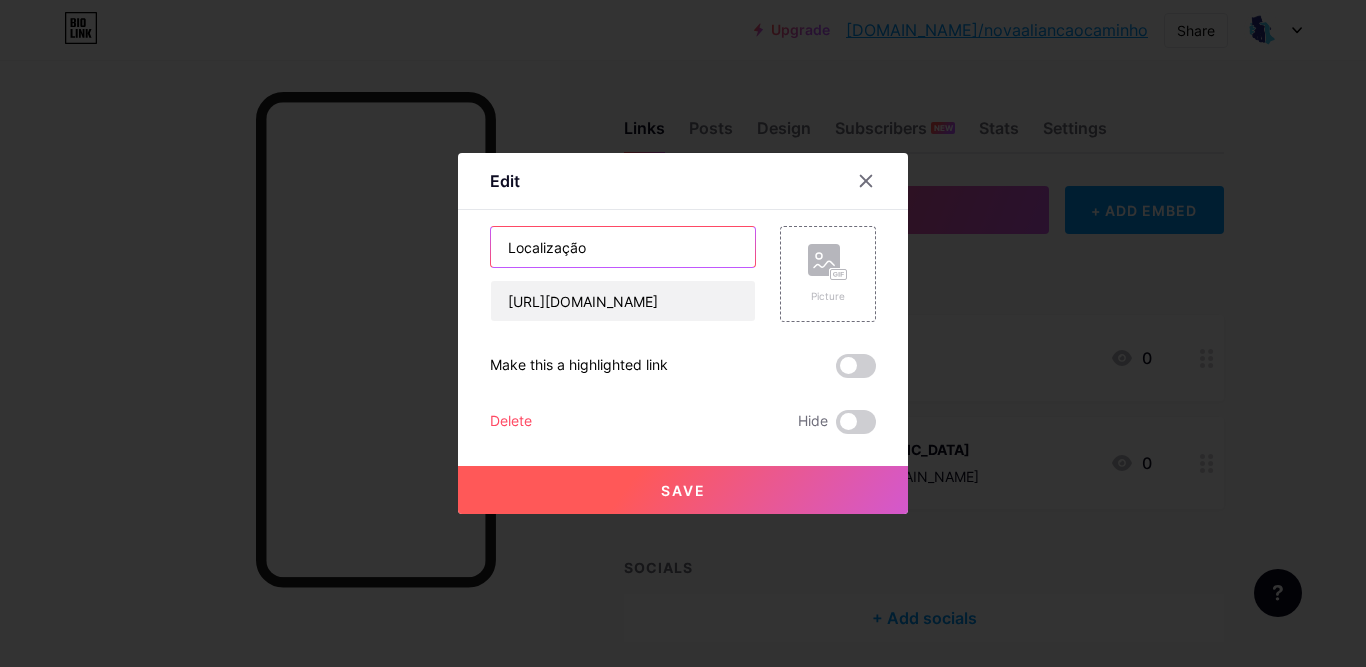 type on "Localização" 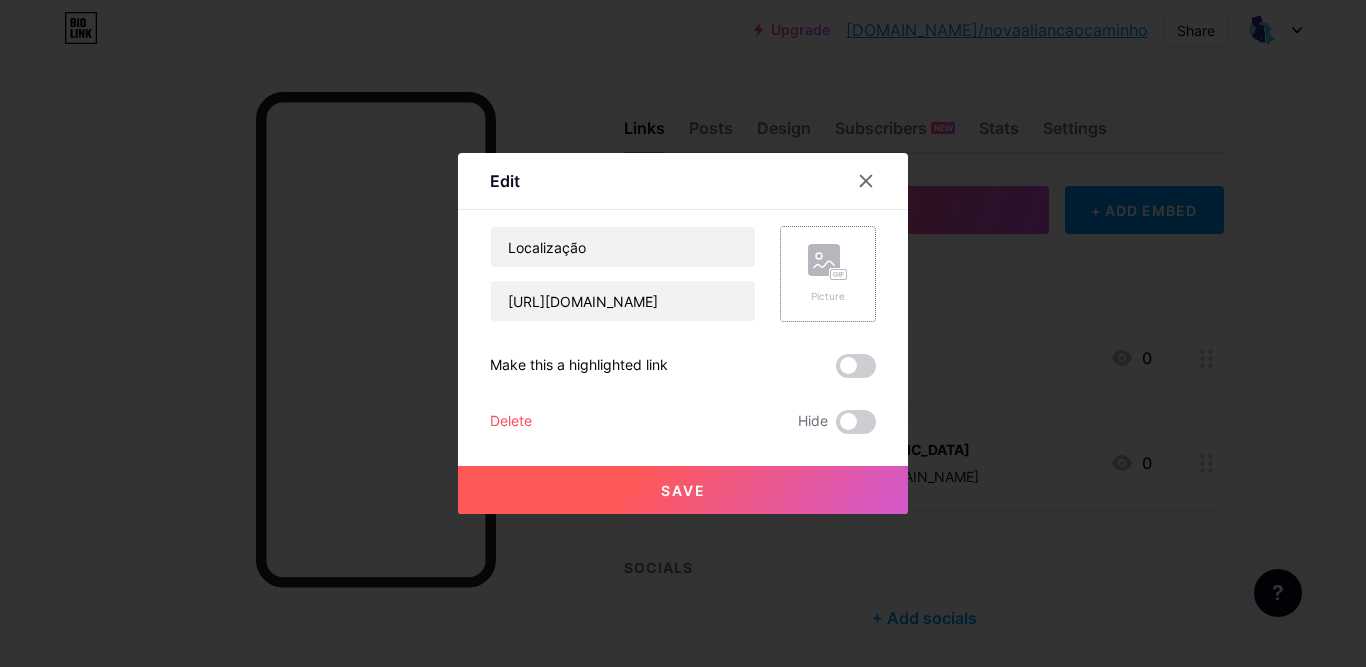 click 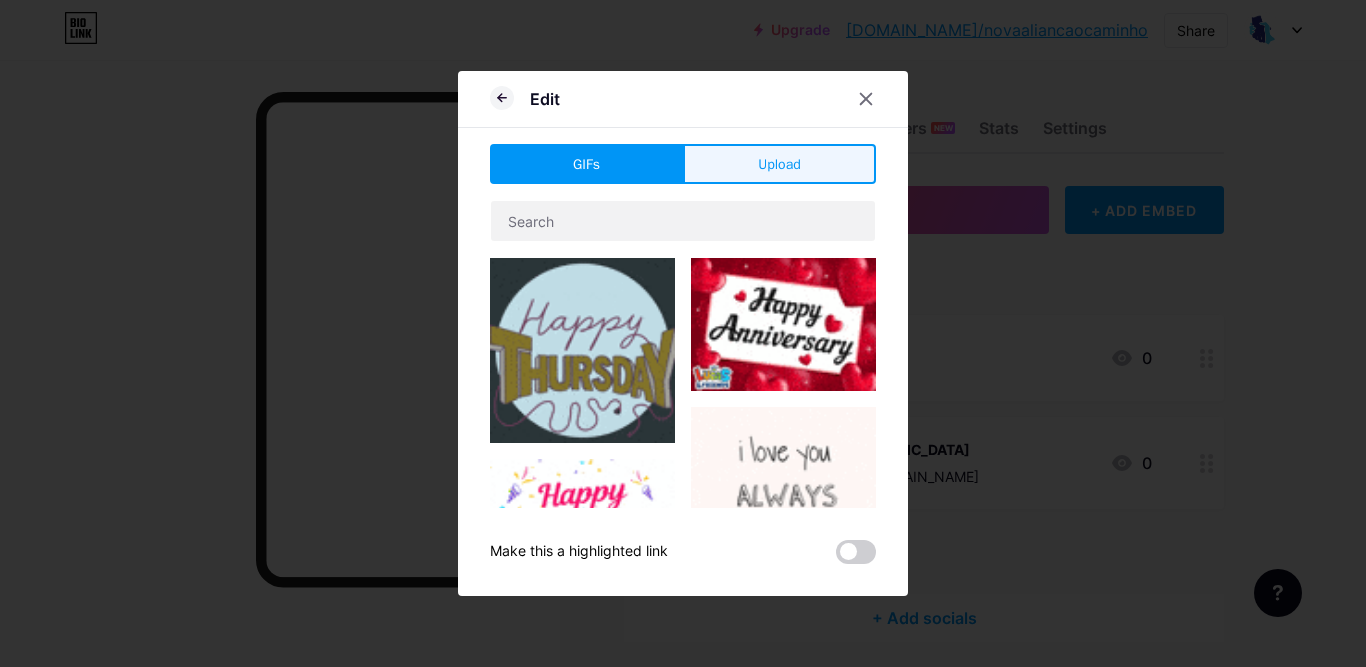 click on "Upload" at bounding box center (779, 164) 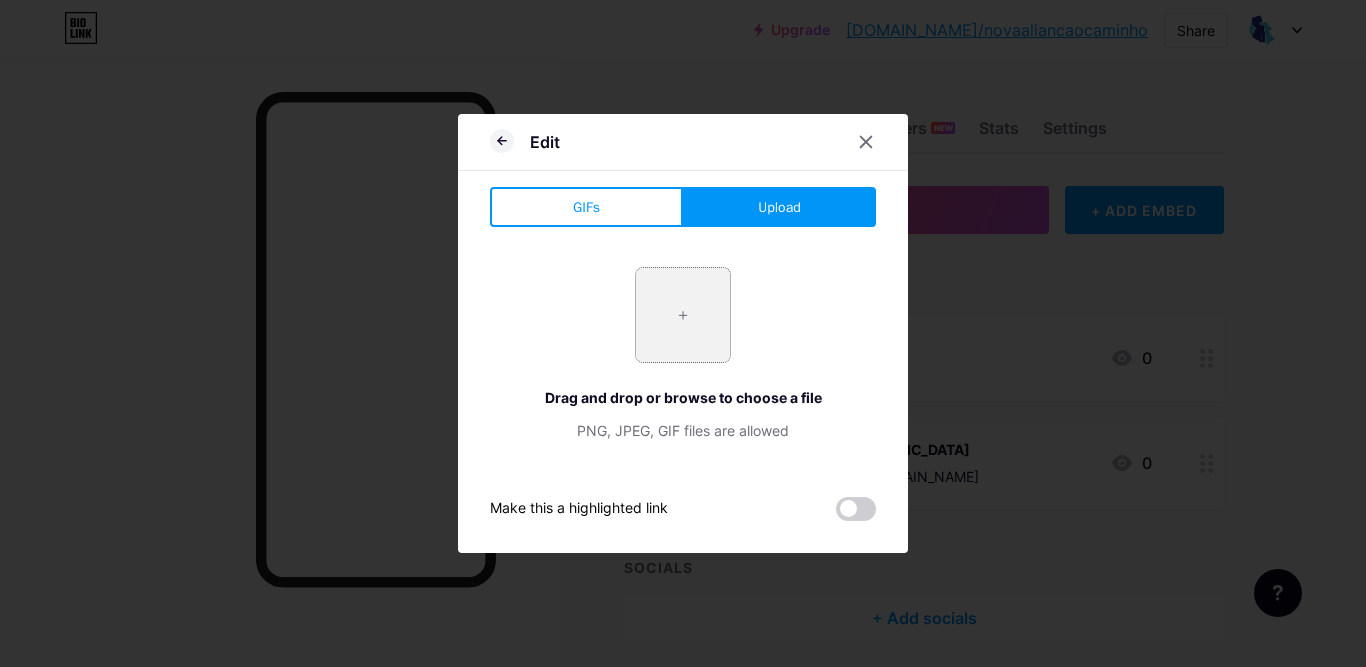click at bounding box center [683, 315] 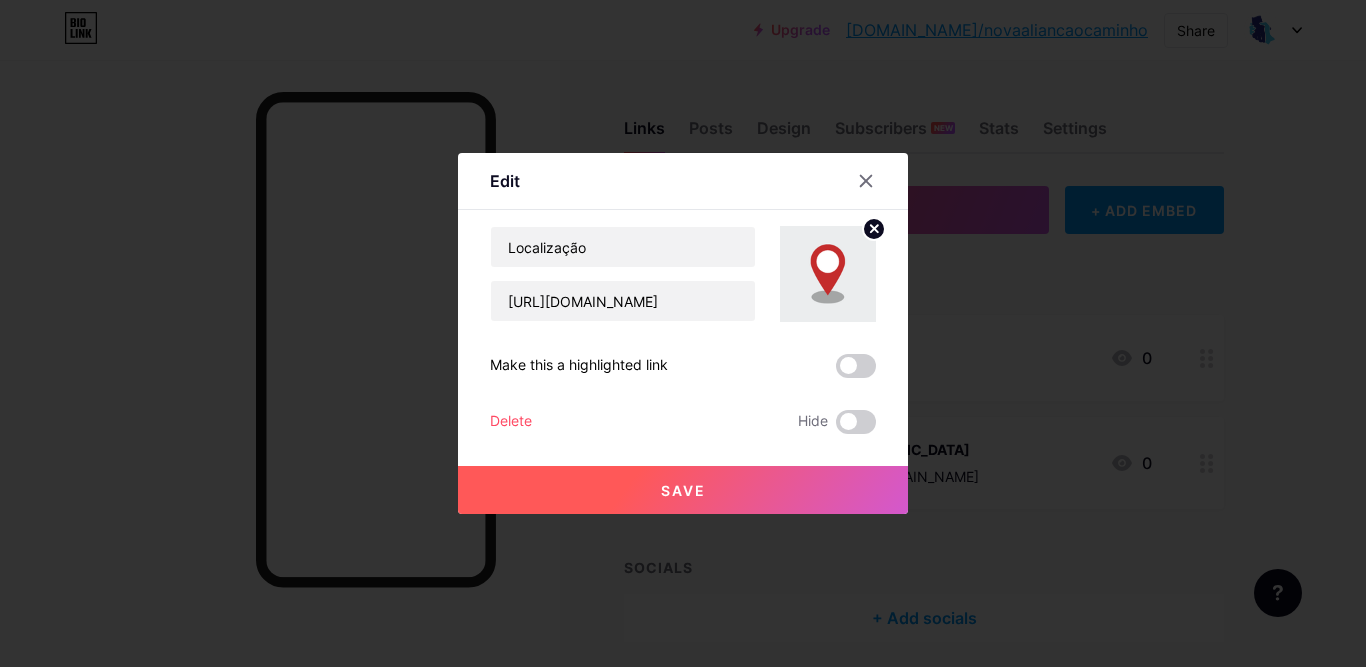 click on "Save" at bounding box center [683, 490] 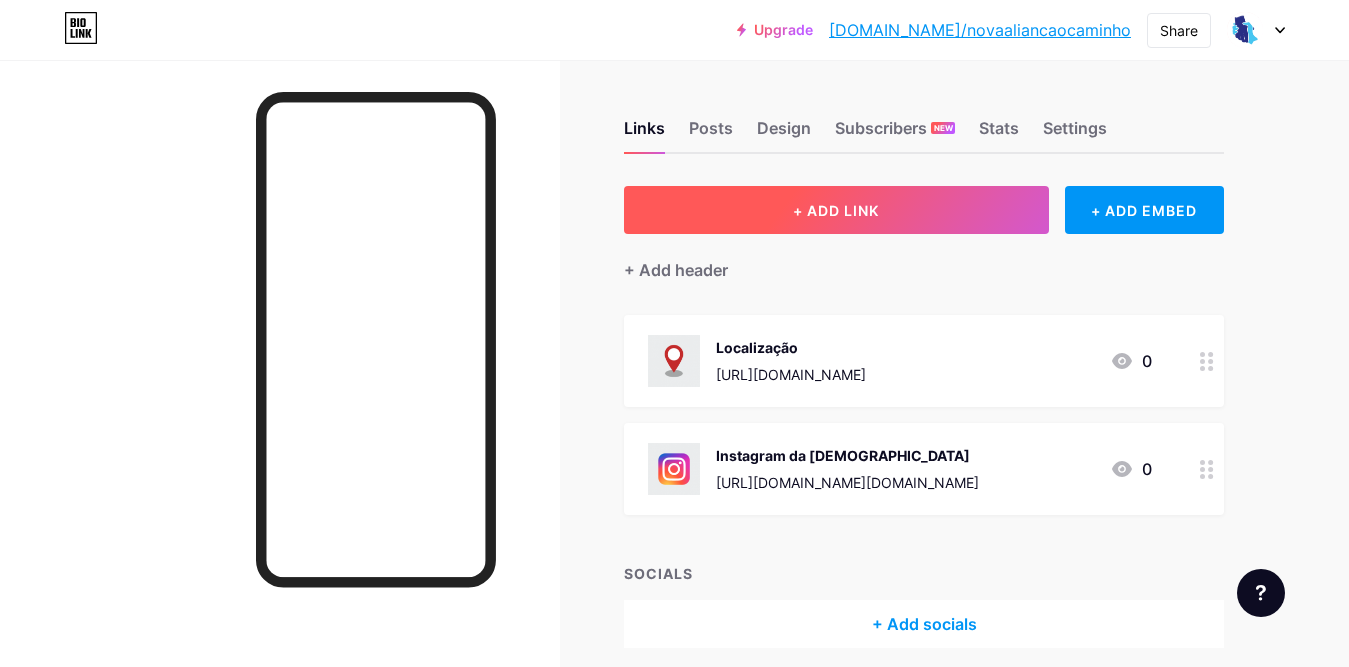 click on "+ ADD LINK" at bounding box center (836, 210) 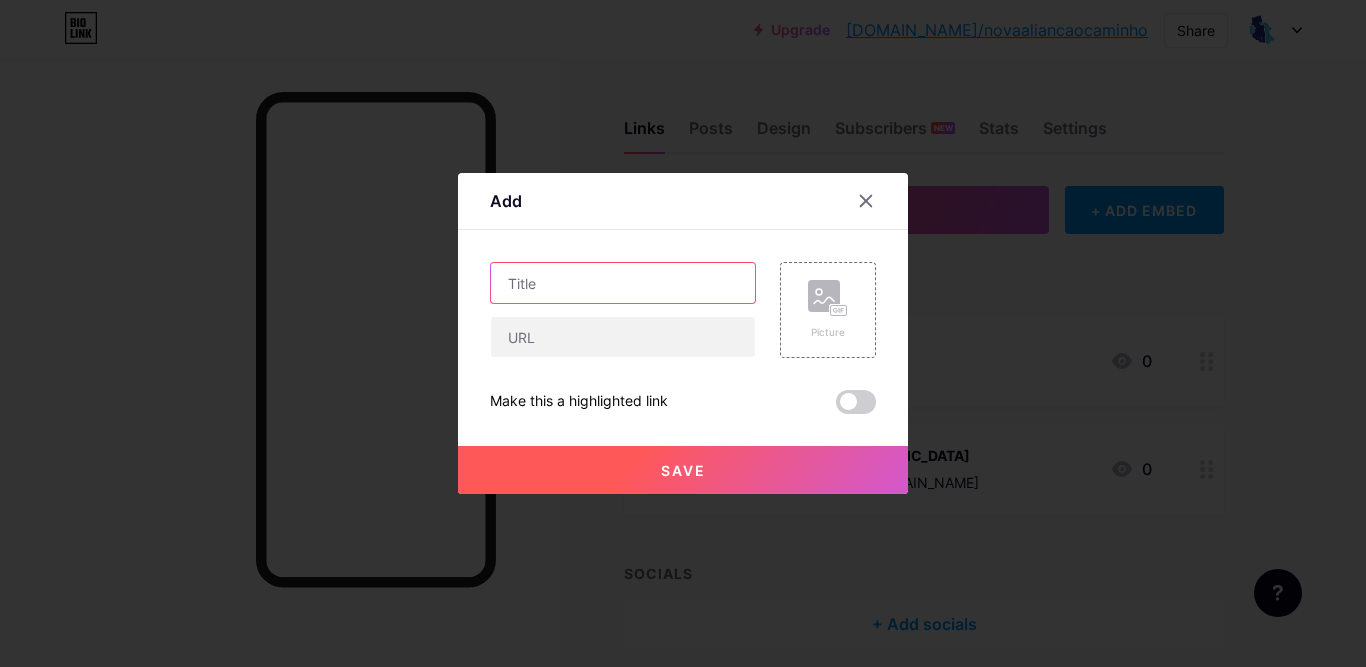 click at bounding box center (623, 283) 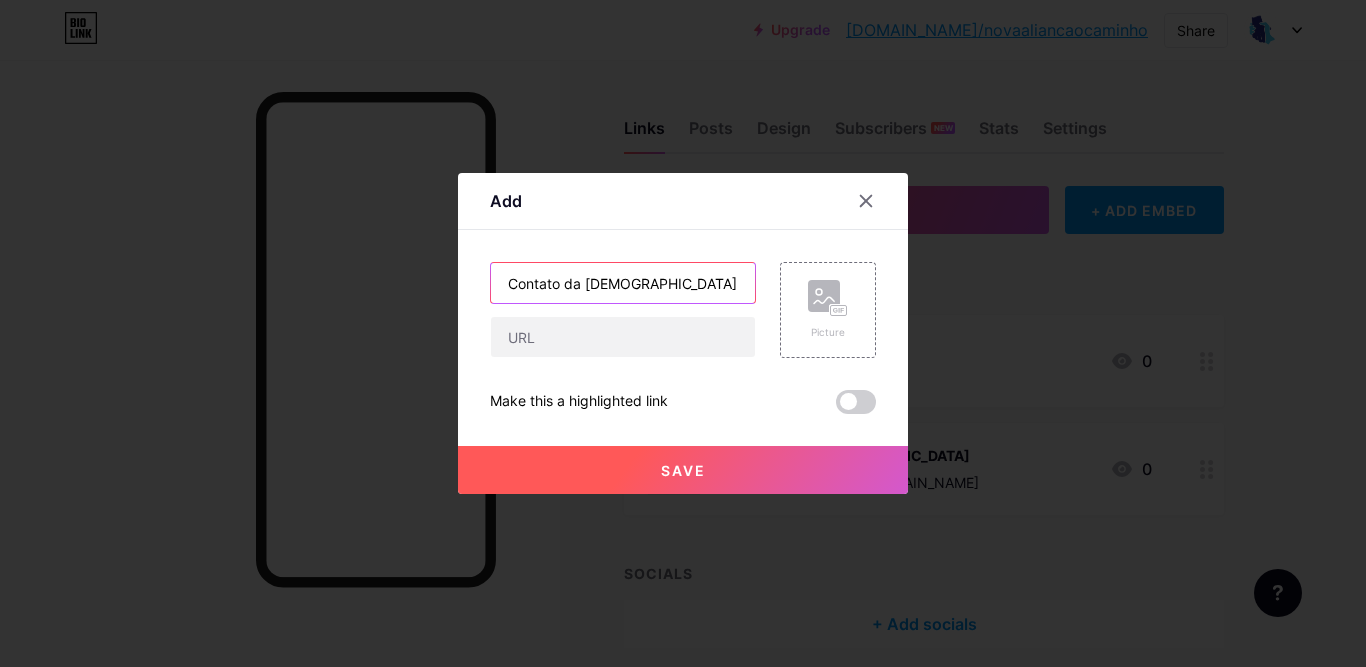 drag, startPoint x: 648, startPoint y: 286, endPoint x: 631, endPoint y: 286, distance: 17 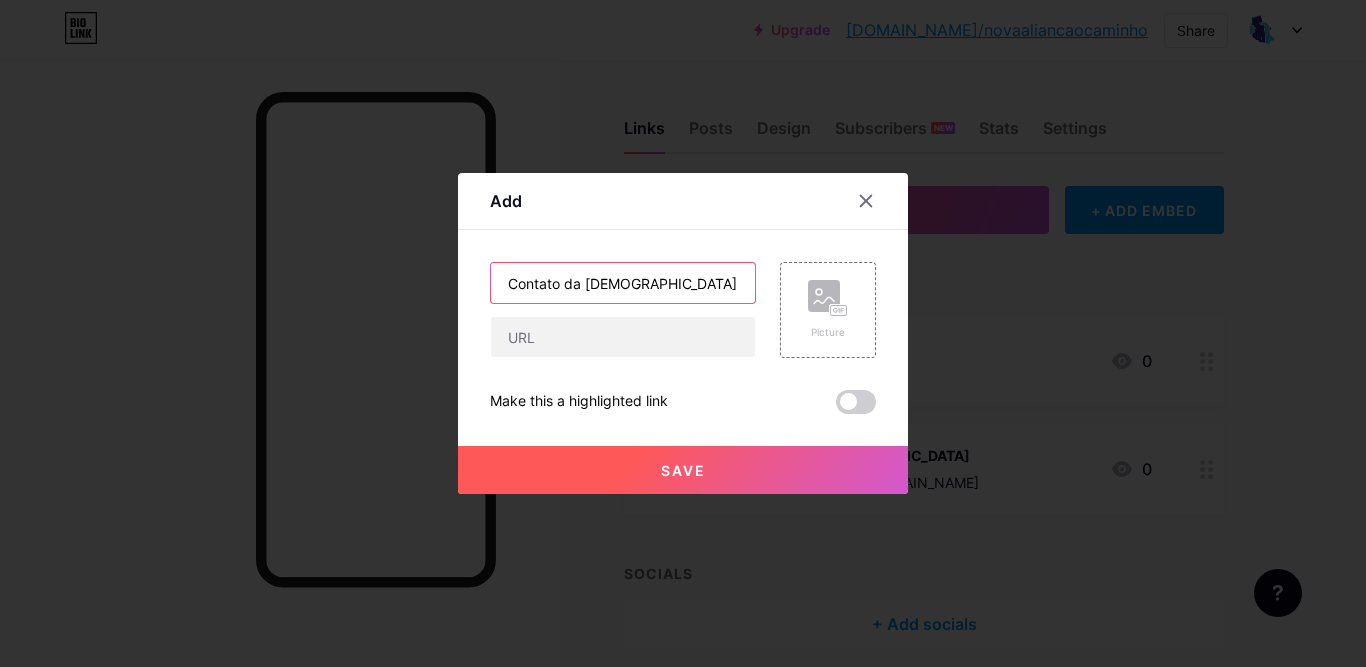 click on "Contato da [DEMOGRAPHIC_DATA]" at bounding box center [623, 283] 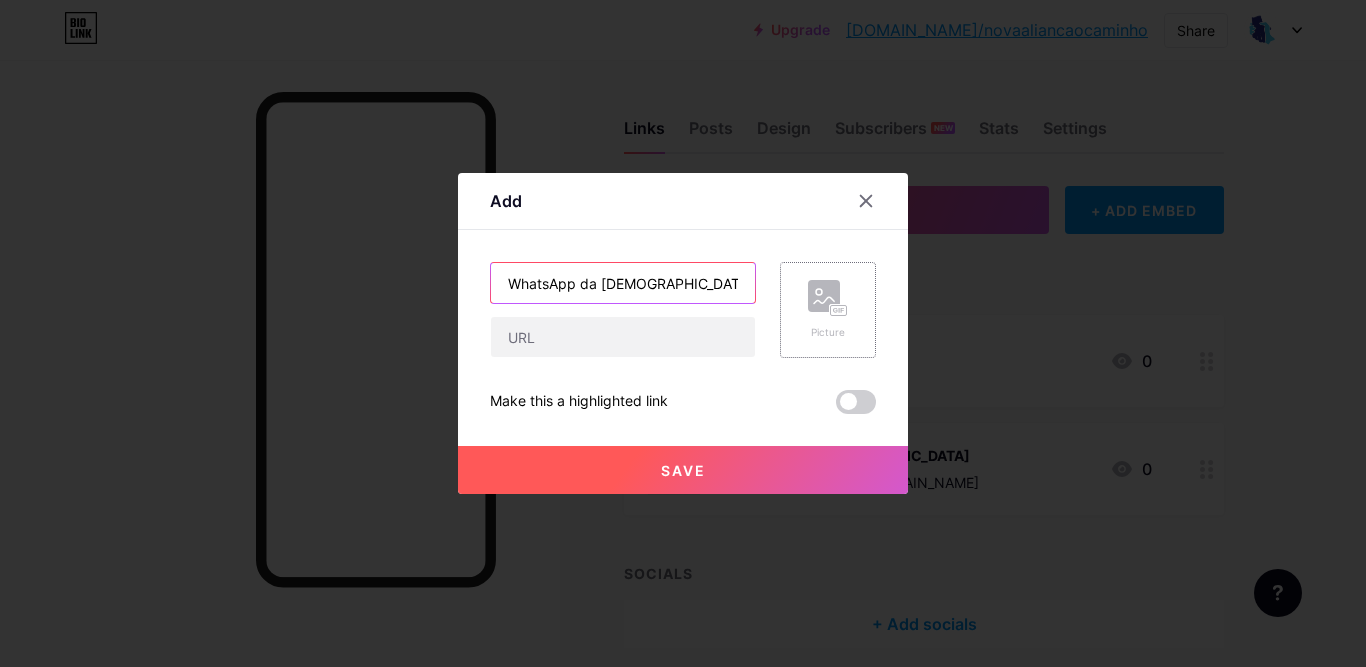 type on "WhatsApp da [DEMOGRAPHIC_DATA]" 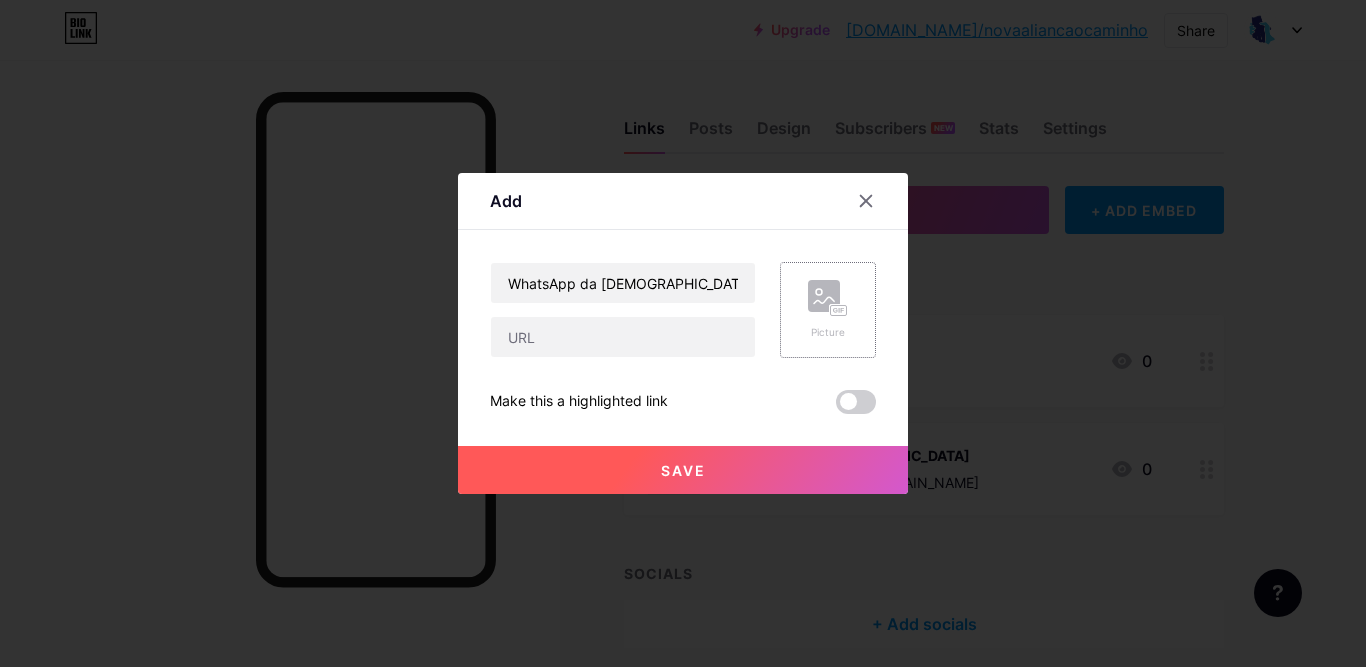 click 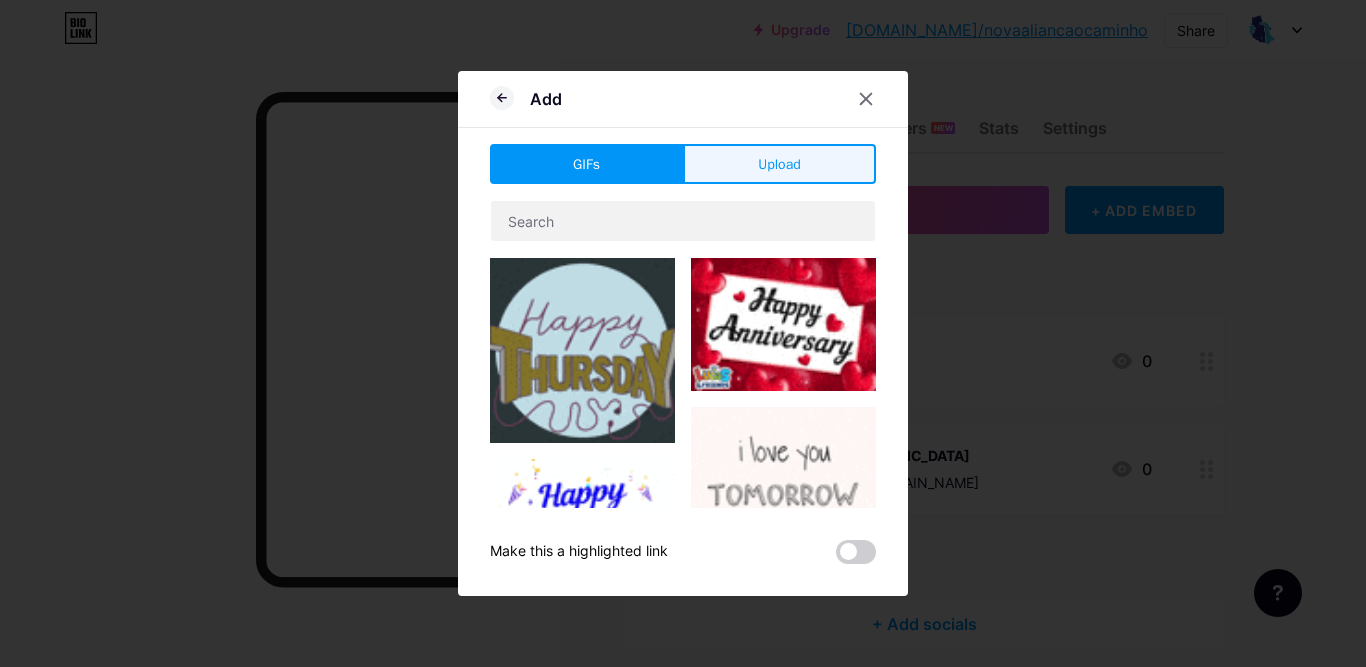 click on "Upload" at bounding box center [779, 164] 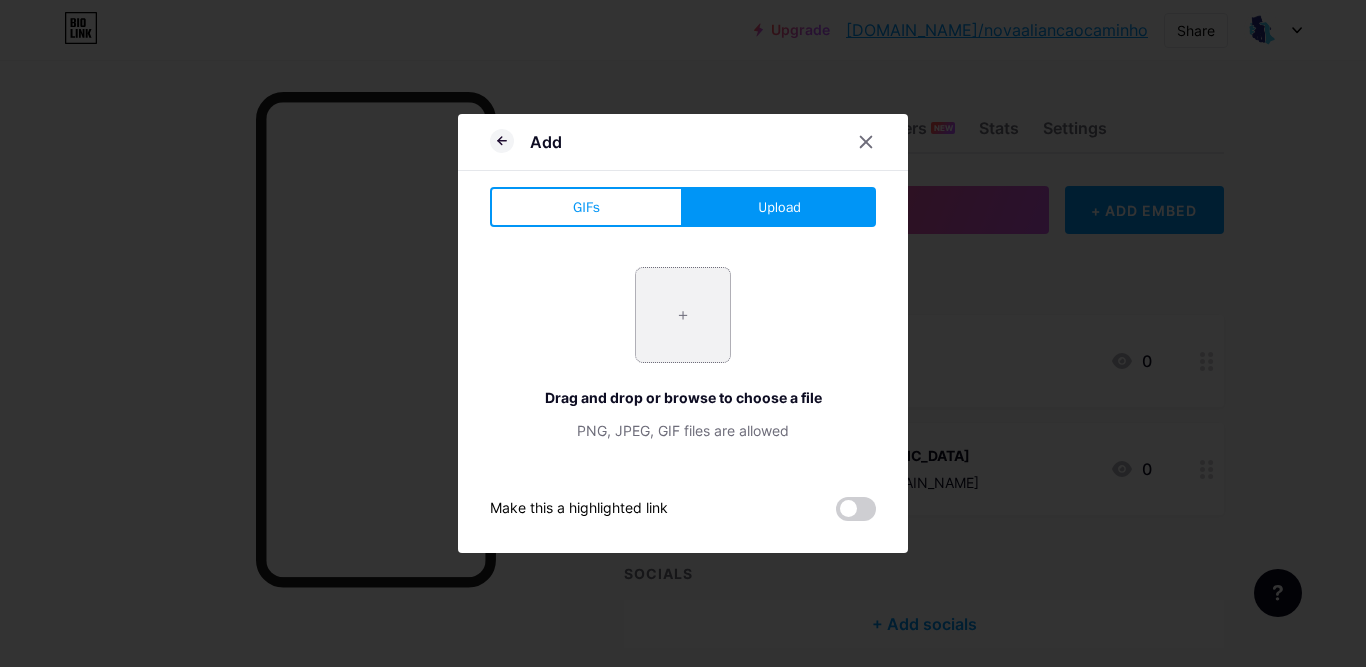 click at bounding box center (683, 315) 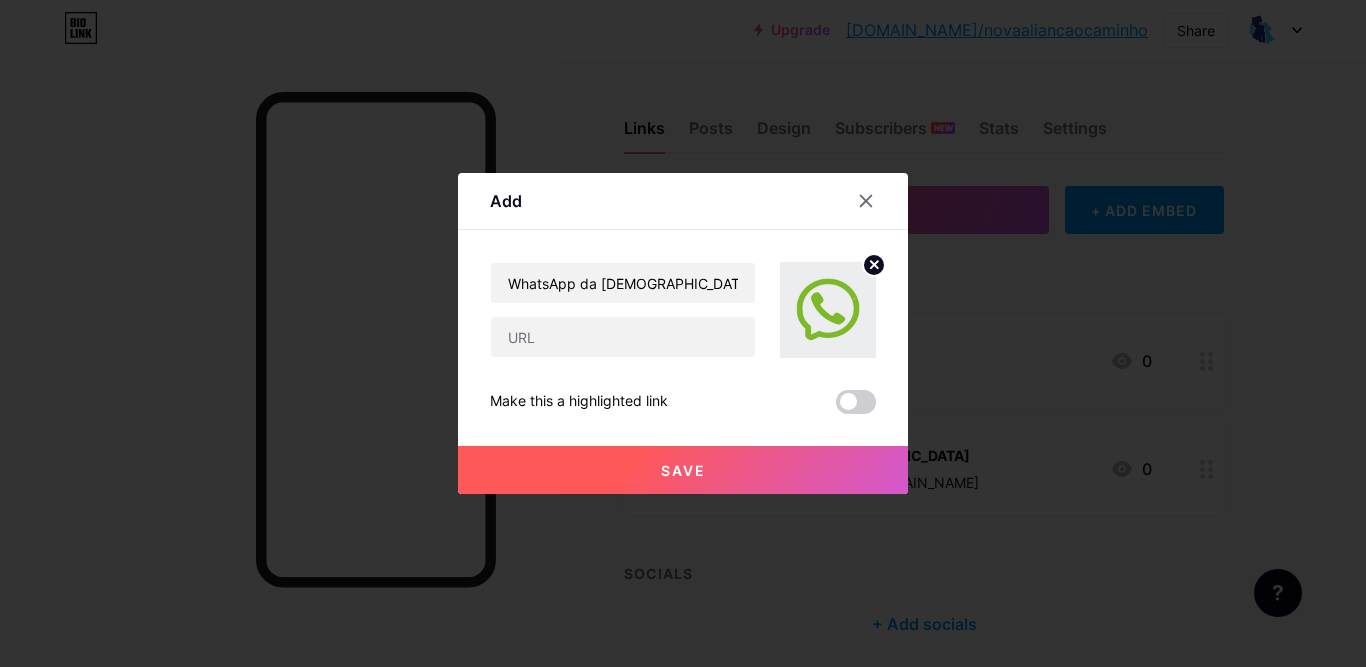 click on "Make this a highlighted link" at bounding box center (683, 402) 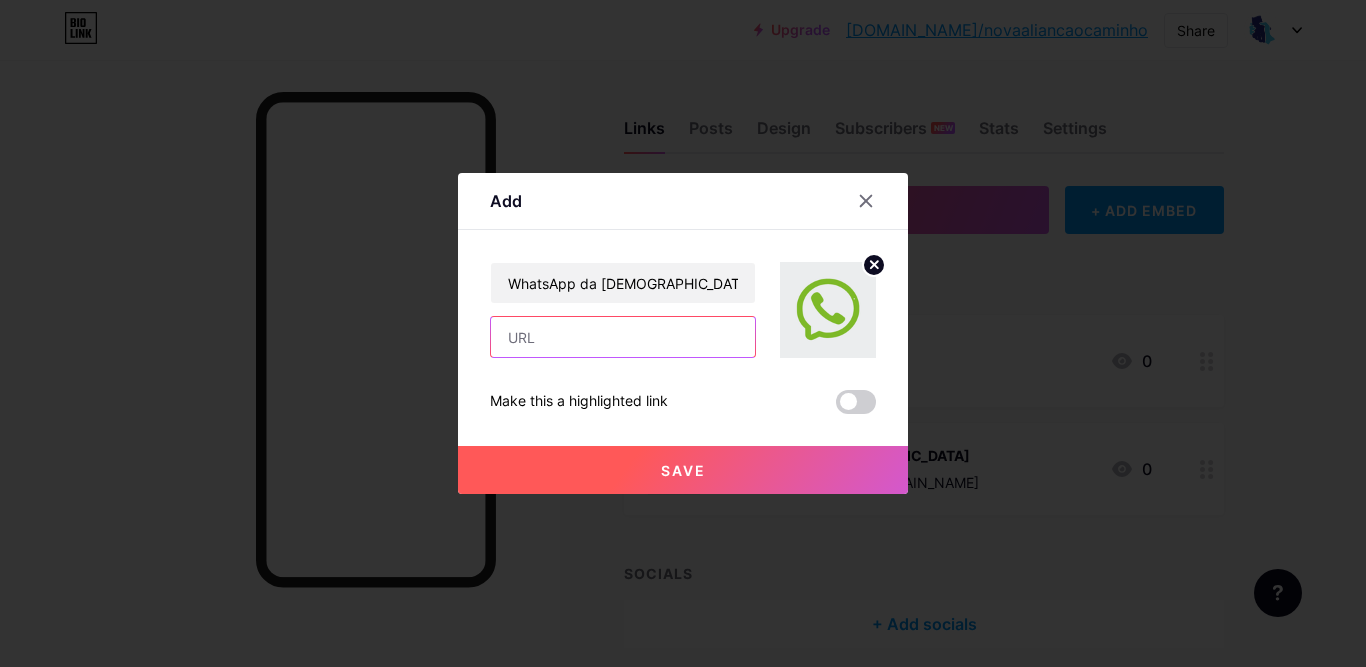 click at bounding box center [623, 337] 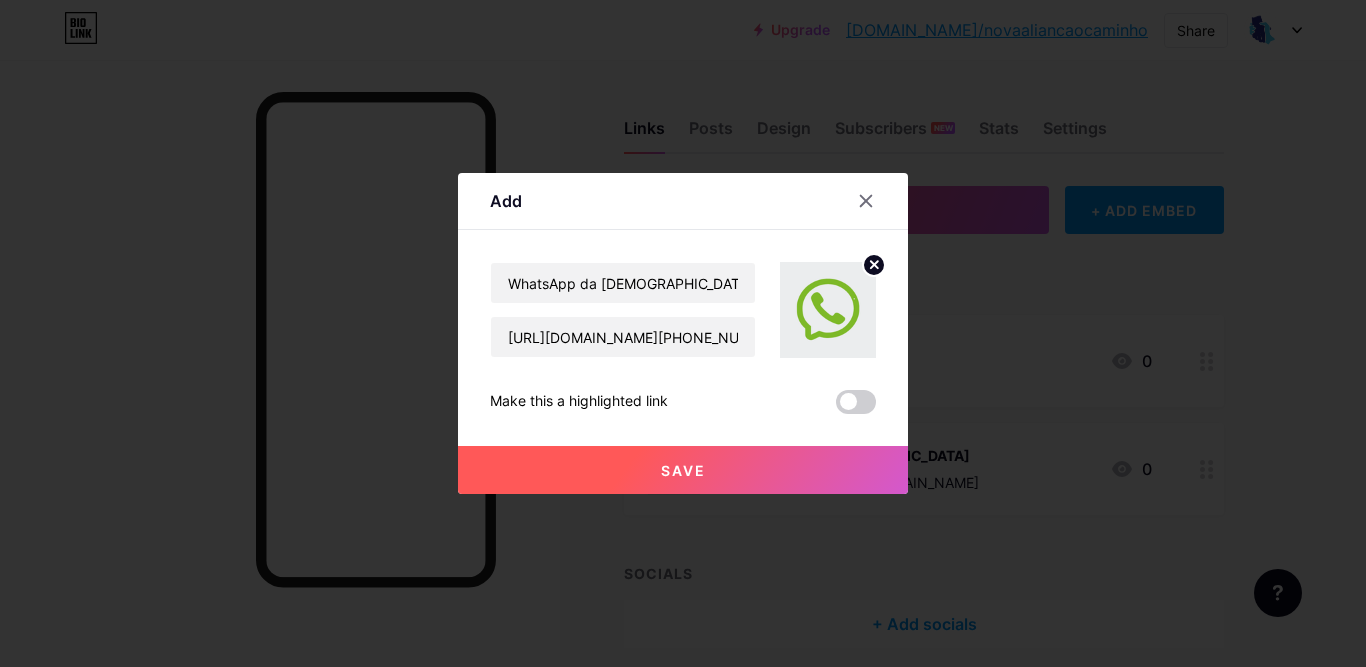 click on "Add" at bounding box center (683, 206) 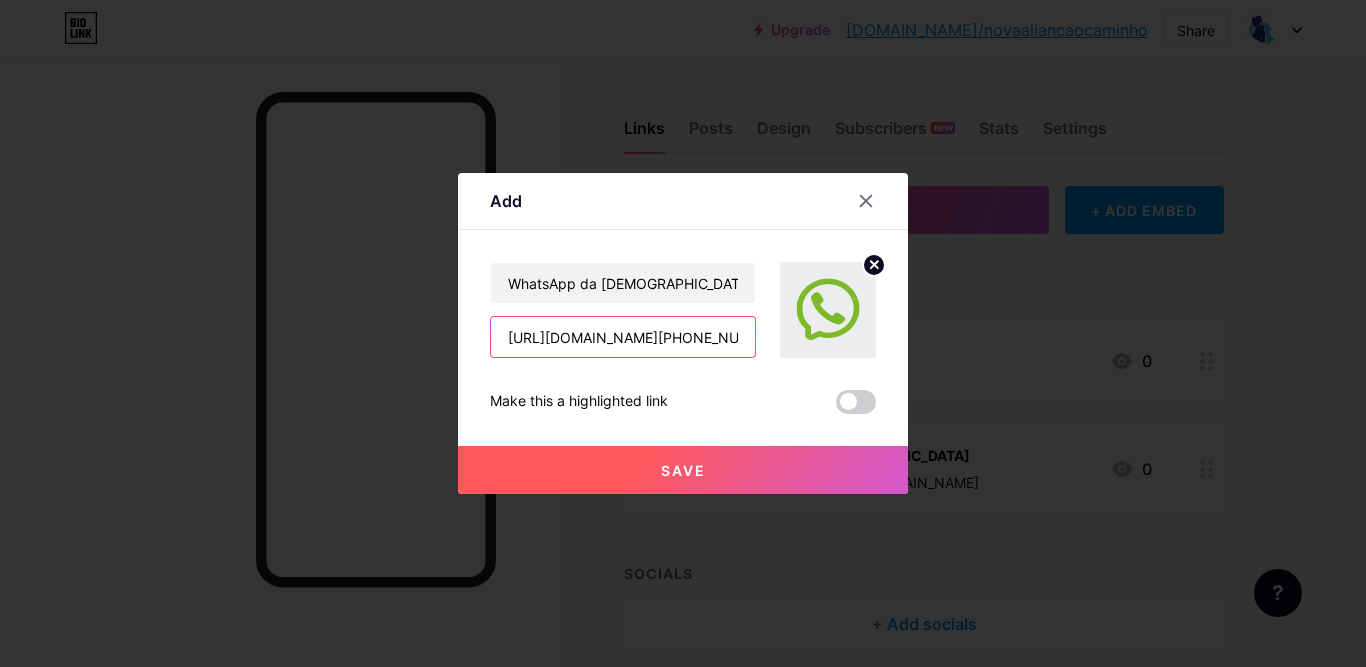 drag, startPoint x: 719, startPoint y: 335, endPoint x: 599, endPoint y: 332, distance: 120.03749 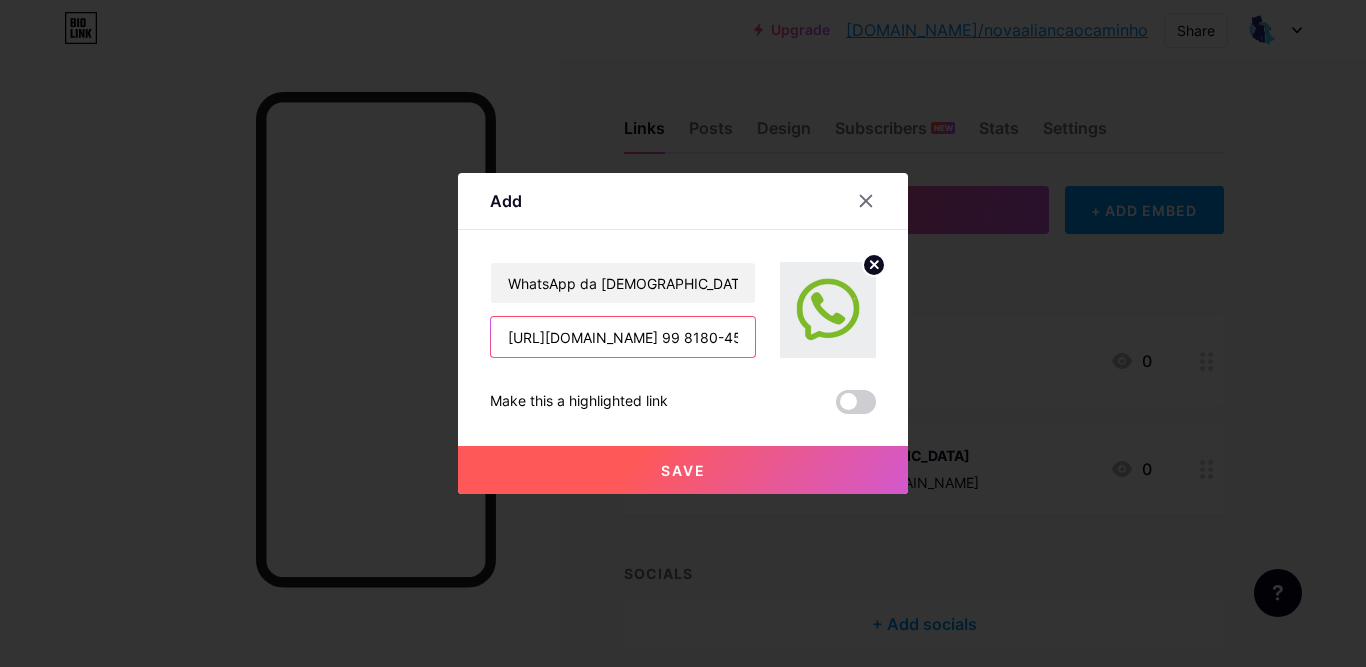 type on "[URL][DOMAIN_NAME] 99 8180-4549" 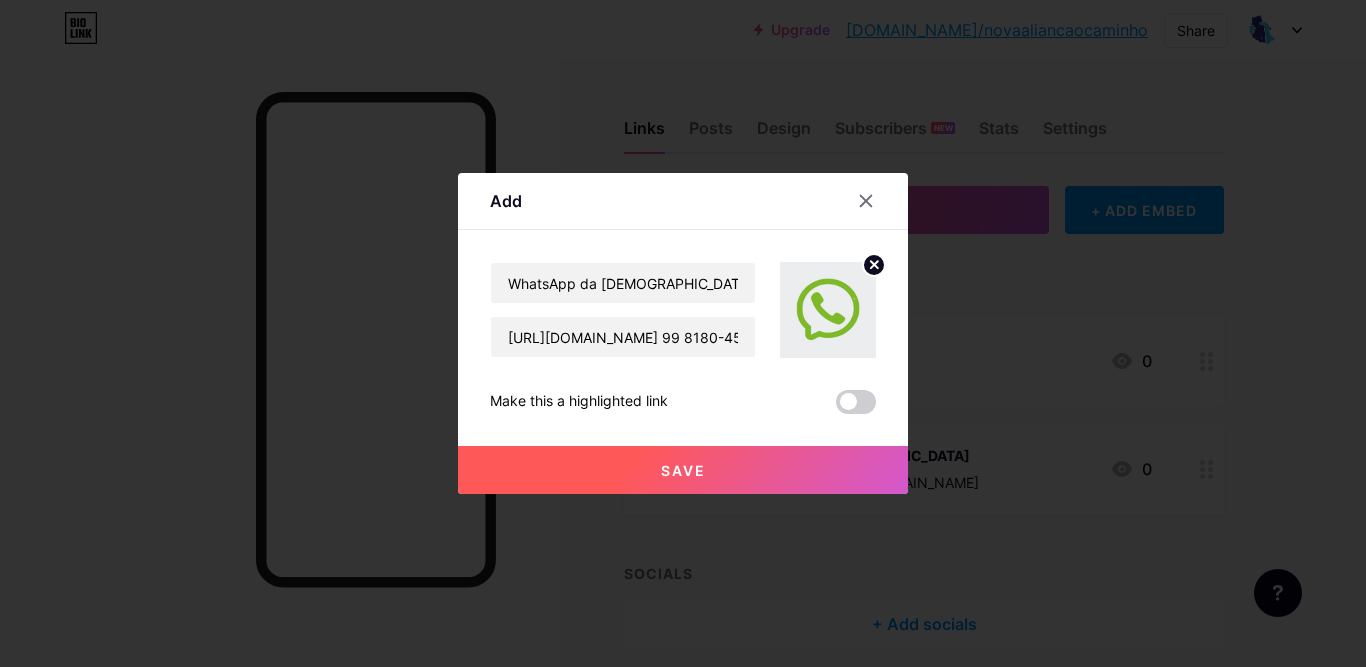 click on "Save" at bounding box center [683, 470] 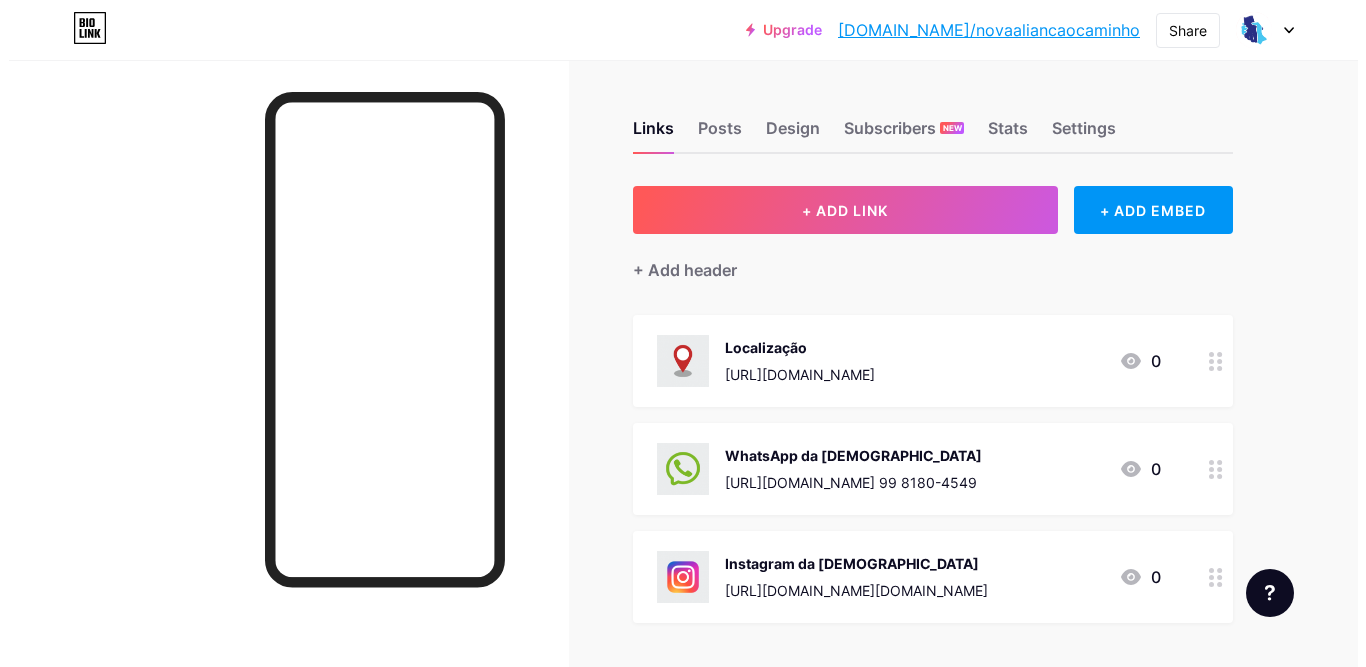 scroll, scrollTop: 188, scrollLeft: 0, axis: vertical 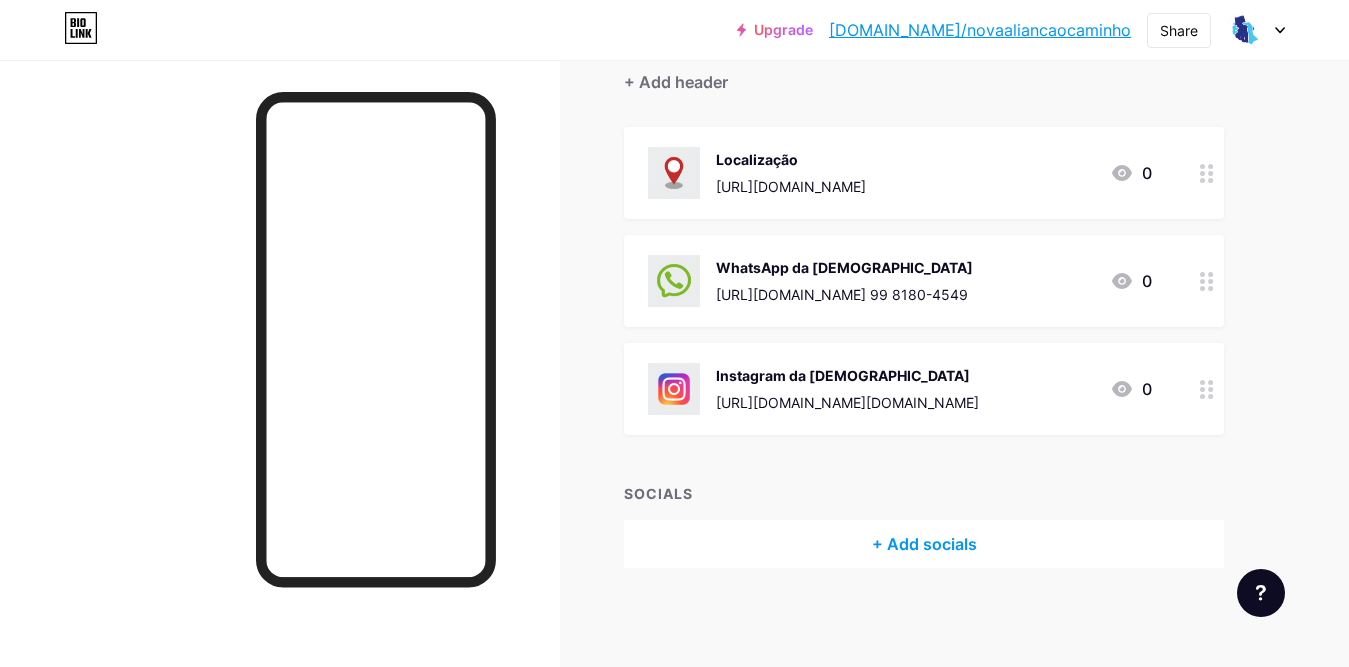 click on "+ Add socials" at bounding box center [924, 544] 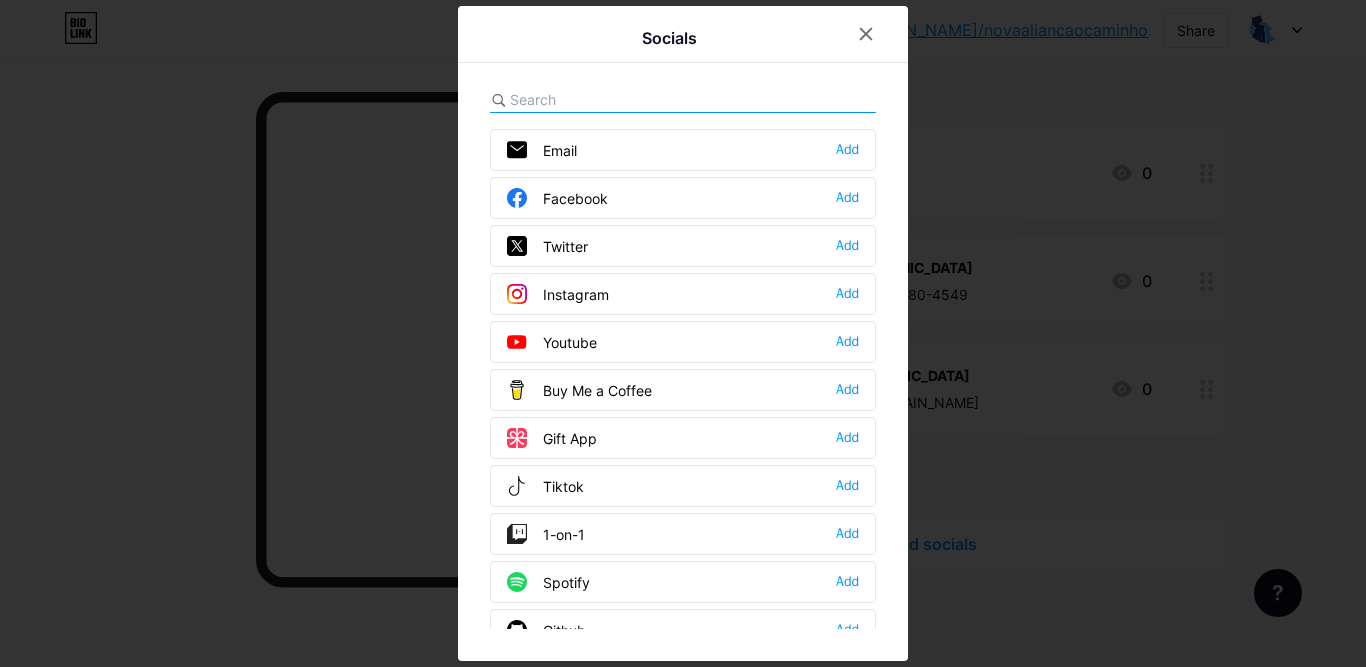 click on "Instagram
Add" at bounding box center (683, 294) 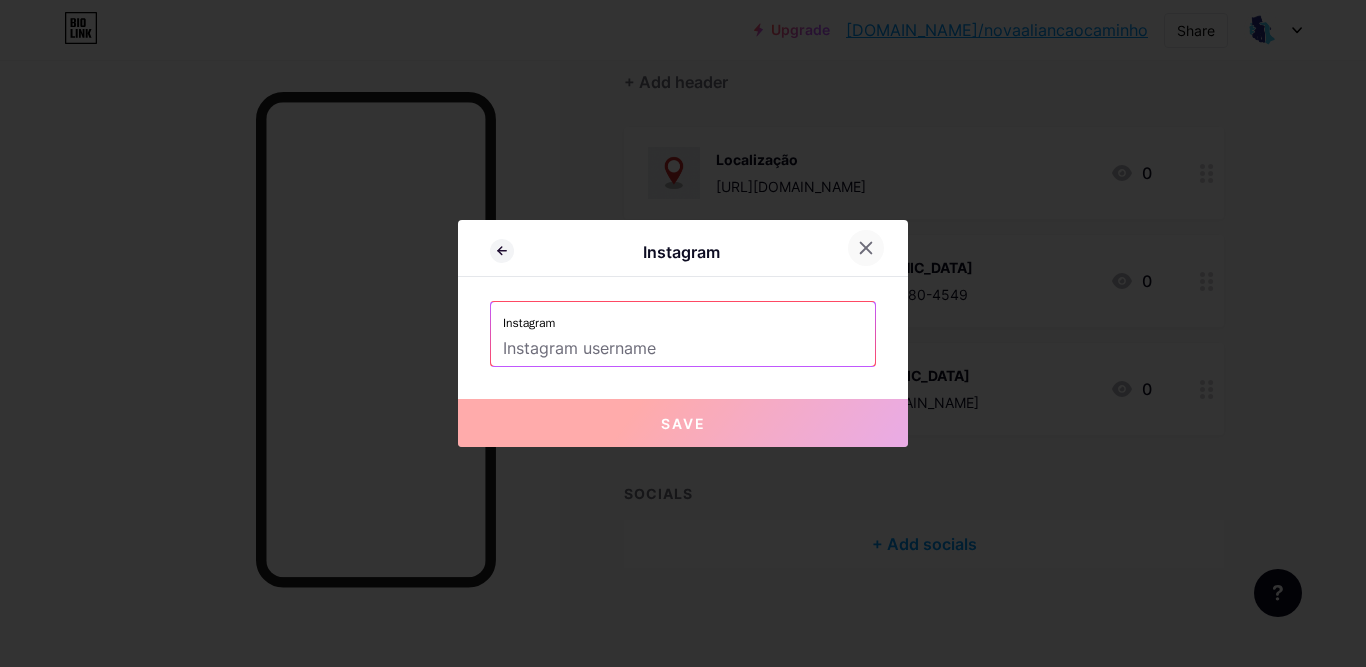 click 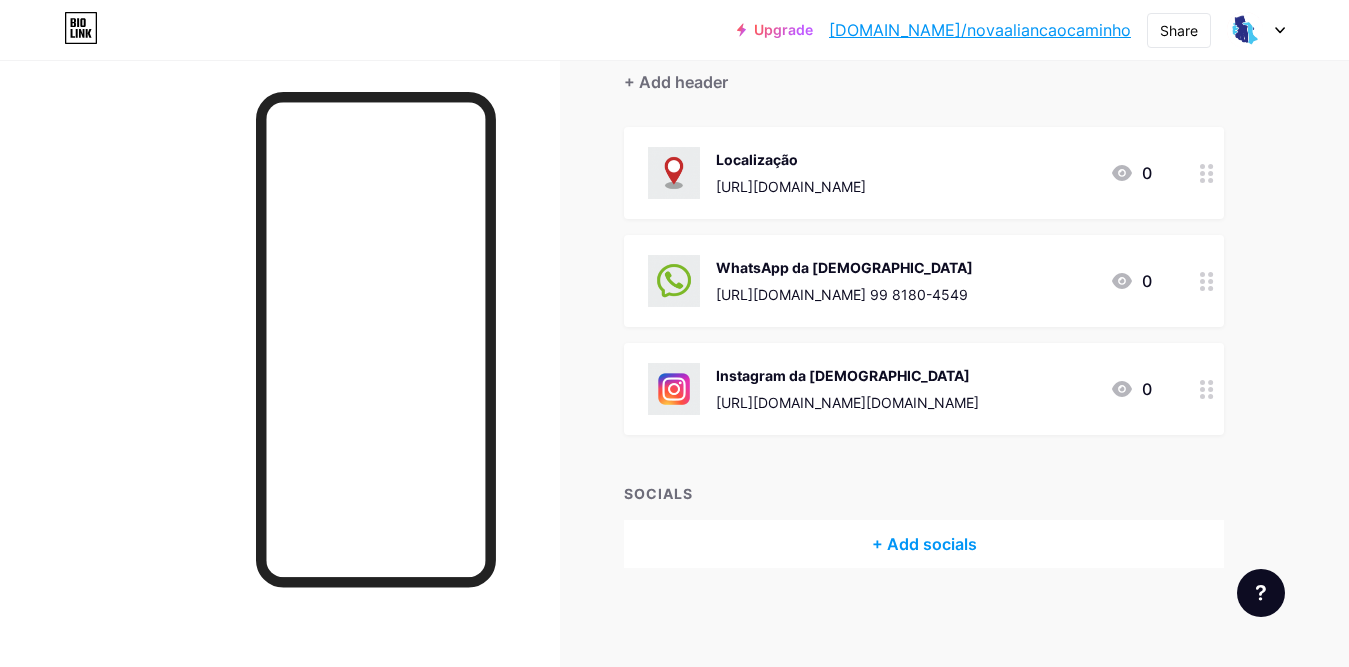 click on "[URL][DOMAIN_NAME][DOMAIN_NAME]" at bounding box center [847, 402] 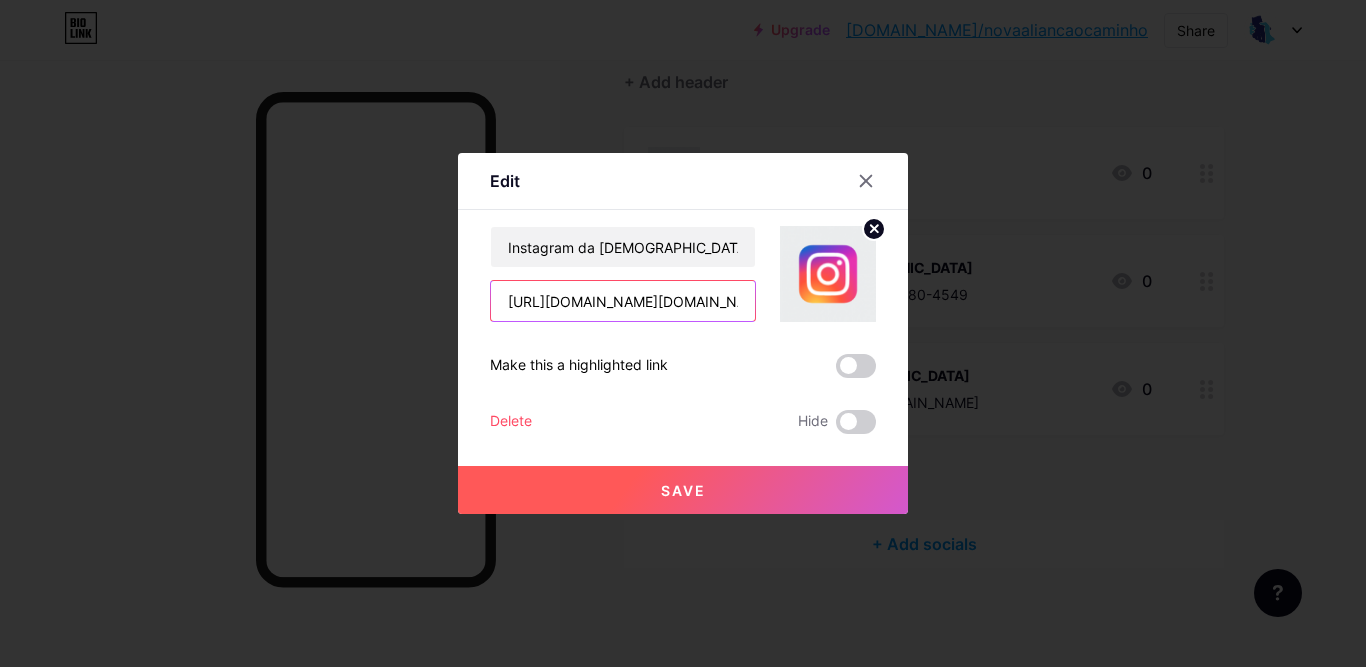 click on "[URL][DOMAIN_NAME][DOMAIN_NAME]" at bounding box center [623, 301] 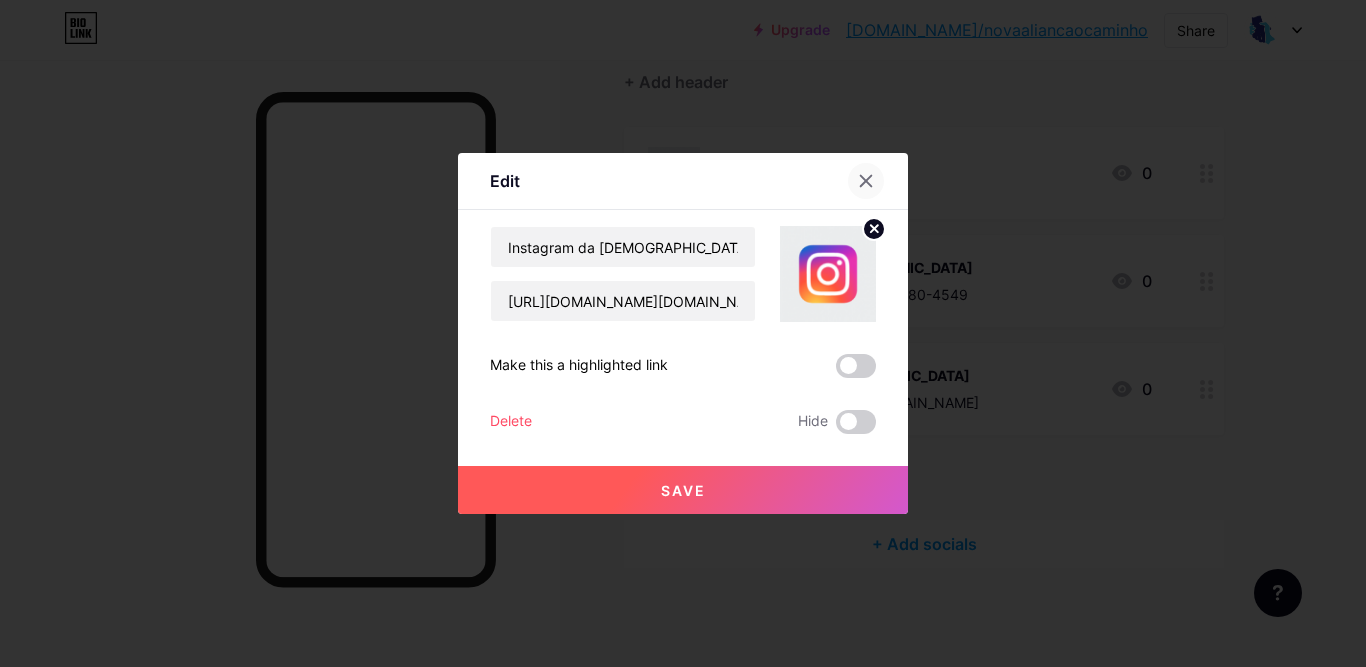 click 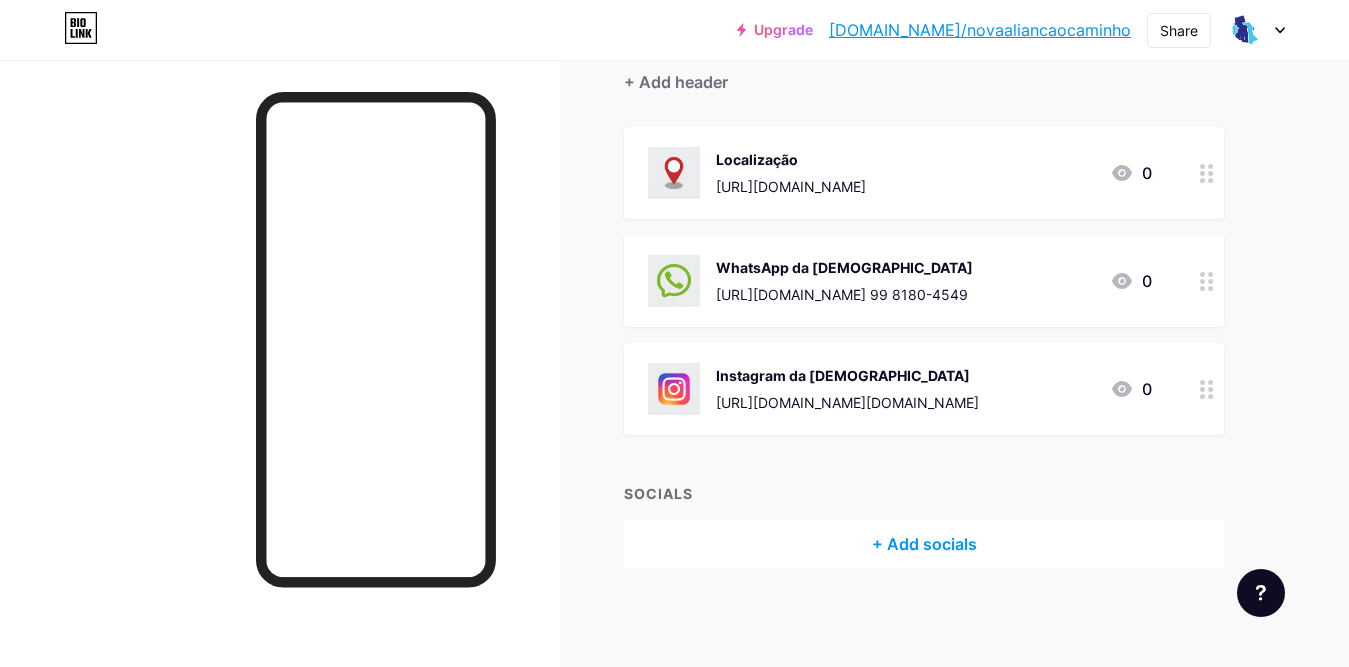 click on "+ Add socials" at bounding box center [924, 544] 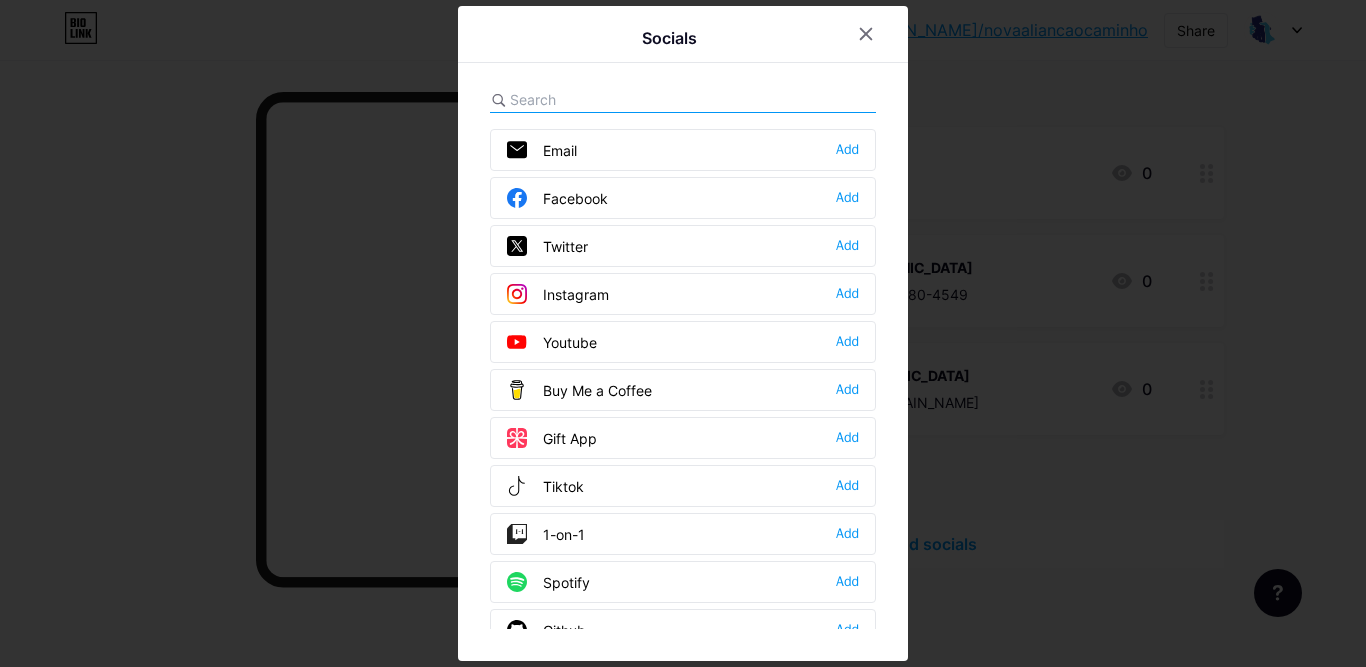 click on "Instagram
Add" at bounding box center [683, 294] 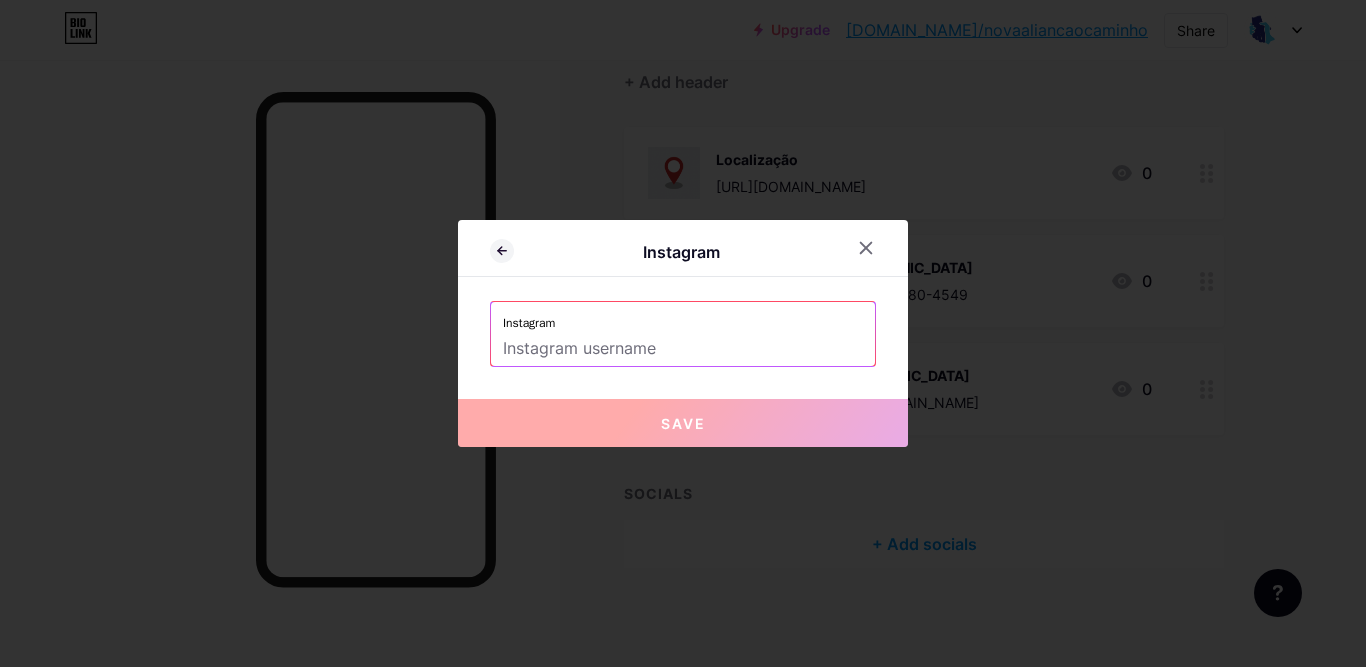 click at bounding box center [683, 349] 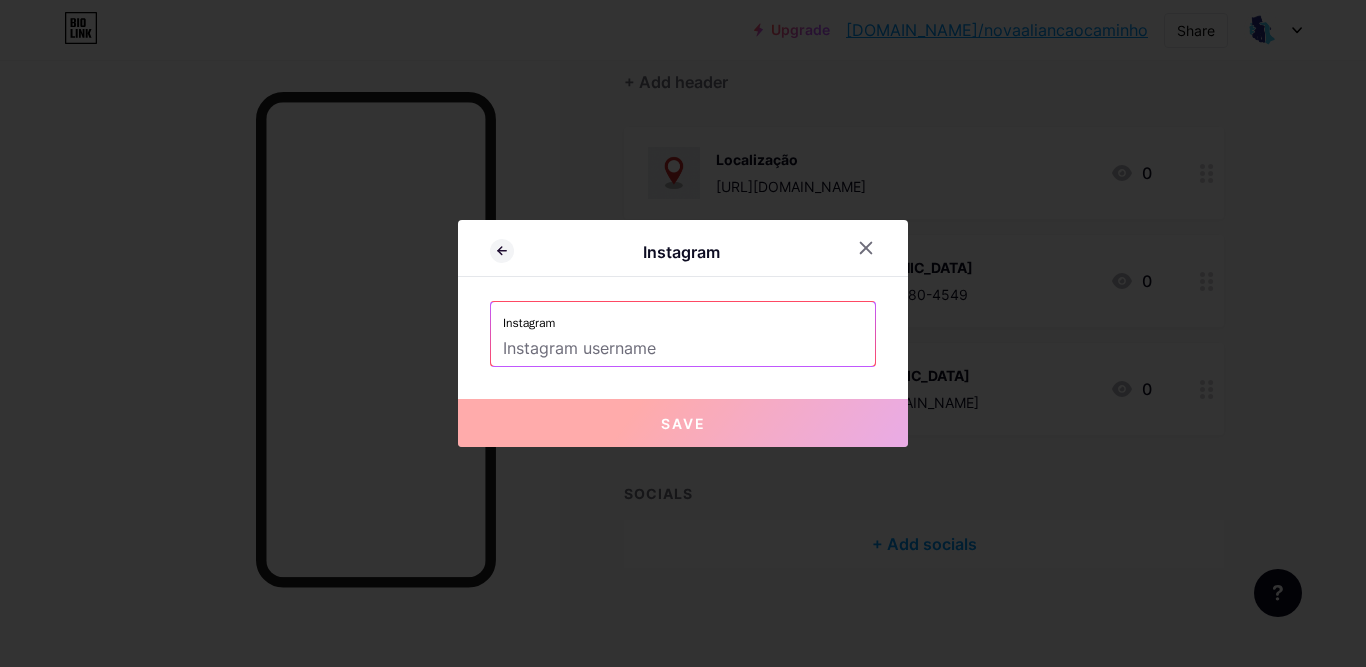 paste on "[URL][DOMAIN_NAME][DOMAIN_NAME]" 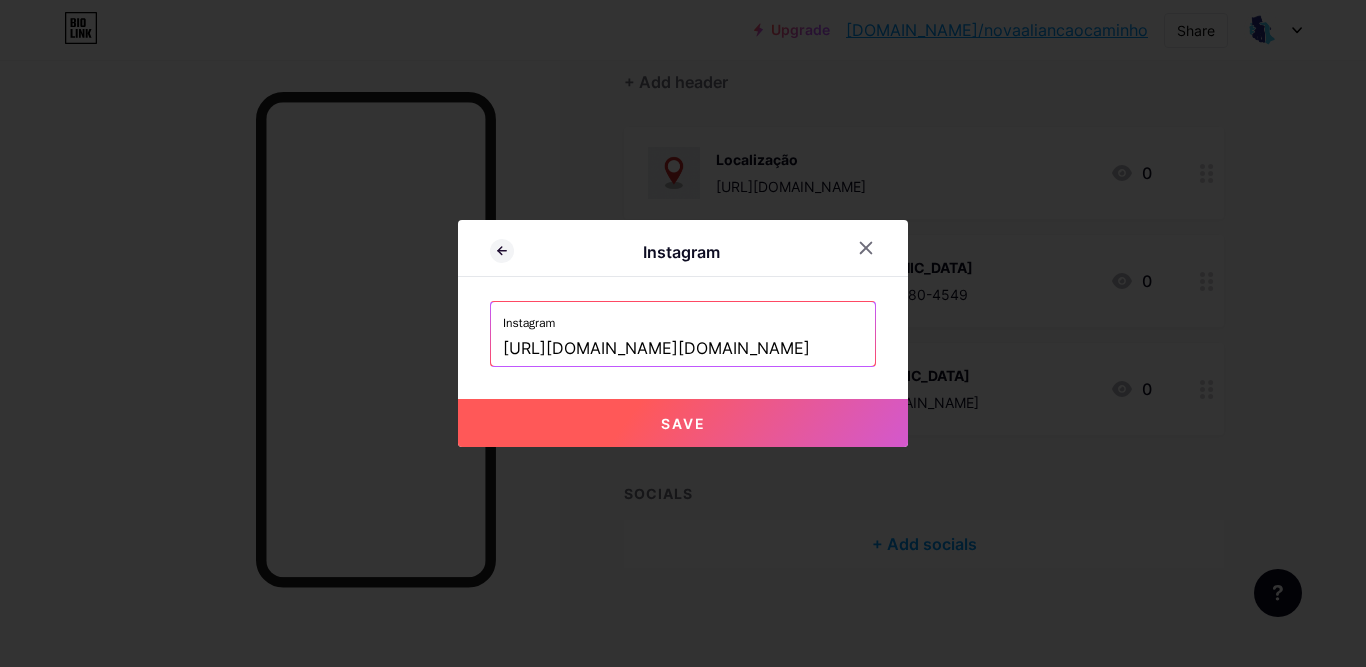 scroll, scrollTop: 0, scrollLeft: 225, axis: horizontal 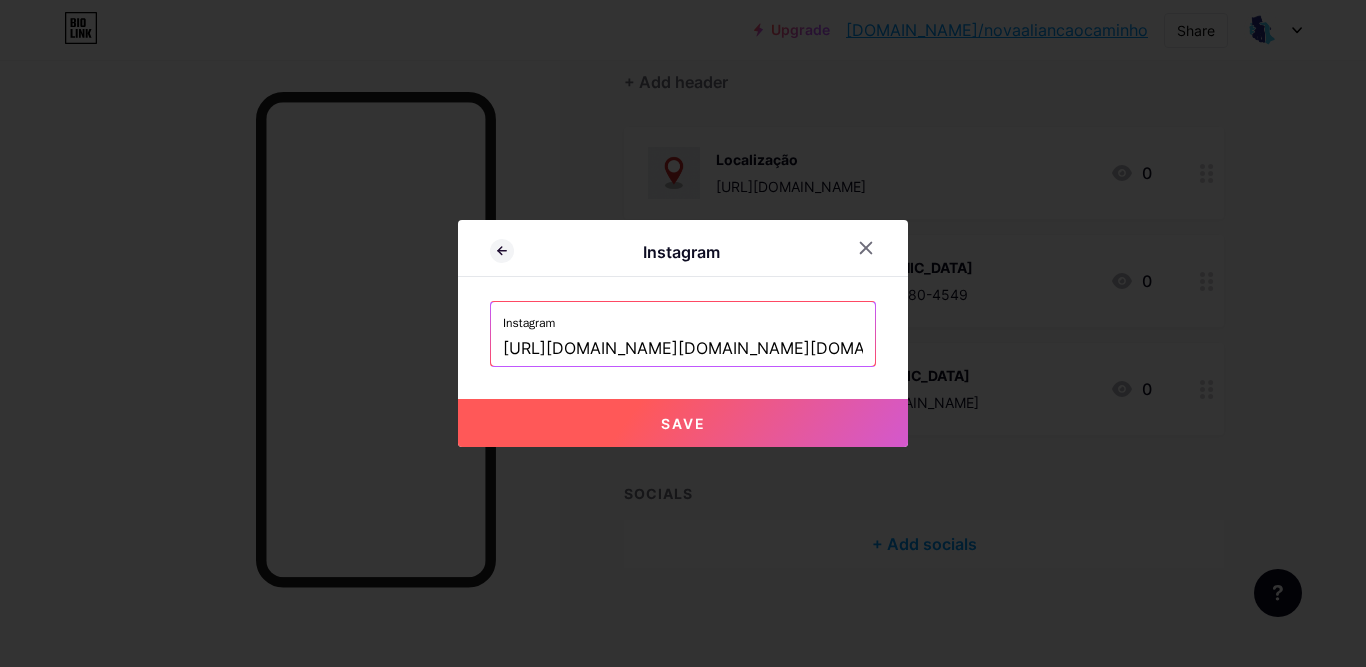 click on "Save" at bounding box center (683, 423) 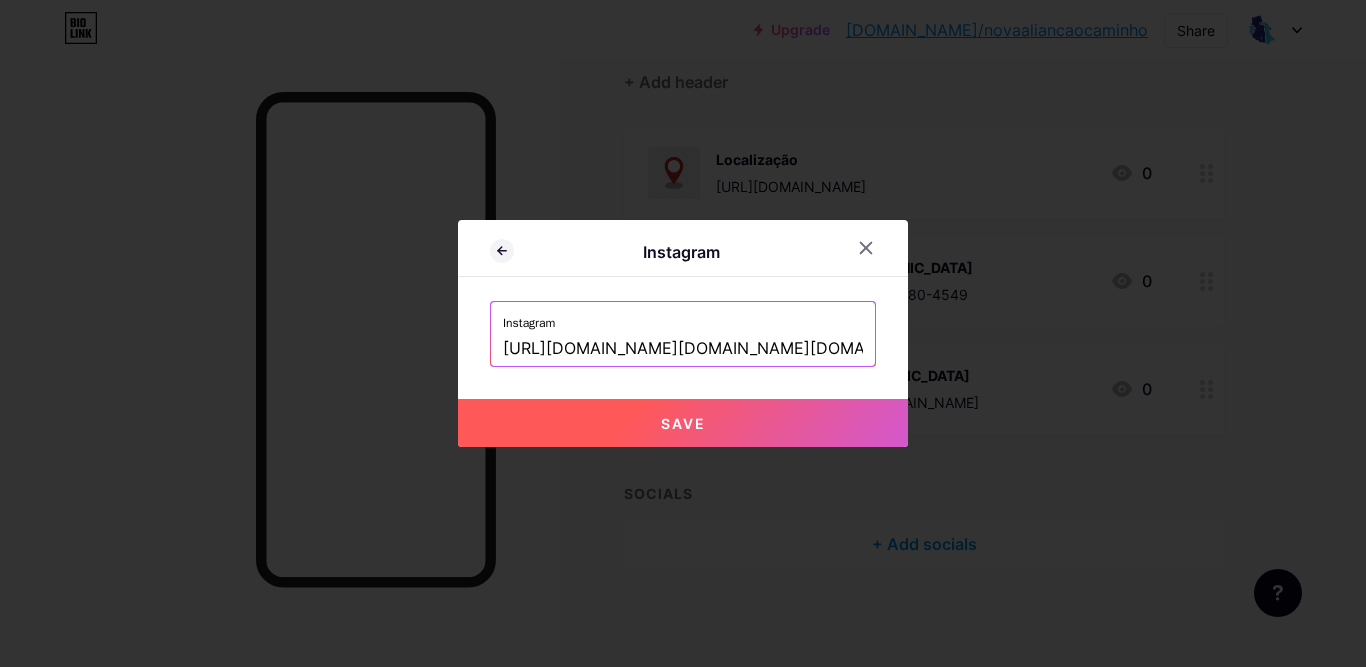 click on "Save" at bounding box center [683, 423] 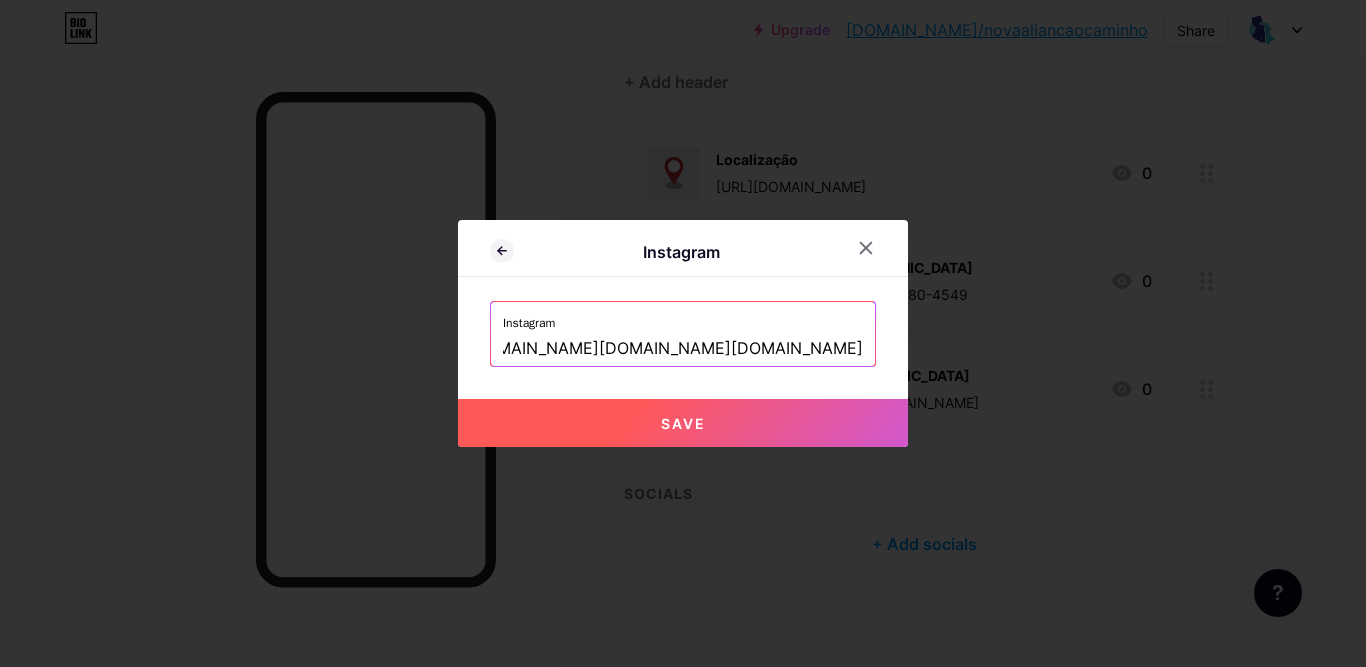 scroll, scrollTop: 0, scrollLeft: 397, axis: horizontal 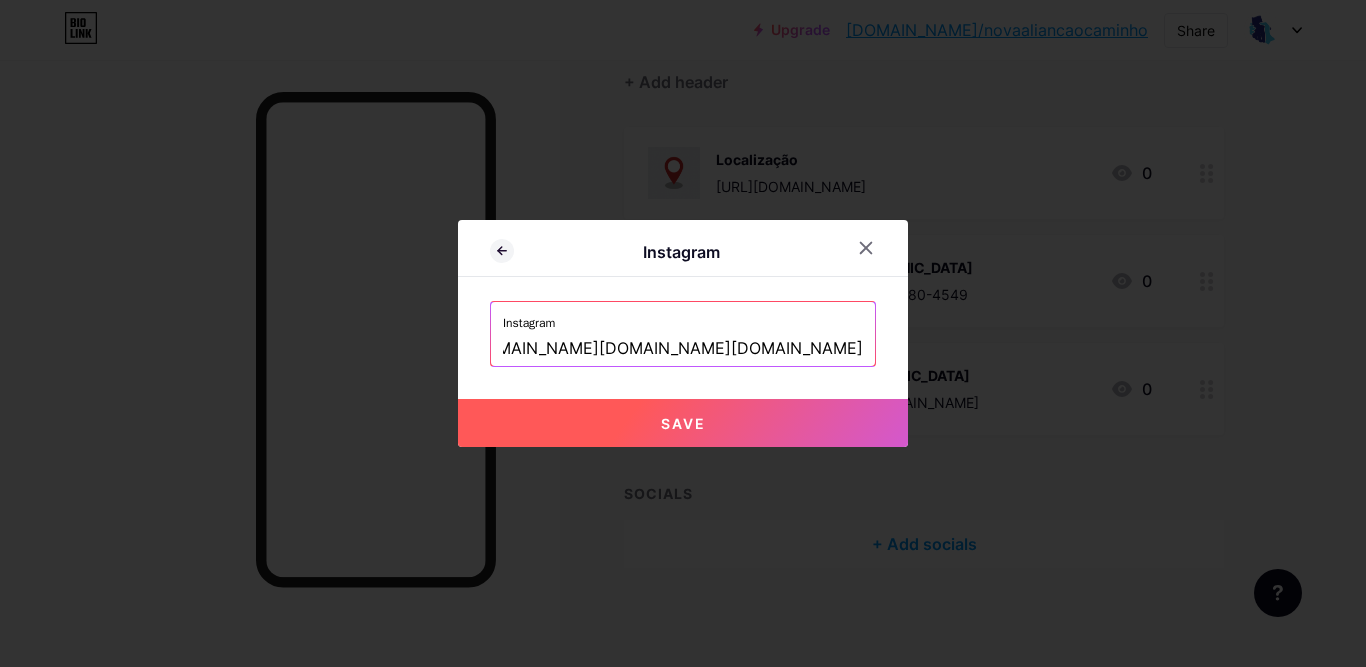drag, startPoint x: 745, startPoint y: 352, endPoint x: 903, endPoint y: 352, distance: 158 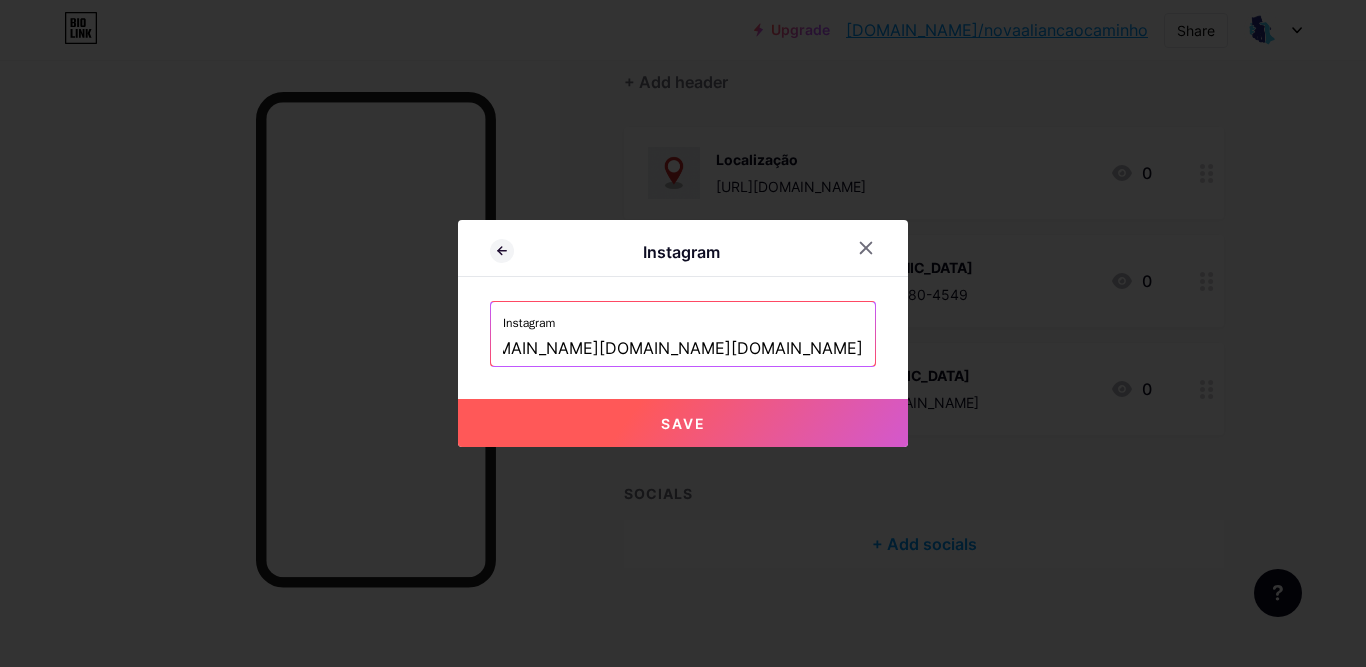 scroll, scrollTop: 0, scrollLeft: 175, axis: horizontal 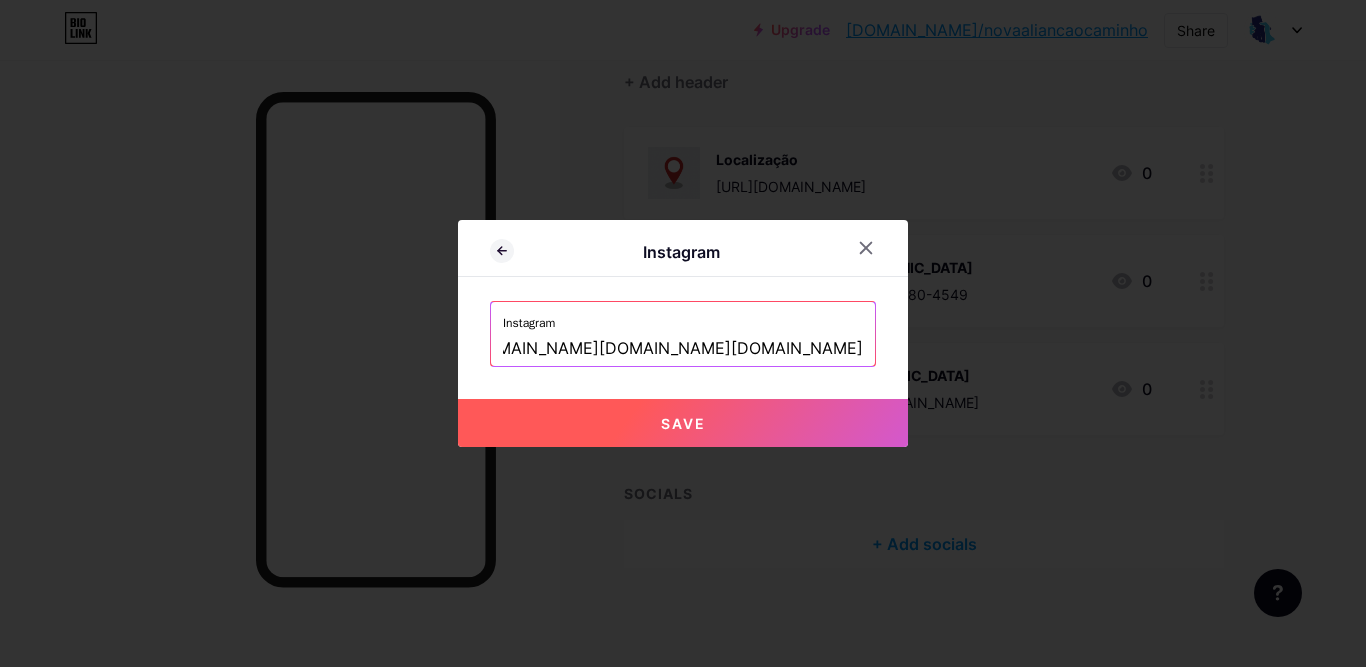 drag, startPoint x: 853, startPoint y: 347, endPoint x: 865, endPoint y: 347, distance: 12 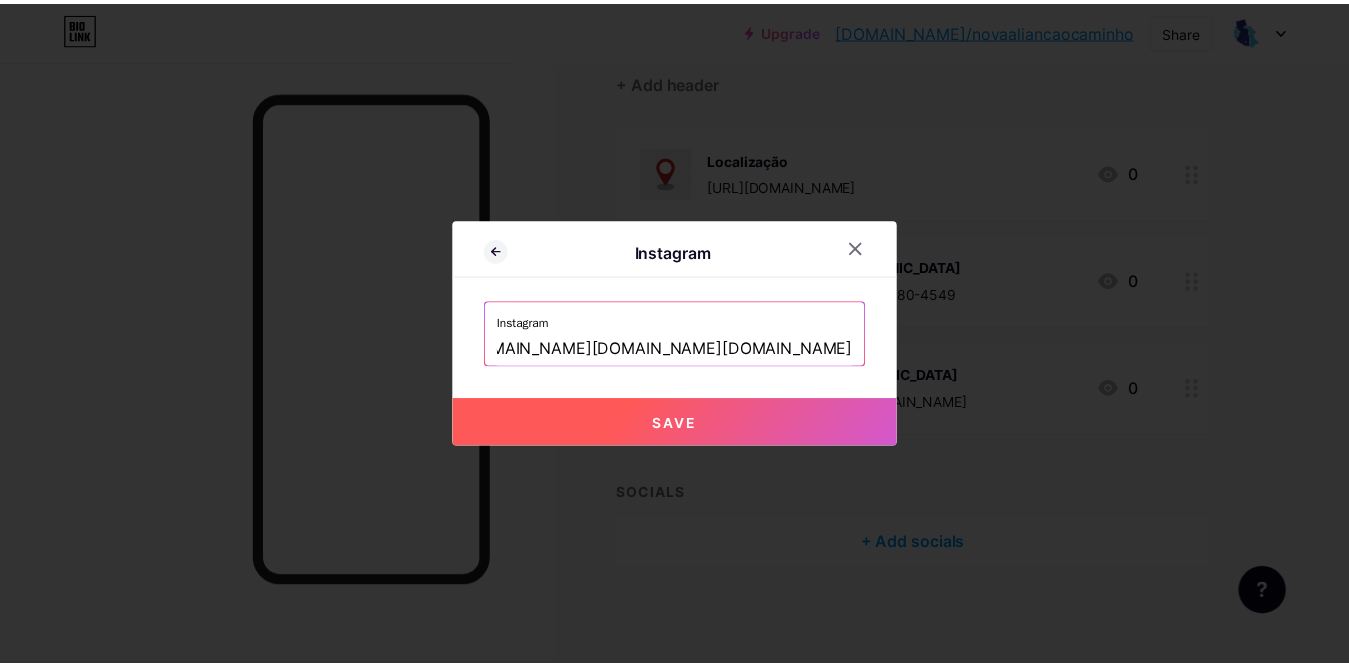 scroll, scrollTop: 0, scrollLeft: 0, axis: both 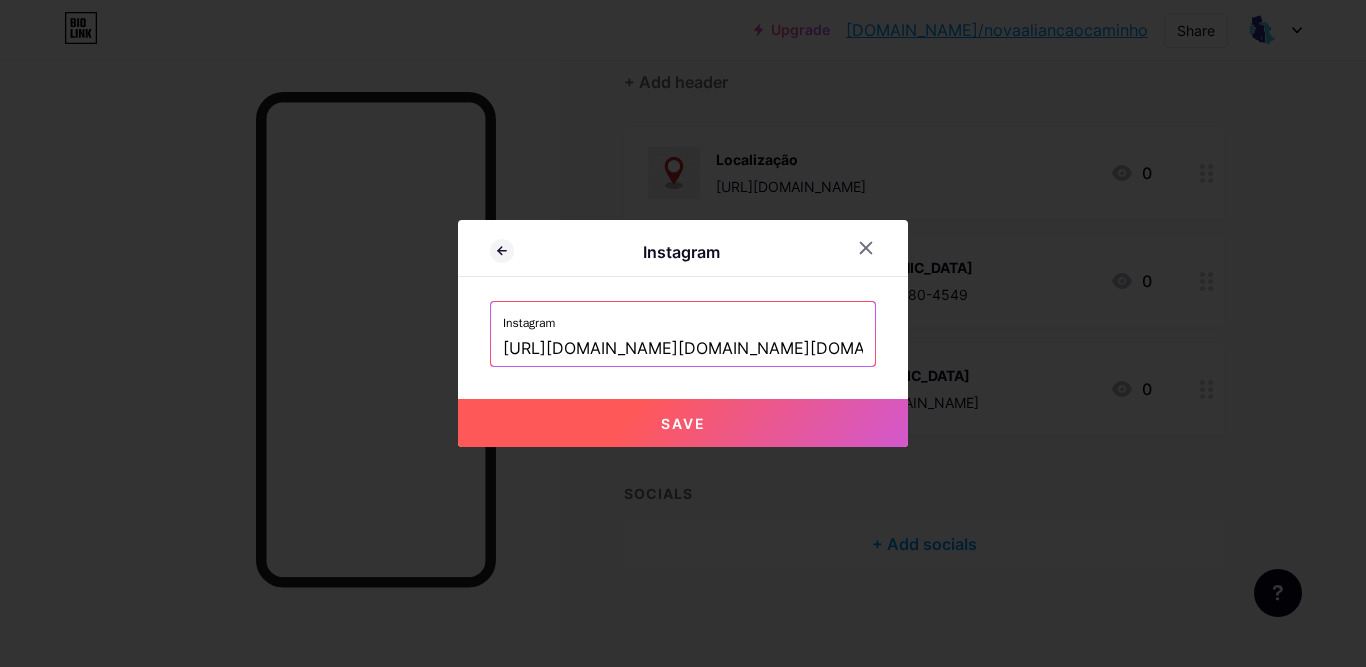 drag, startPoint x: 688, startPoint y: 350, endPoint x: 399, endPoint y: 350, distance: 289 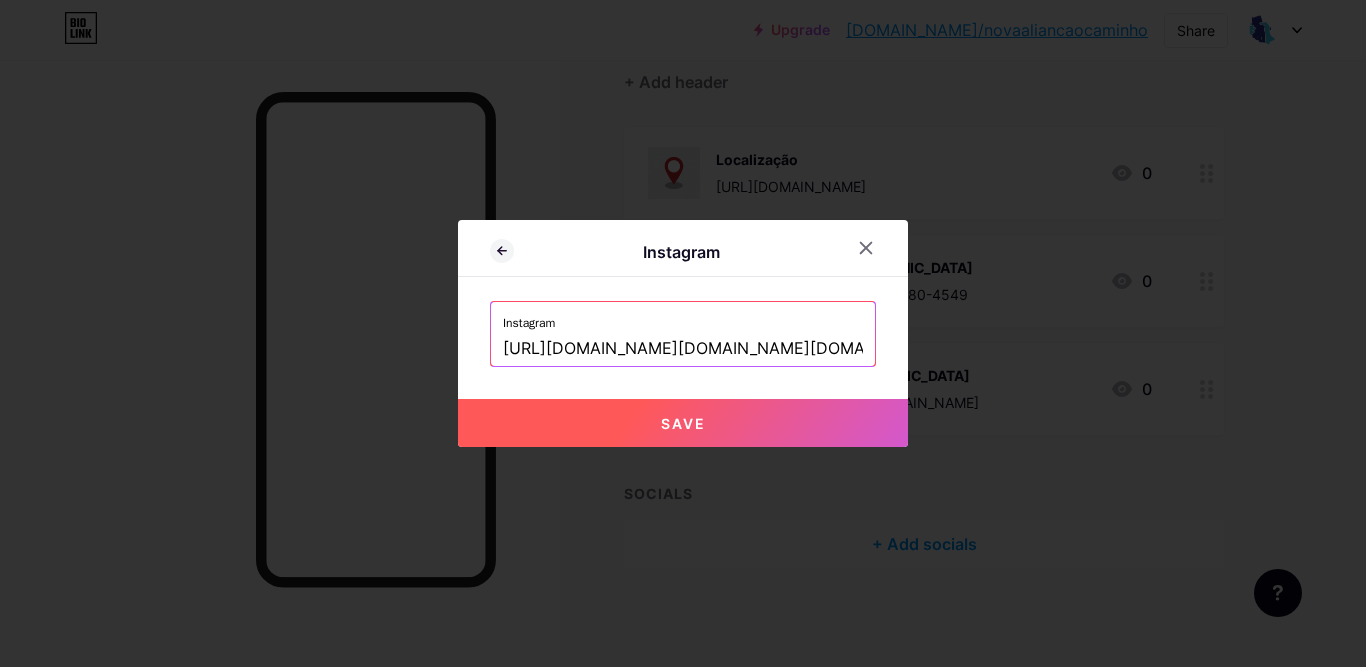 click on "Instagram       Instagram   [URL][DOMAIN_NAME][DOMAIN_NAME][DOMAIN_NAME]         Save" at bounding box center (683, 333) 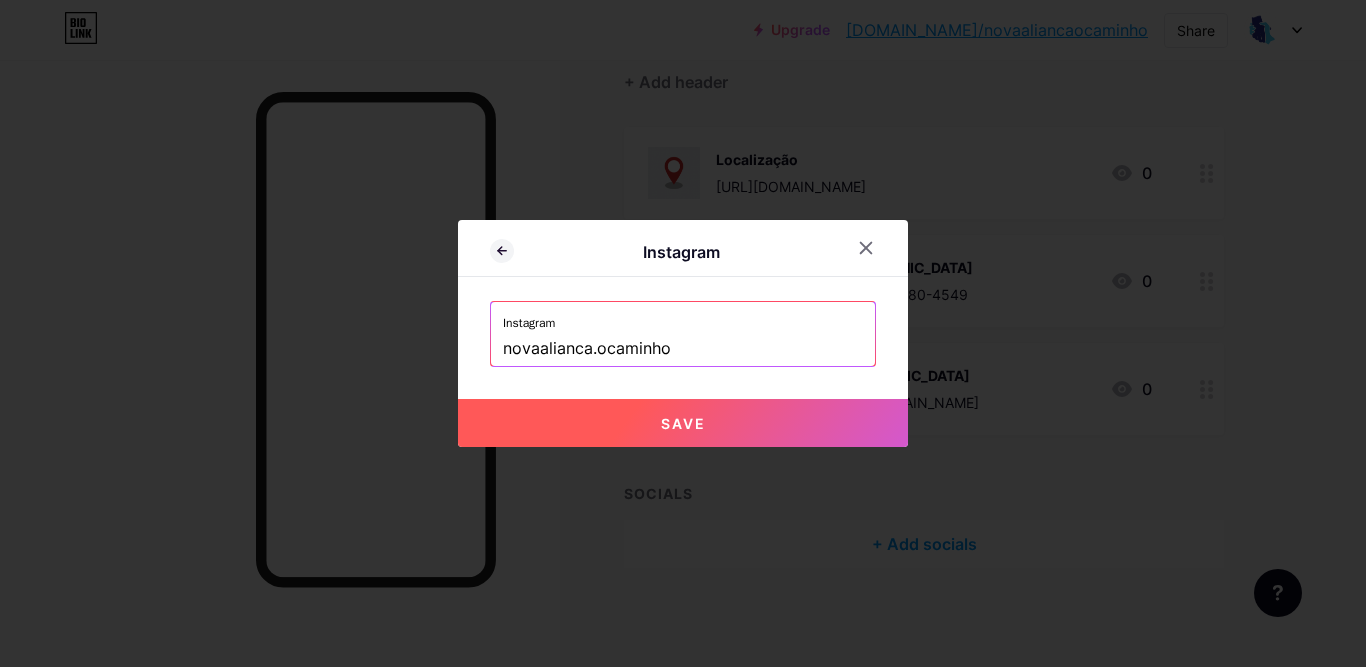 click on "Save" at bounding box center [683, 423] 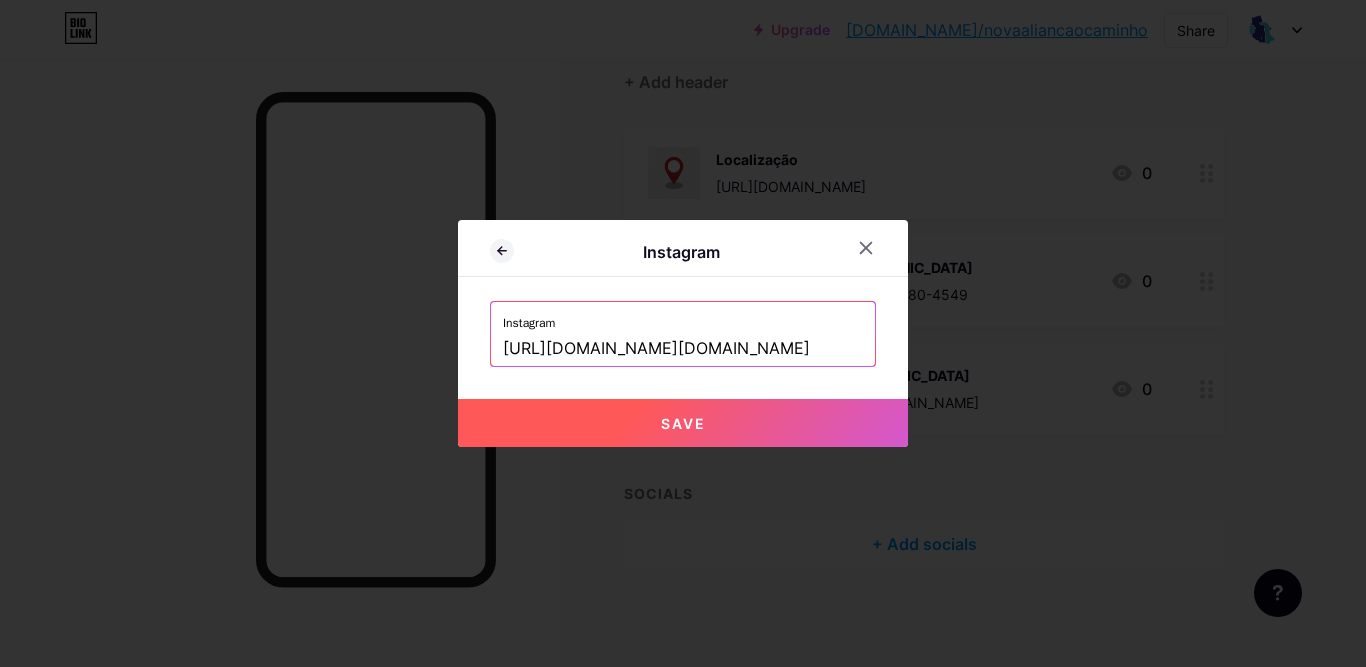click on "Save" at bounding box center [683, 423] 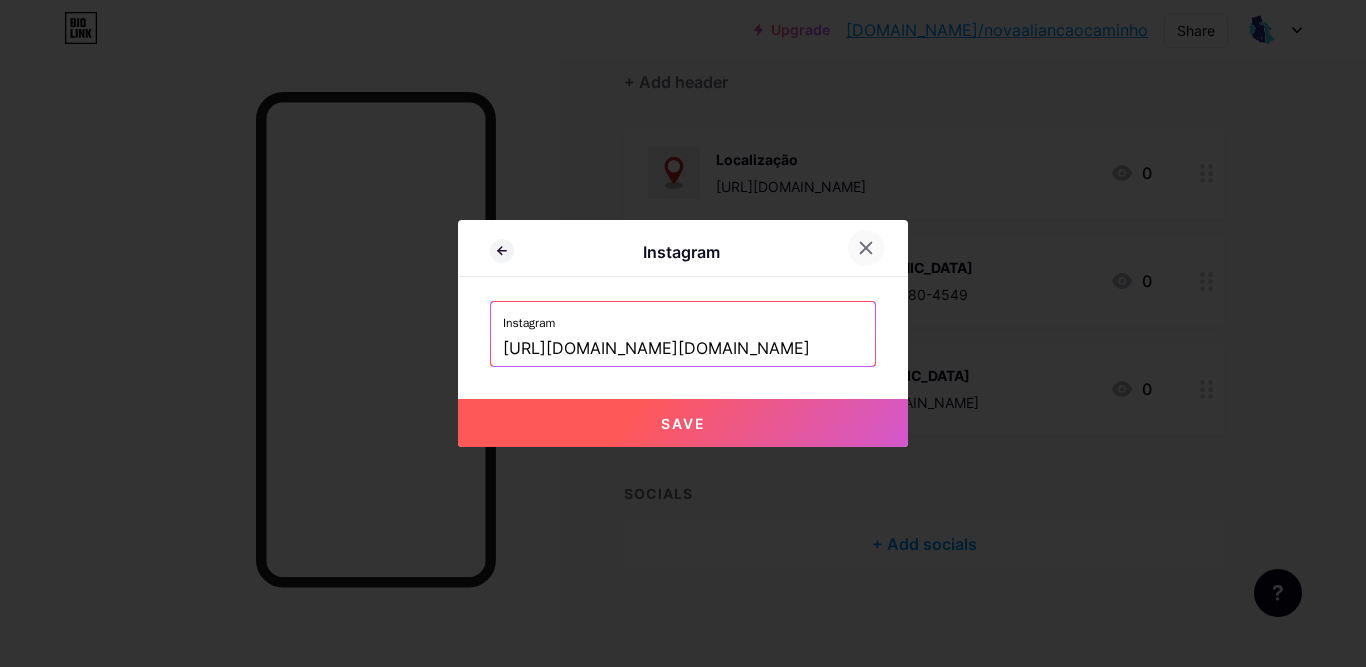 click at bounding box center (866, 248) 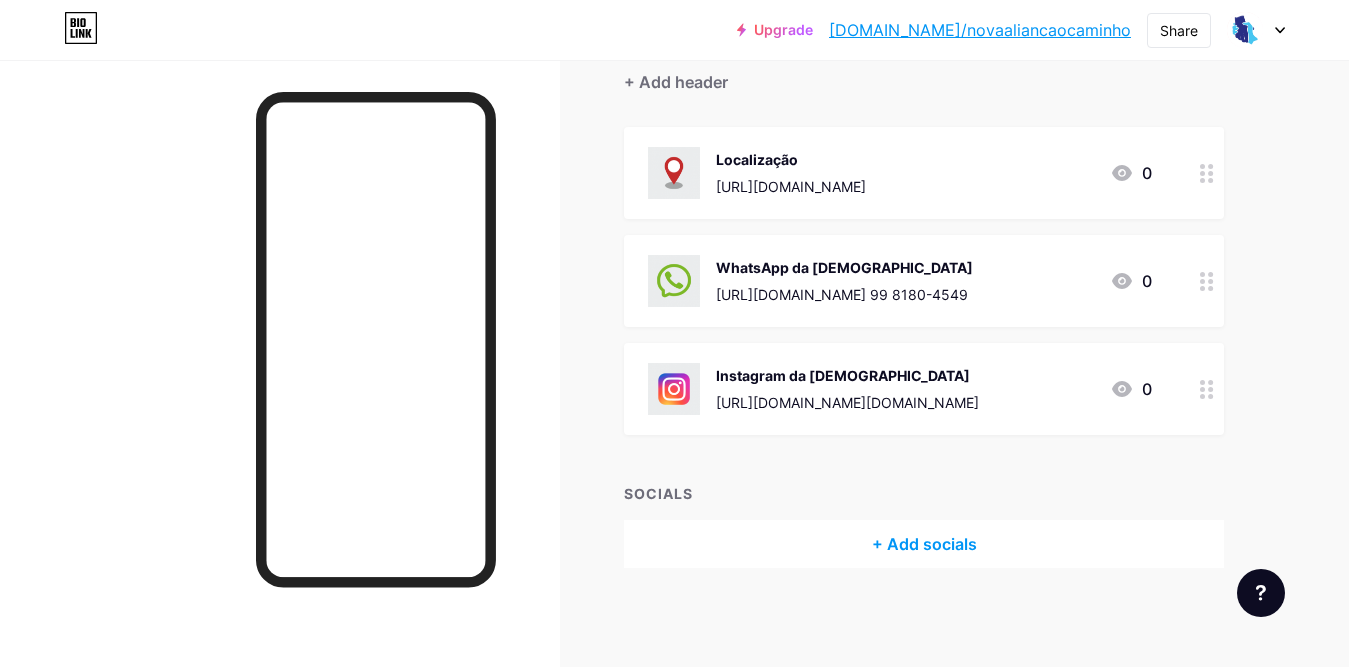 click on "+ Add socials" at bounding box center (924, 544) 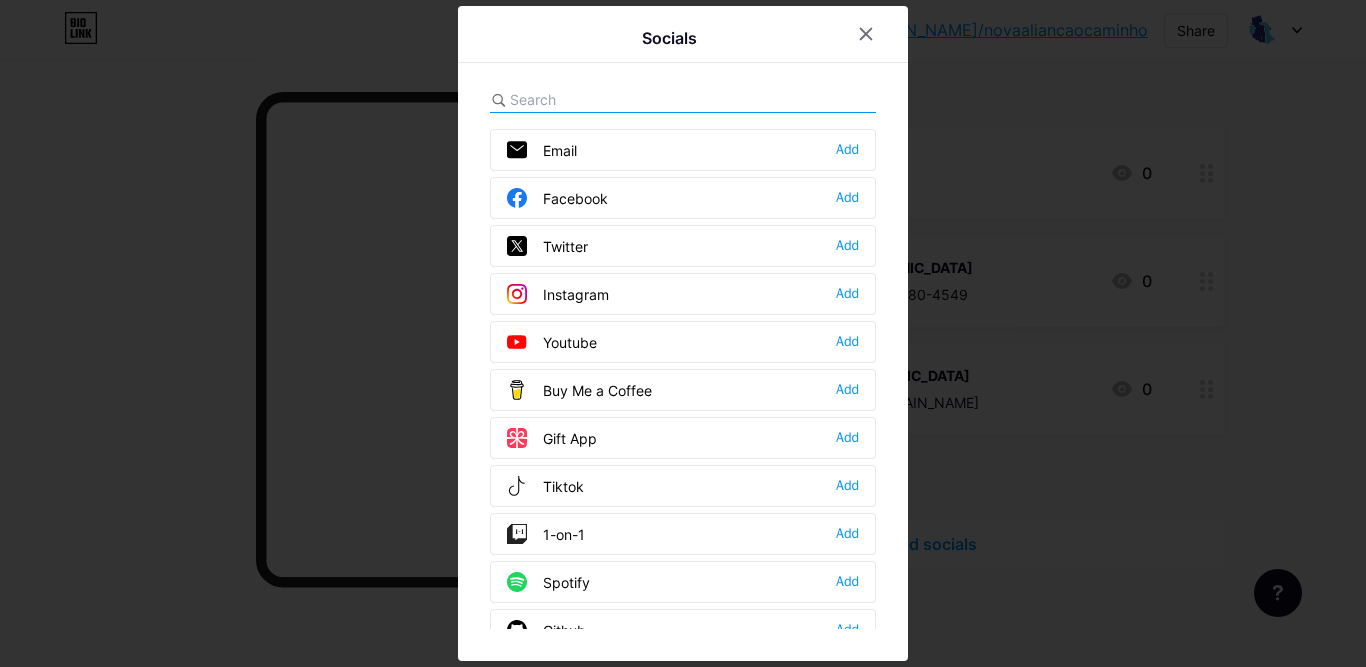 click on "Instagram" at bounding box center [558, 294] 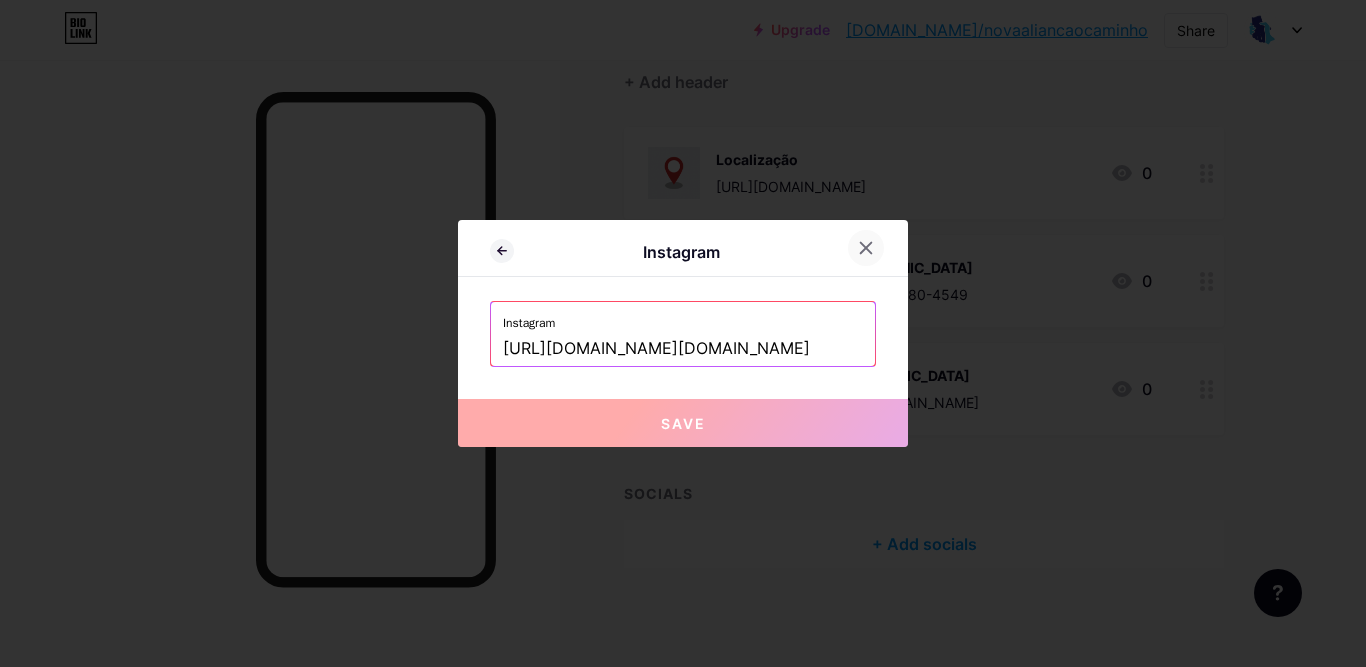 click 